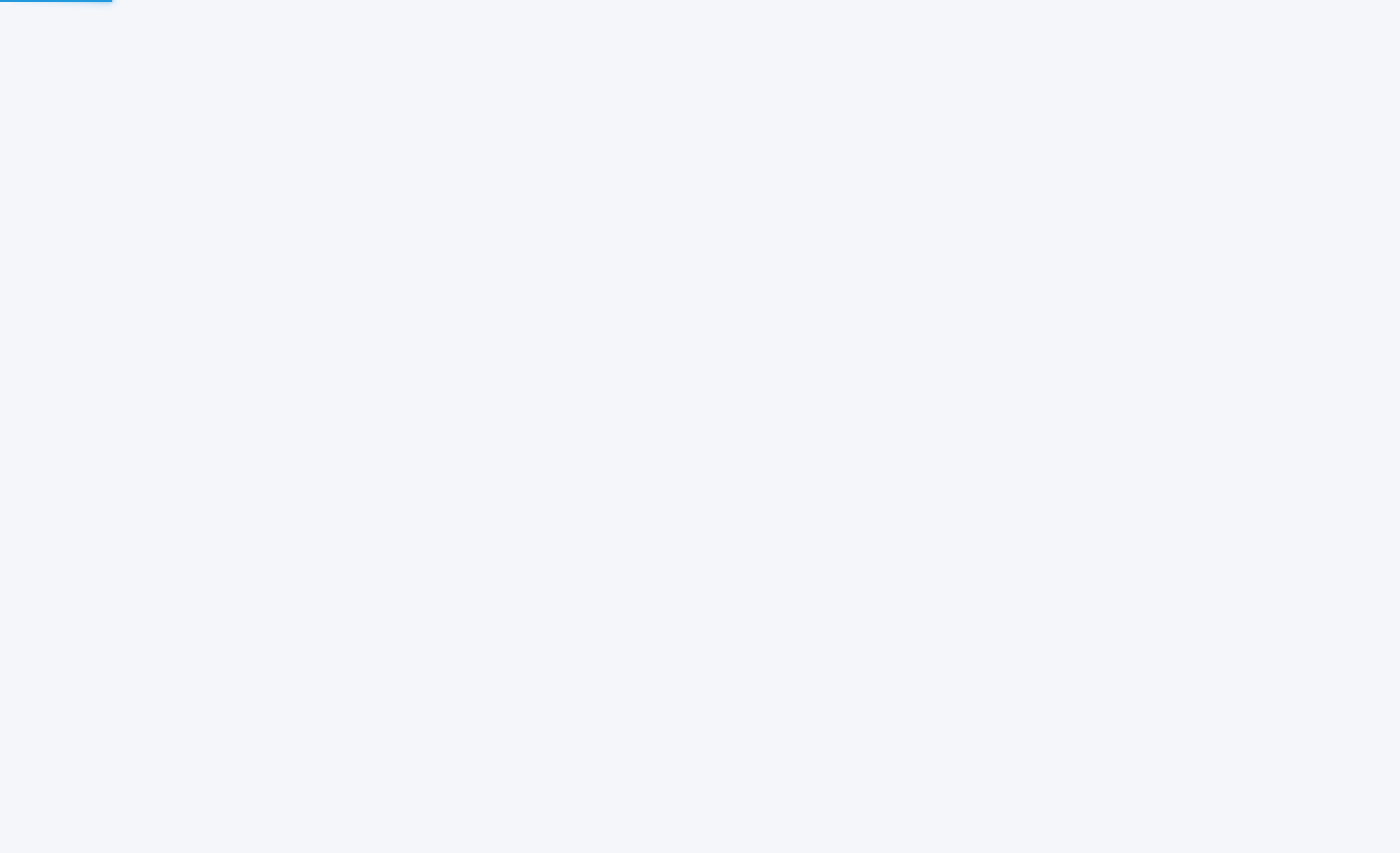 scroll, scrollTop: 0, scrollLeft: 0, axis: both 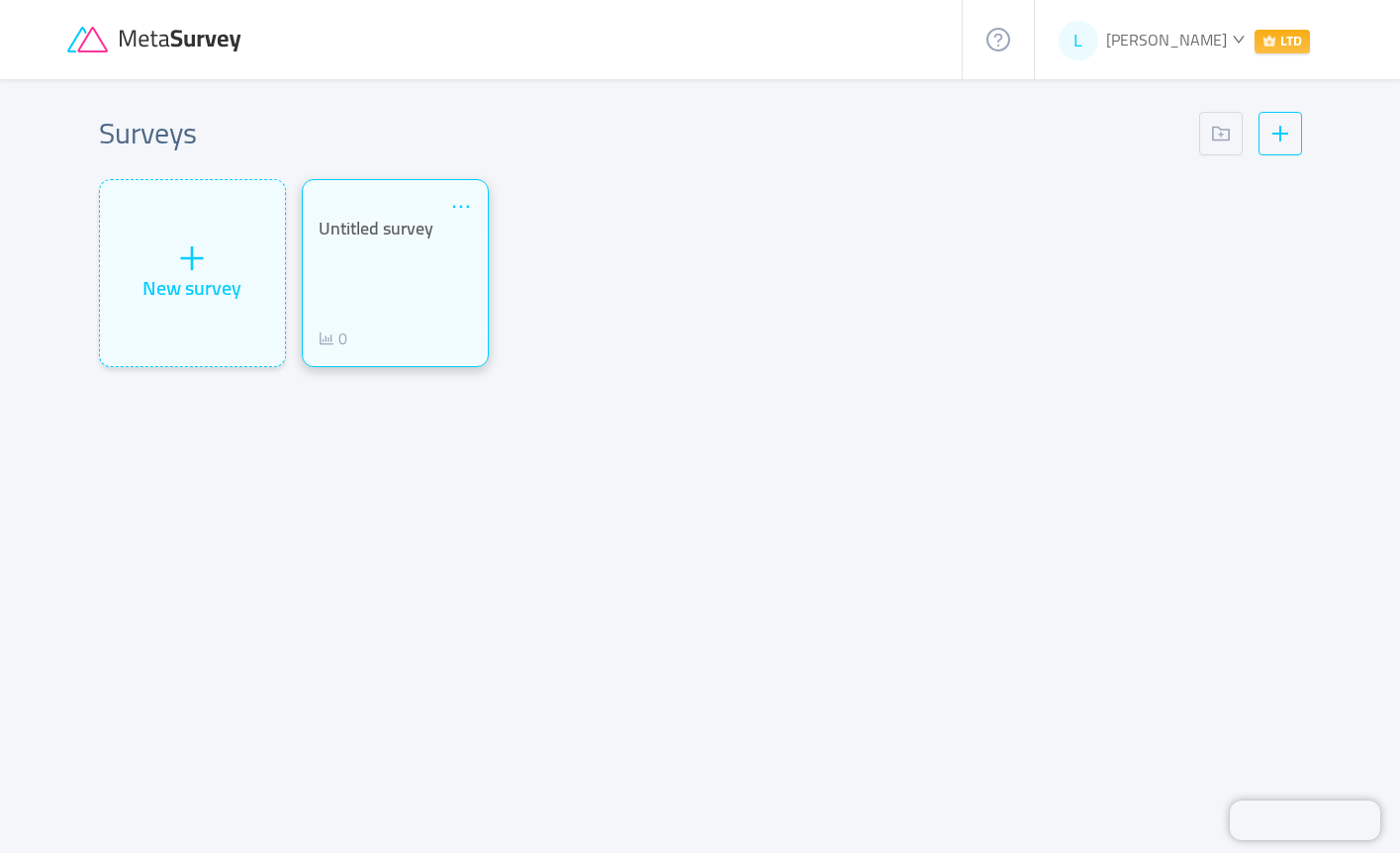 click 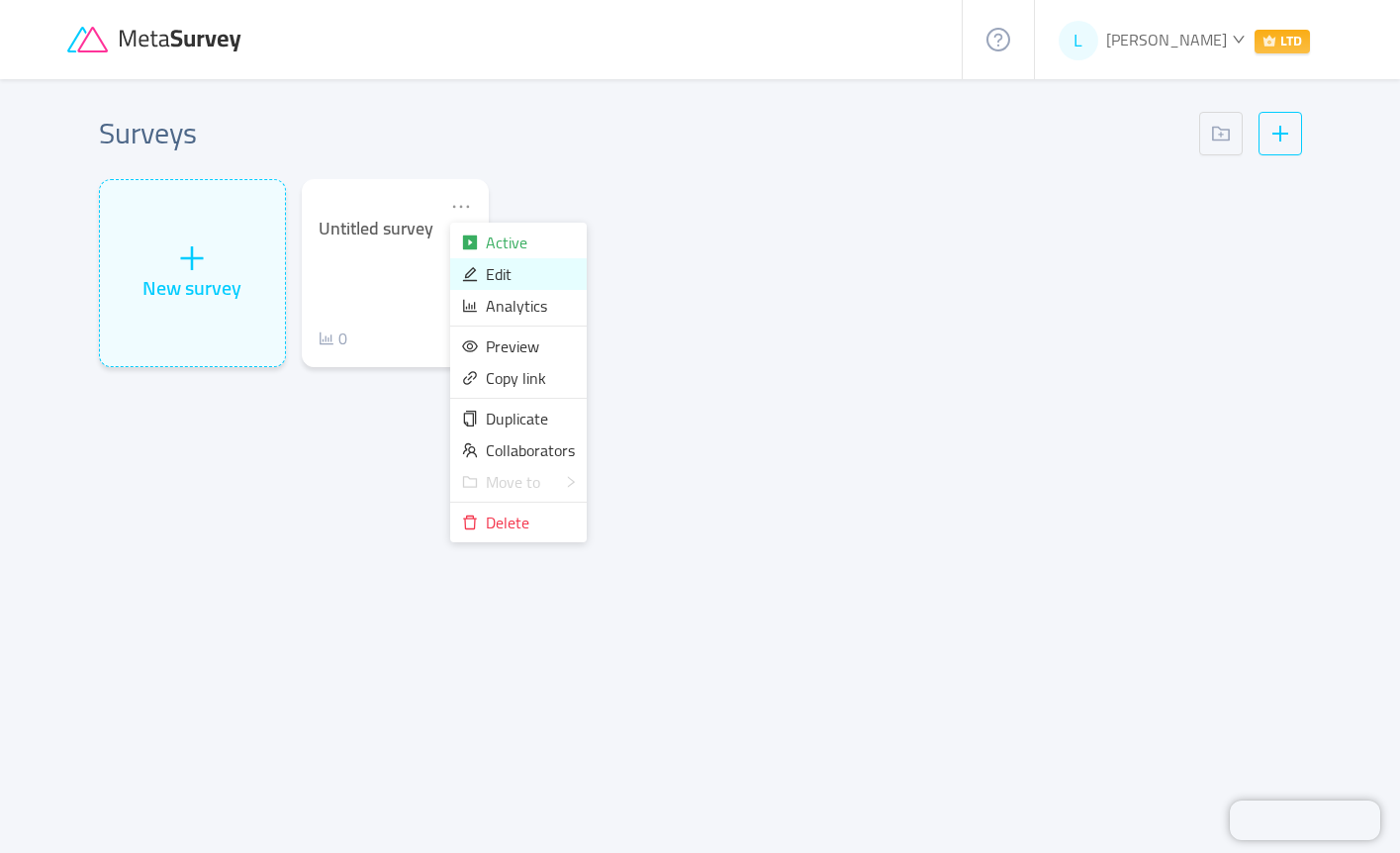 click on "Edit" at bounding box center (499, 274) 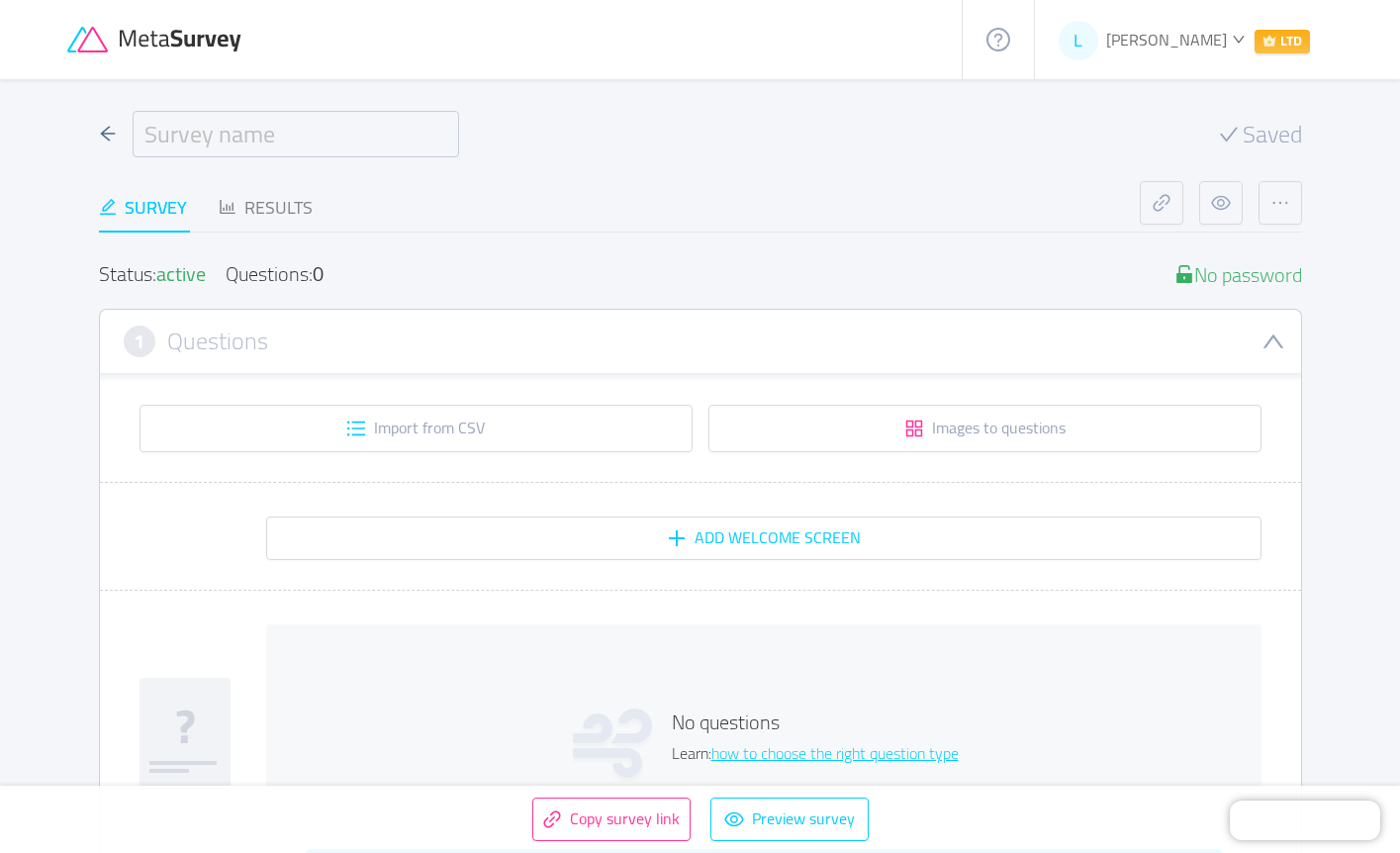 click at bounding box center [296, 134] 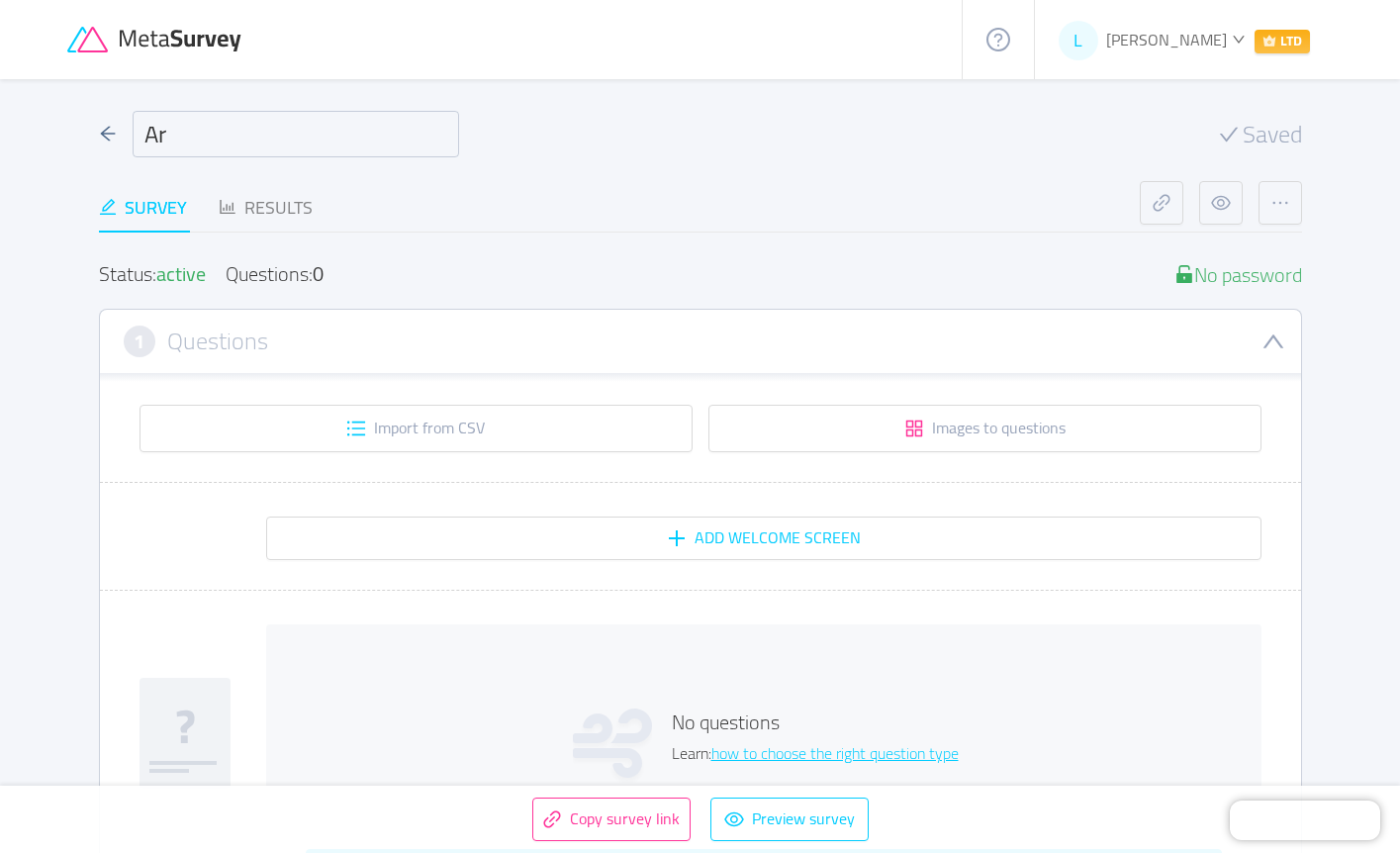 type on "A" 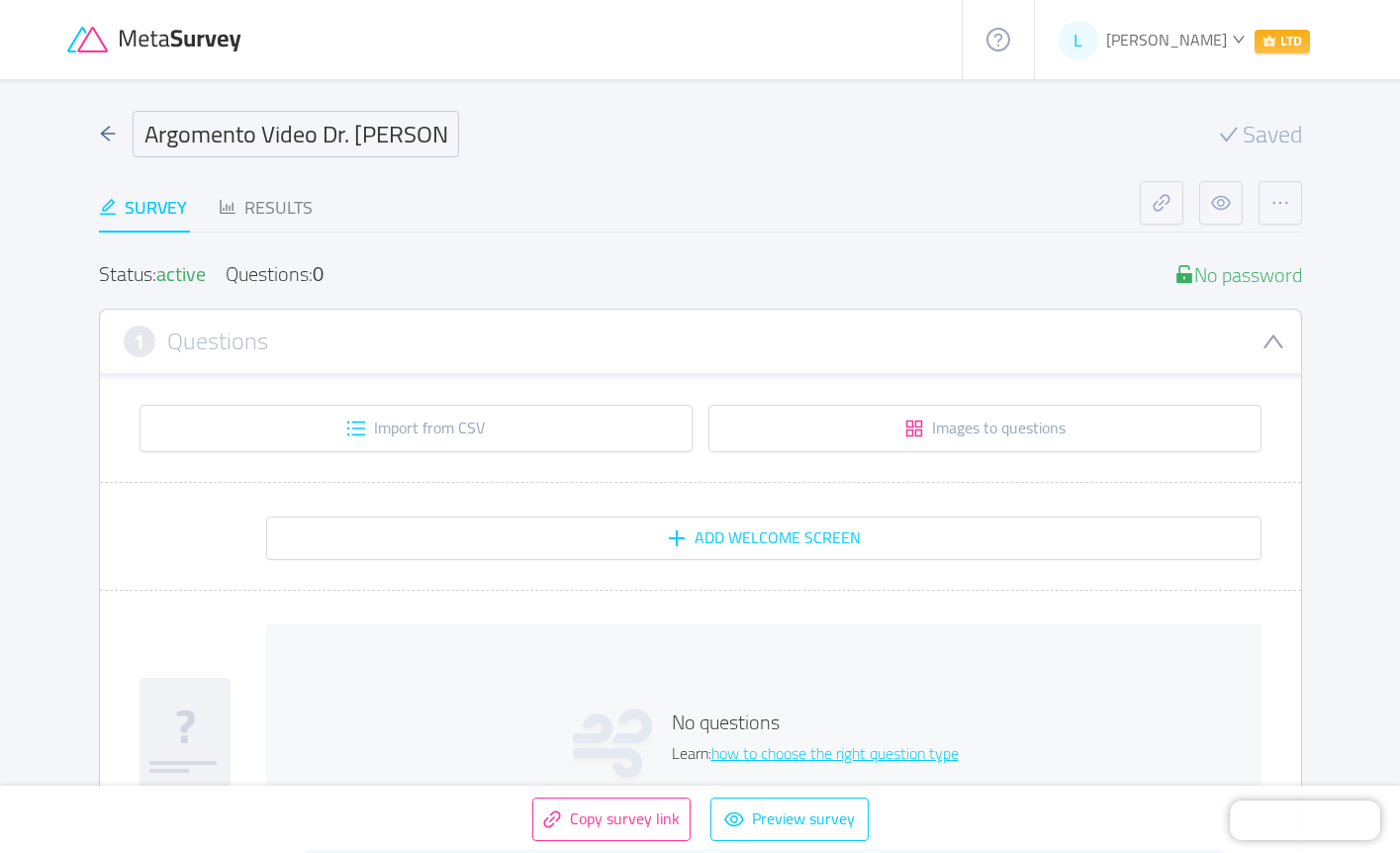scroll, scrollTop: 0, scrollLeft: 13, axis: horizontal 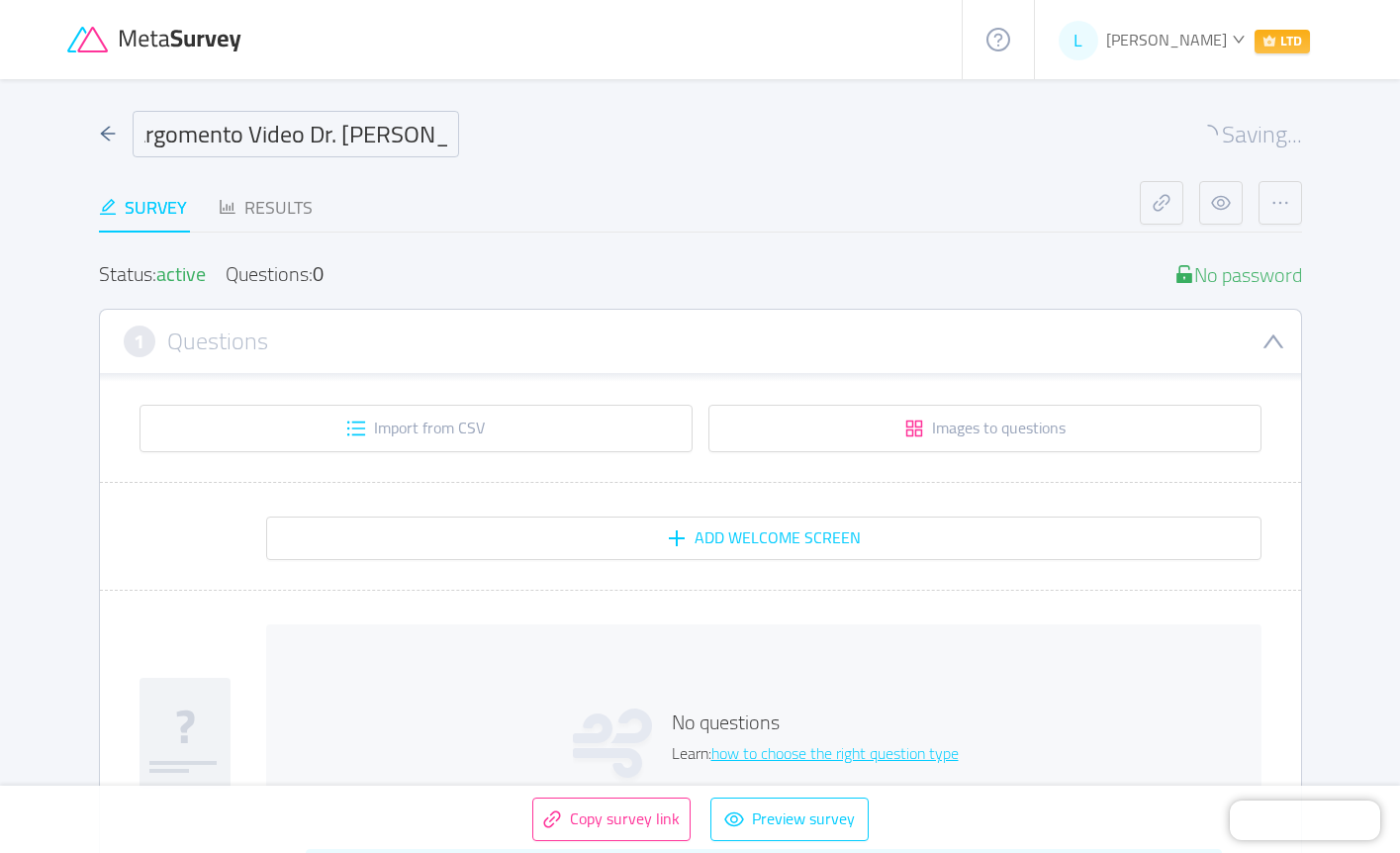 type on "Argomento Video Dr. [PERSON_NAME]" 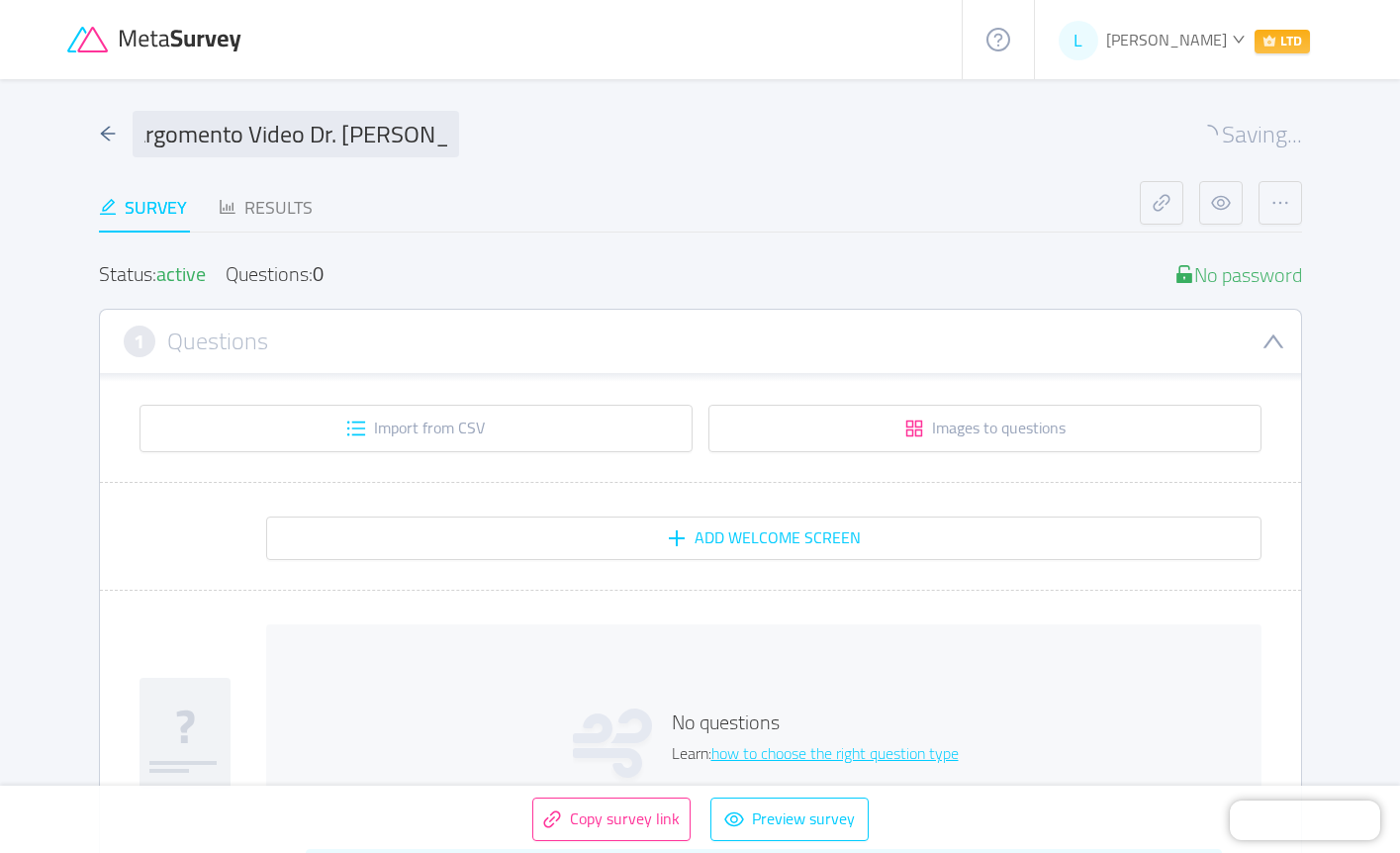 click on "Argomento Video Dr. Luca Leoni Saving..." at bounding box center [700, 134] 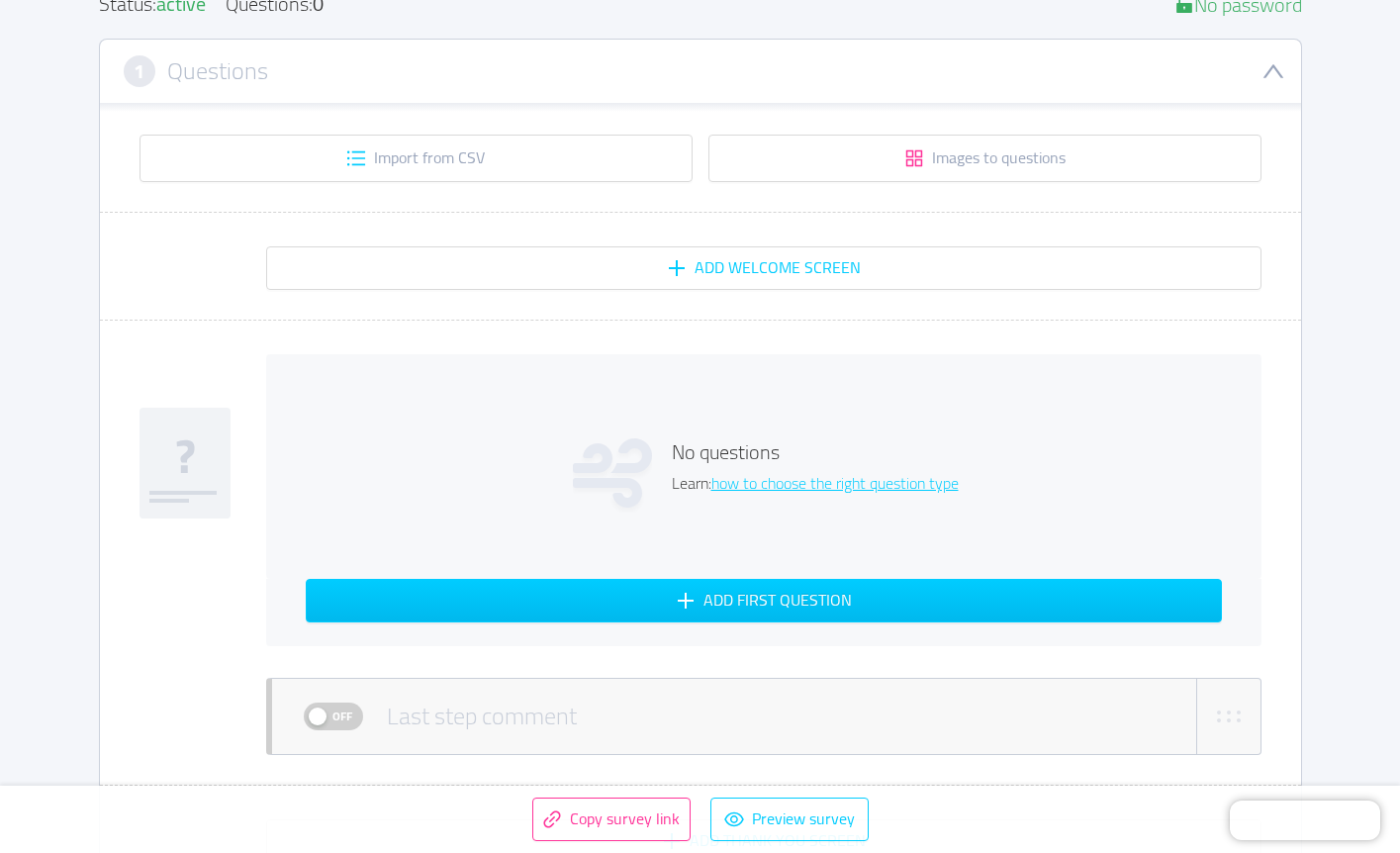 scroll, scrollTop: 289, scrollLeft: 0, axis: vertical 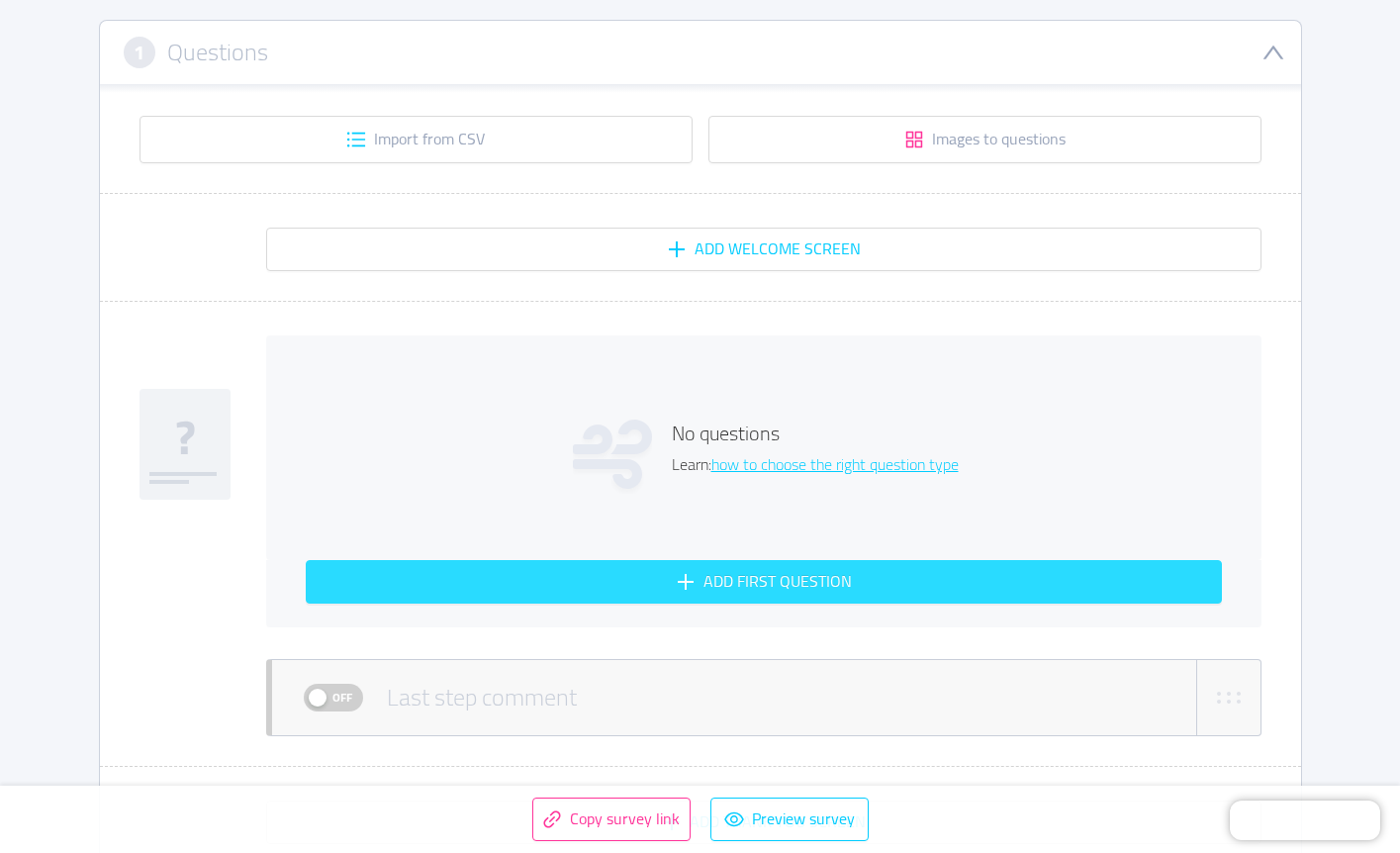 click on "Add first question" at bounding box center [764, 582] 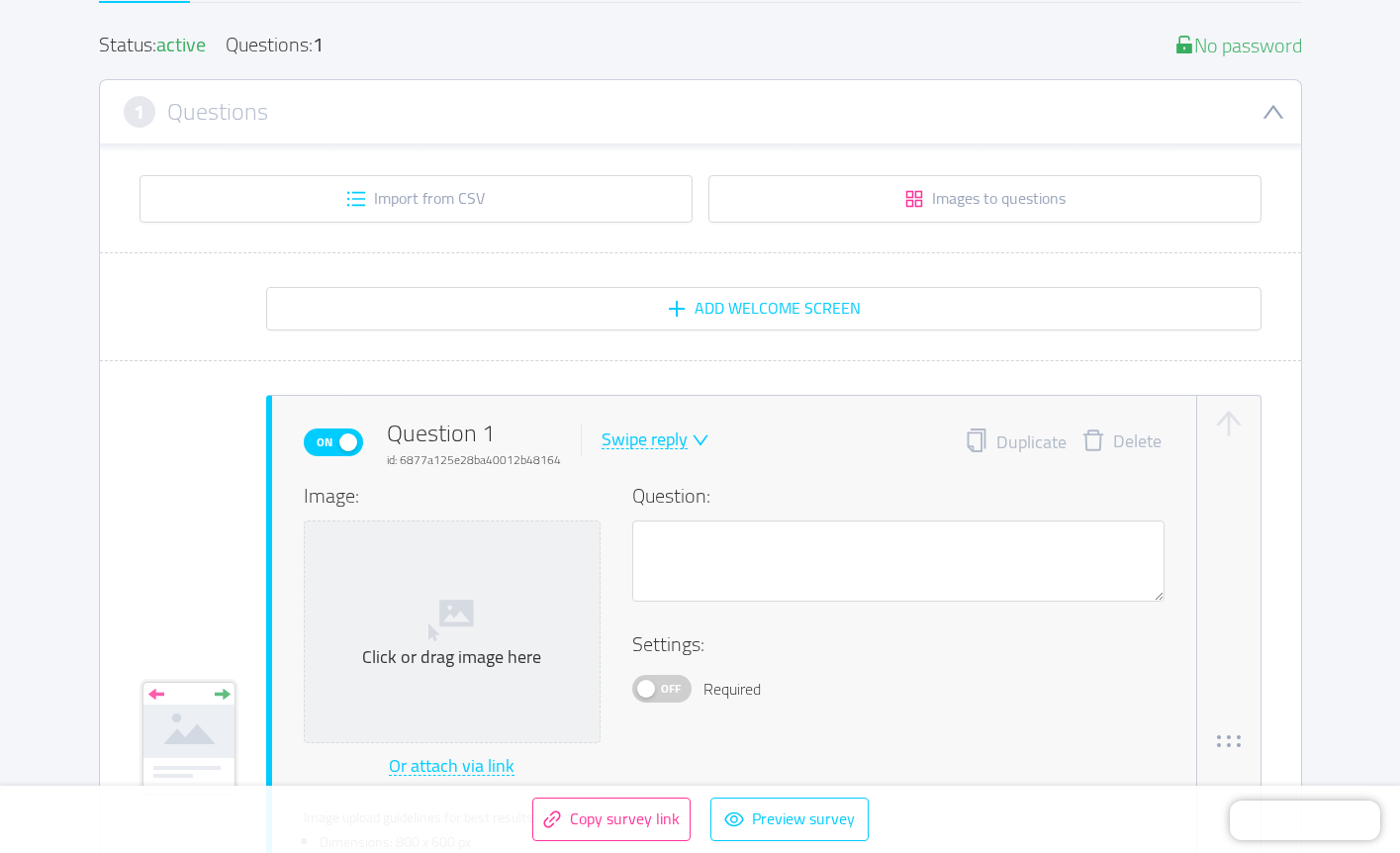 scroll, scrollTop: 213, scrollLeft: 0, axis: vertical 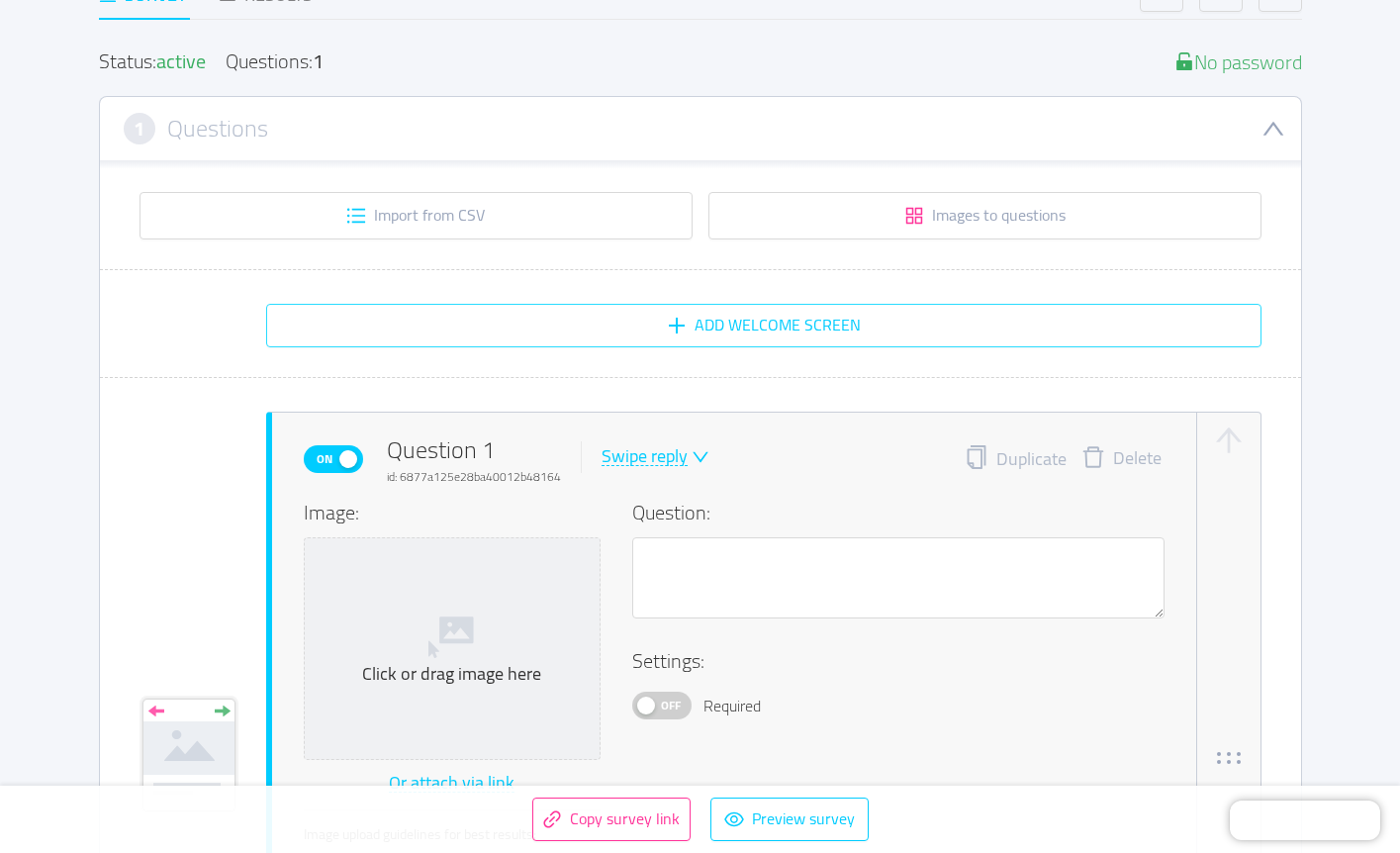click on "Add Welcome screen" at bounding box center (764, 326) 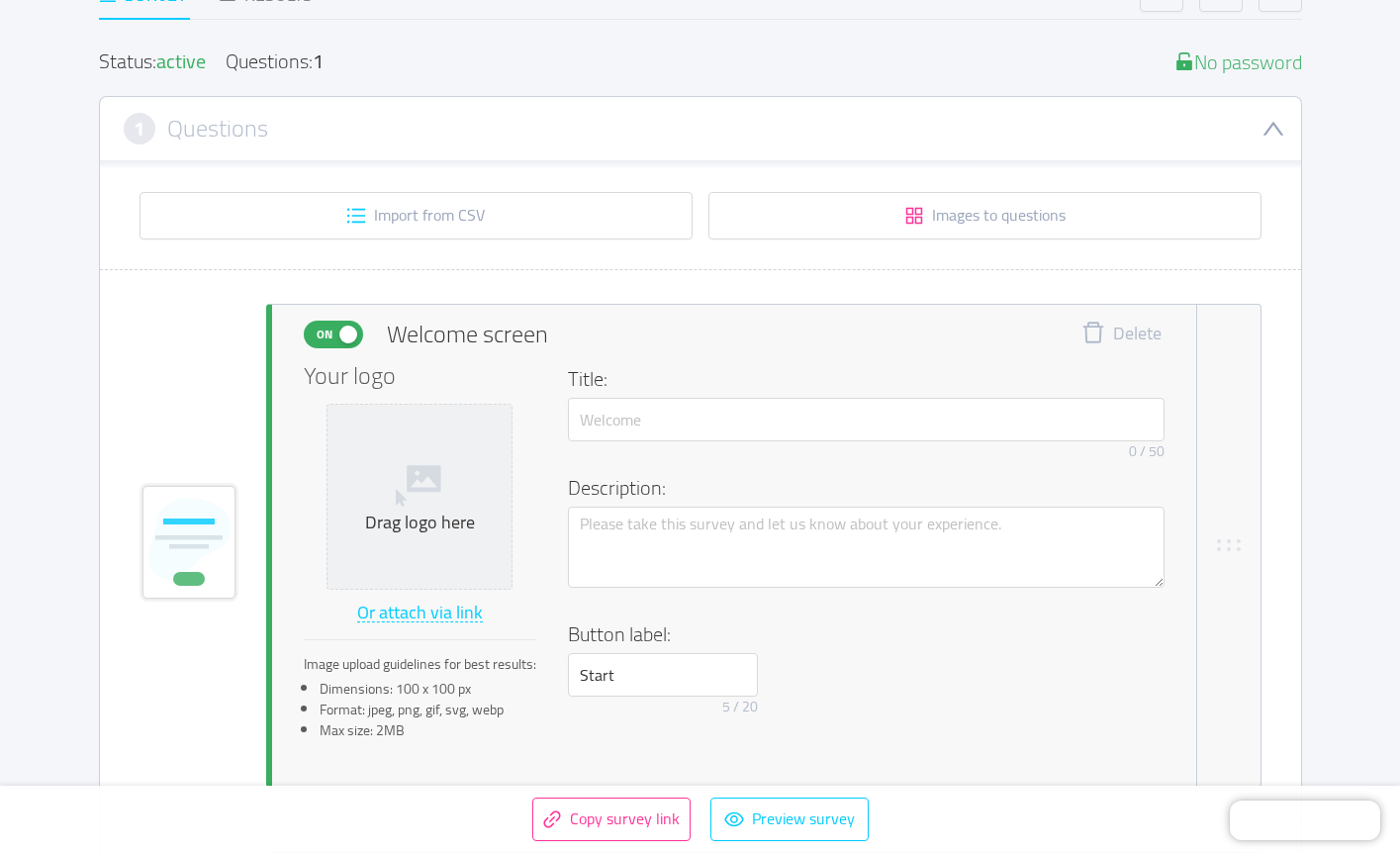 type 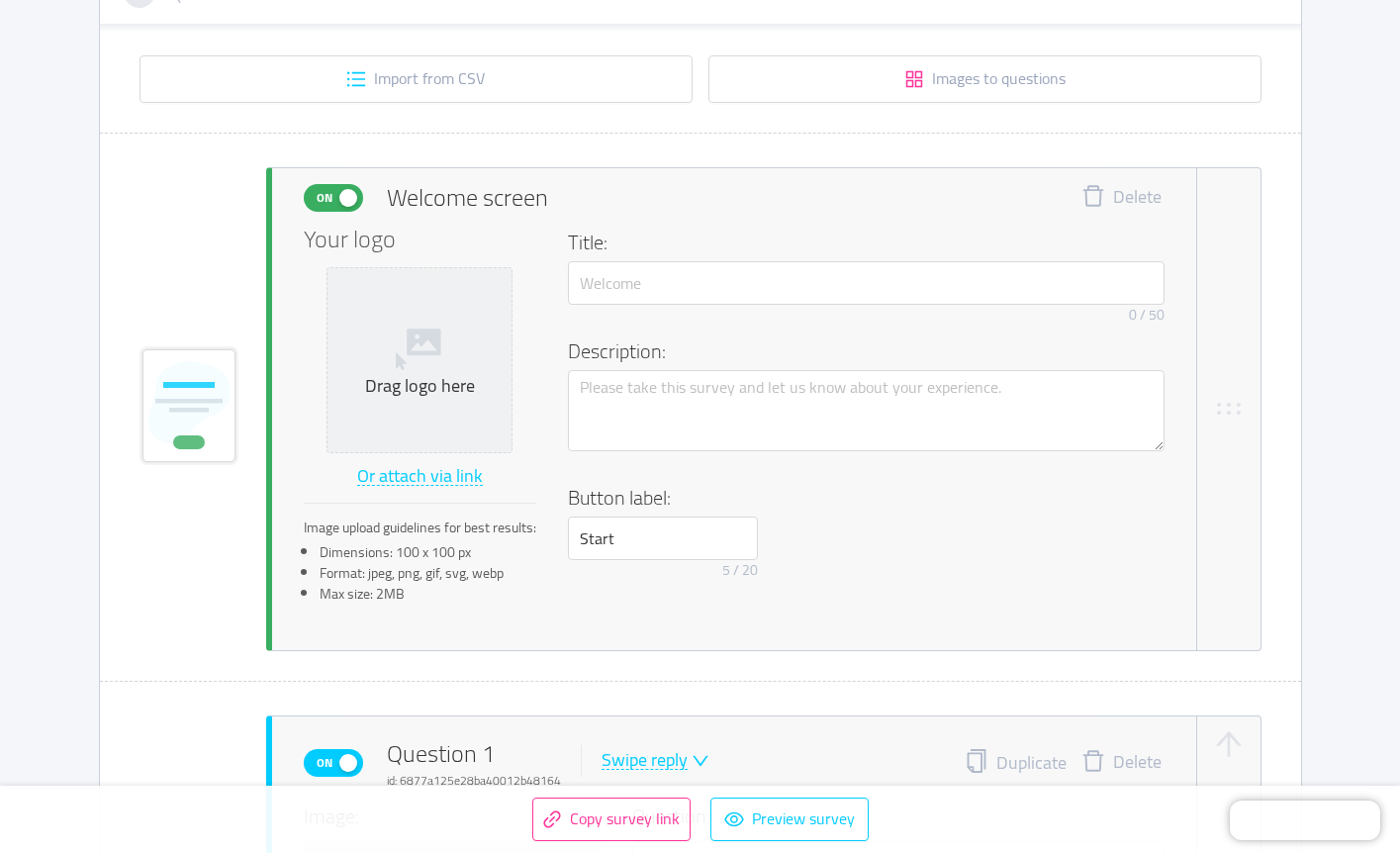 scroll, scrollTop: 353, scrollLeft: 0, axis: vertical 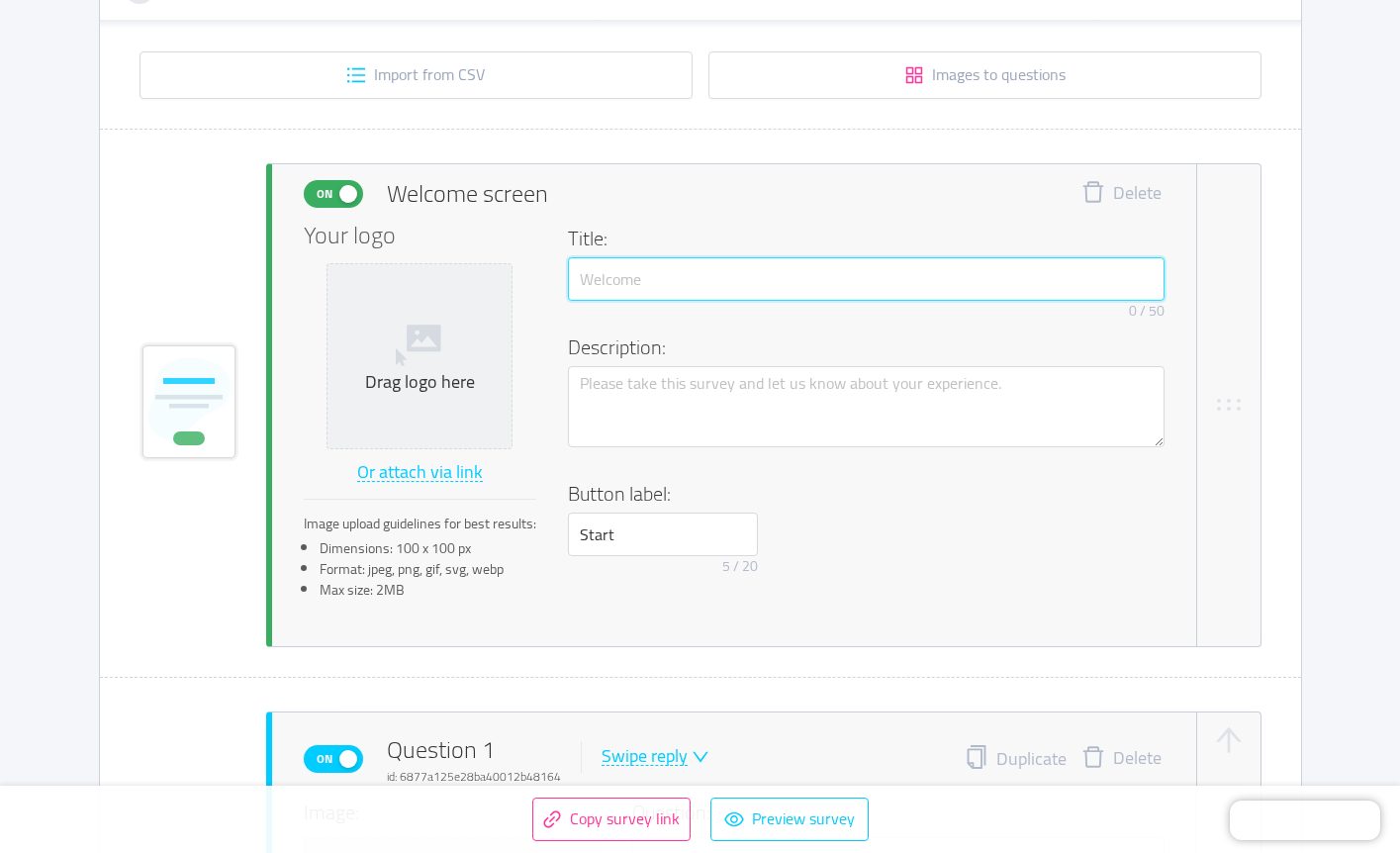 click at bounding box center (866, 279) 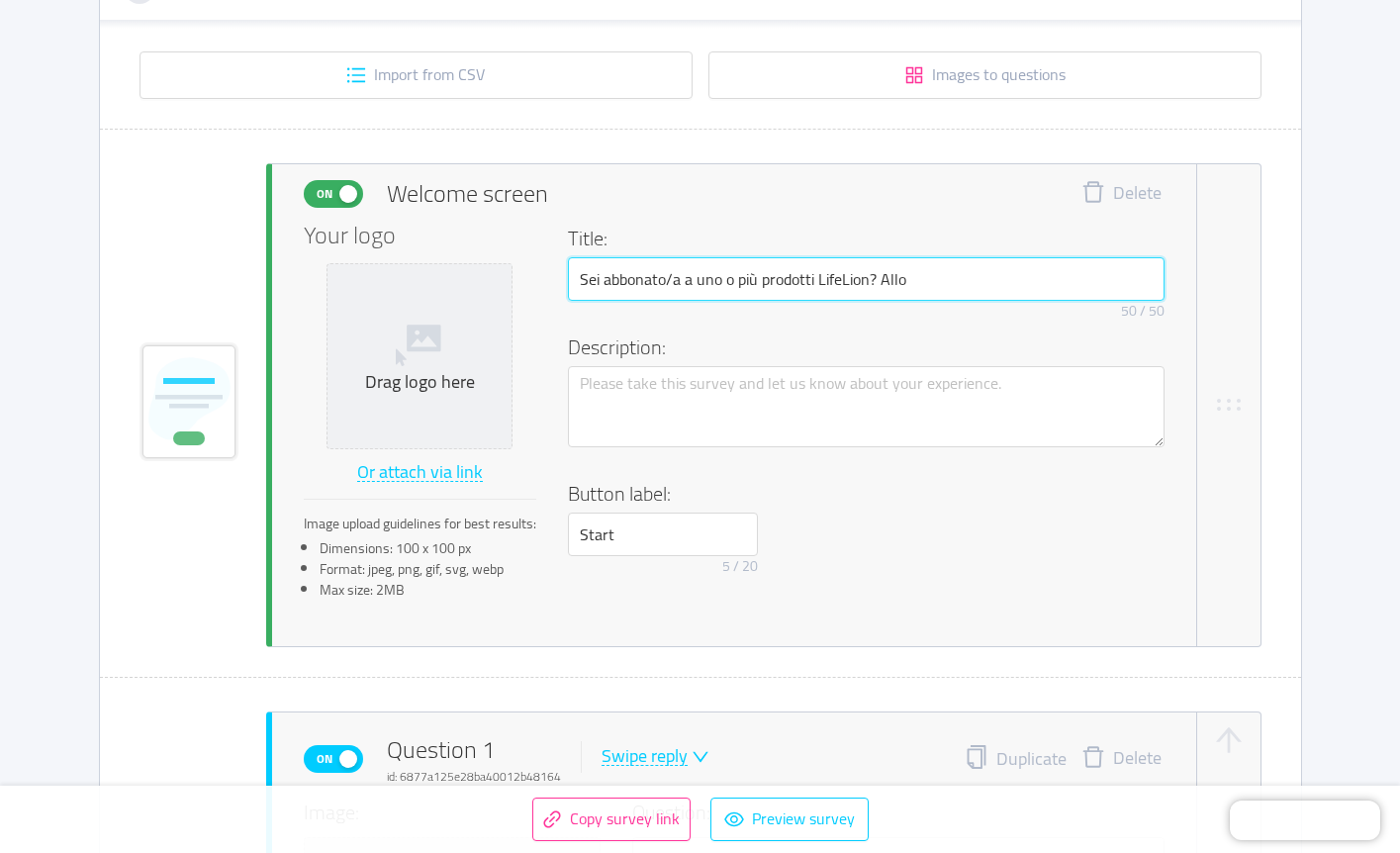 drag, startPoint x: 932, startPoint y: 276, endPoint x: 878, endPoint y: 279, distance: 54.083269 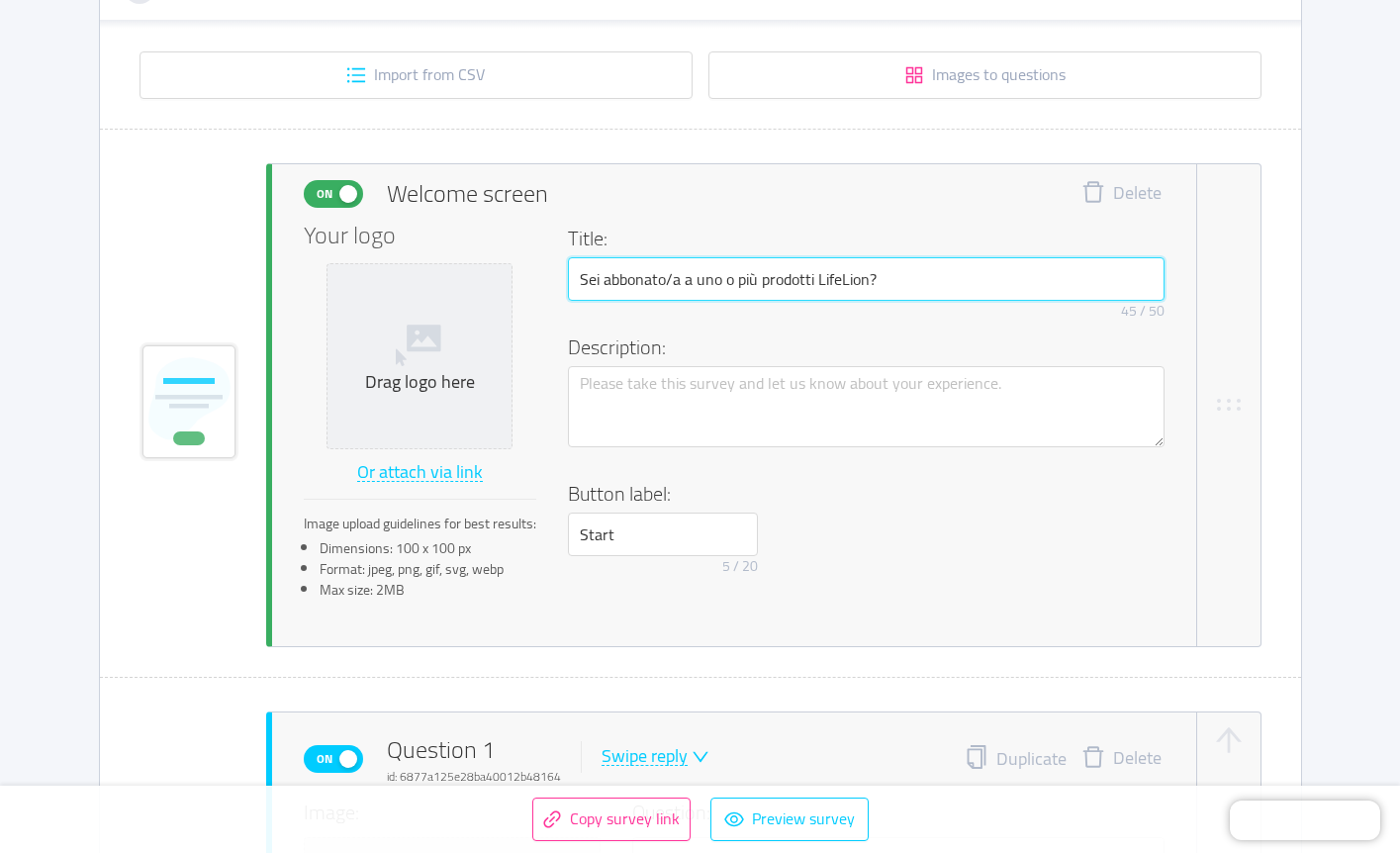 type on "Sei abbonato/a a uno o più prodotti LifeLion?" 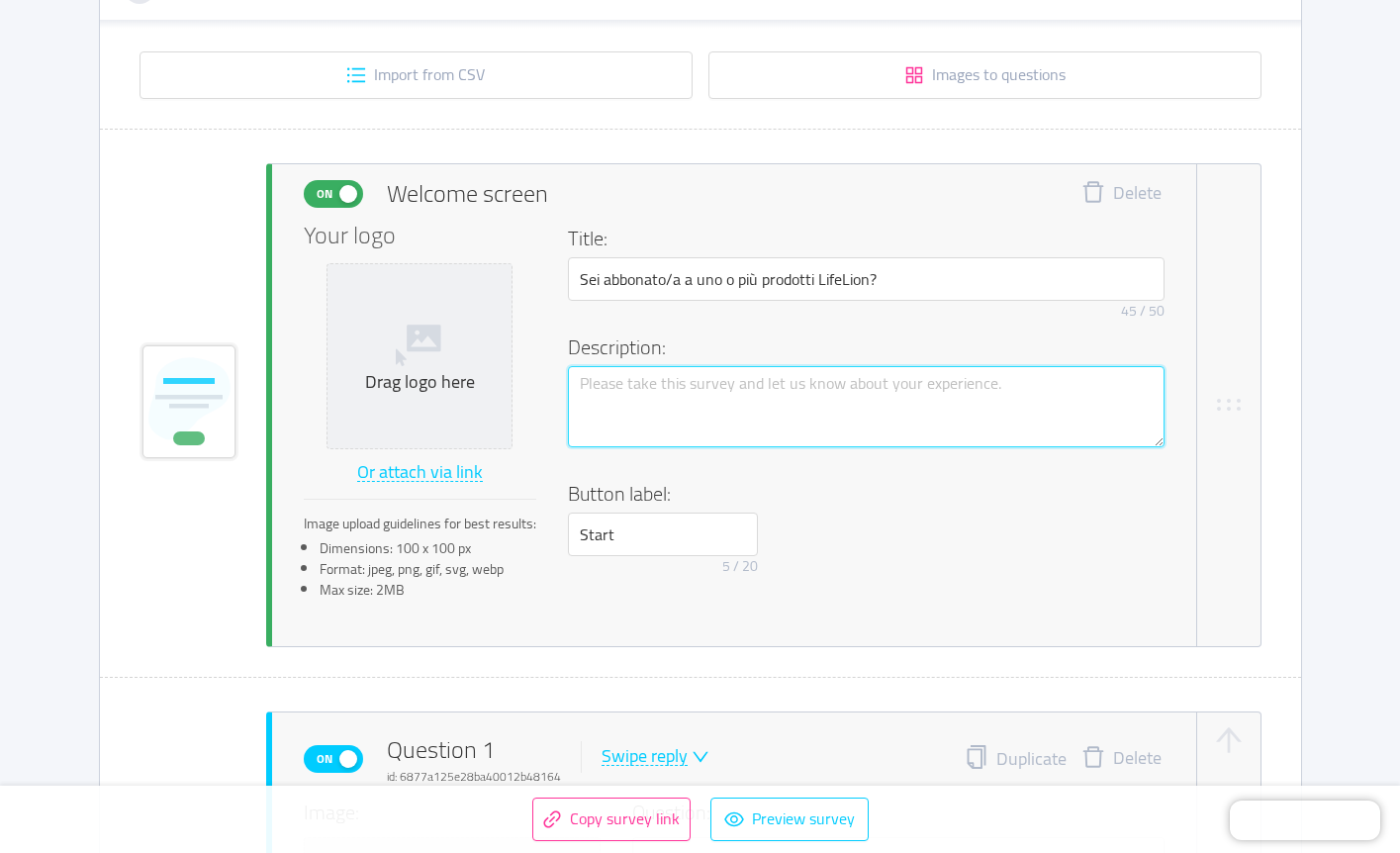 click at bounding box center [866, 407] 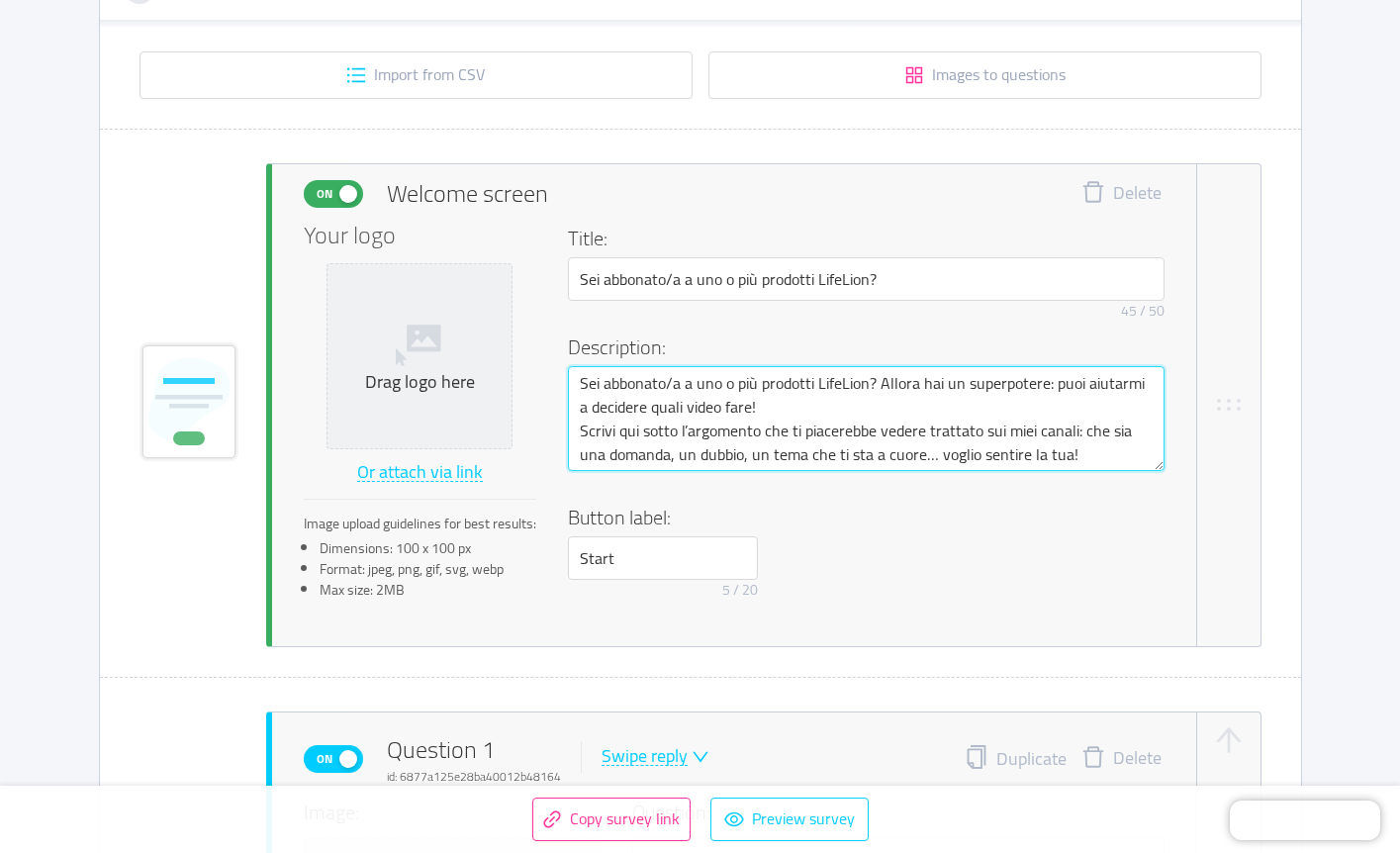 click on "Sei abbonato/a a uno o più prodotti LifeLion? Allora hai un superpotere: puoi aiutarmi a decidere quali video fare!
Scrivi qui sotto l’argomento che ti piacerebbe vedere trattato sui miei canali: che sia una domanda, un dubbio, un tema che ti sta a cuore… voglio sentire la tua!" at bounding box center (866, 419) 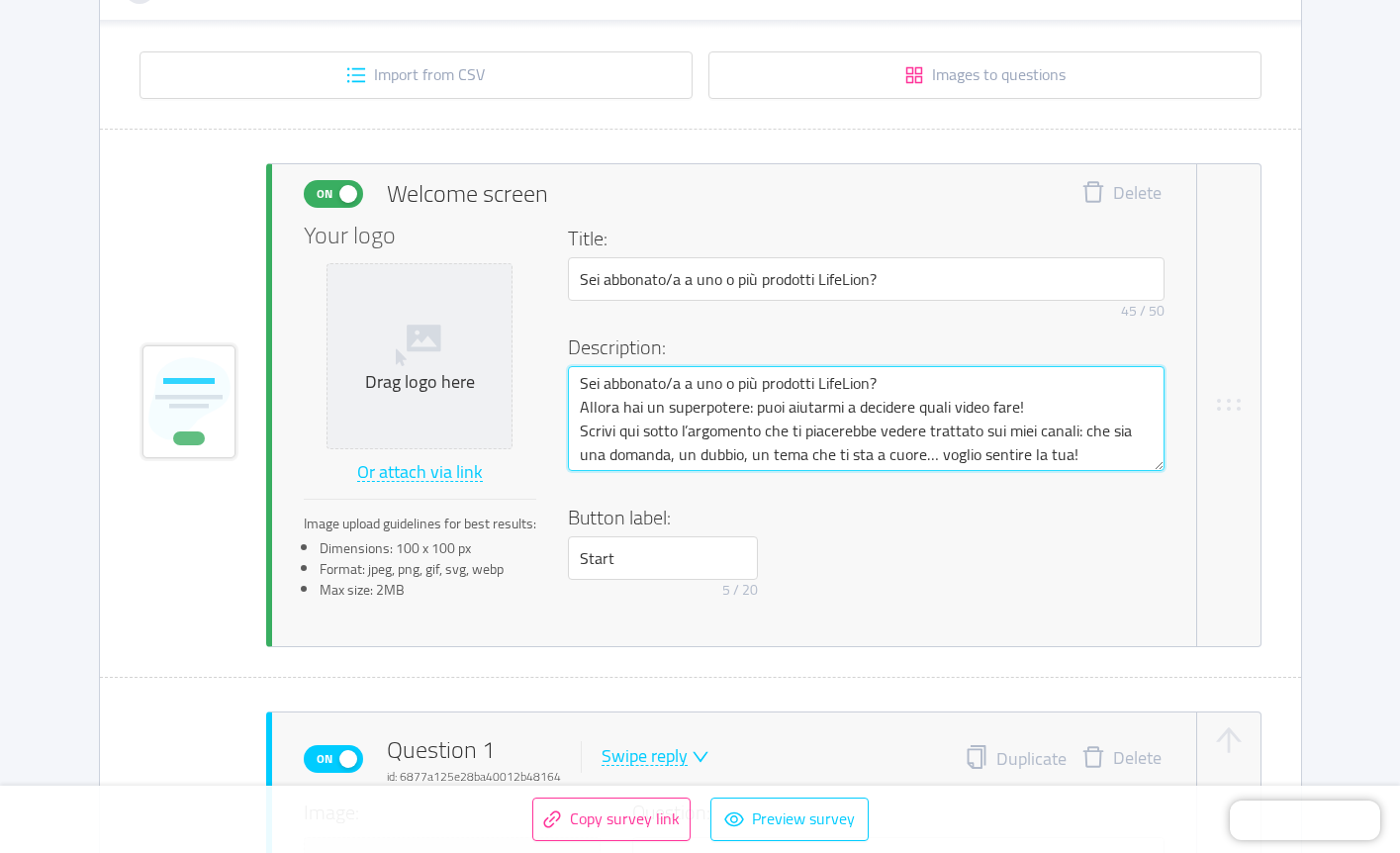 type 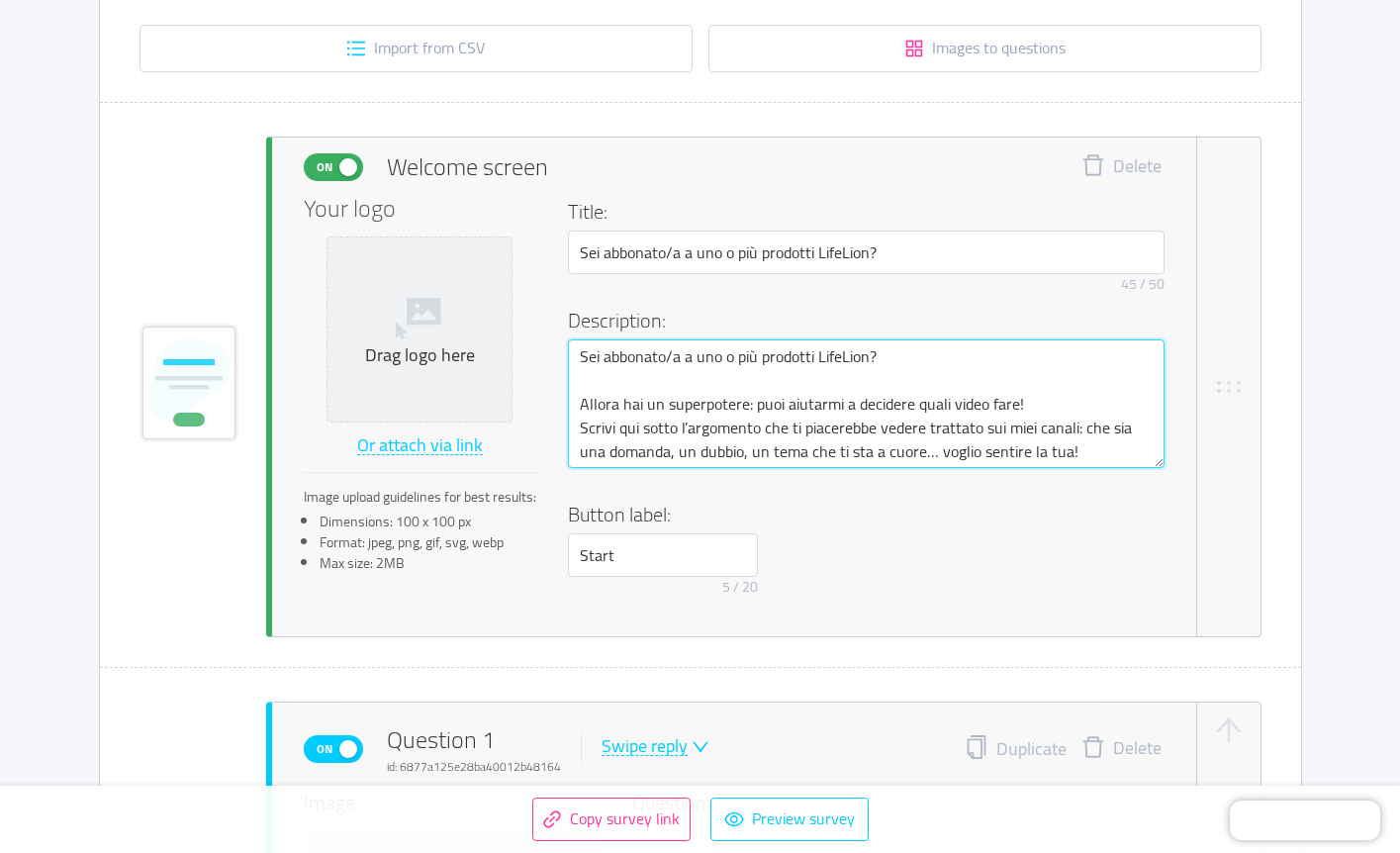 scroll, scrollTop: 370, scrollLeft: 0, axis: vertical 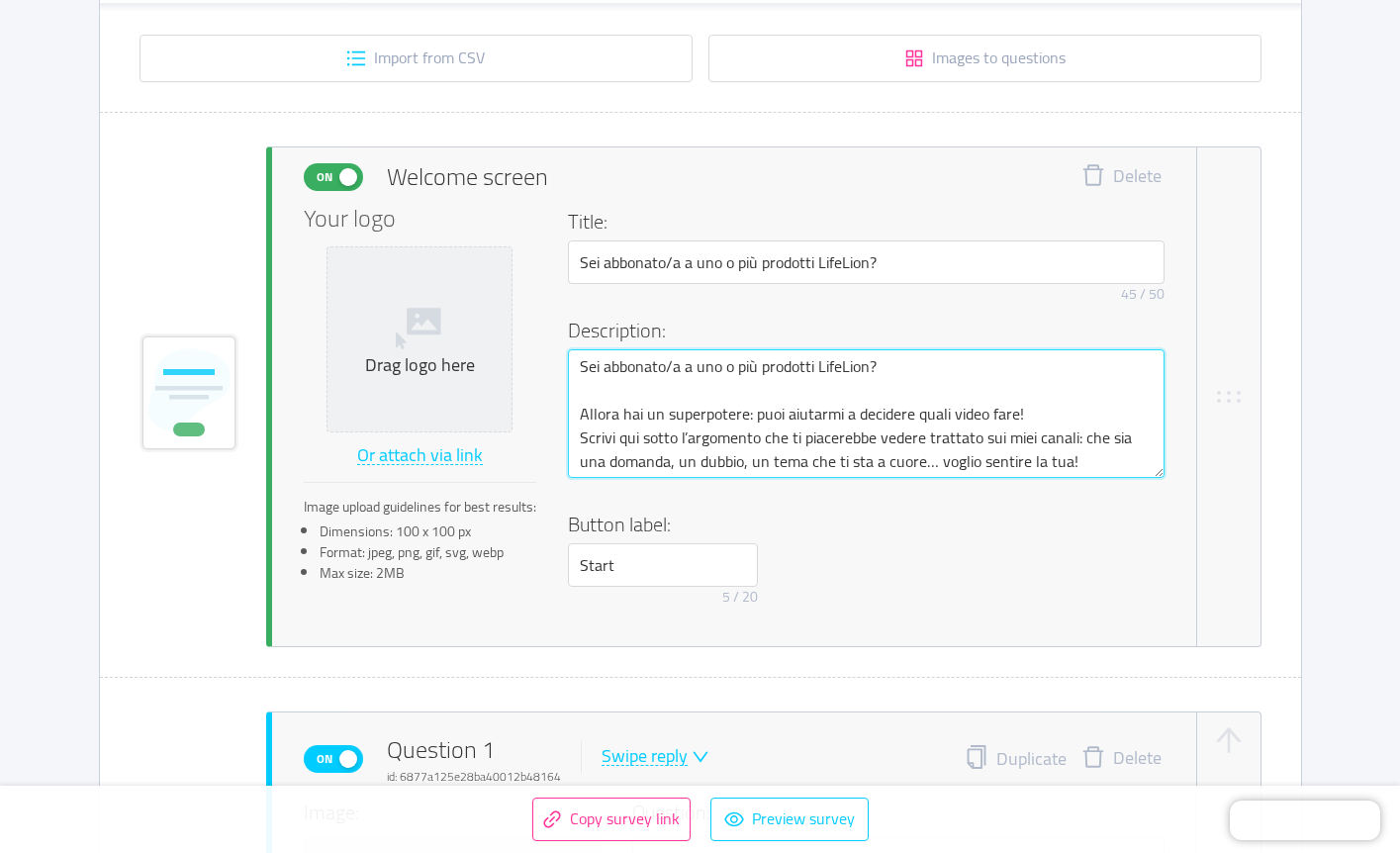 click on "Sei abbonato/a a uno o più prodotti LifeLion?
Allora hai un superpotere: puoi aiutarmi a decidere quali video fare!
Scrivi qui sotto l’argomento che ti piacerebbe vedere trattato sui miei canali: che sia una domanda, un dubbio, un tema che ti sta a cuore… voglio sentire la tua!" at bounding box center [866, 414] 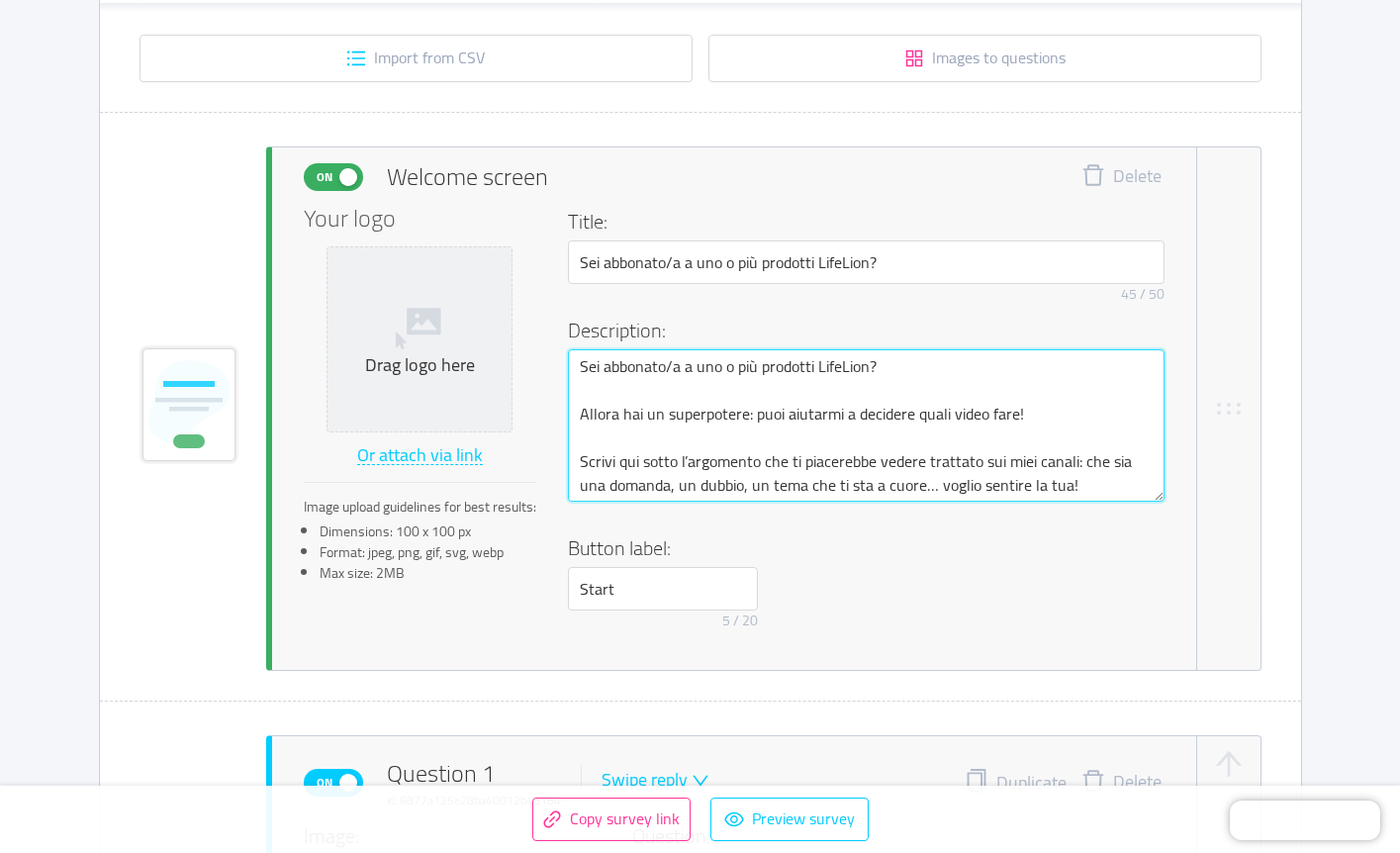 click on "Sei abbonato/a a uno o più prodotti LifeLion?
Allora hai un superpotere: puoi aiutarmi a decidere quali video fare!
Scrivi qui sotto l’argomento che ti piacerebbe vedere trattato sui miei canali: che sia una domanda, un dubbio, un tema che ti sta a cuore… voglio sentire la tua!" at bounding box center (866, 426) 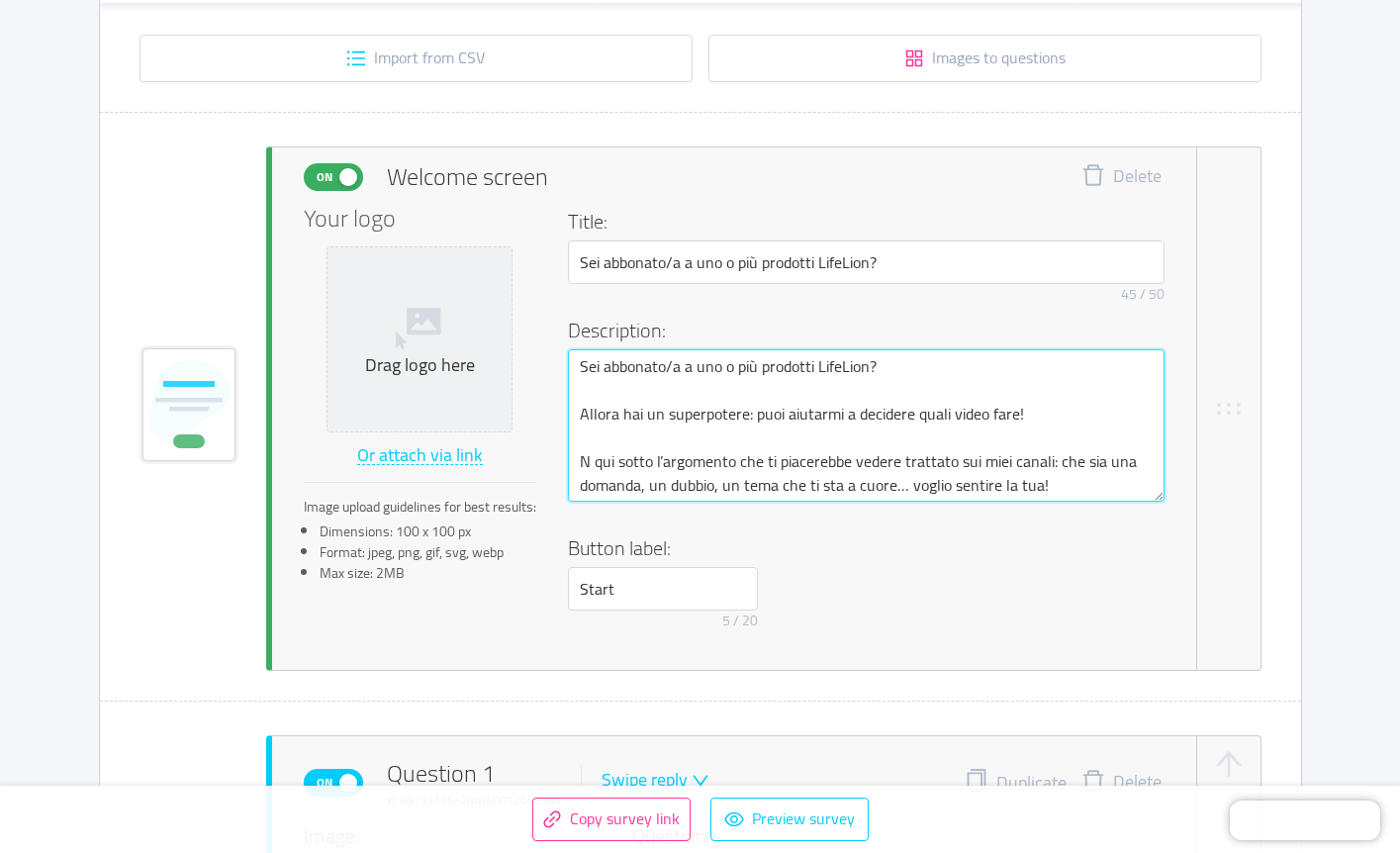 type 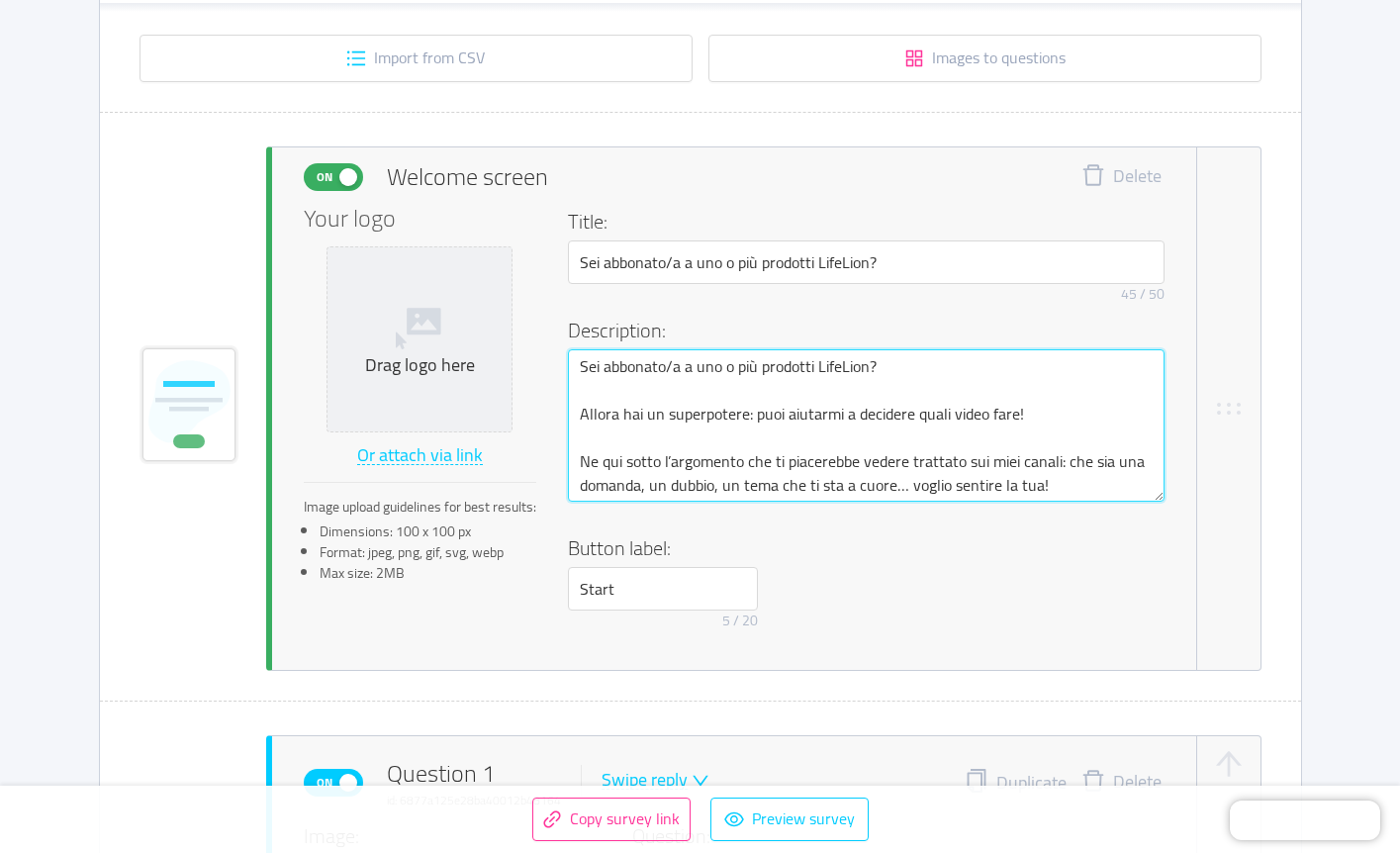type on "Sei abbonato/a a uno o più prodotti LifeLion?
Allora hai un superpotere: puoi aiutarmi a decidere quali video fare!
Nel qui sotto l’argomento che ti piacerebbe vedere trattato sui miei canali: che sia una domanda, un dubbio, un tema che ti sta a cuore… voglio sentire la tua!" 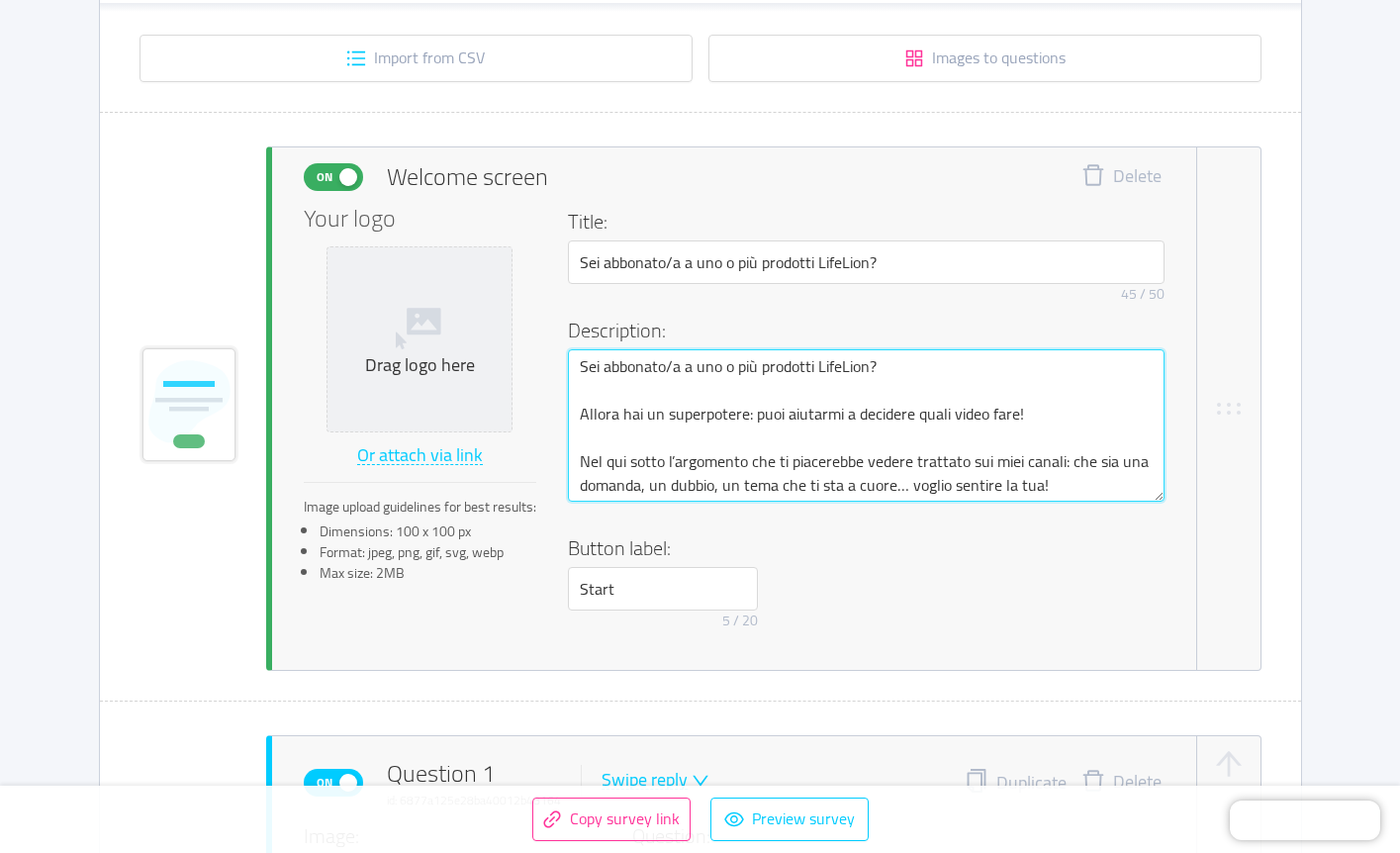 type 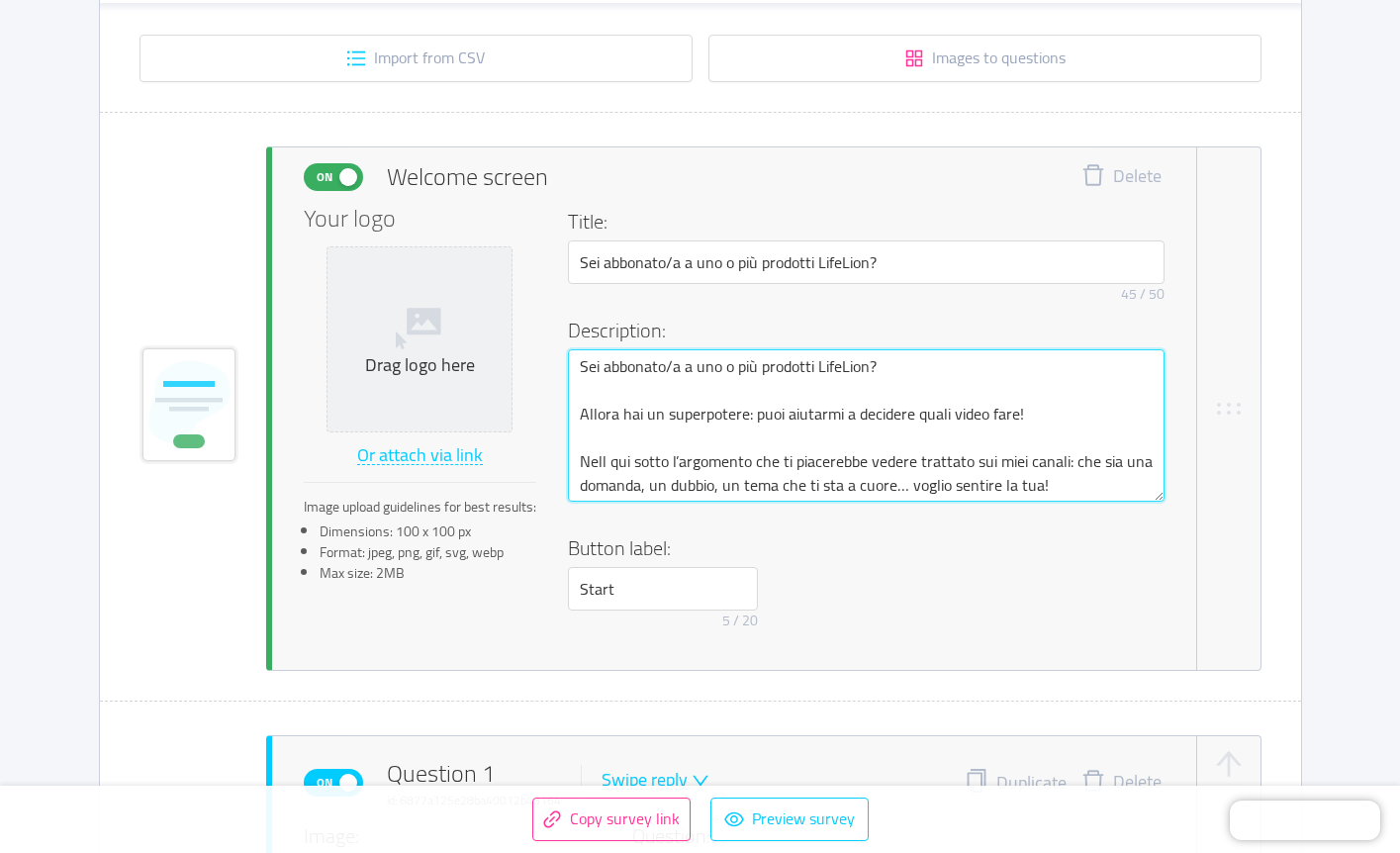 type 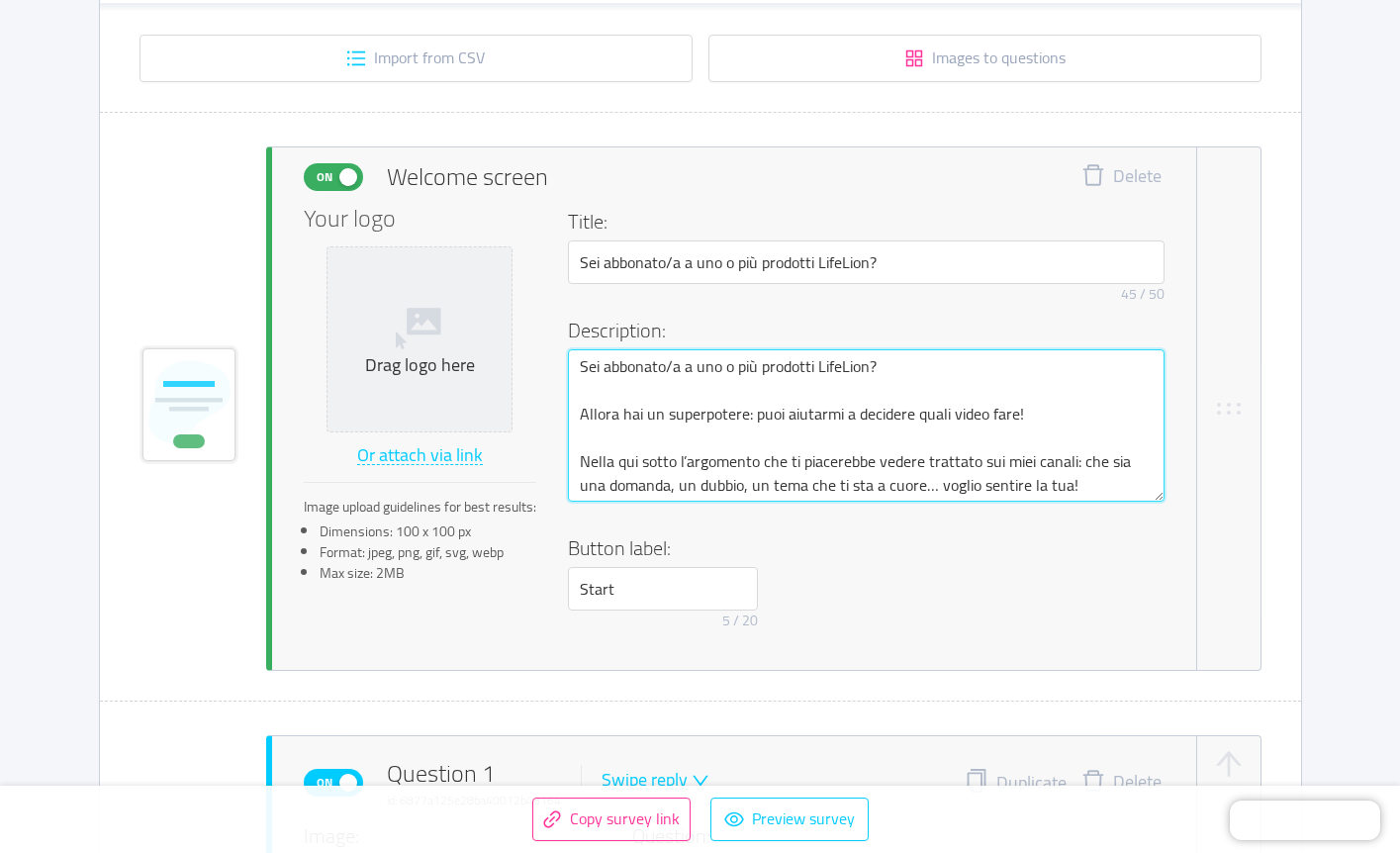 type 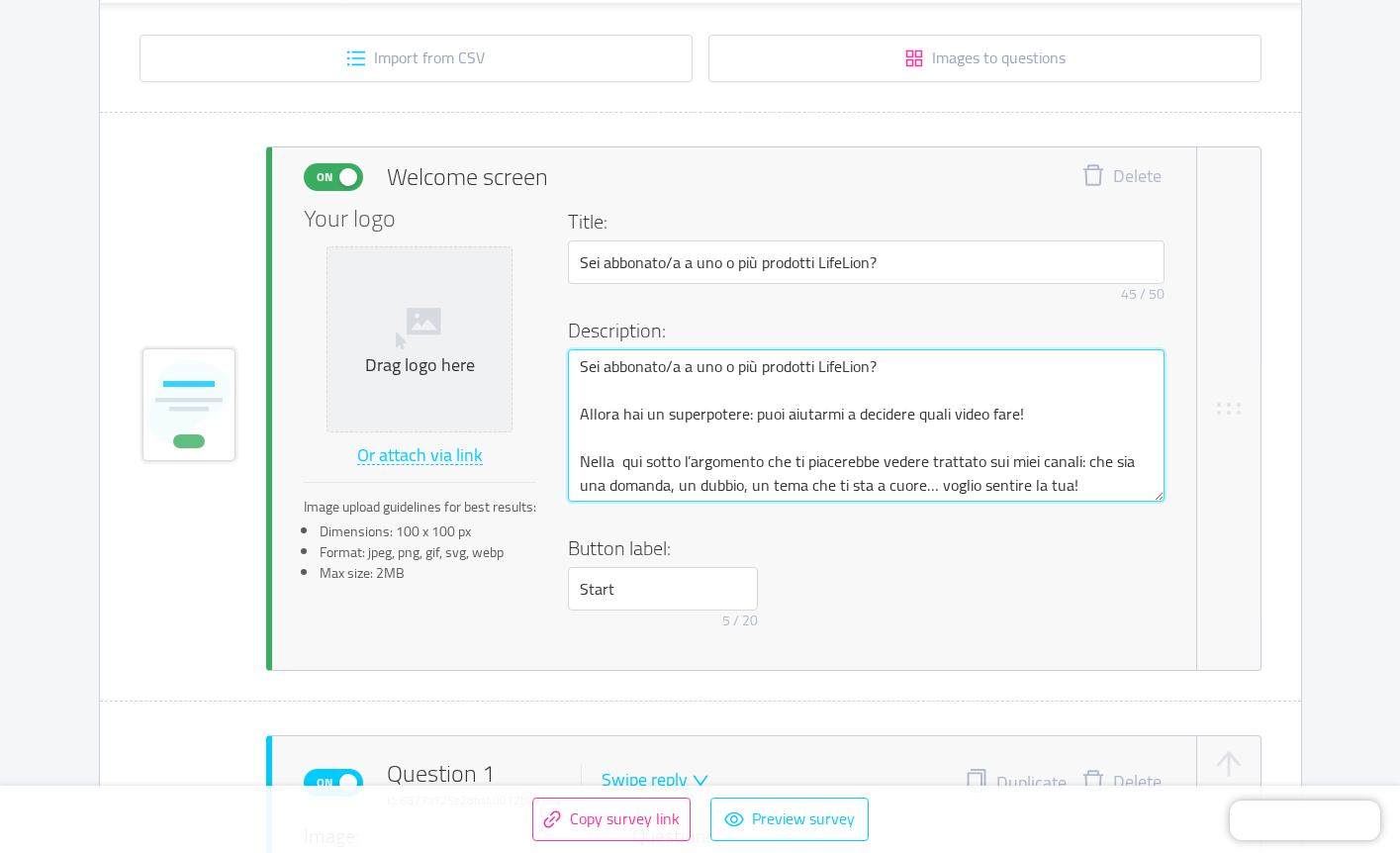 type 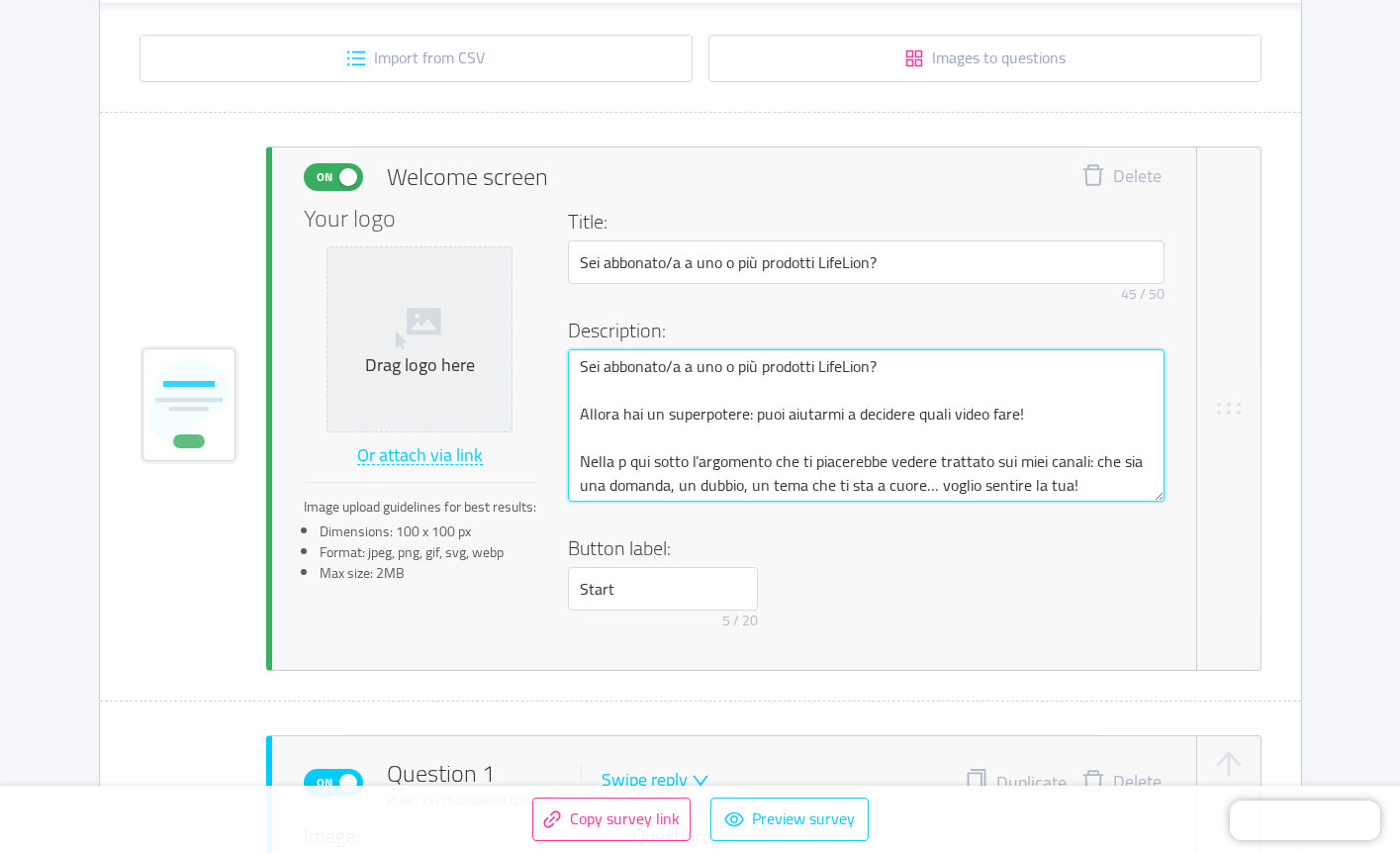 type on "Sei abbonato/a a uno o più prodotti LifeLion?
Allora hai un superpotere: puoi aiutarmi a decidere quali video fare!
Nella pr qui sotto l’argomento che ti piacerebbe vedere trattato sui miei canali: che sia una domanda, un dubbio, un tema che ti sta a cuore… voglio sentire la tua!" 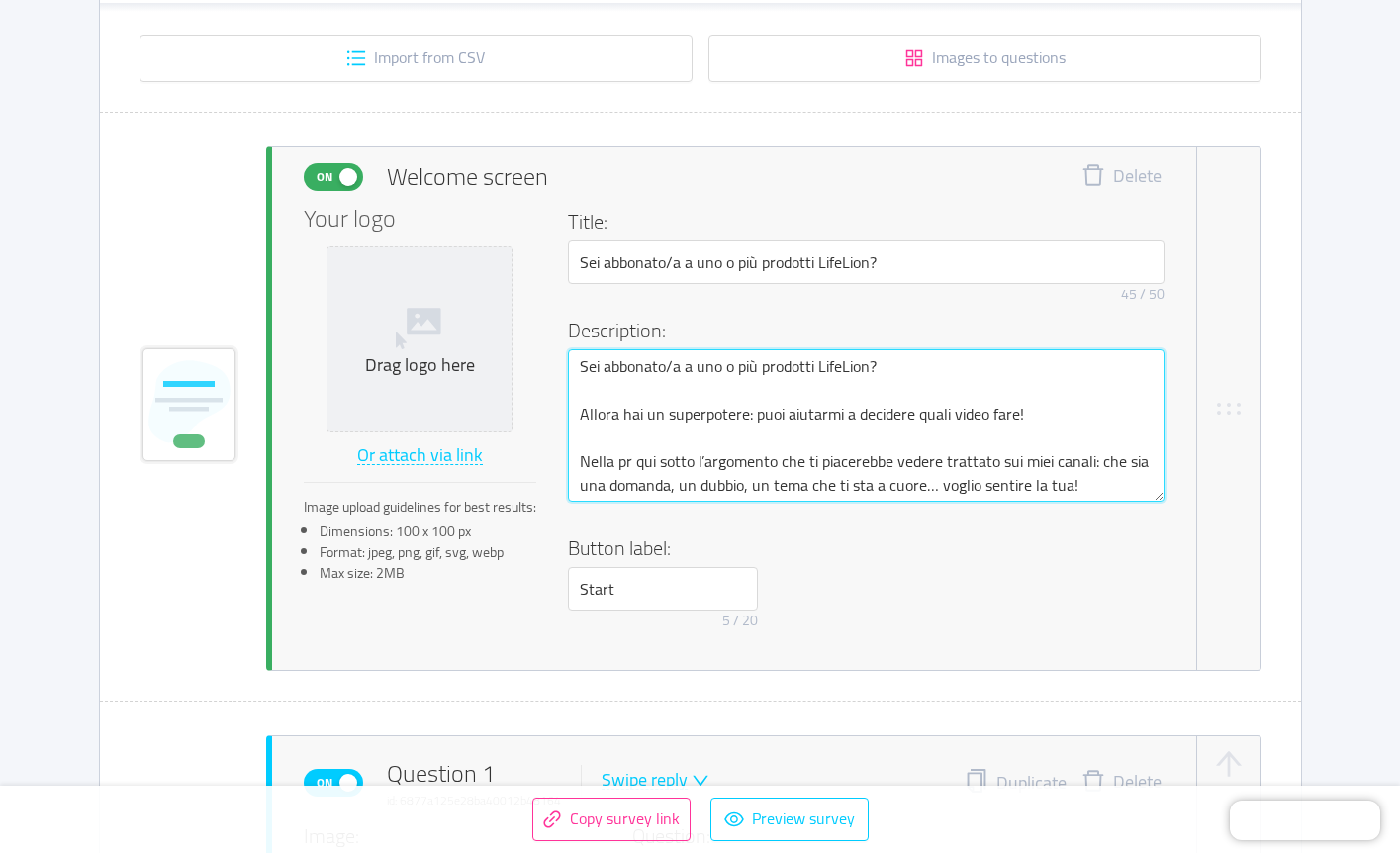 type 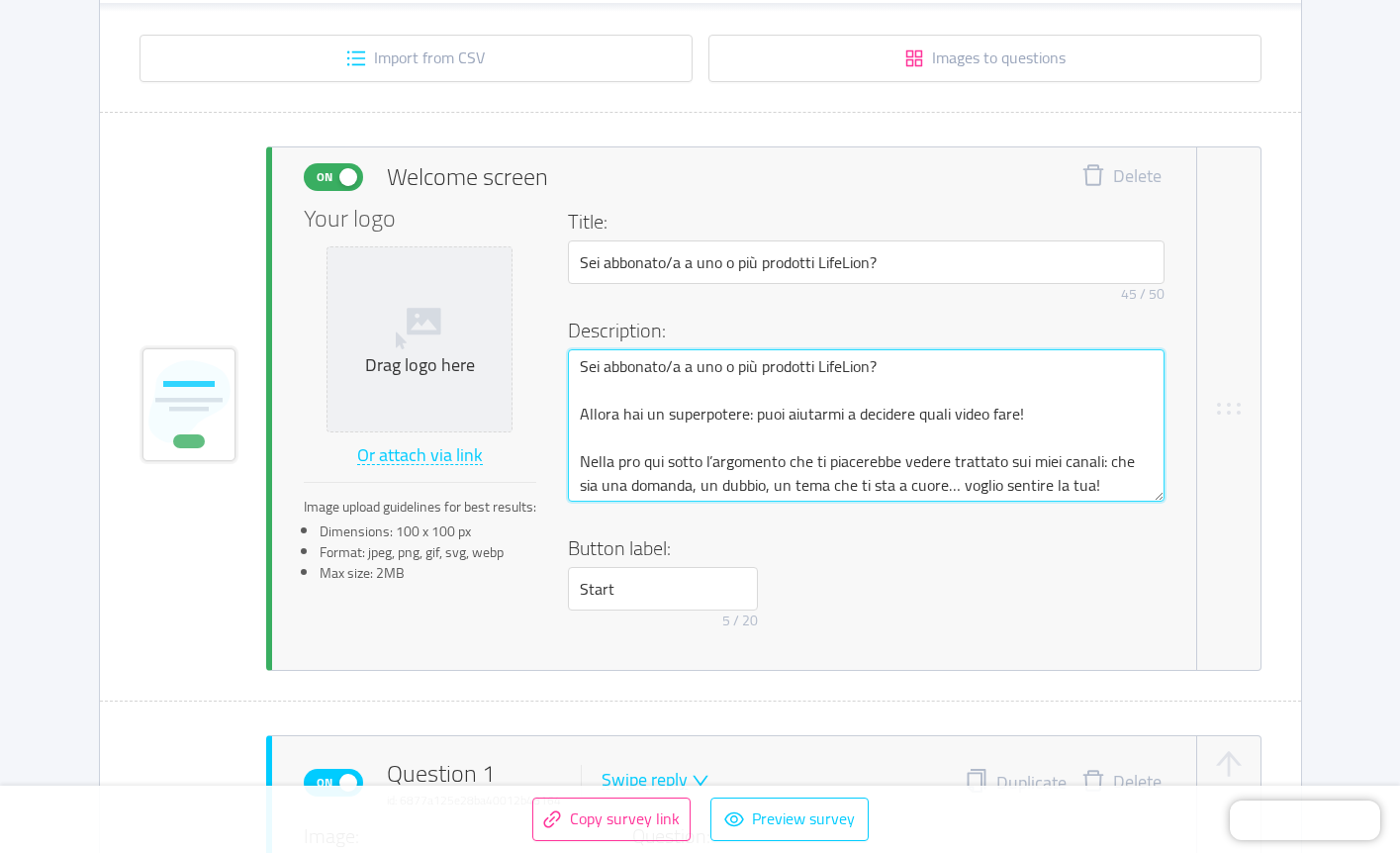 type 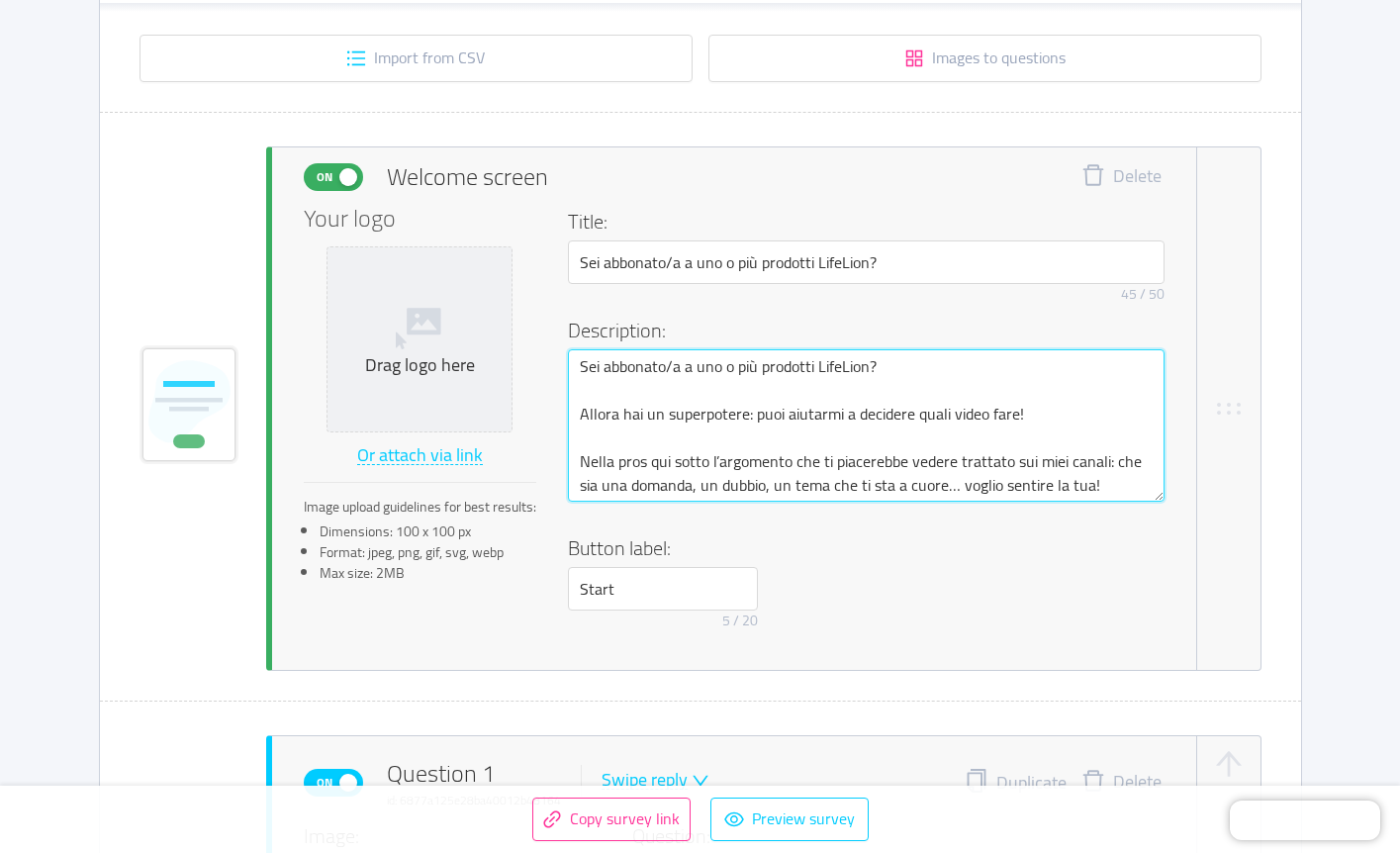 type 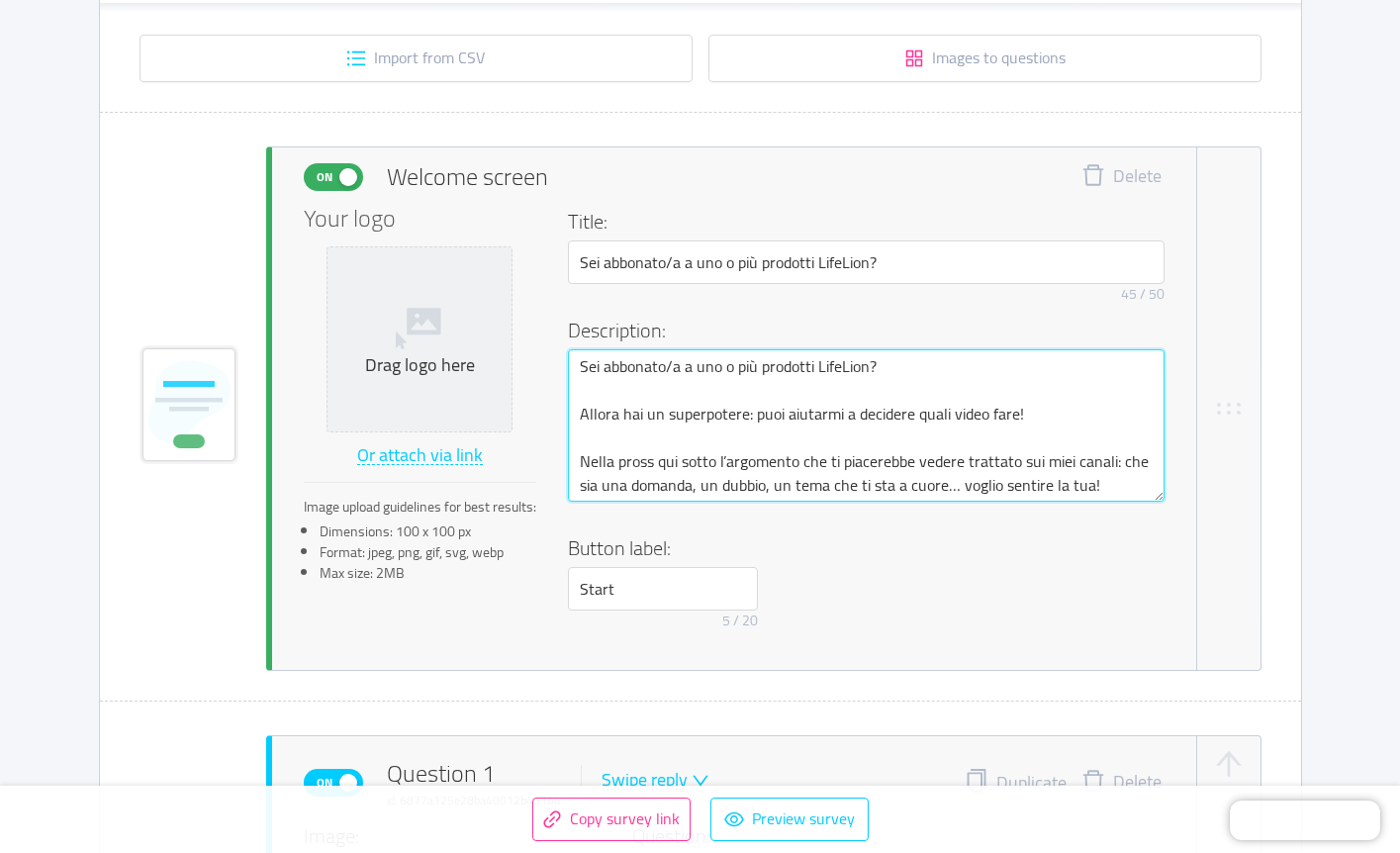 type 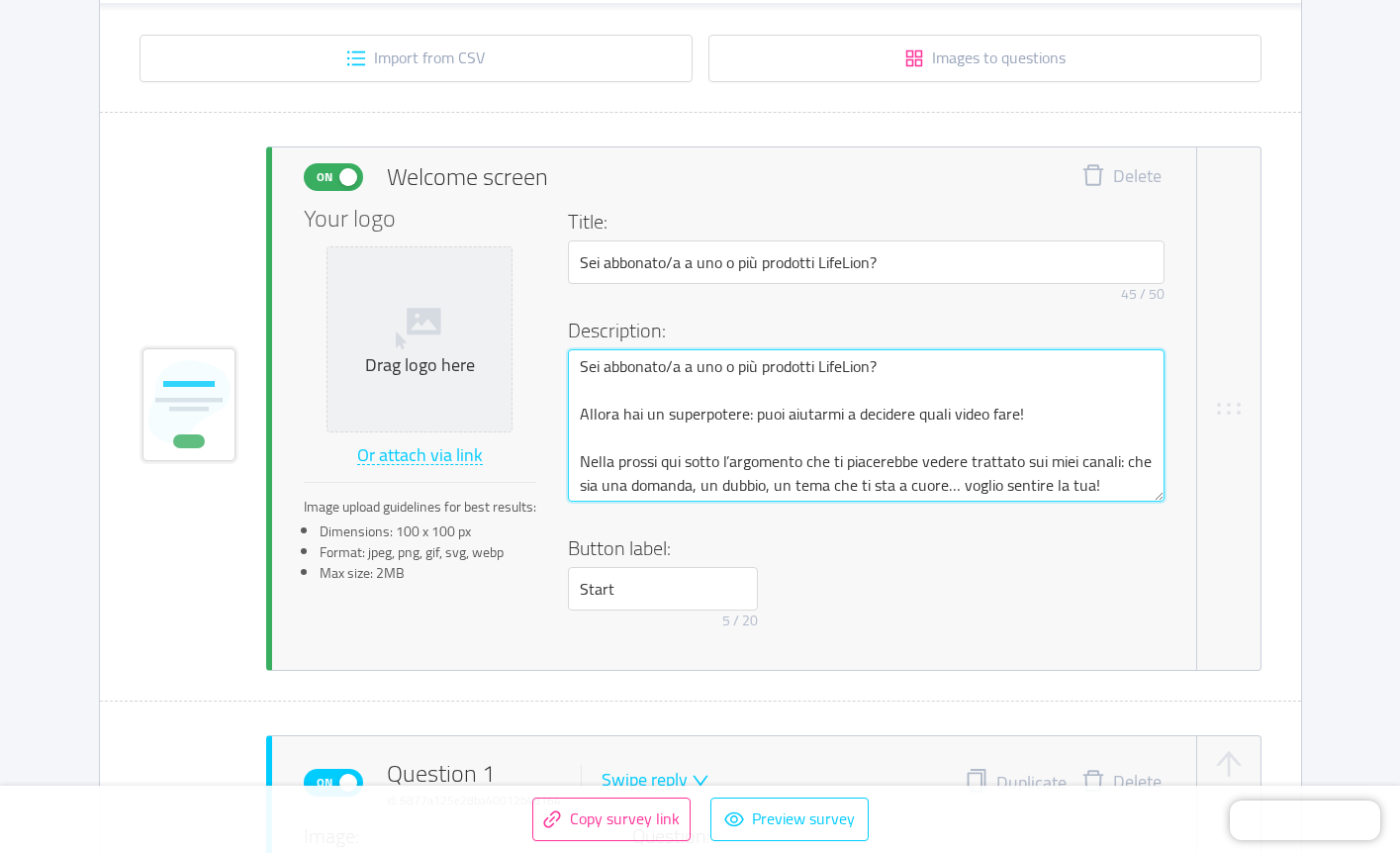 type 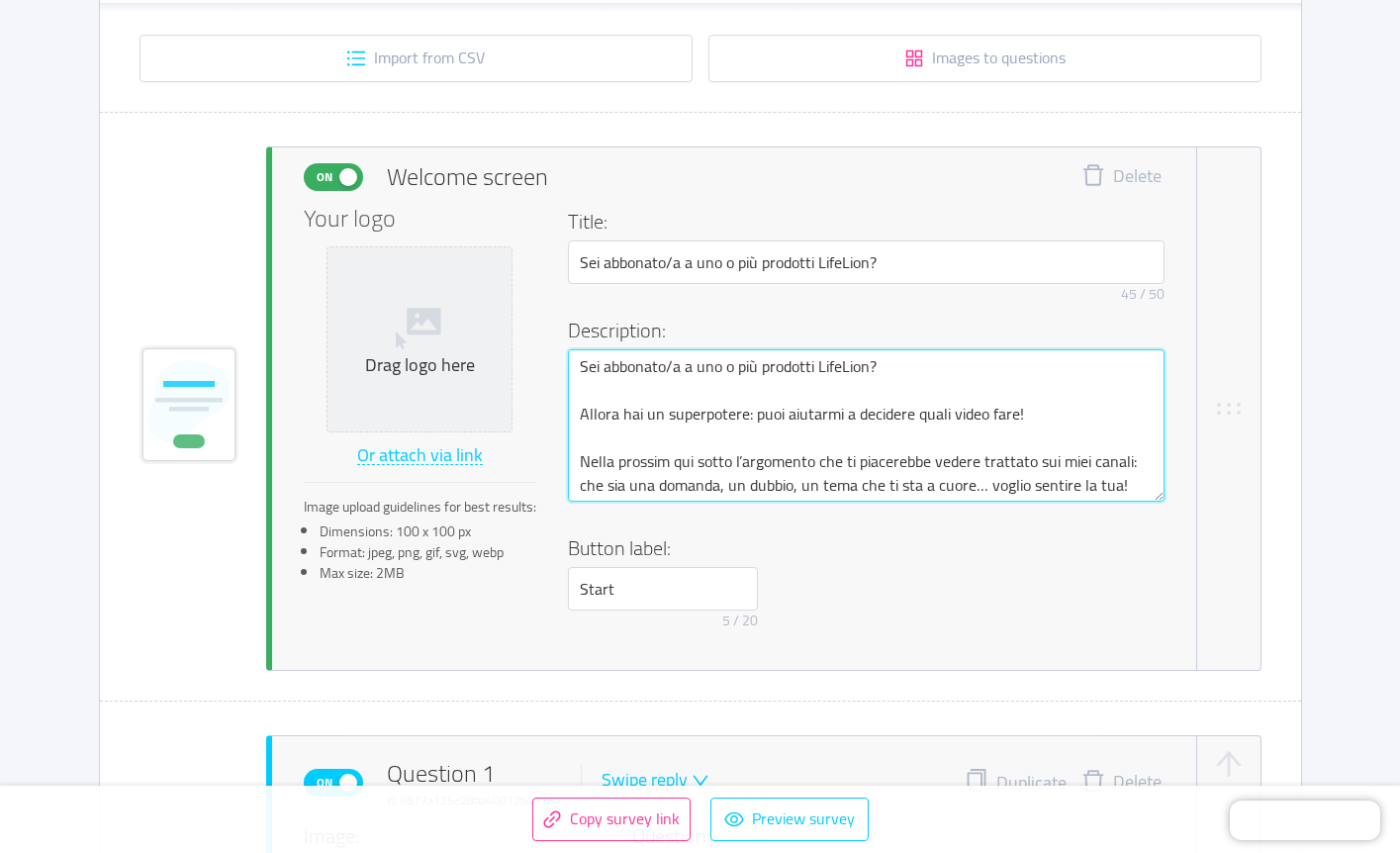 type on "Sei abbonato/a a uno o più prodotti LifeLion?
Allora hai un superpotere: puoi aiutarmi a decidere quali video fare!
Nella prossima qui sotto l’argomento che ti piacerebbe vedere trattato sui miei canali: che sia una domanda, un dubbio, un tema che ti sta a cuore… voglio sentire la tua!" 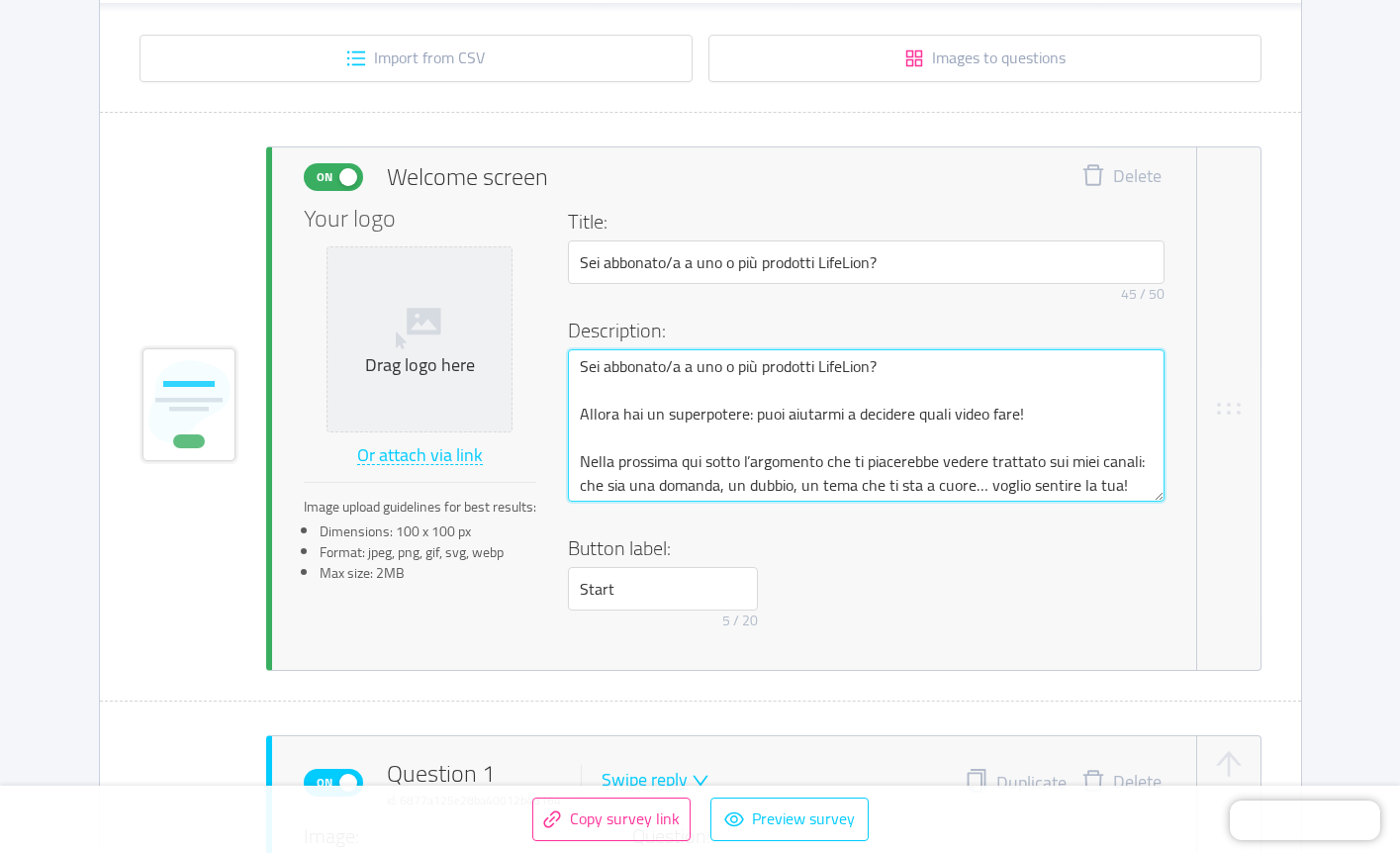 type 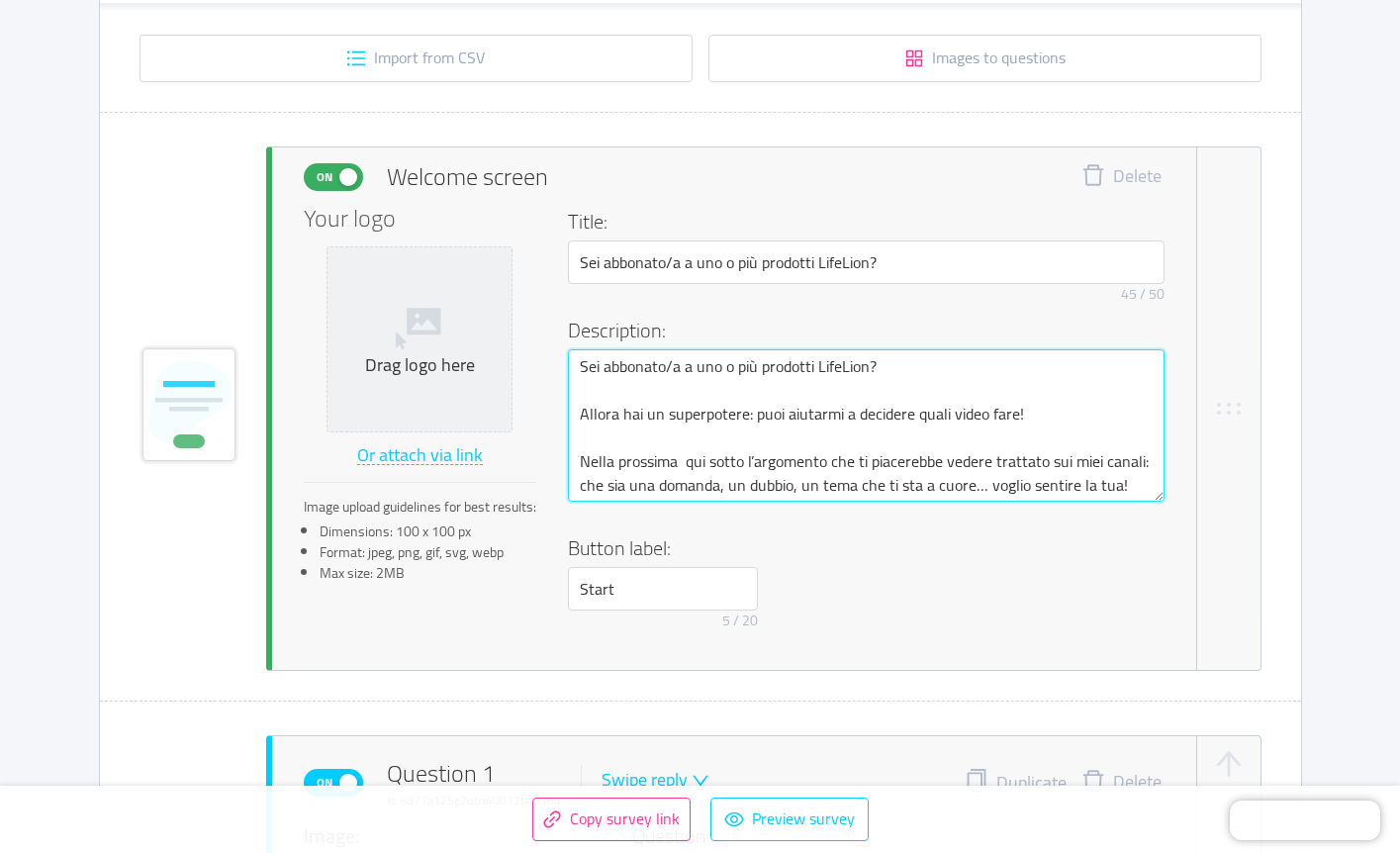 type 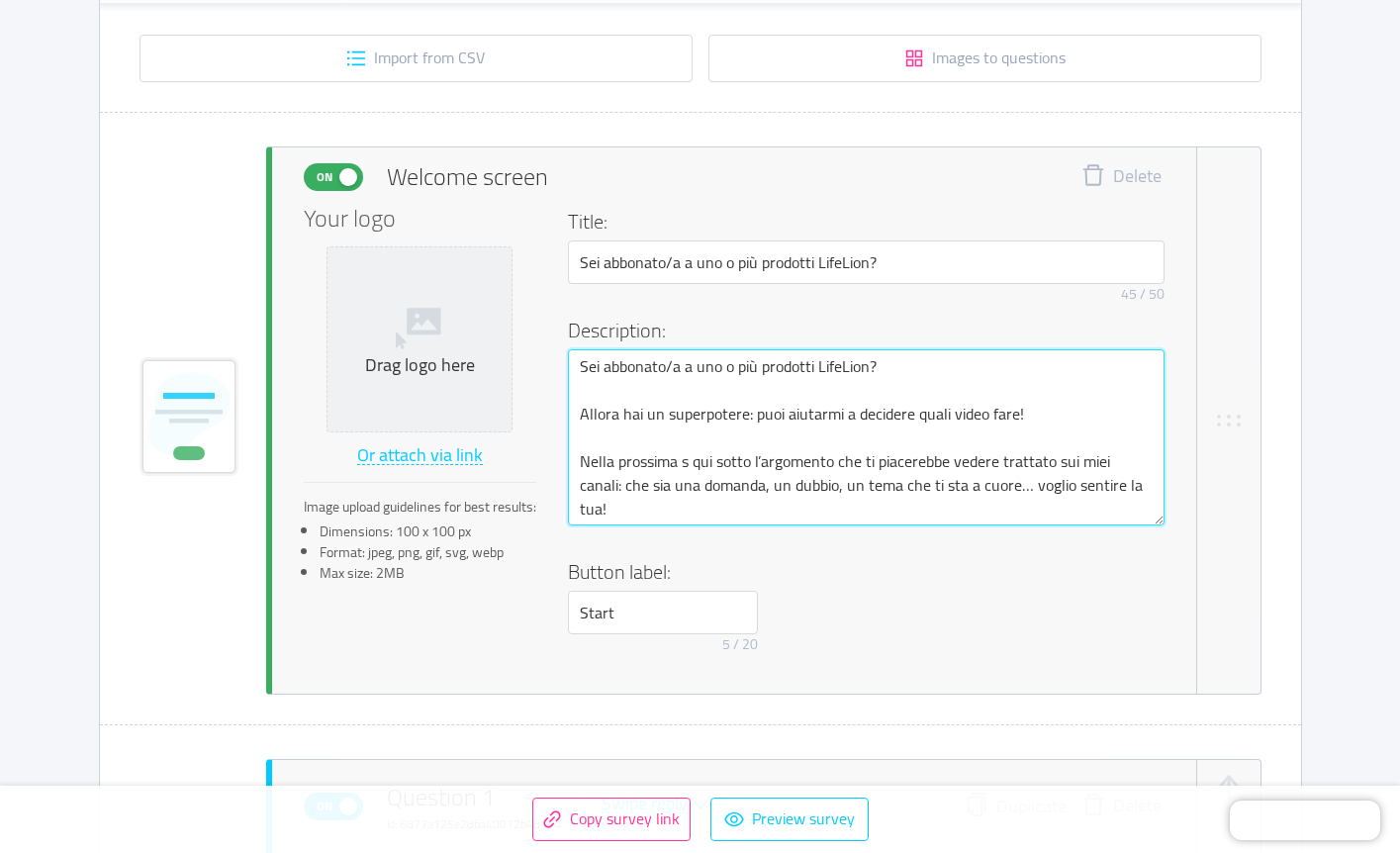 type 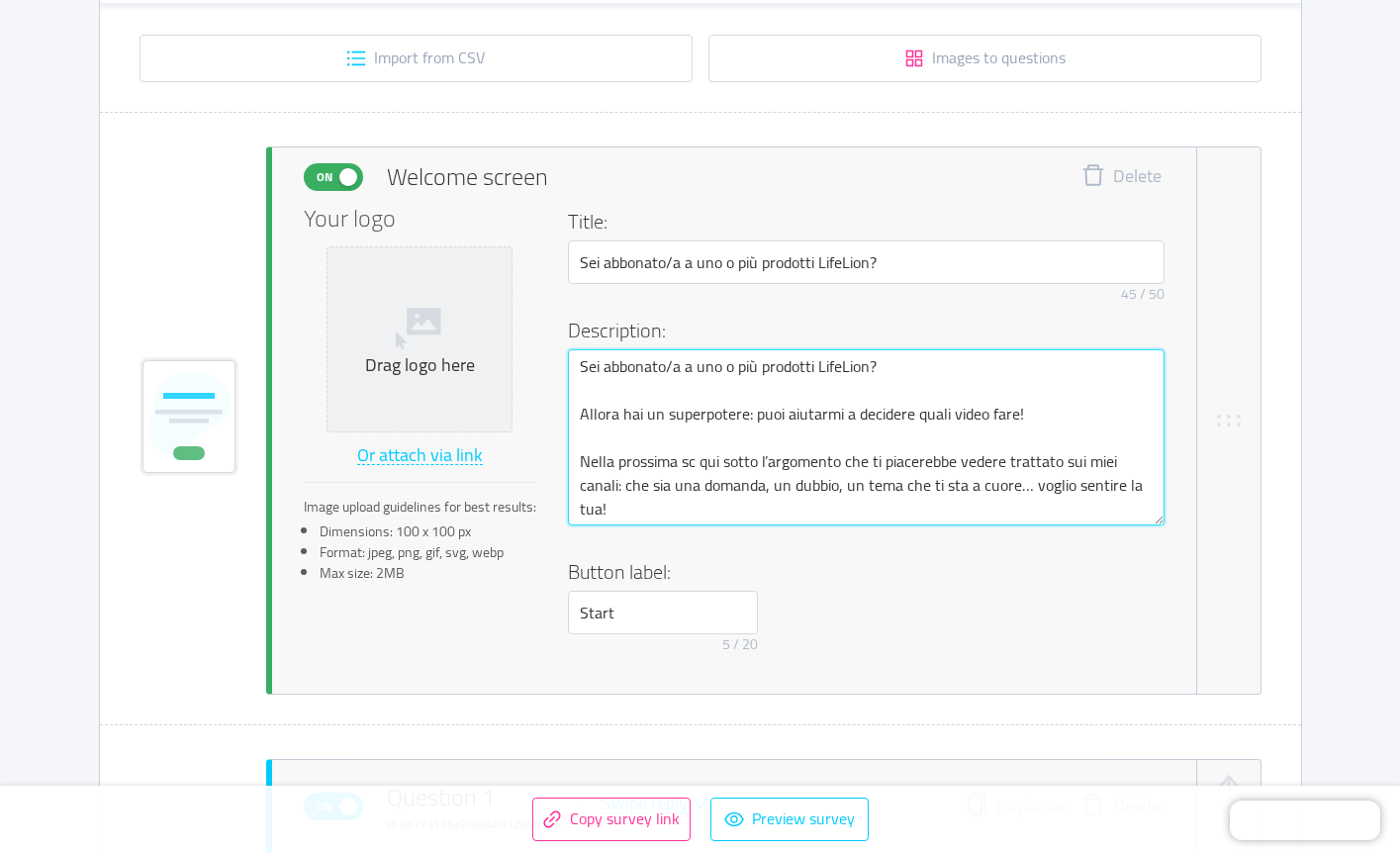 type 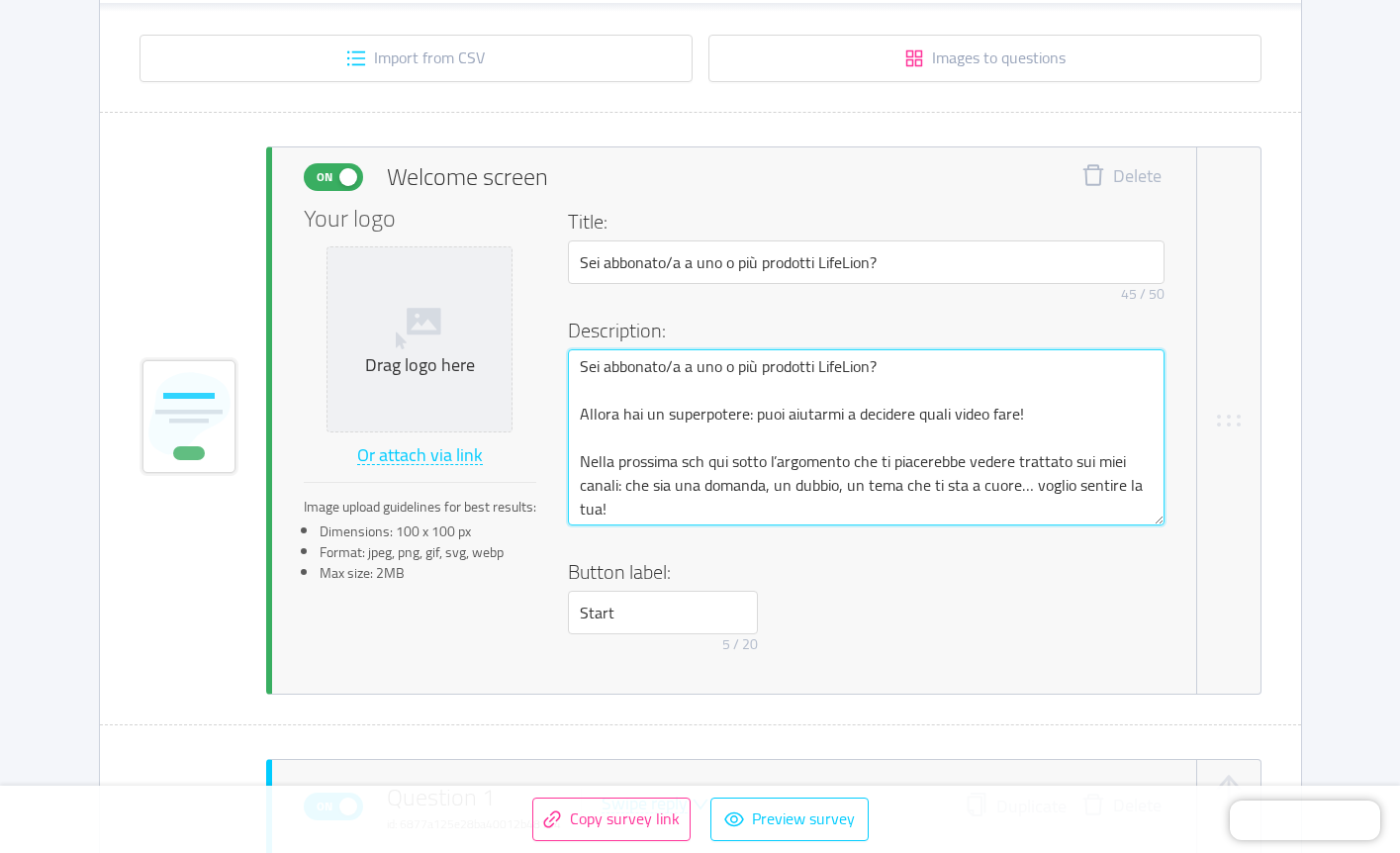 type on "Sei abbonato/a a uno o più prodotti LifeLion?
Allora hai un superpotere: puoi aiutarmi a decidere quali video fare!
Nella prossima sche qui sotto l’argomento che ti piacerebbe vedere trattato sui miei canali: che sia una domanda, un dubbio, un tema che ti sta a cuore… voglio sentire la tua!" 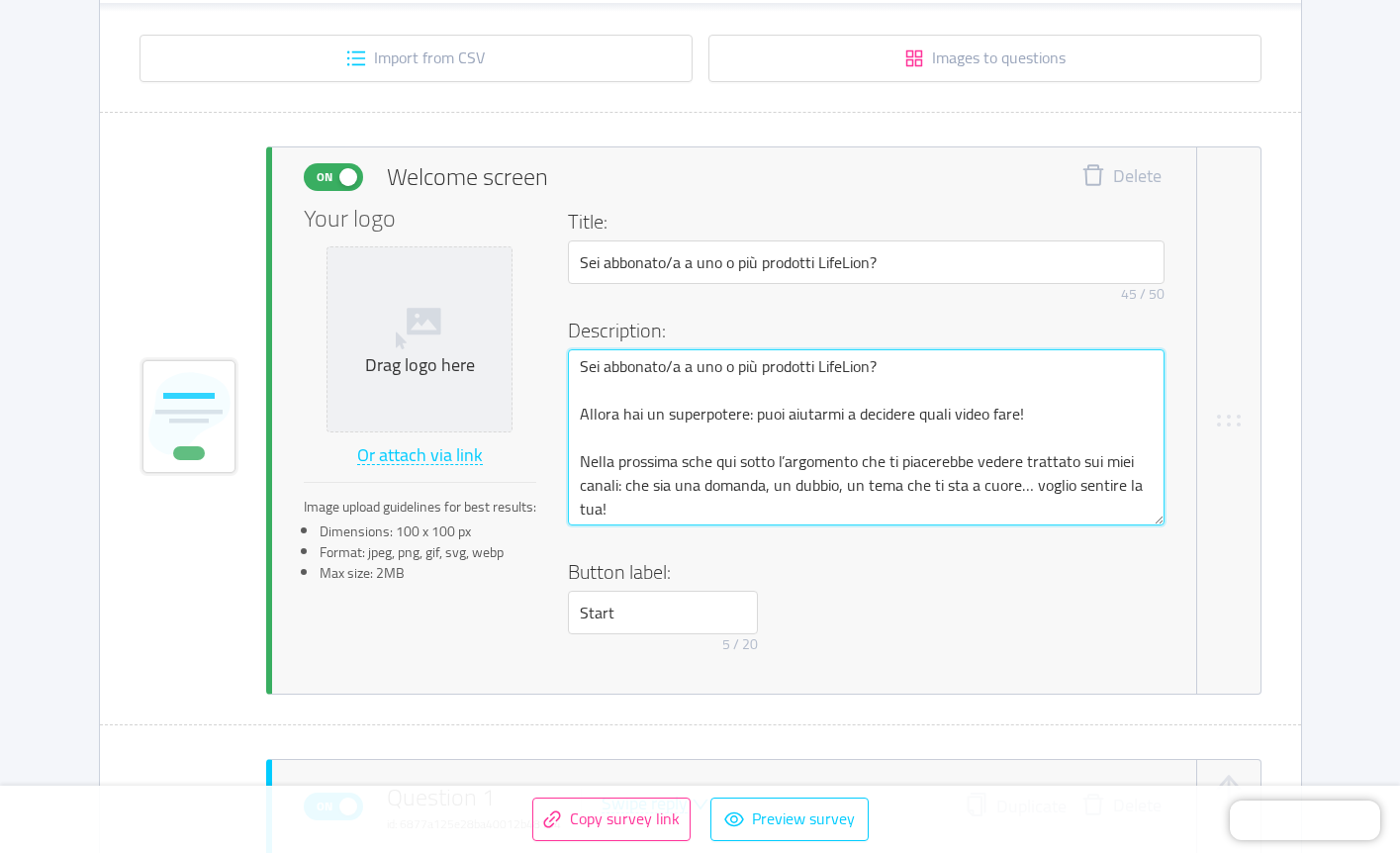 type 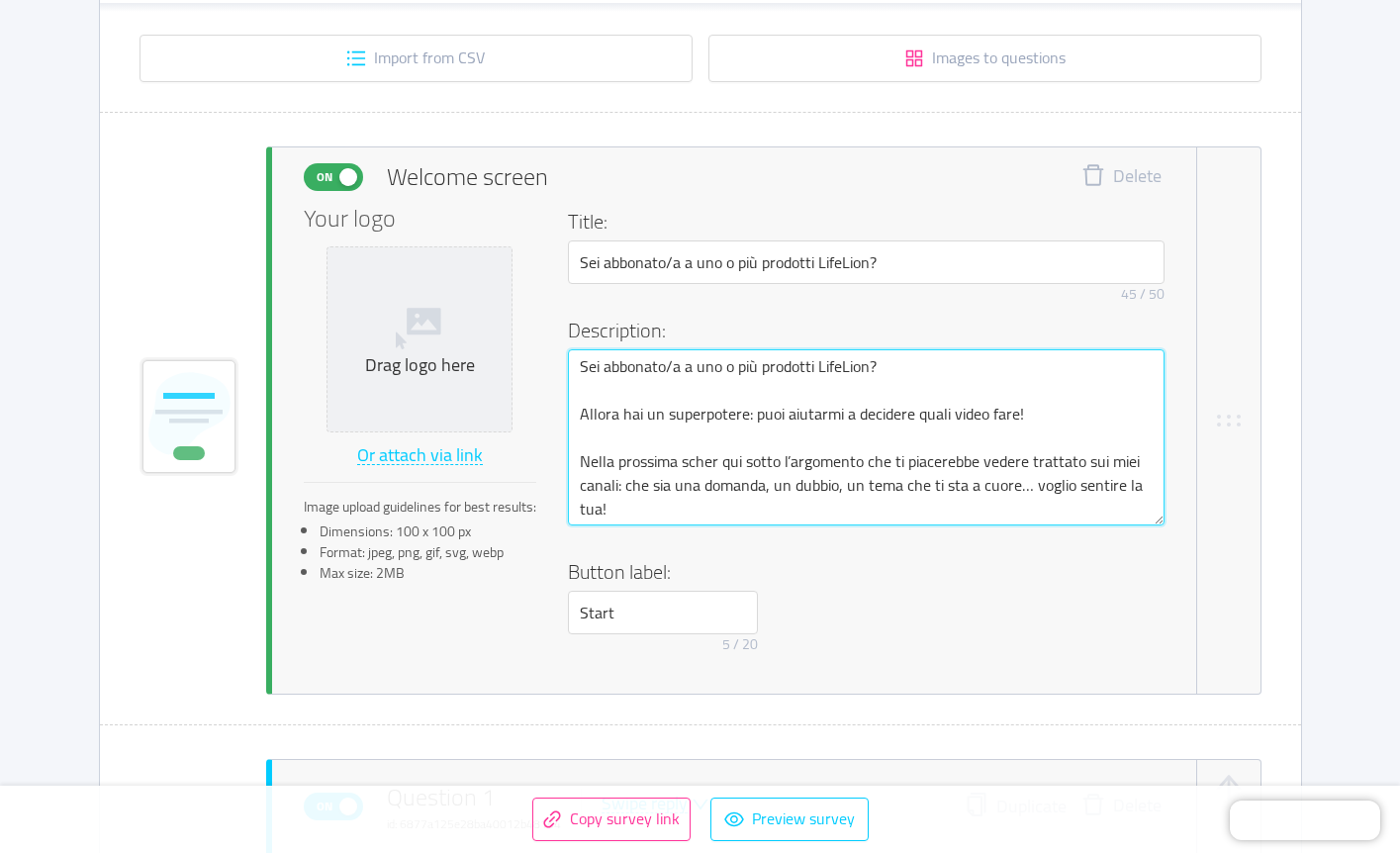 type 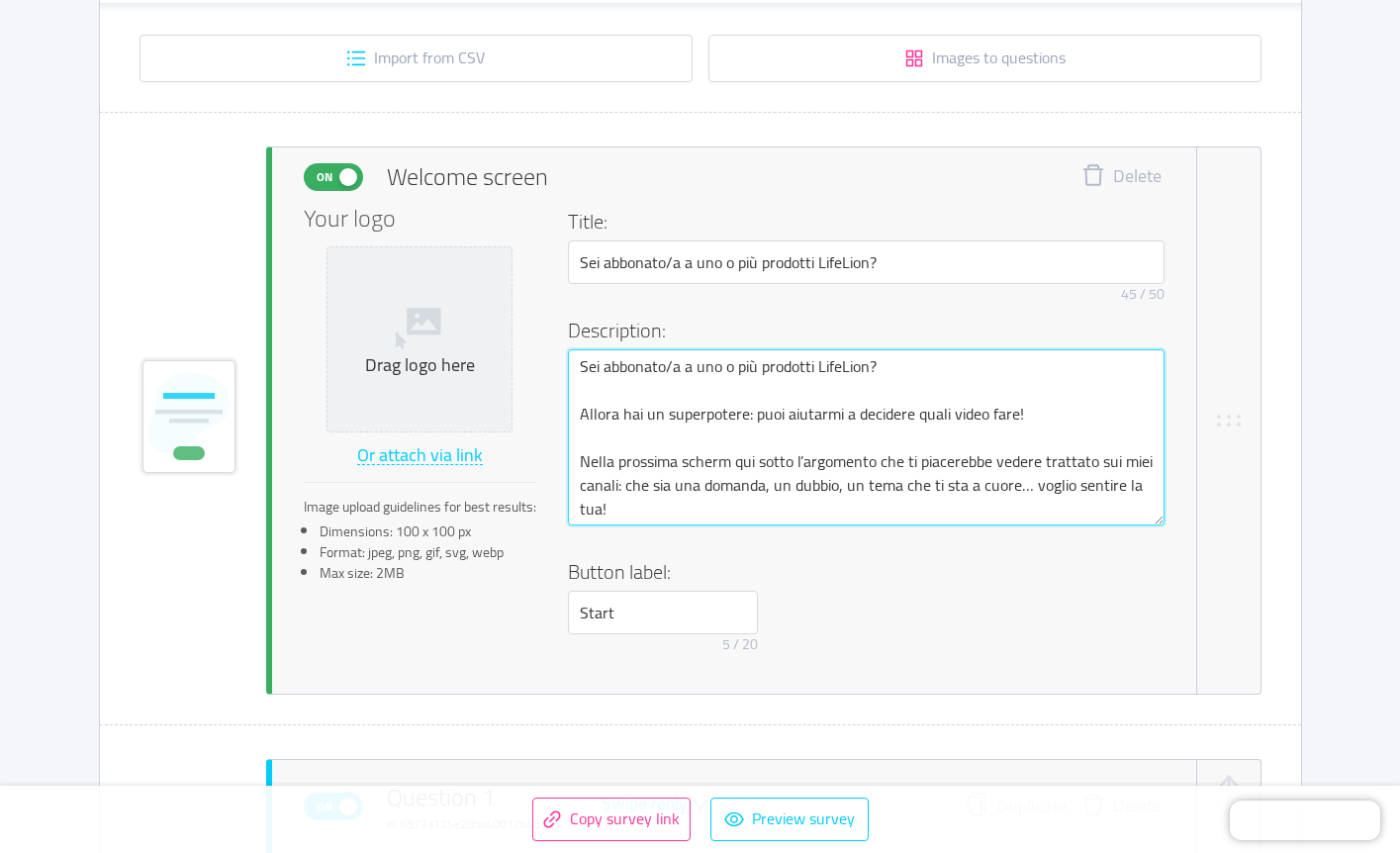type 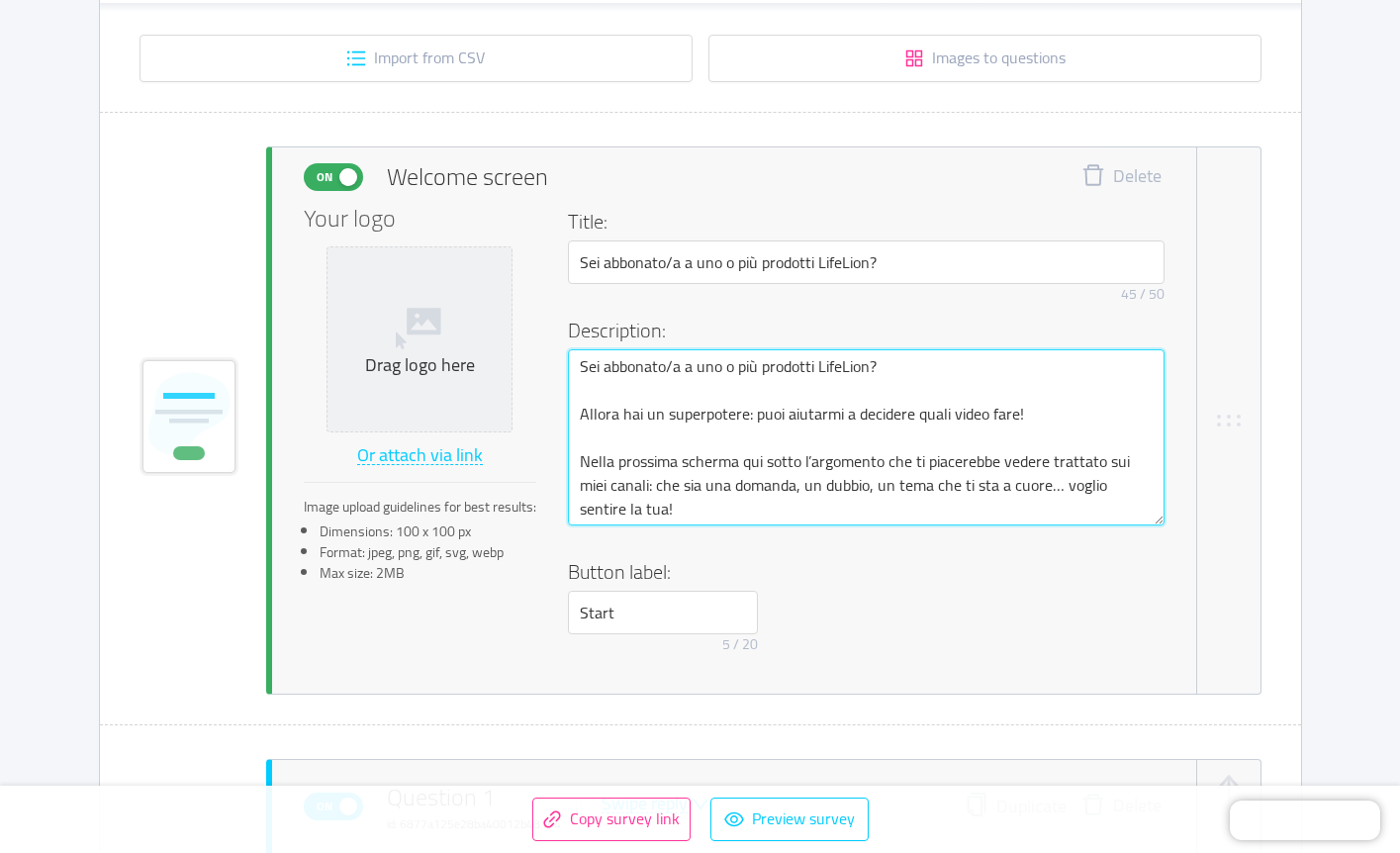 type 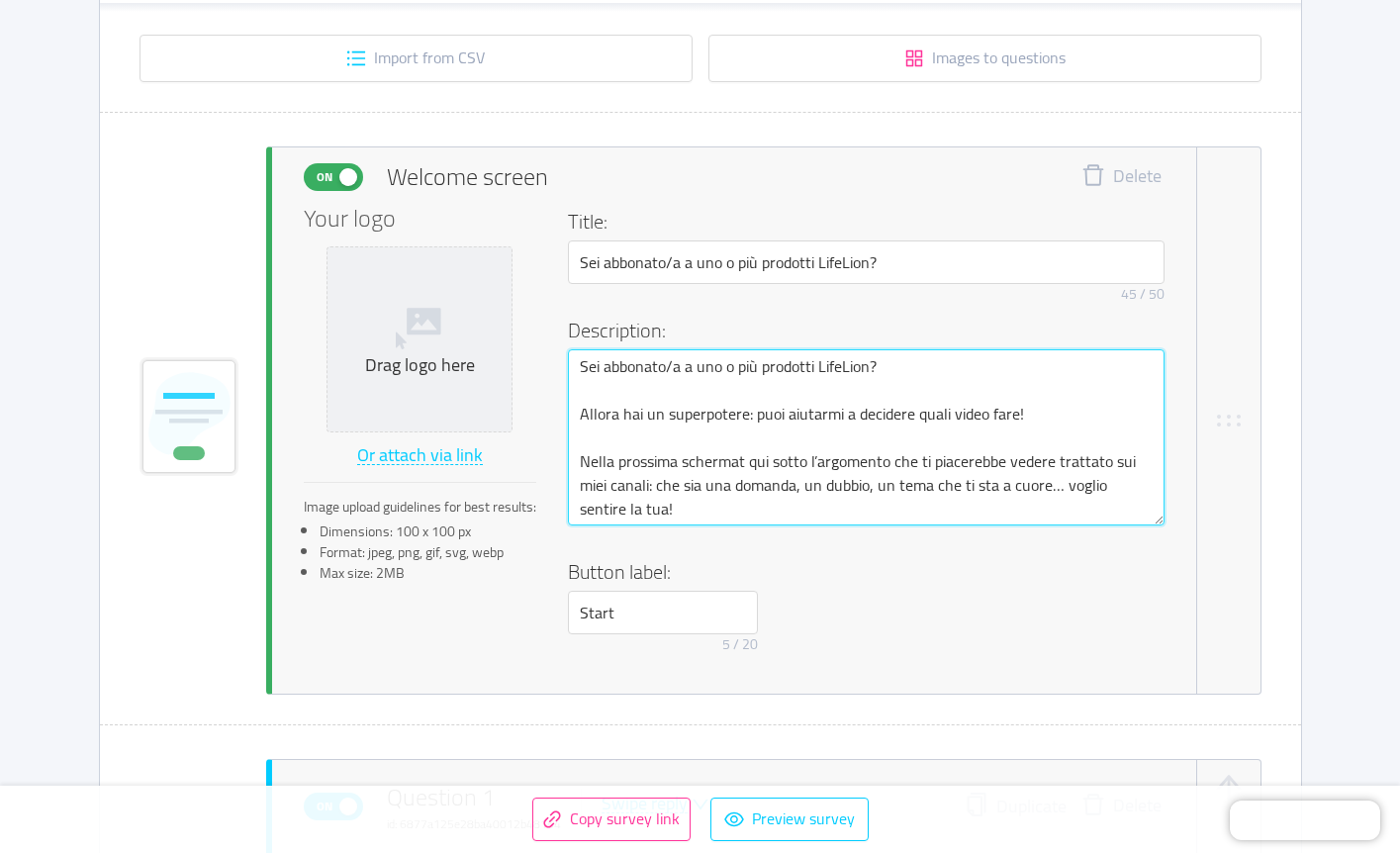type 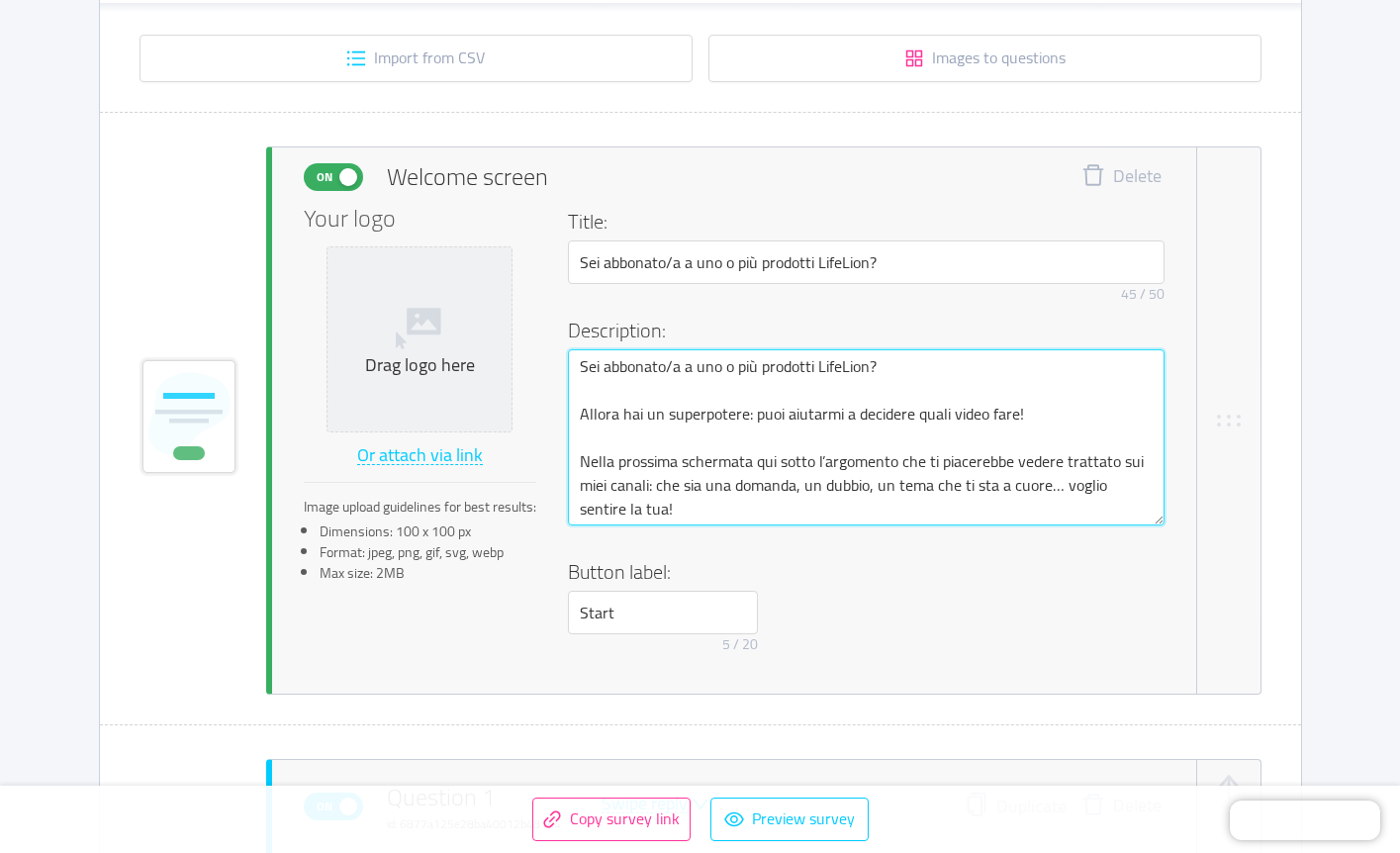 click on "Sei abbonato/a a uno o più prodotti LifeLion?
Allora hai un superpotere: puoi aiutarmi a decidere quali video fare!
Nella prossima schermata qui sotto l’argomento che ti piacerebbe vedere trattato sui miei canali: che sia una domanda, un dubbio, un tema che ti sta a cuore… voglio sentire la tua!" at bounding box center (866, 437) 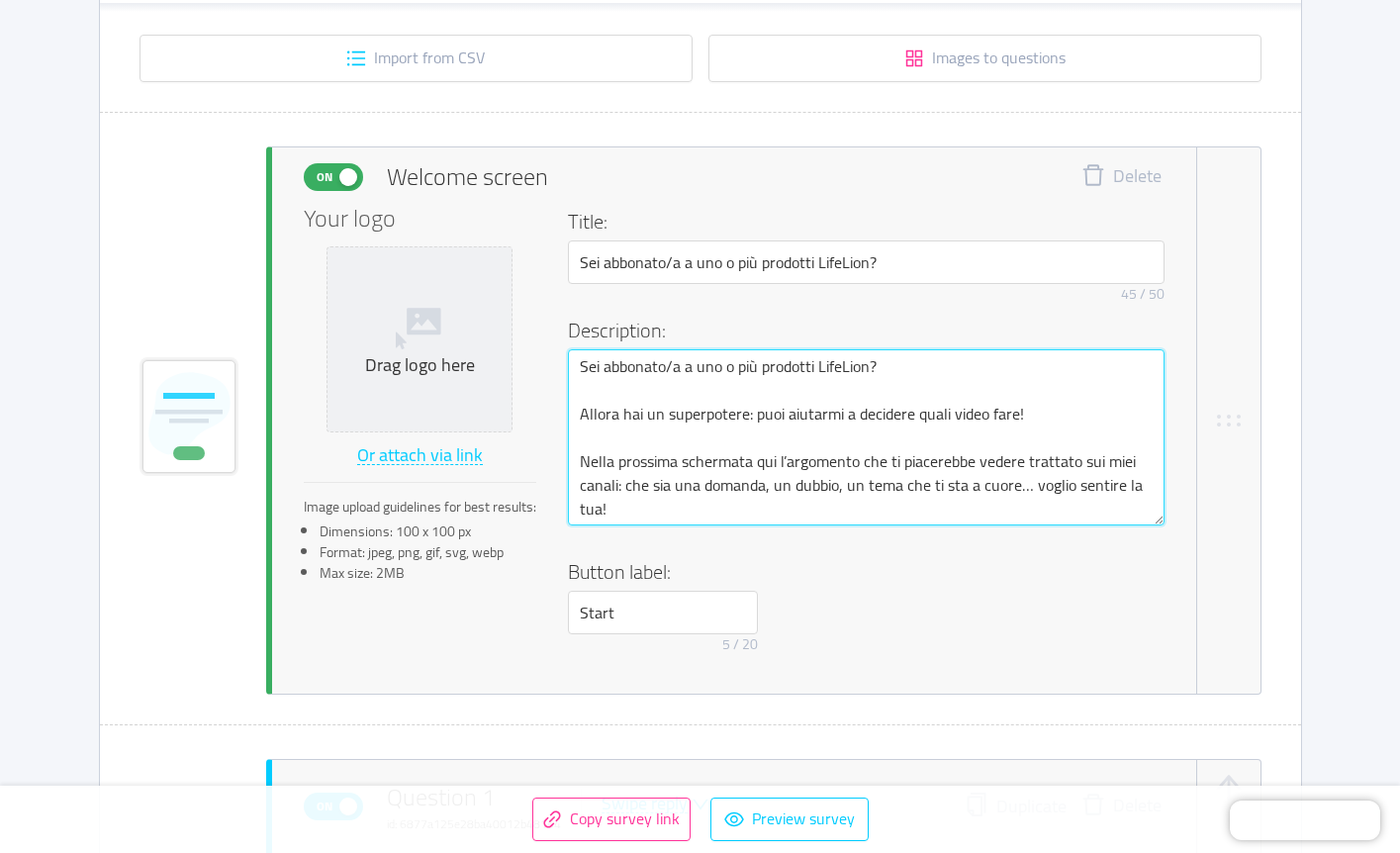 type 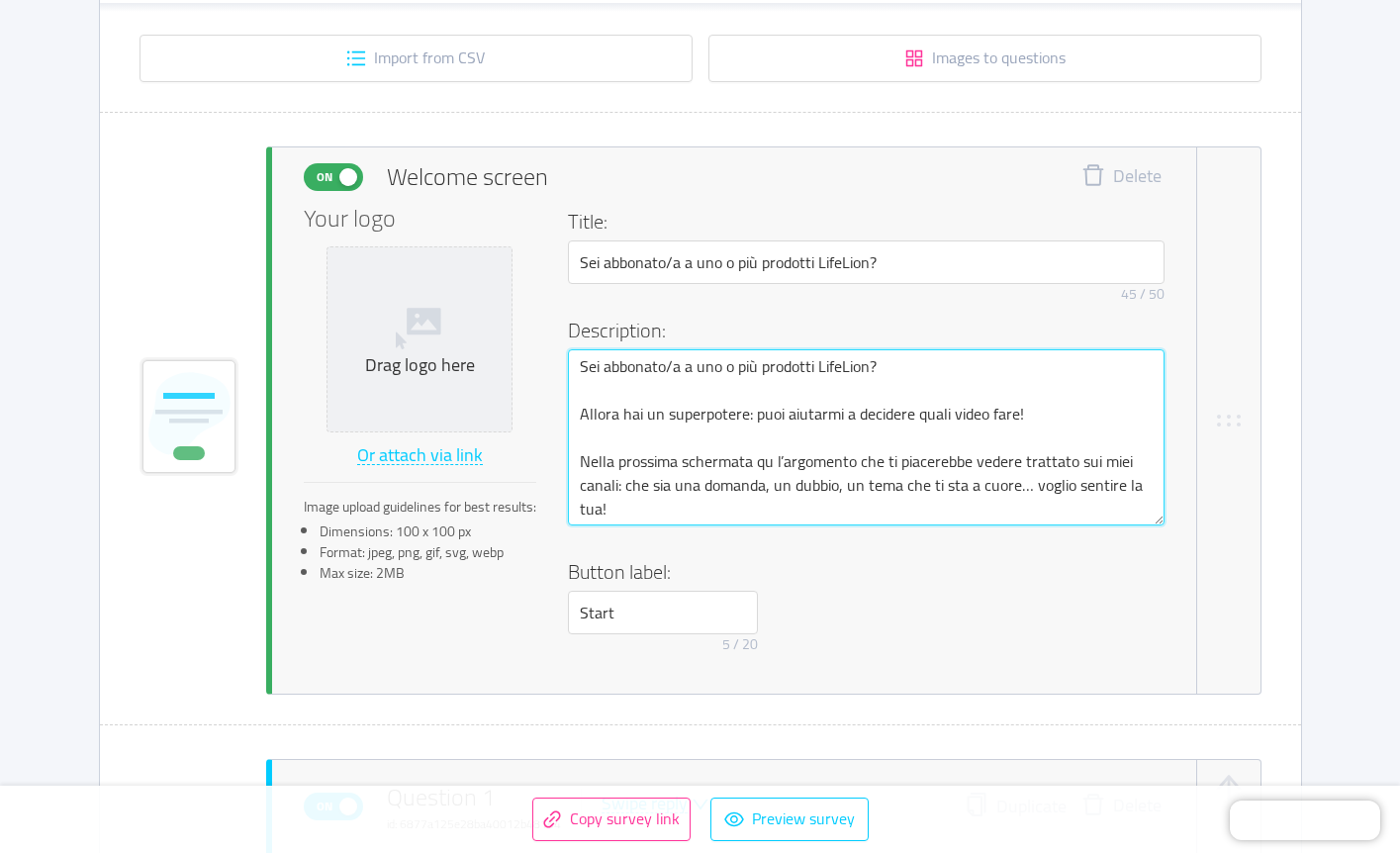 type 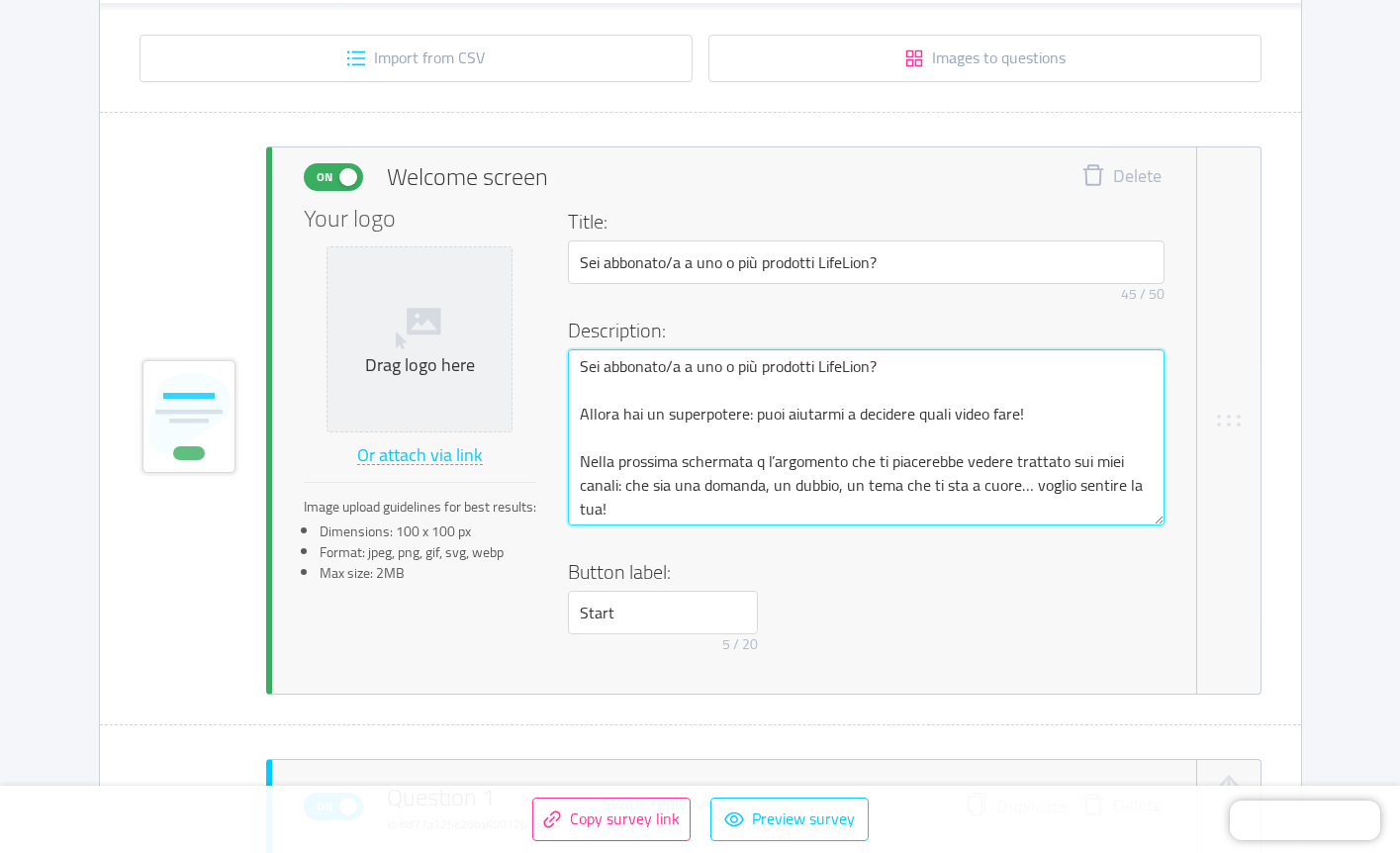 type 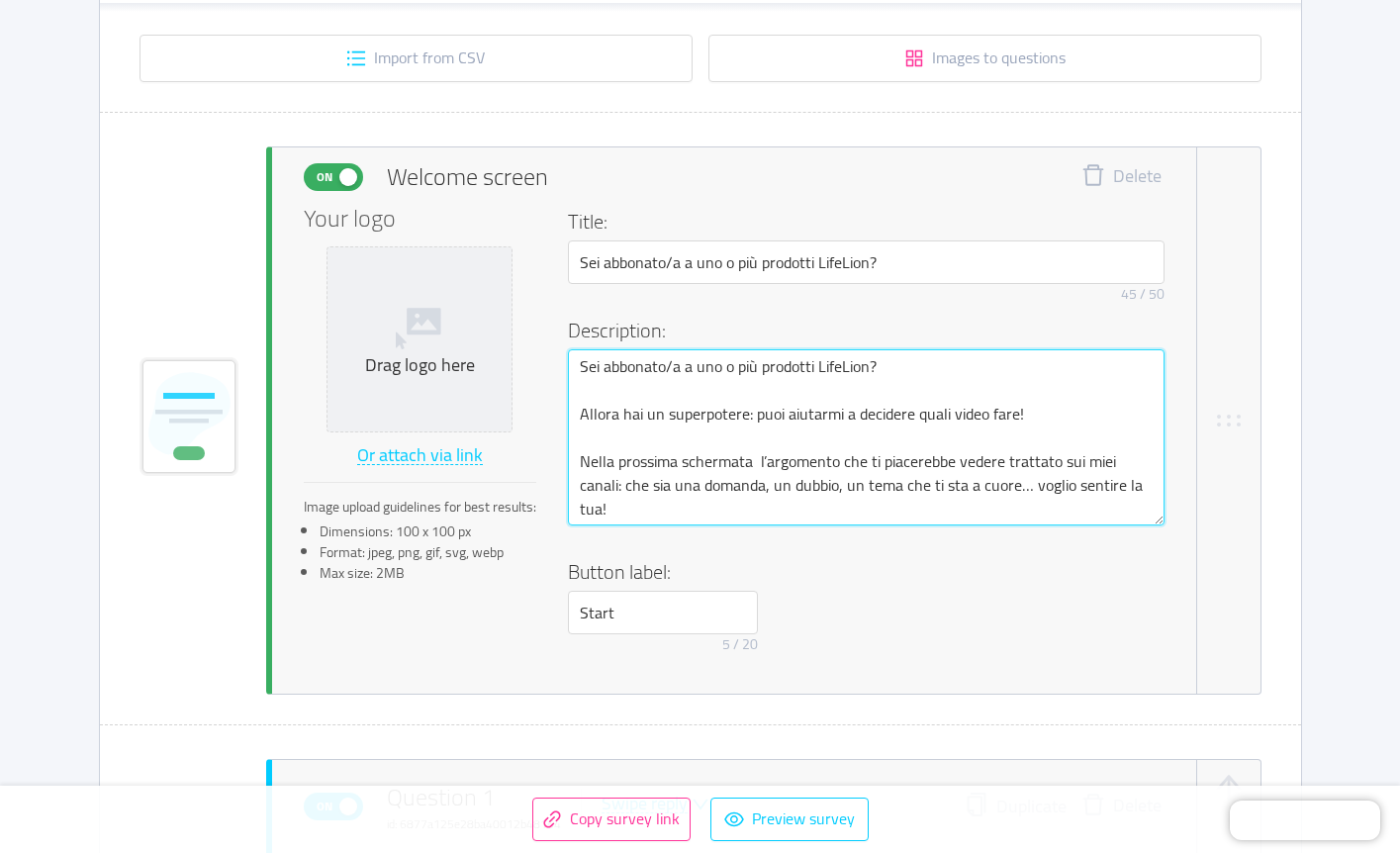 type 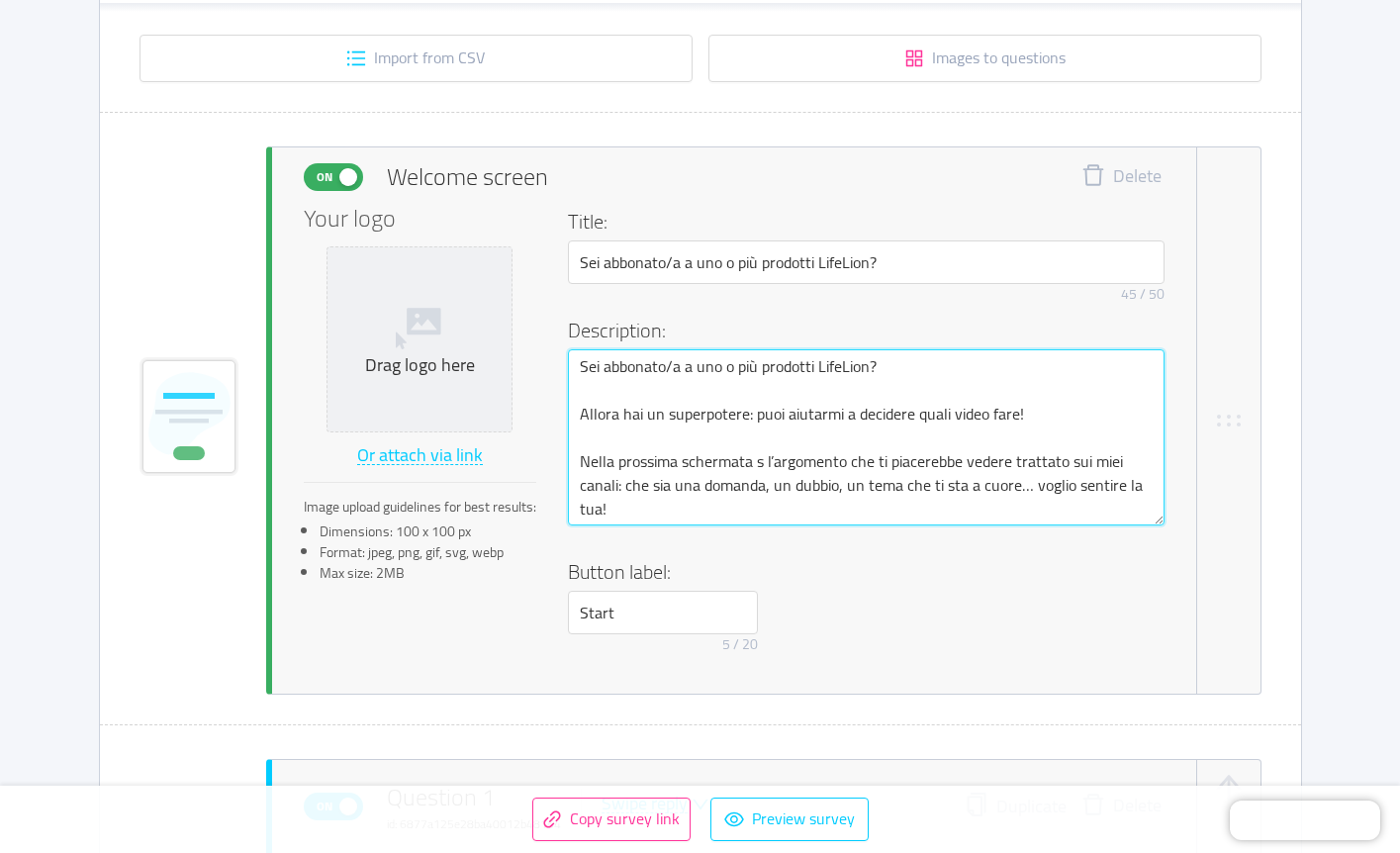 type 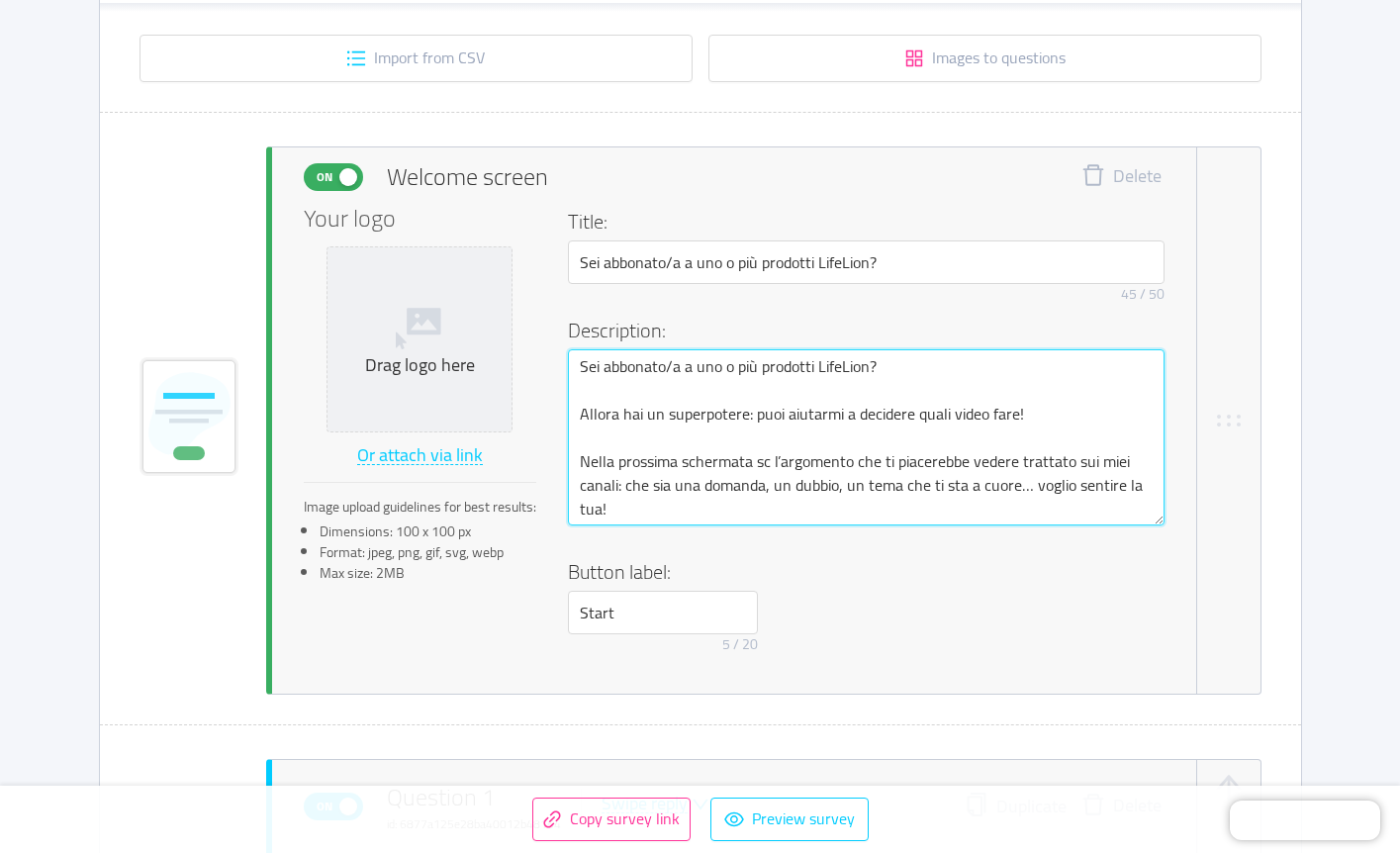 type 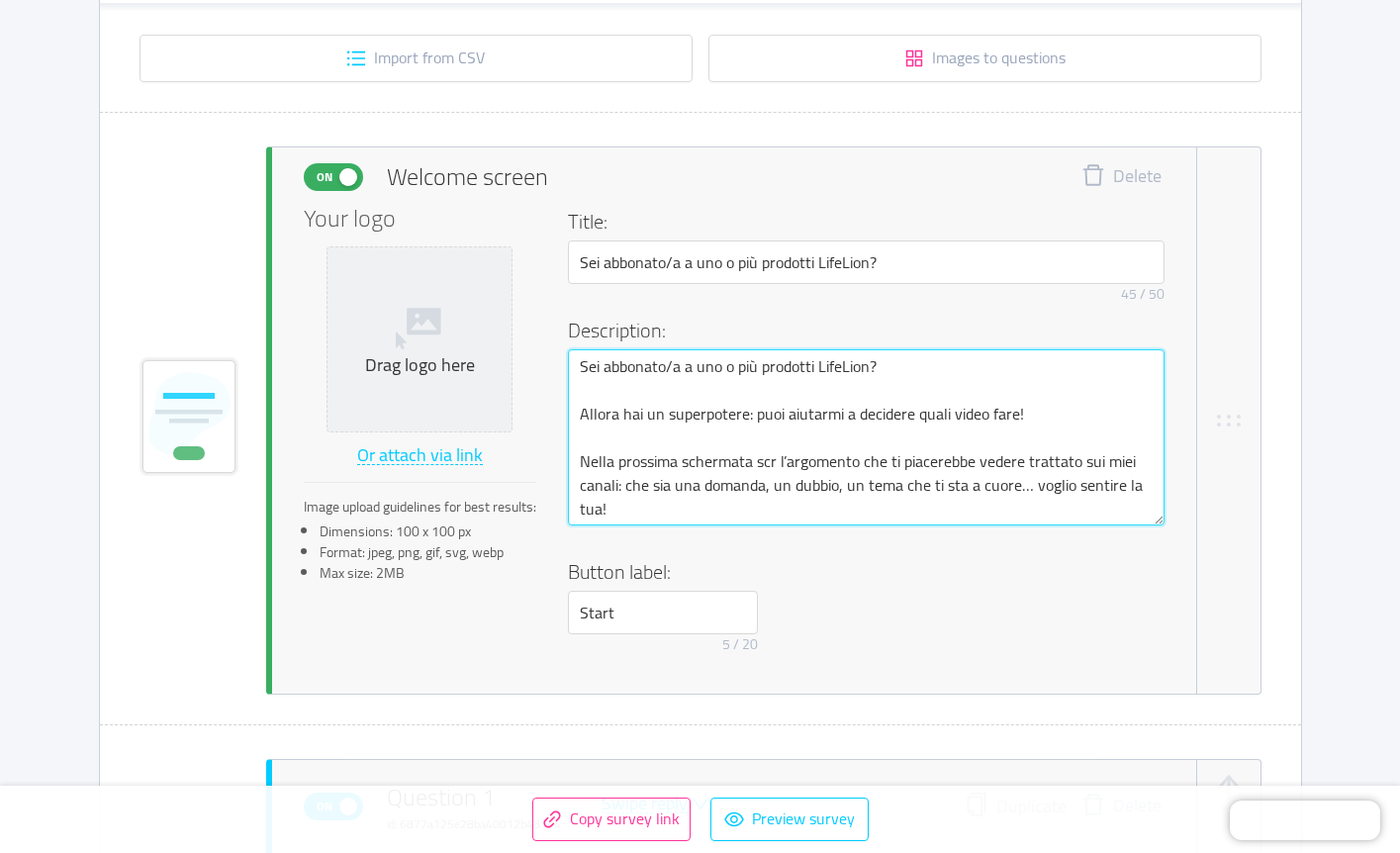 type 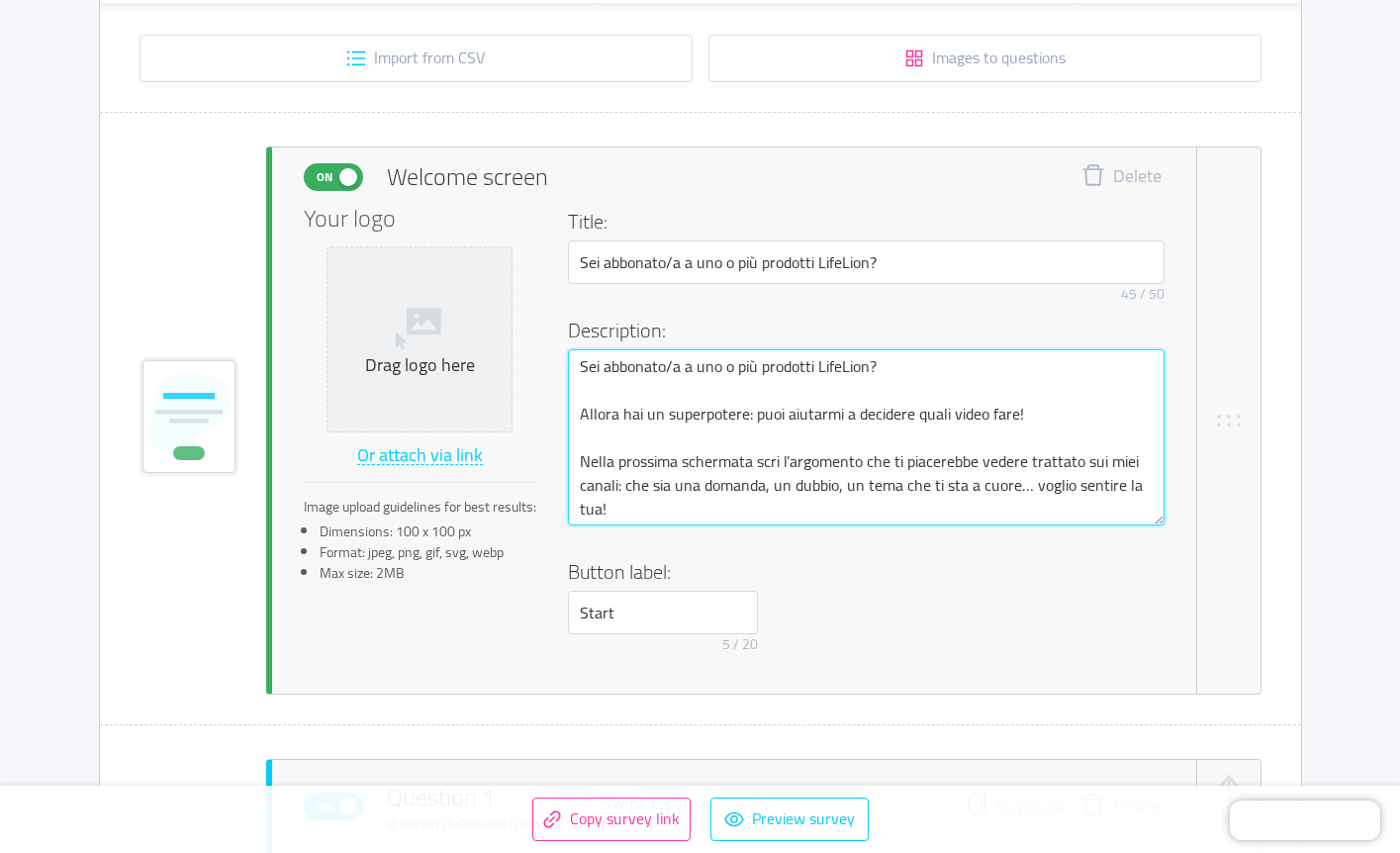 type 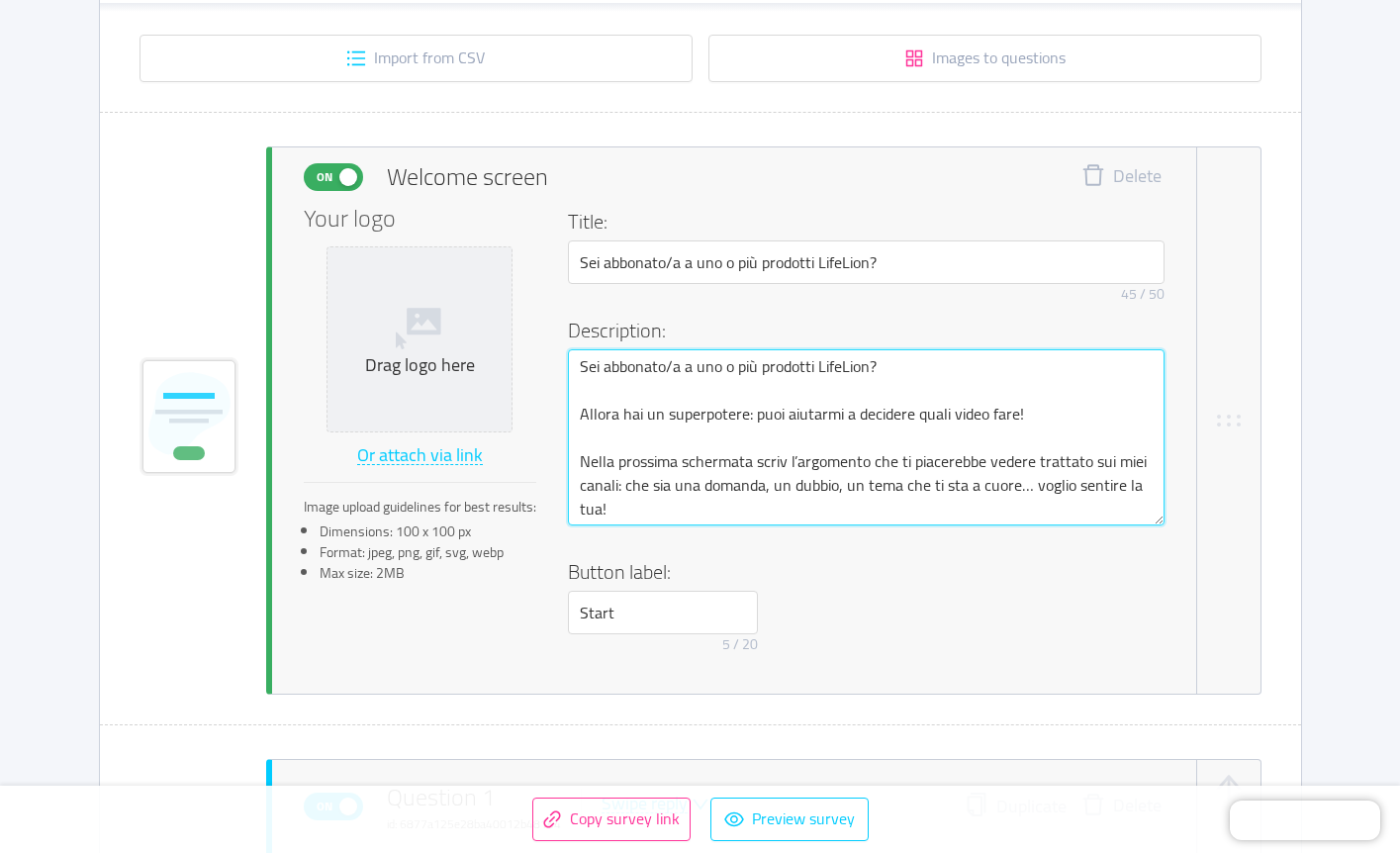type 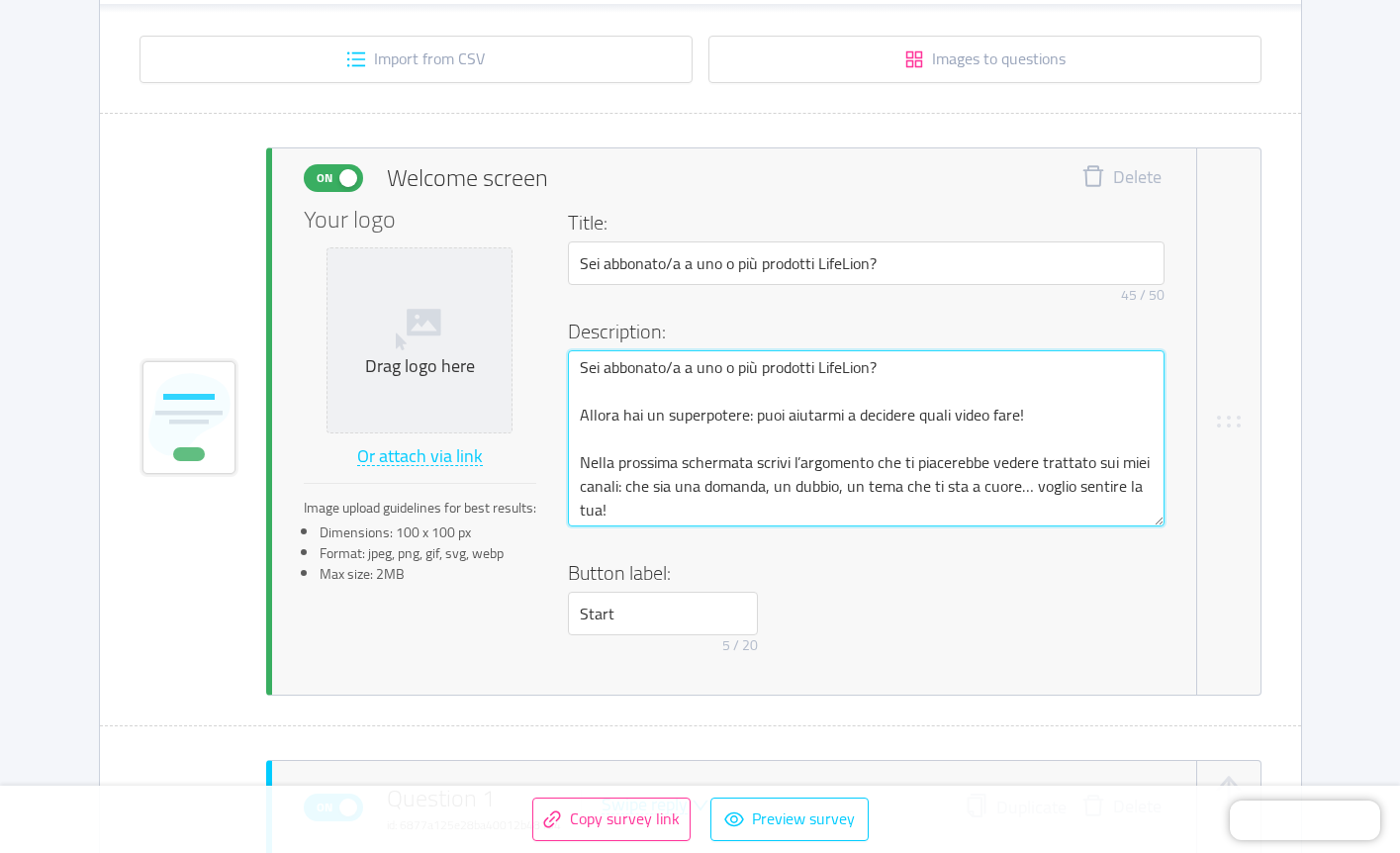scroll, scrollTop: 367, scrollLeft: 0, axis: vertical 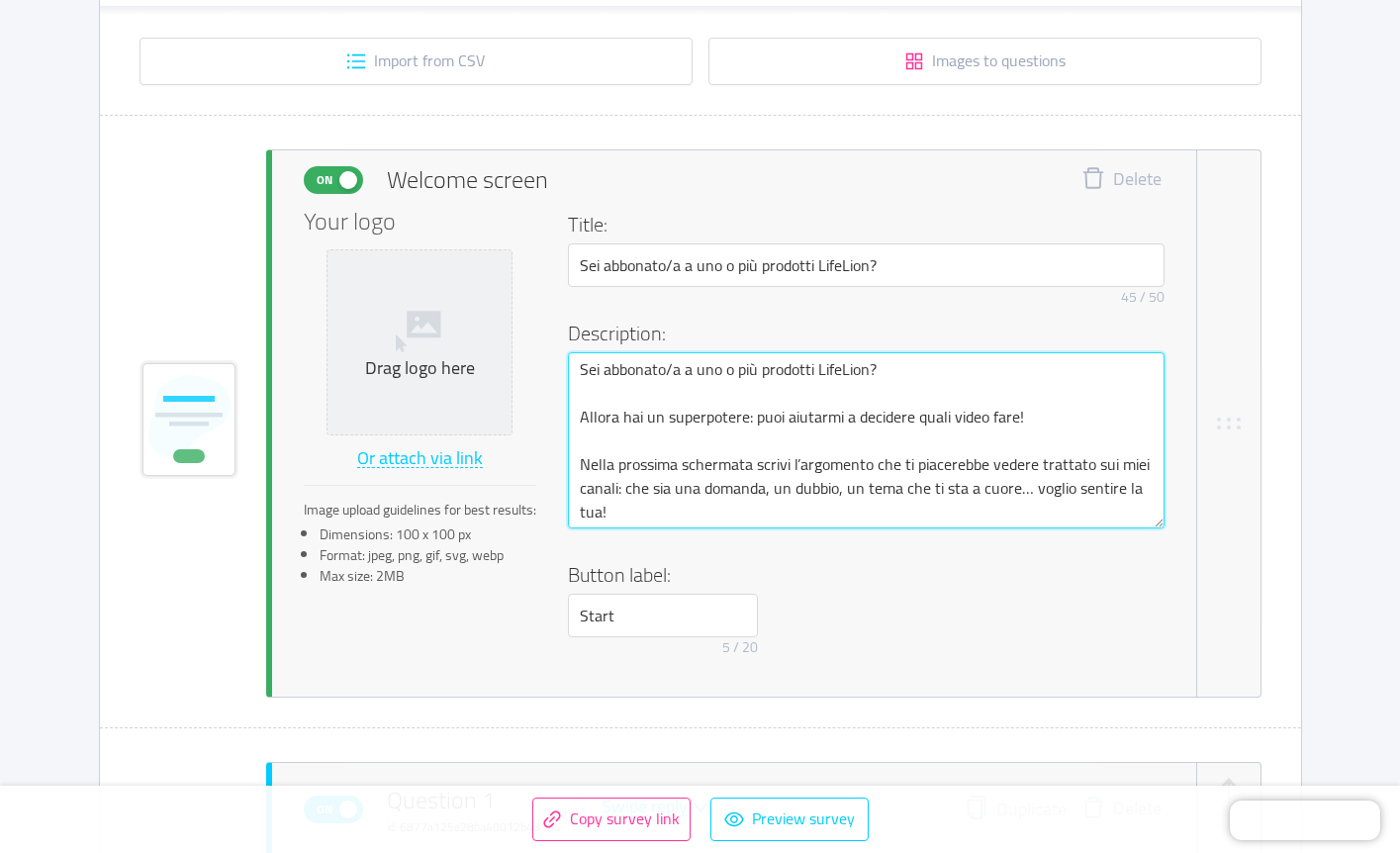 type on "Sei abbonato/a a uno o più prodotti LifeLion?
Allora hai un superpotere: puoi aiutarmi a decidere quali video fare!
Nella prossima schermata scrivi l’argomento che ti piacerebbe vedere trattato sui miei canali: che sia una domanda, un dubbio, un tema che ti sta a cuore… voglio sentire la tua!" 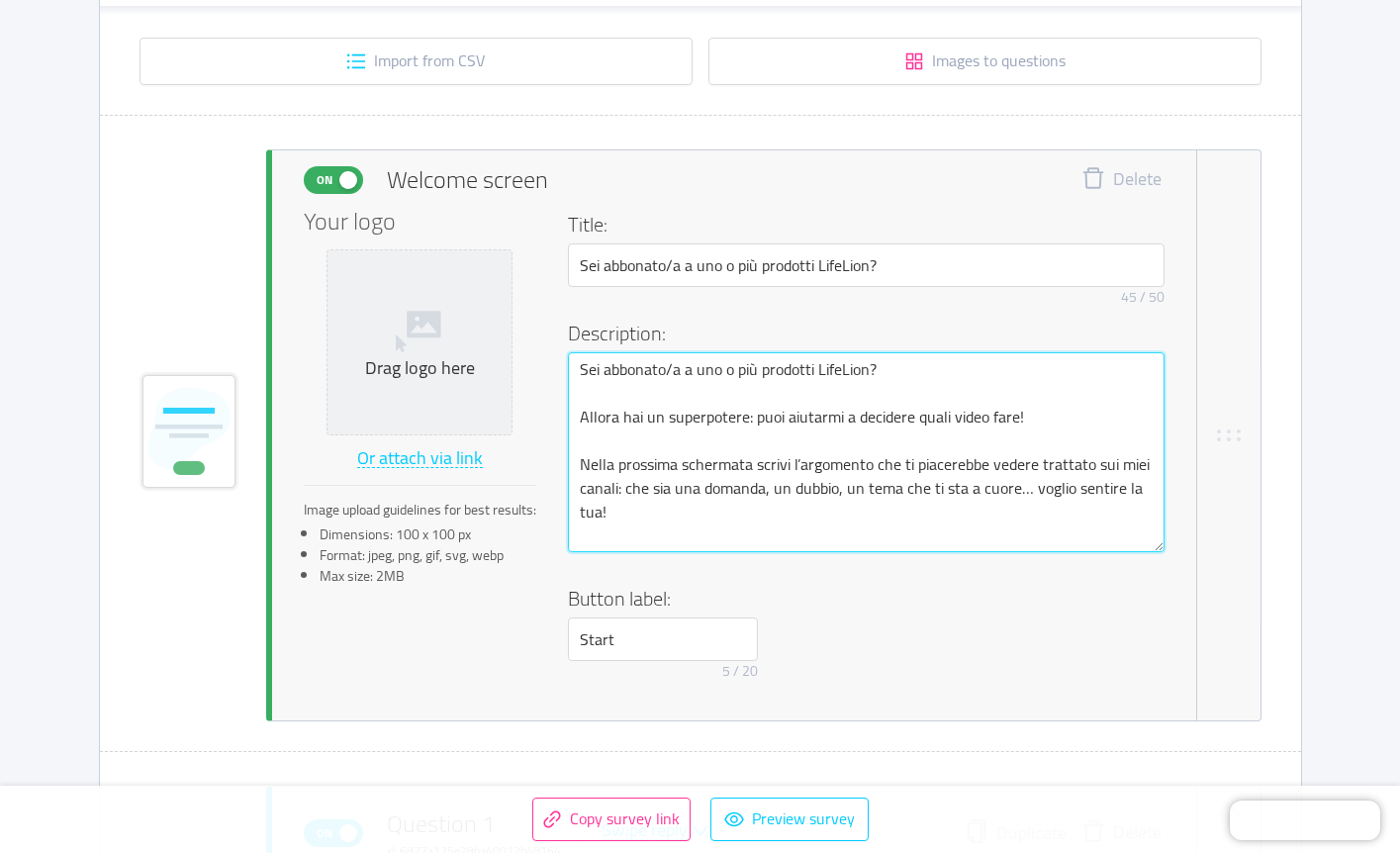 type 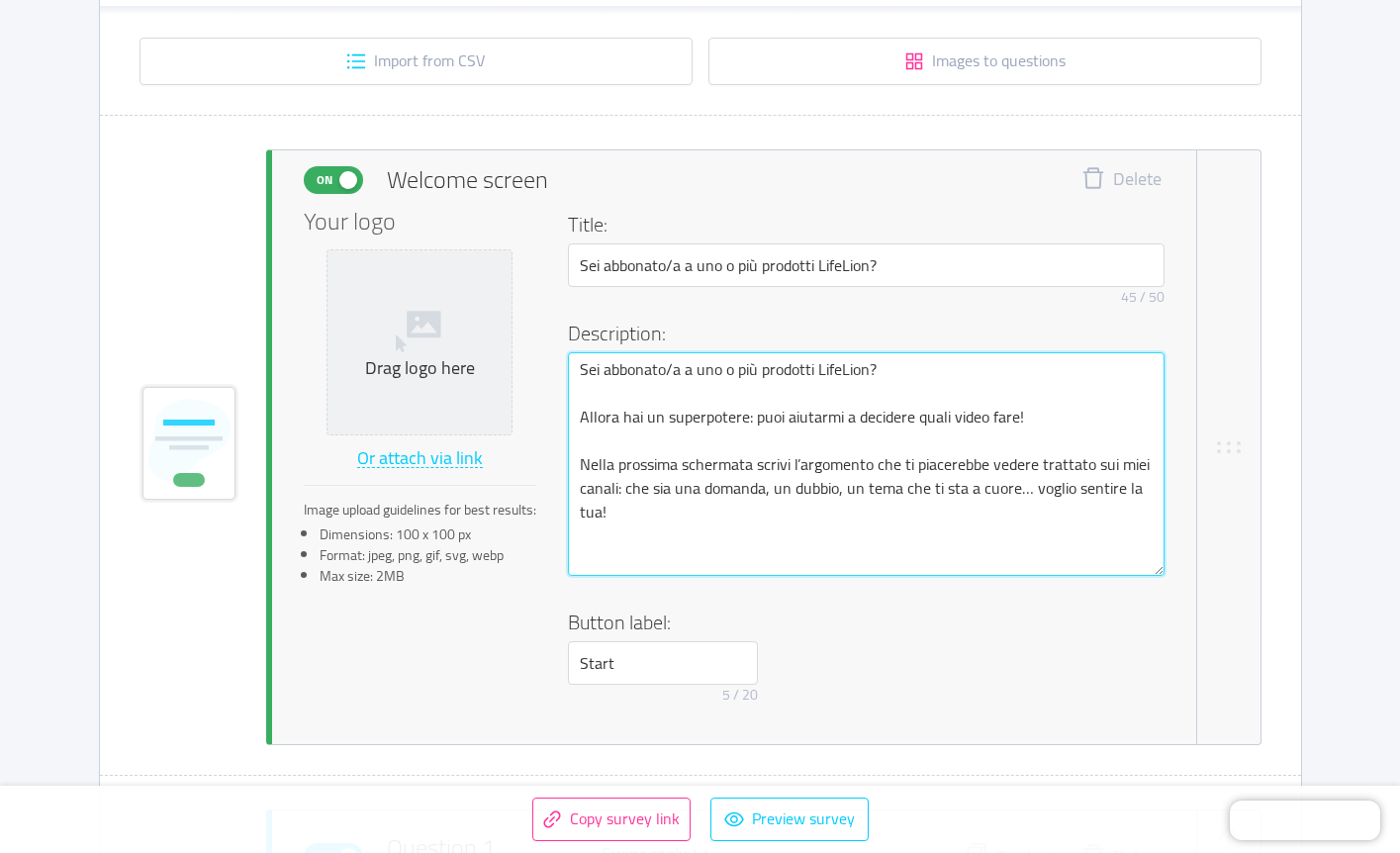 paste on "Bastano pochi secondi — e potrebbe nascere un video proprio grazie a te." 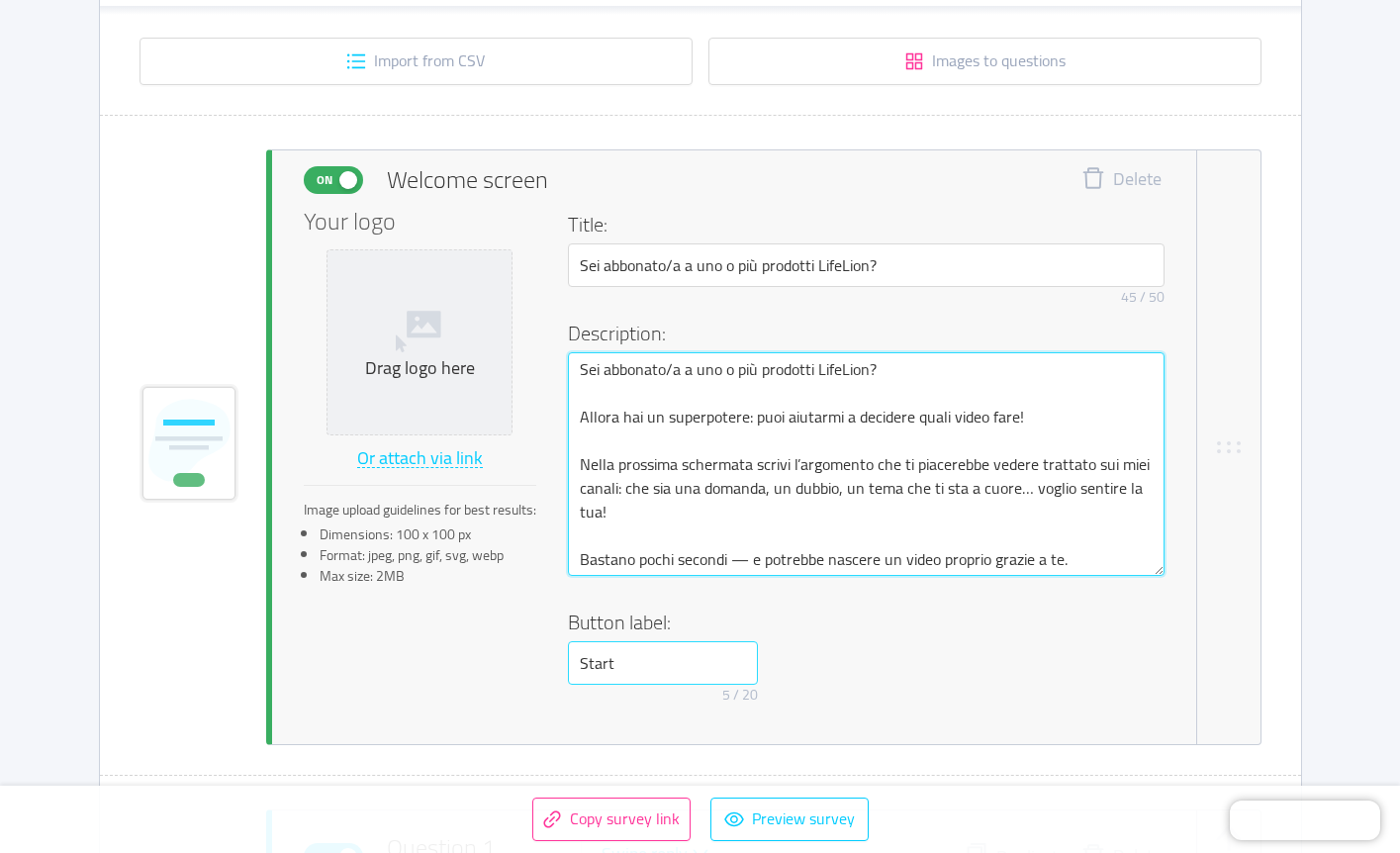 type on "Sei abbonato/a a uno o più prodotti LifeLion?
Allora hai un superpotere: puoi aiutarmi a decidere quali video fare!
Nella prossima schermata scrivi l’argomento che ti piacerebbe vedere trattato sui miei canali: che sia una domanda, un dubbio, un tema che ti sta a cuore… voglio sentire la tua!
Bastano pochi secondi — e potrebbe nascere un video proprio grazie a te." 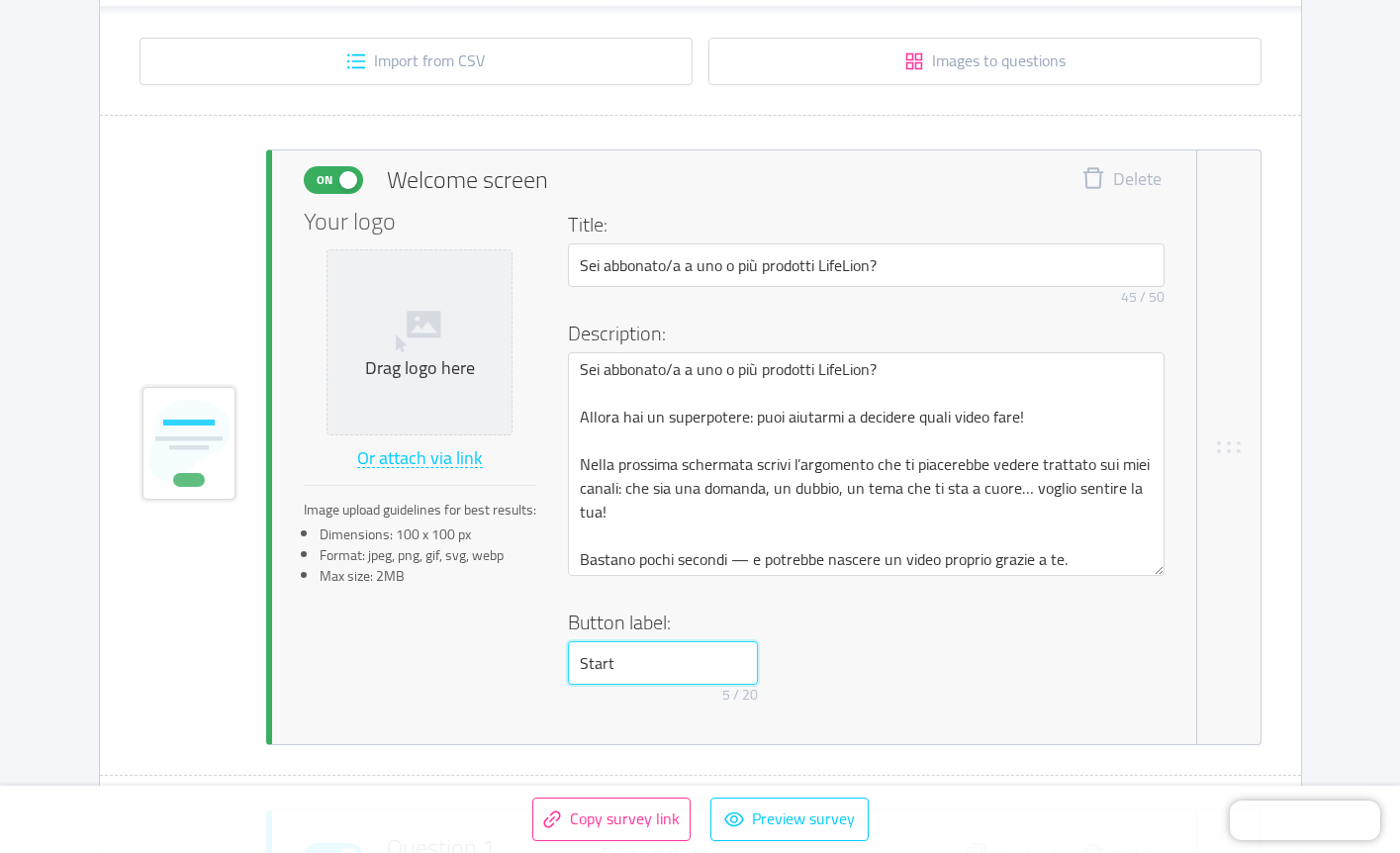 click on "Start" at bounding box center (663, 663) 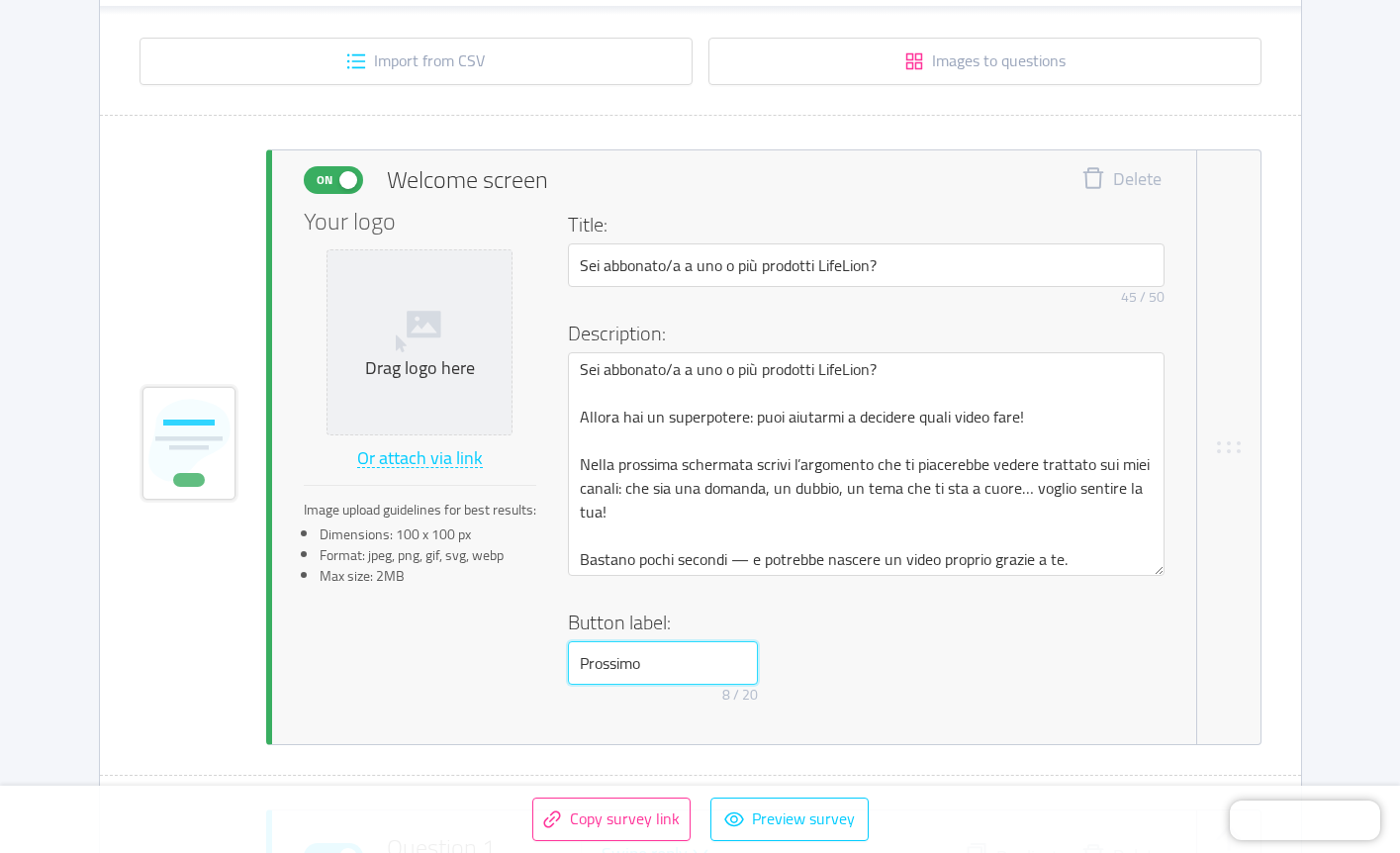 type on "Prossimo" 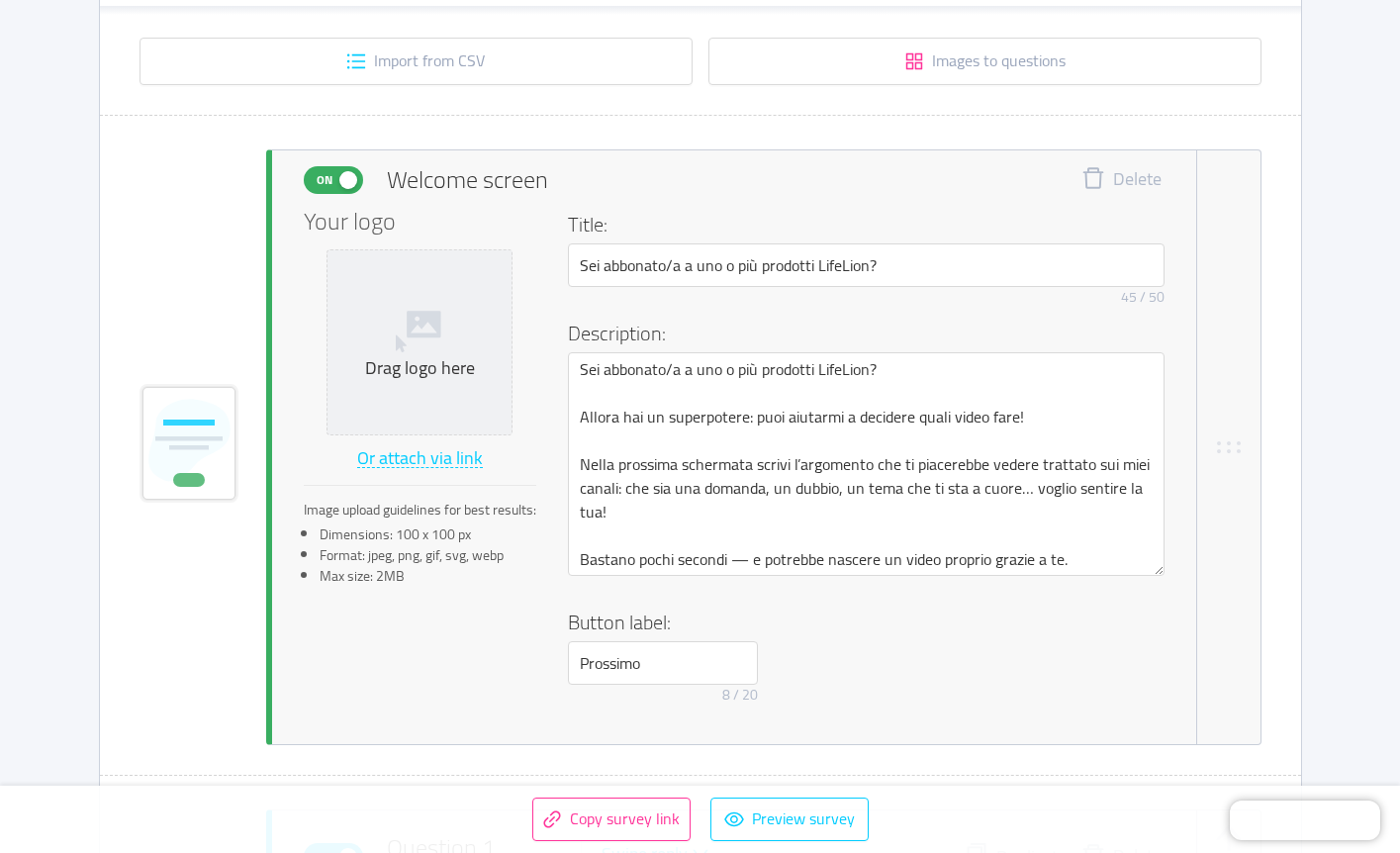 click on "Button label:" at bounding box center (860, 622) 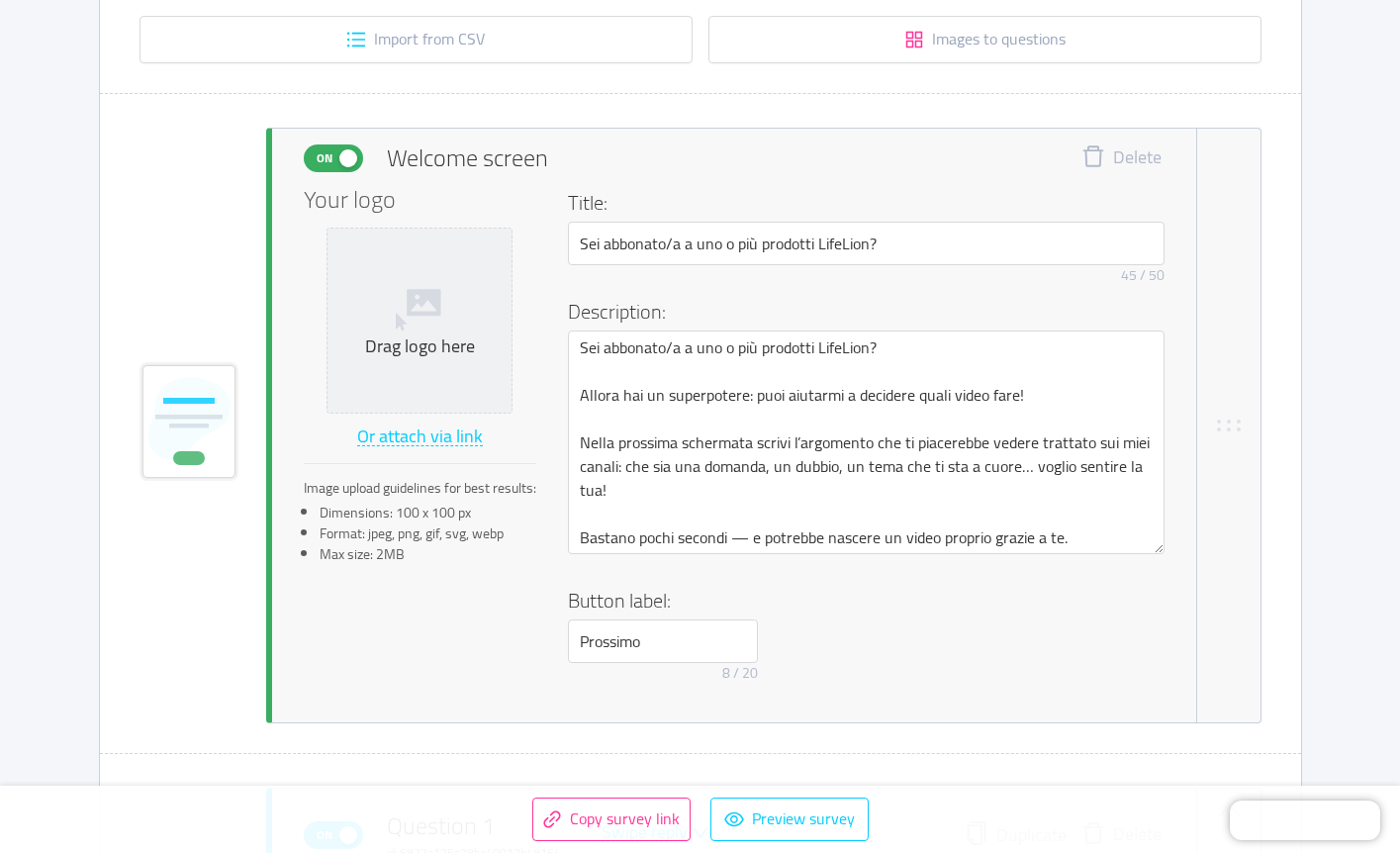 scroll, scrollTop: 391, scrollLeft: 0, axis: vertical 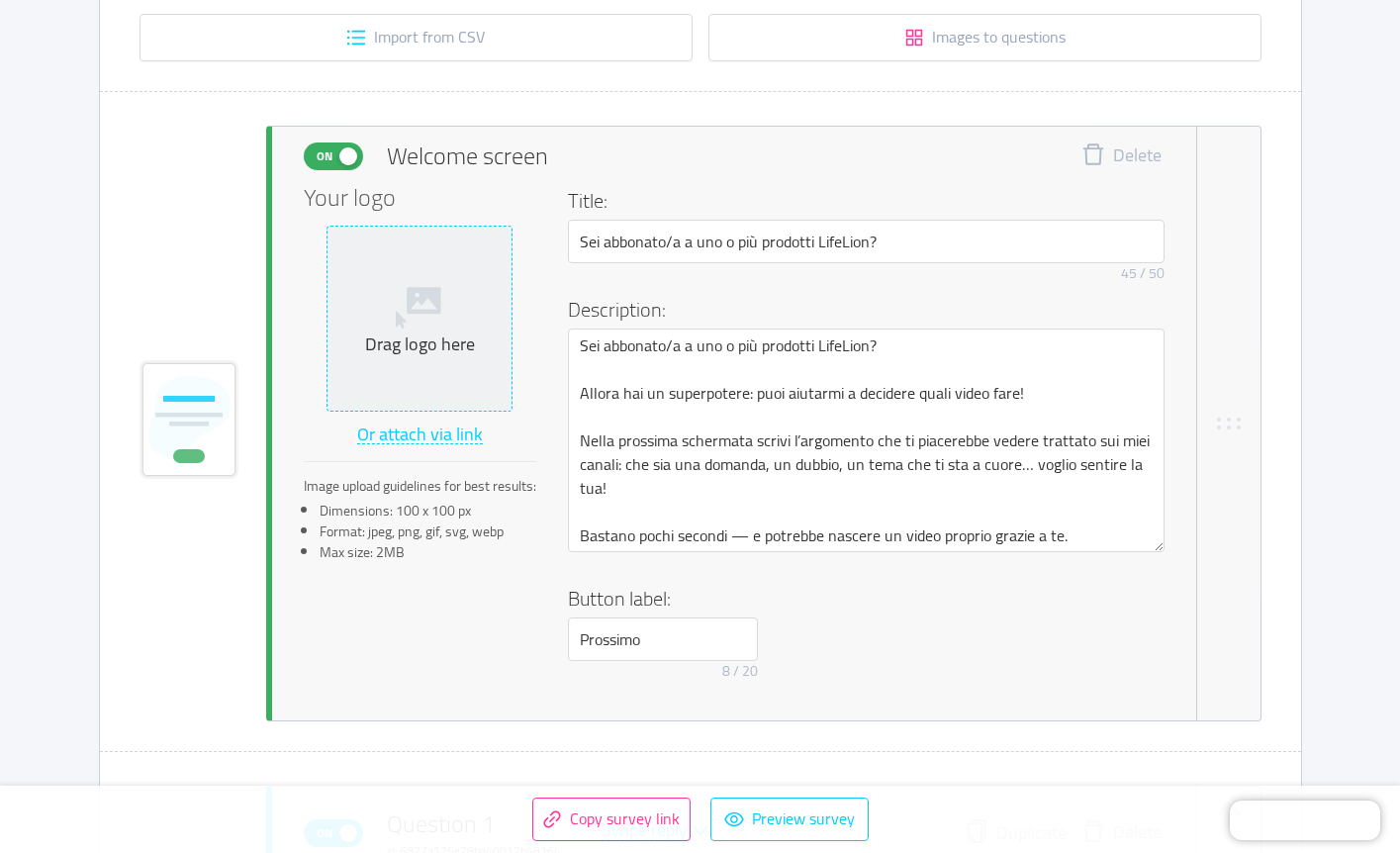 click on "Drag logo here" at bounding box center (420, 344) 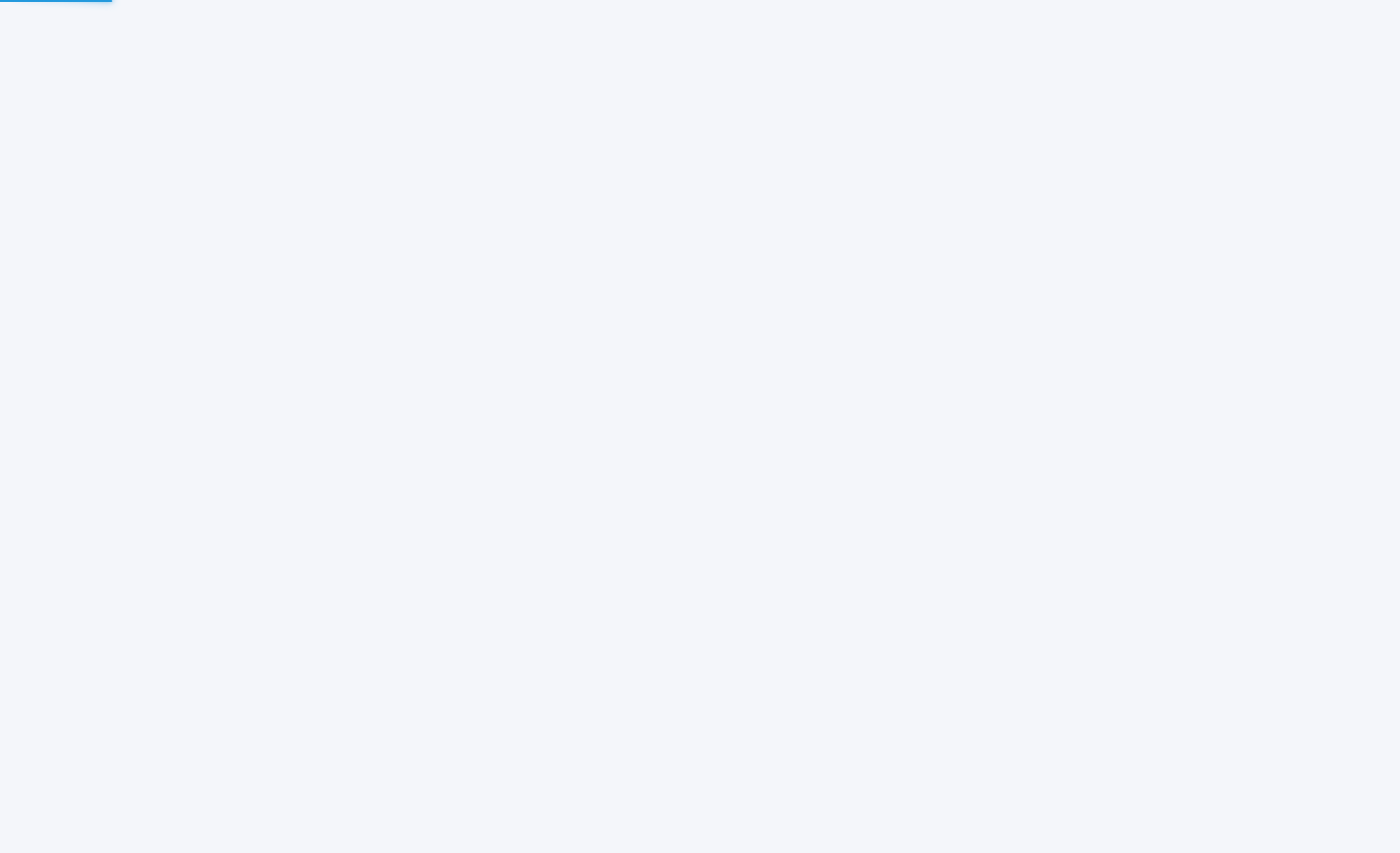 scroll, scrollTop: 0, scrollLeft: 0, axis: both 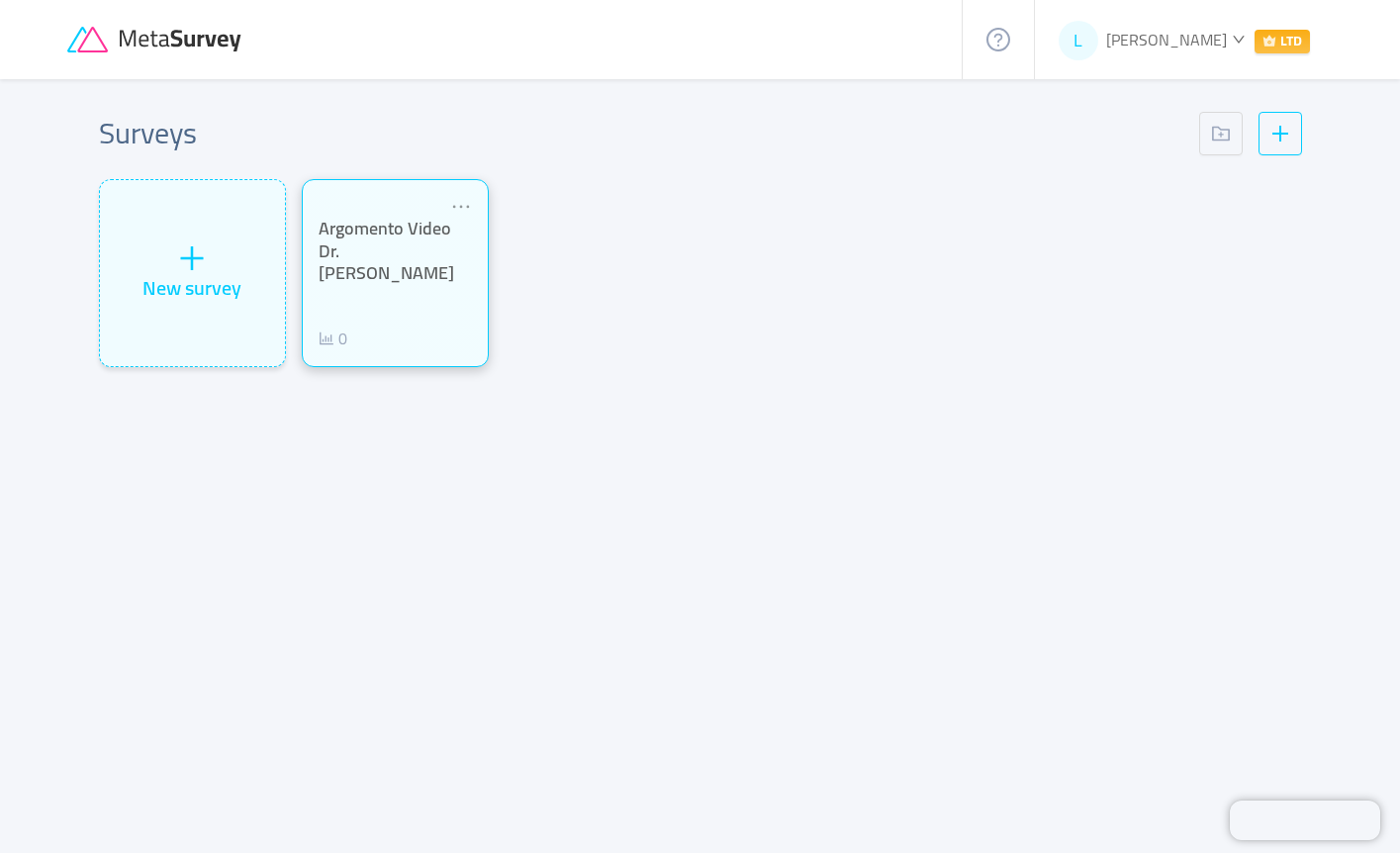 click on "Argomento Video Dr. [PERSON_NAME]  0" at bounding box center (395, 284) 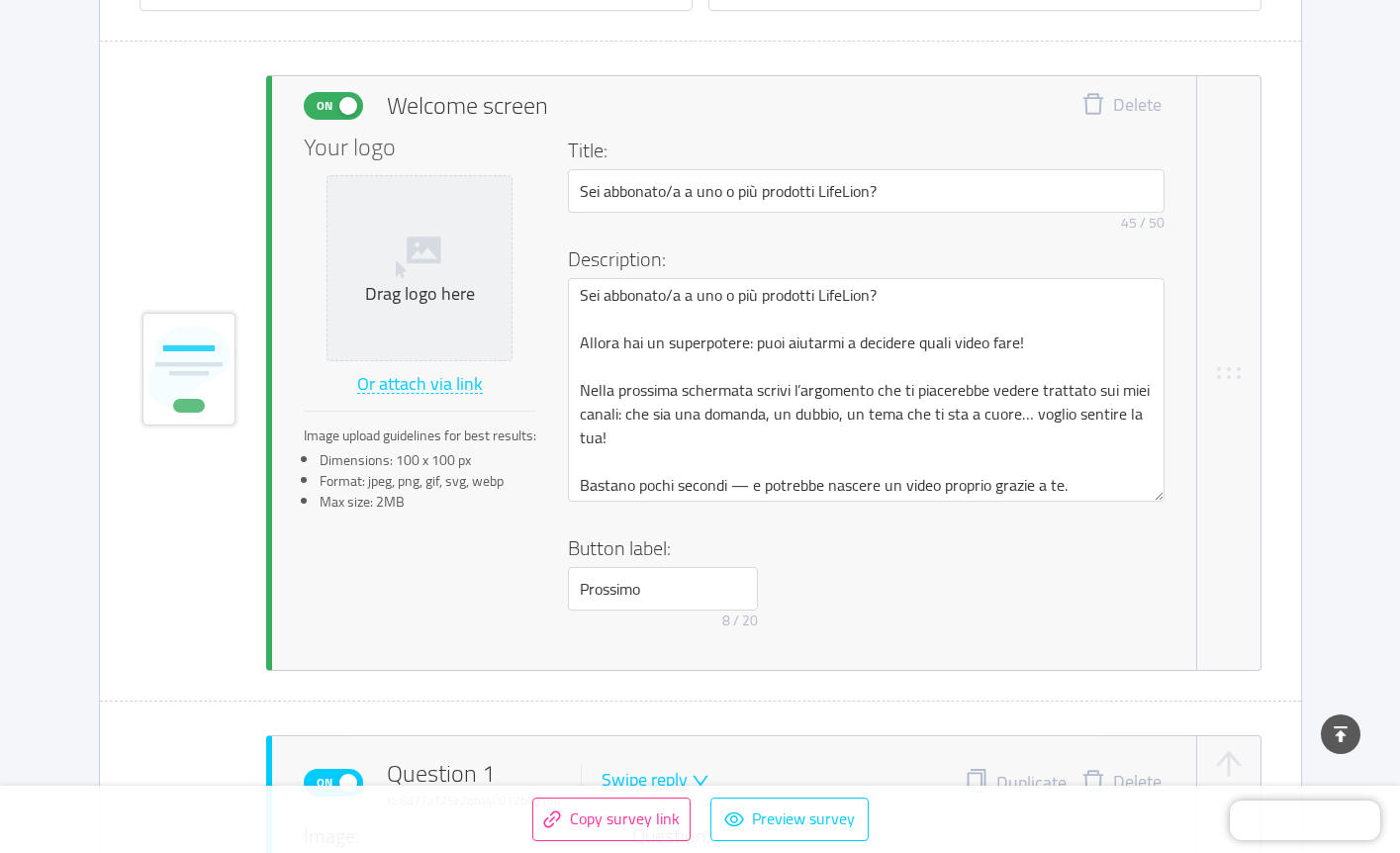 scroll, scrollTop: 472, scrollLeft: 0, axis: vertical 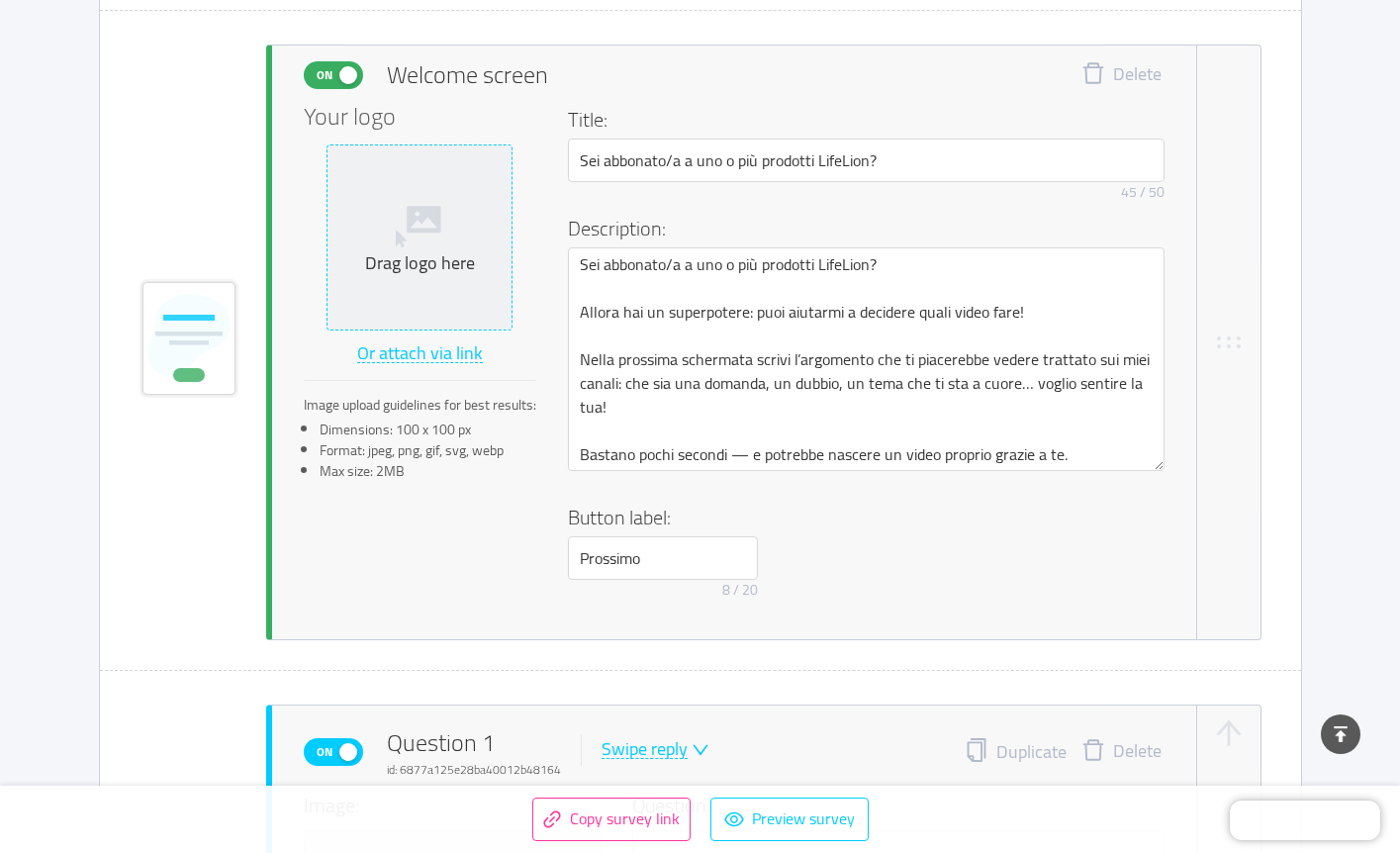 click on "Drag logo here" at bounding box center (420, 263) 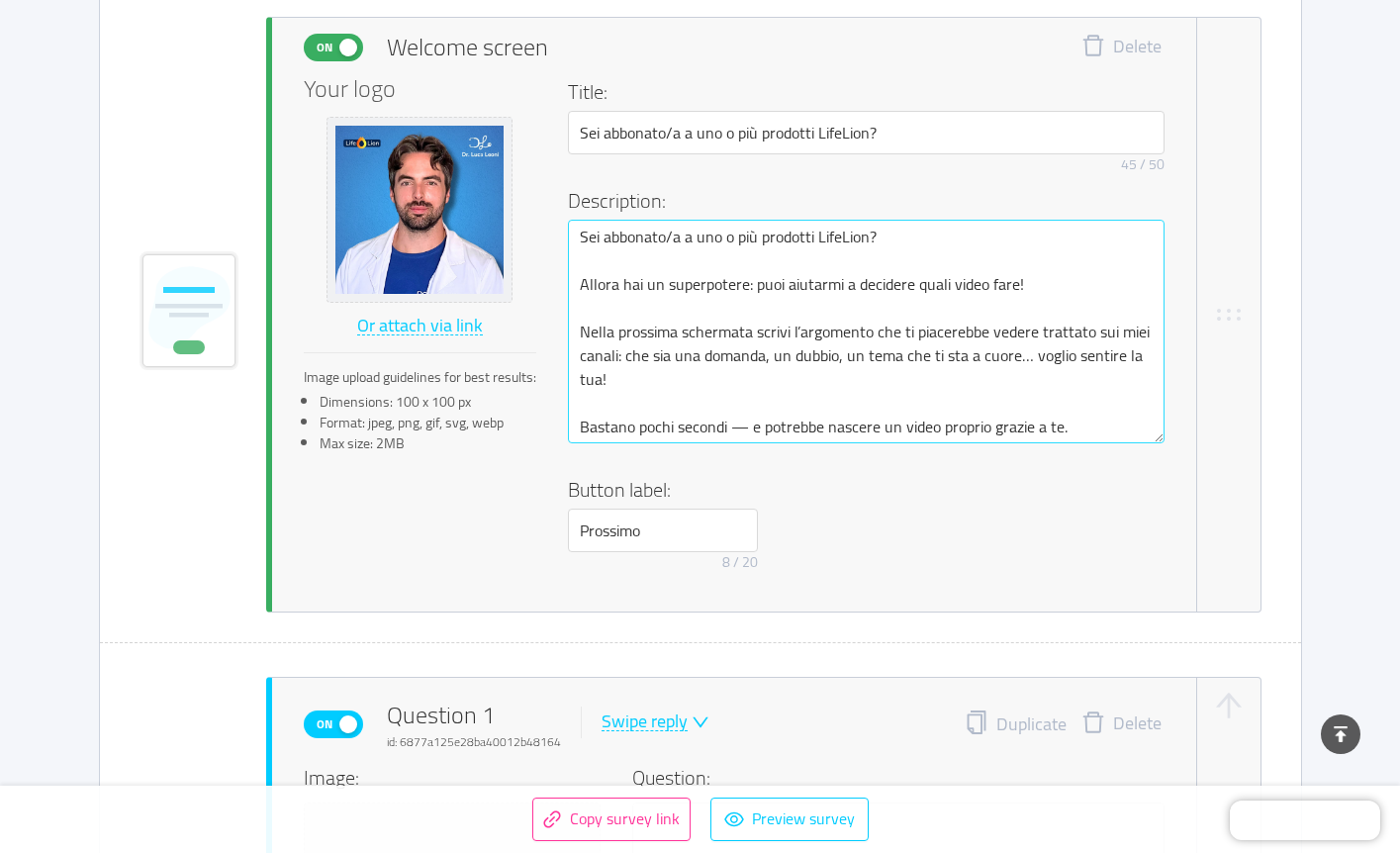 scroll, scrollTop: 489, scrollLeft: 0, axis: vertical 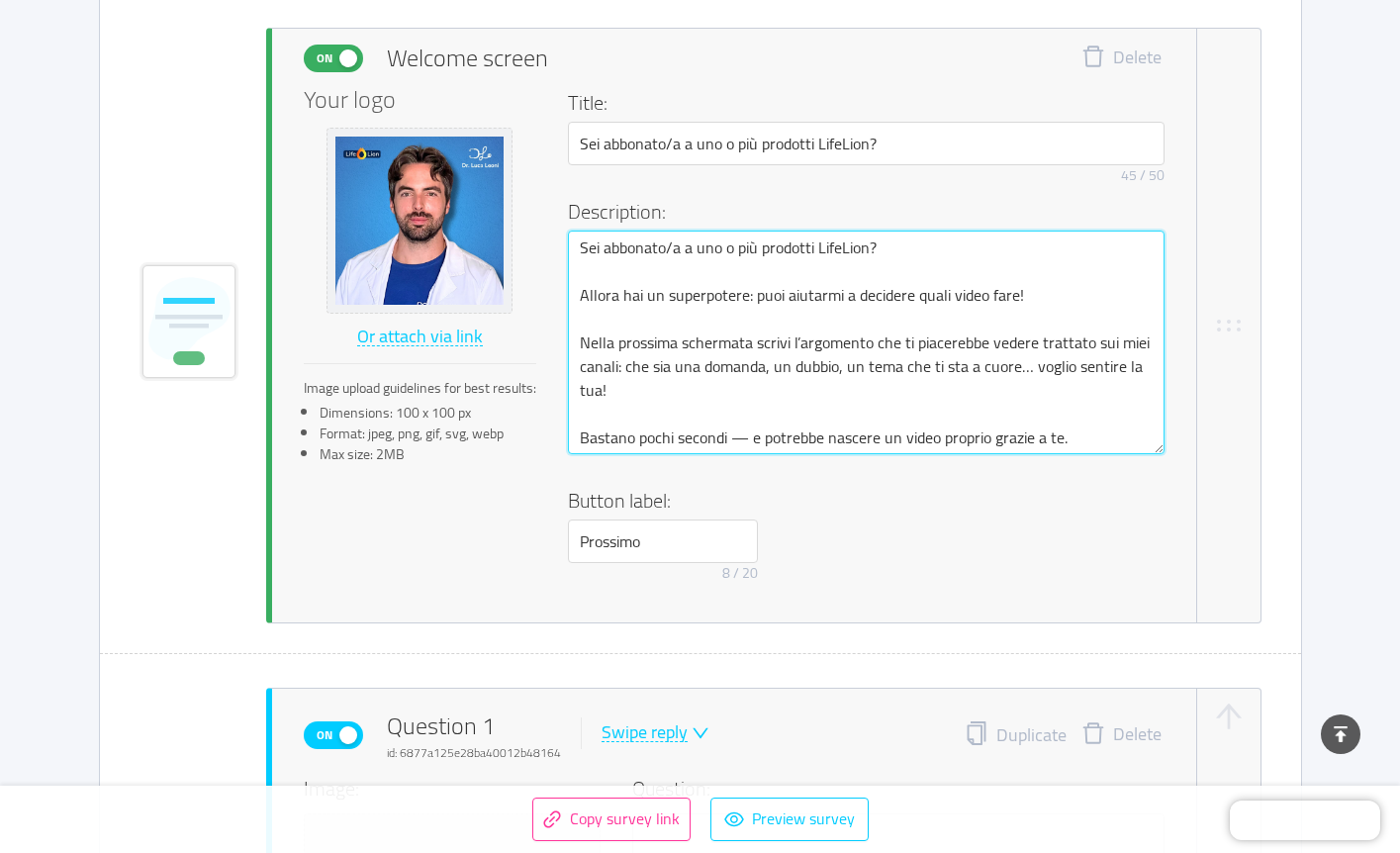 drag, startPoint x: 584, startPoint y: 295, endPoint x: 578, endPoint y: 231, distance: 64.28063 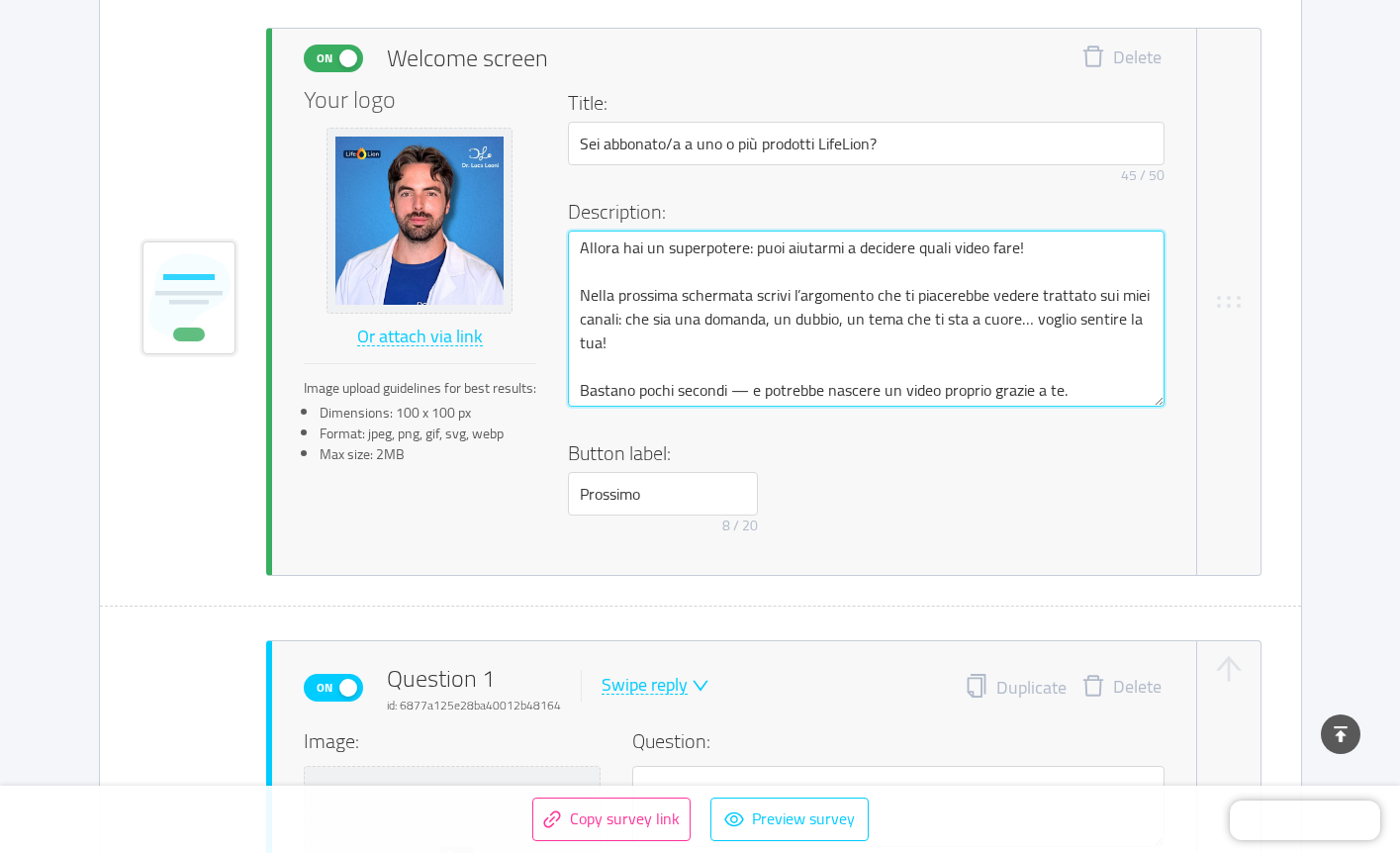 type on "Allora hai un superpotere: puoi aiutarmi a decidere quali video fare!
Nella prossima schermata scrivi l’argomento che ti piacerebbe vedere trattato sui miei canali: che sia una domanda, un dubbio, un tema che ti sta a cuore… voglio sentire la tua!
Bastano pochi secondi — e potrebbe nascere un video proprio grazie a te." 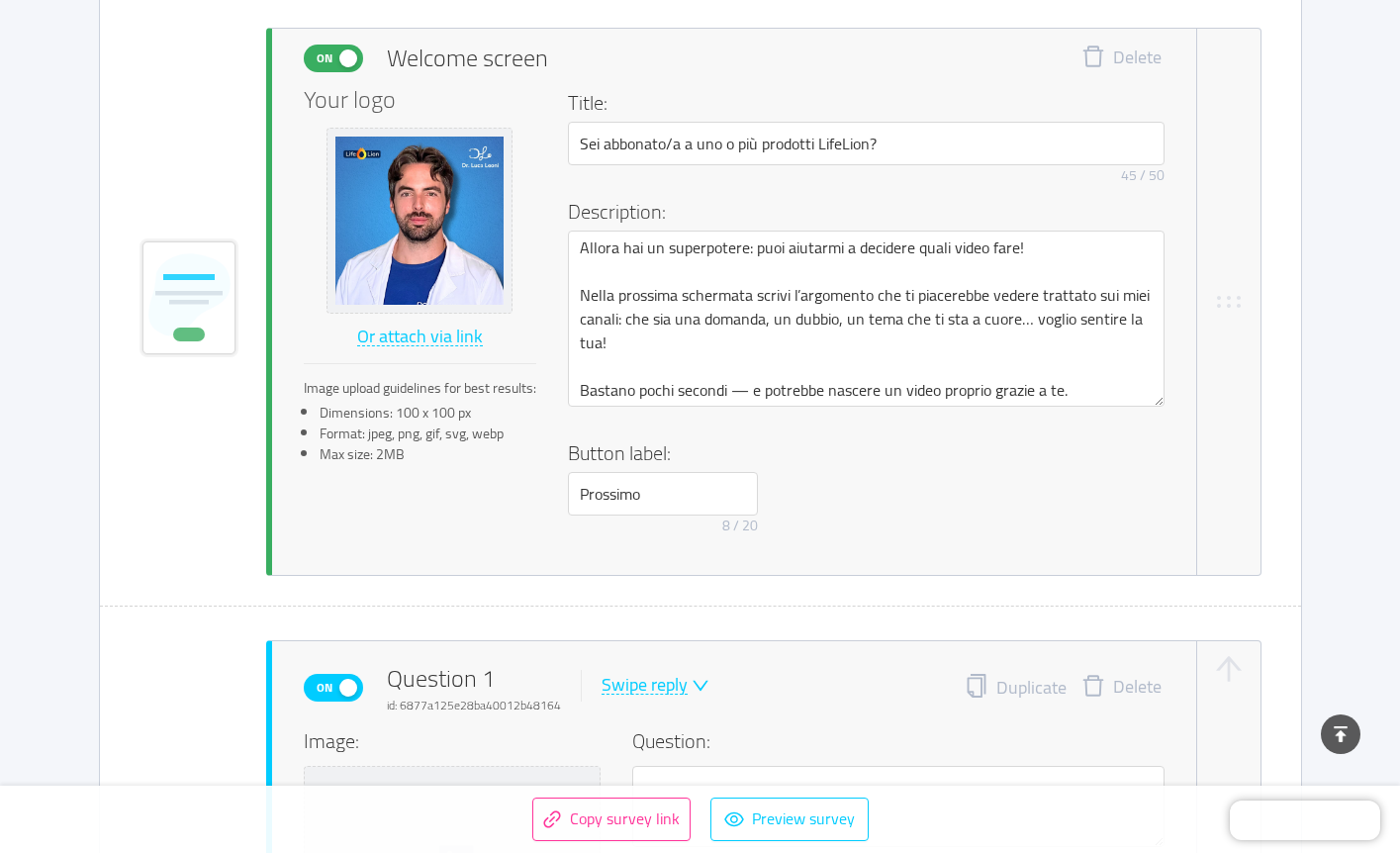 click on "45 / 50" at bounding box center (866, 179) 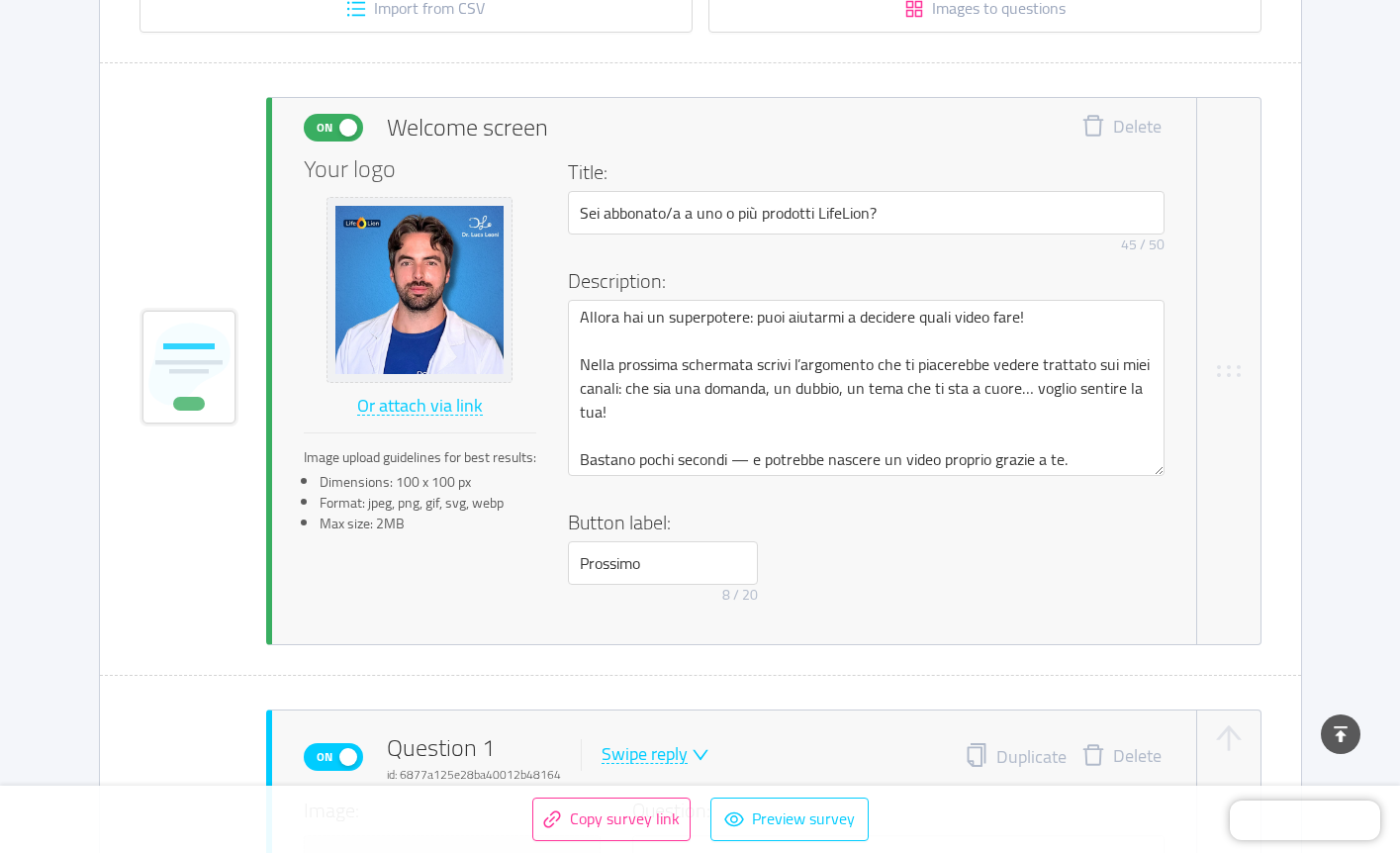 scroll, scrollTop: 1821, scrollLeft: 0, axis: vertical 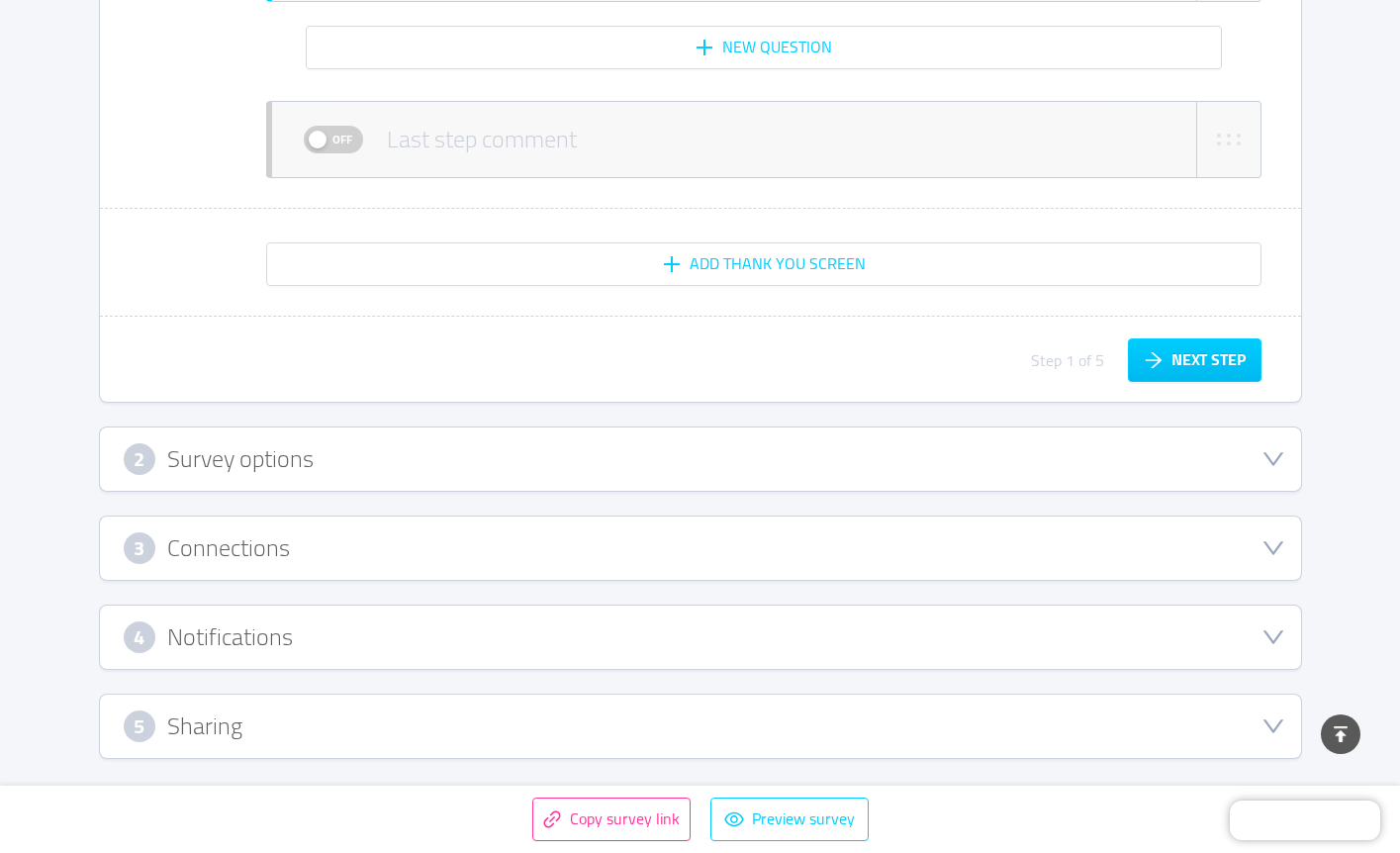 click 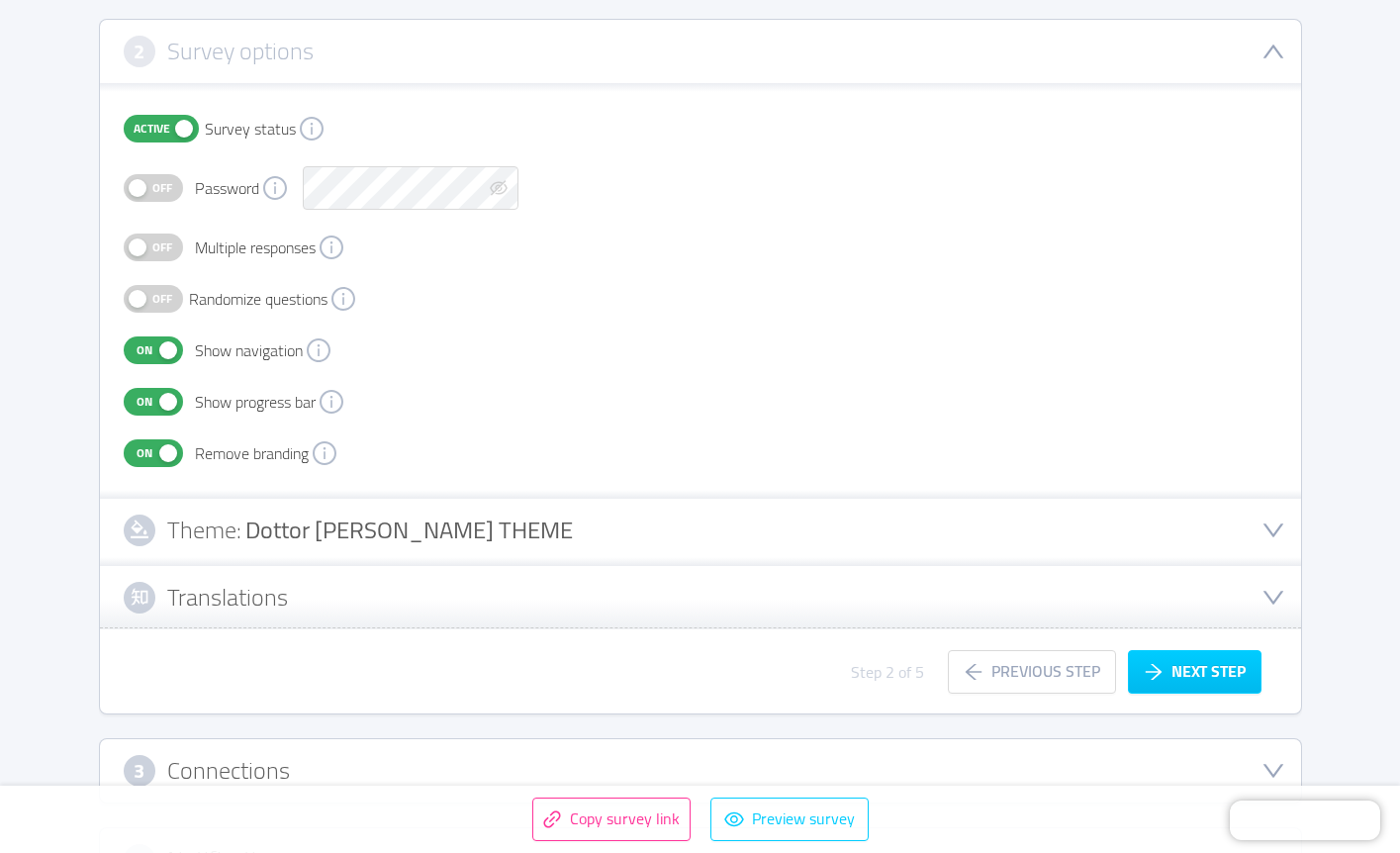 scroll, scrollTop: 0, scrollLeft: 0, axis: both 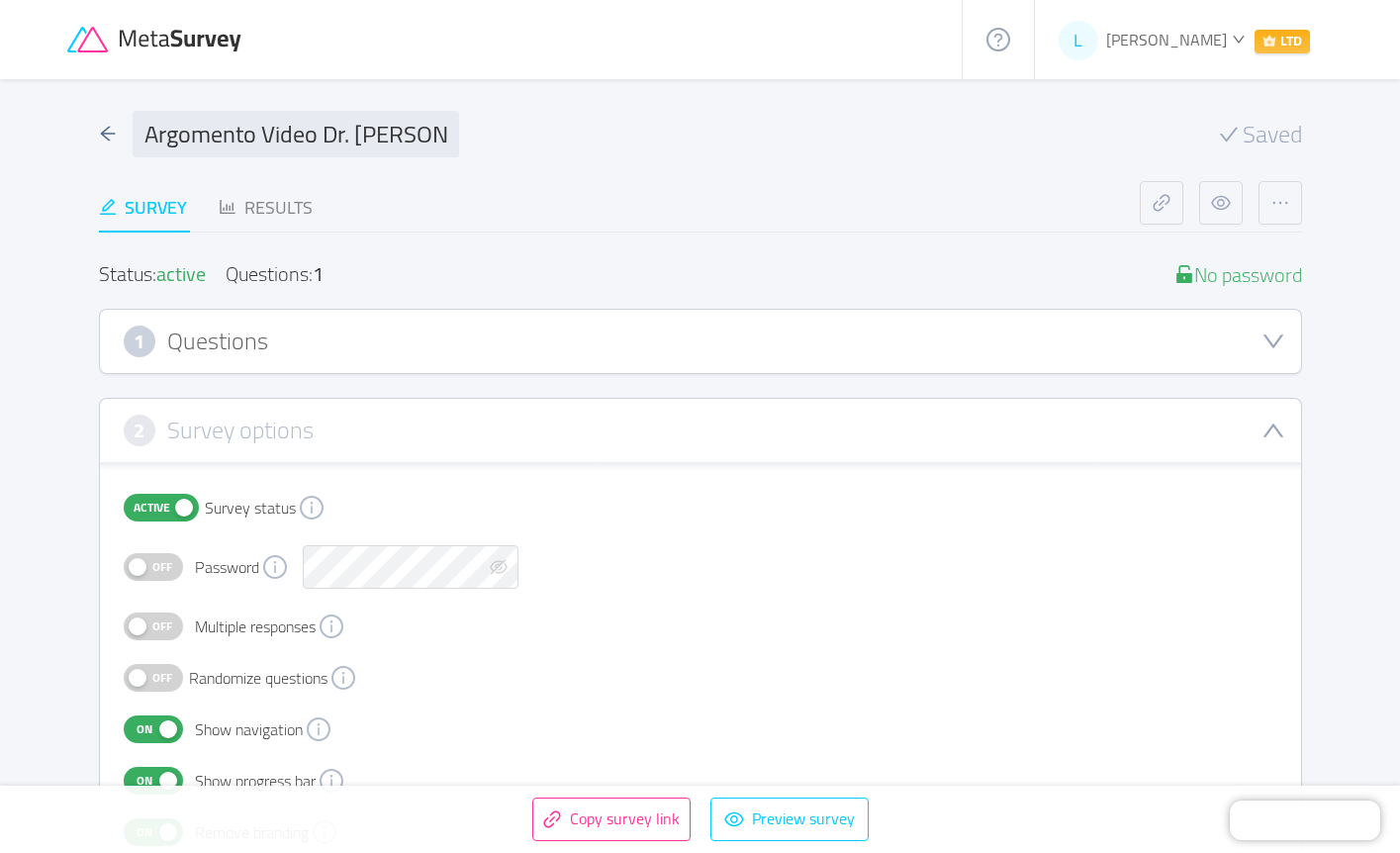 click on "1  Questions" at bounding box center (700, 341) 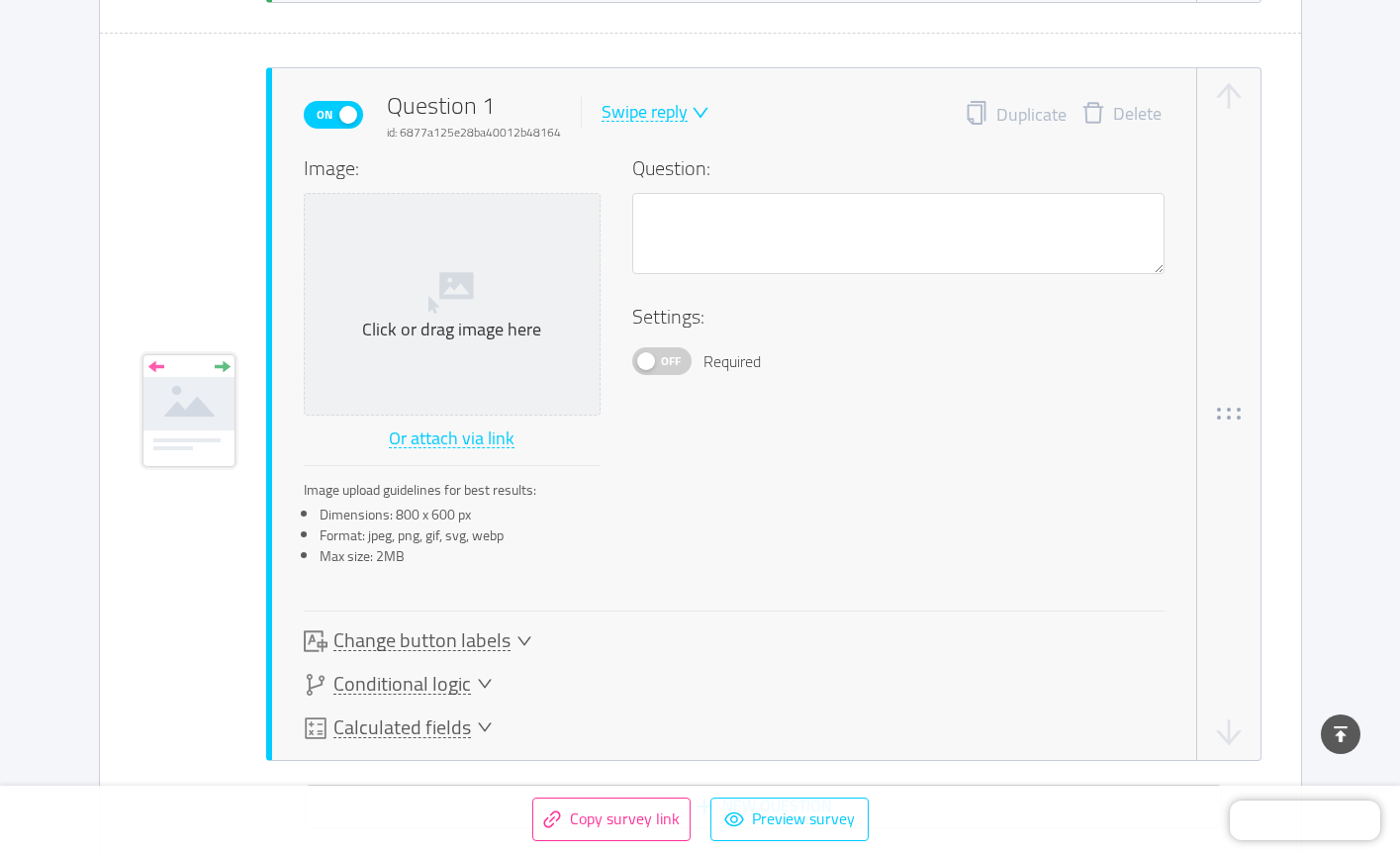 scroll, scrollTop: 1057, scrollLeft: 0, axis: vertical 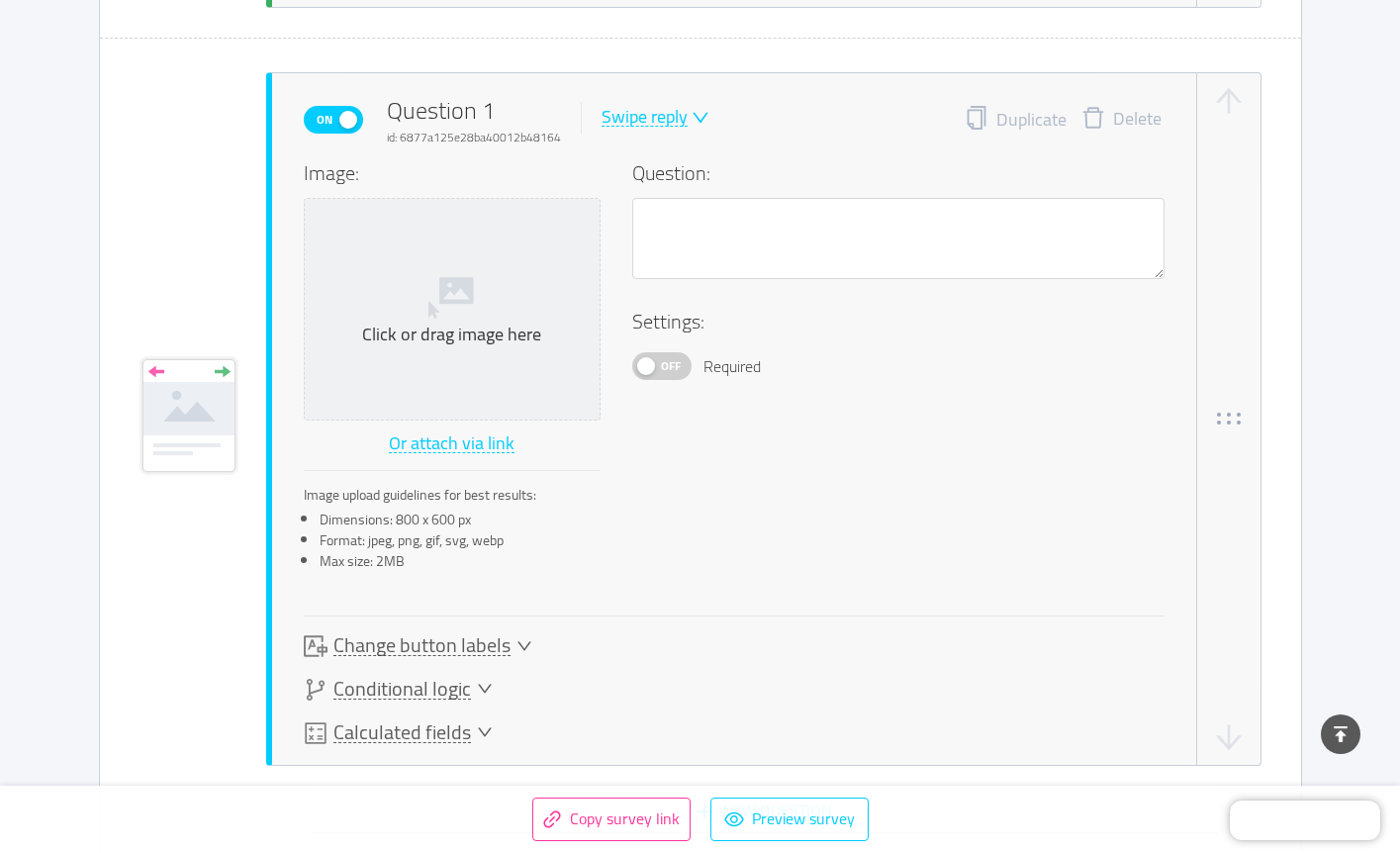 click on "Off" at bounding box center (662, 366) 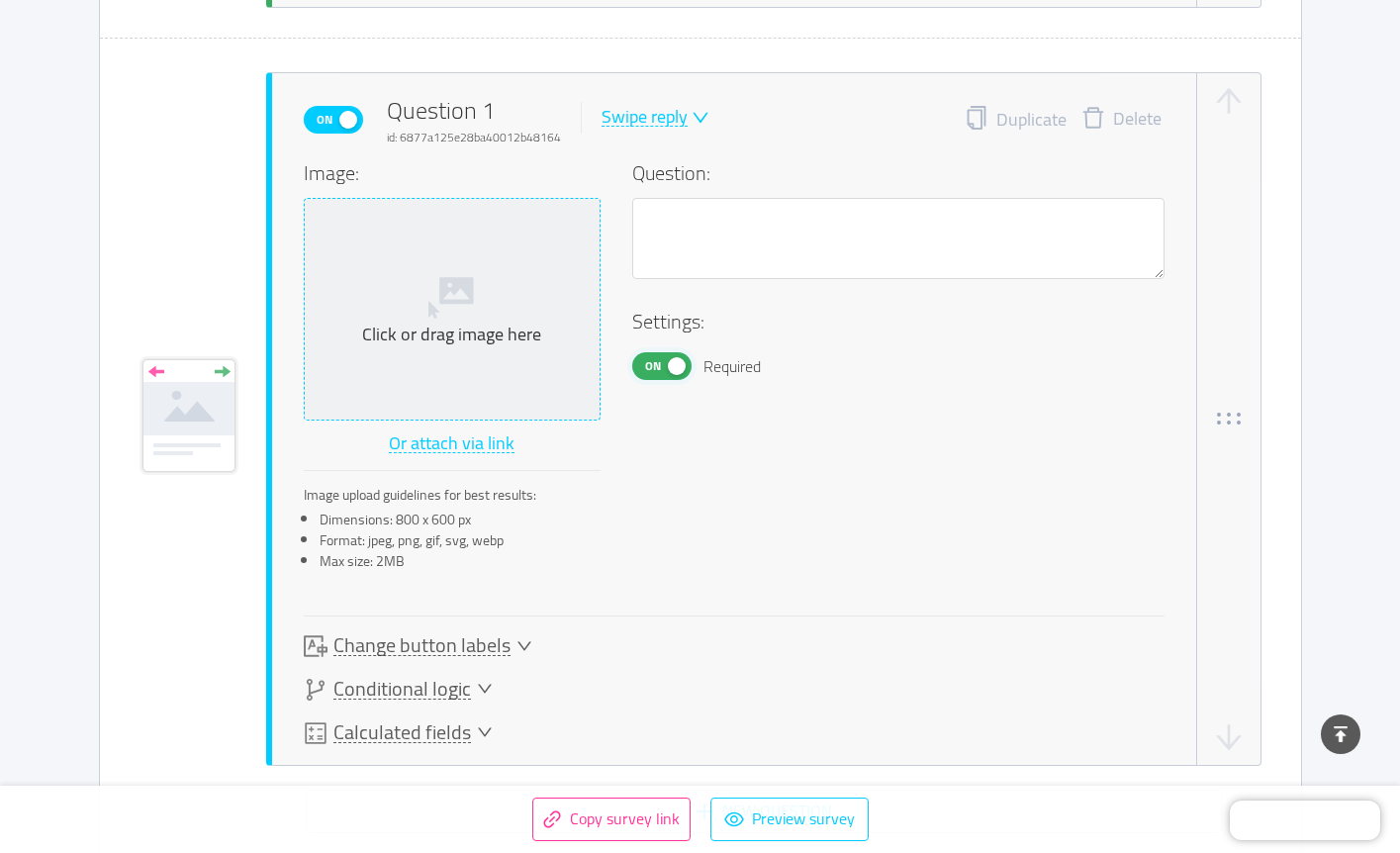 click 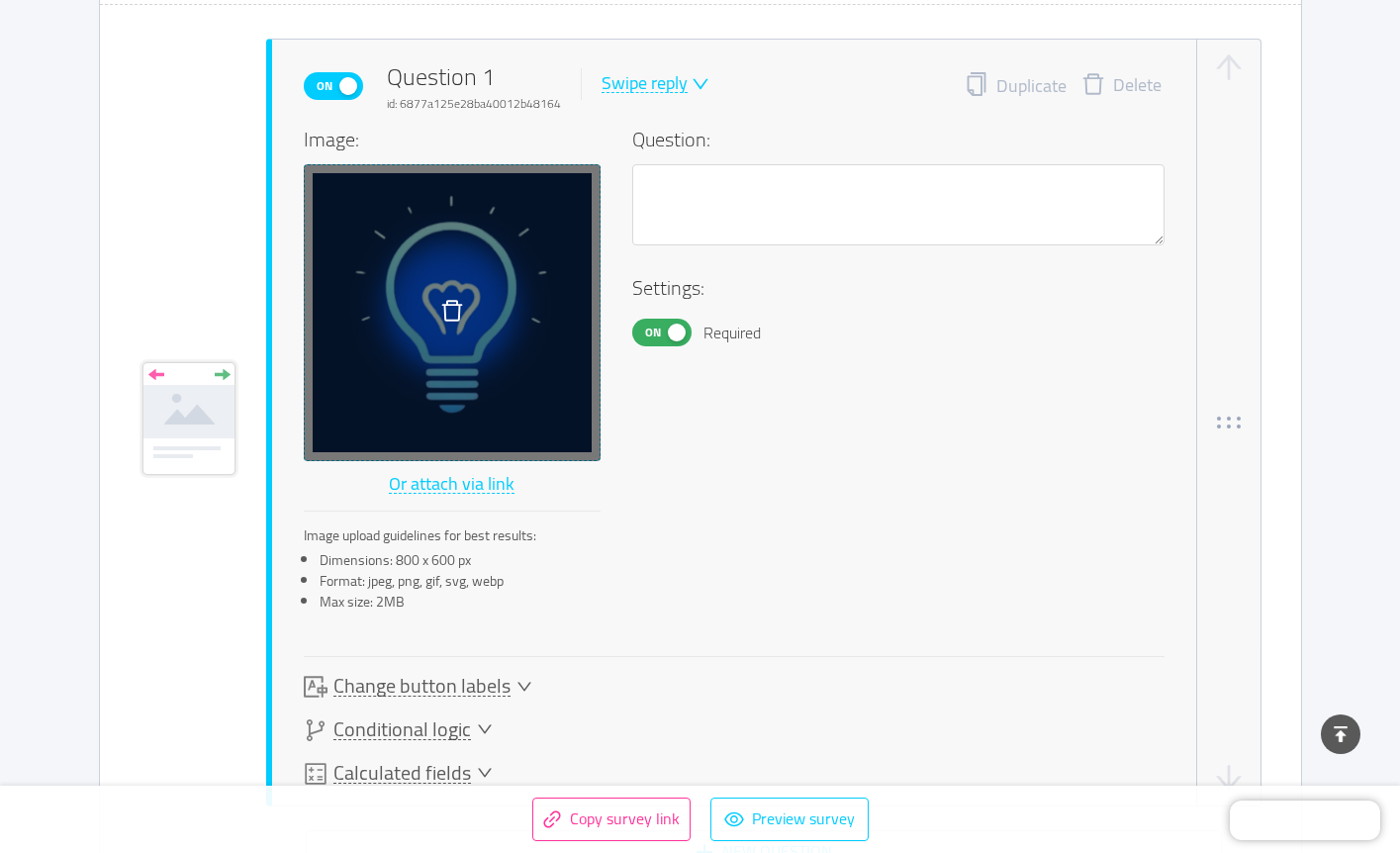 scroll, scrollTop: 987, scrollLeft: 0, axis: vertical 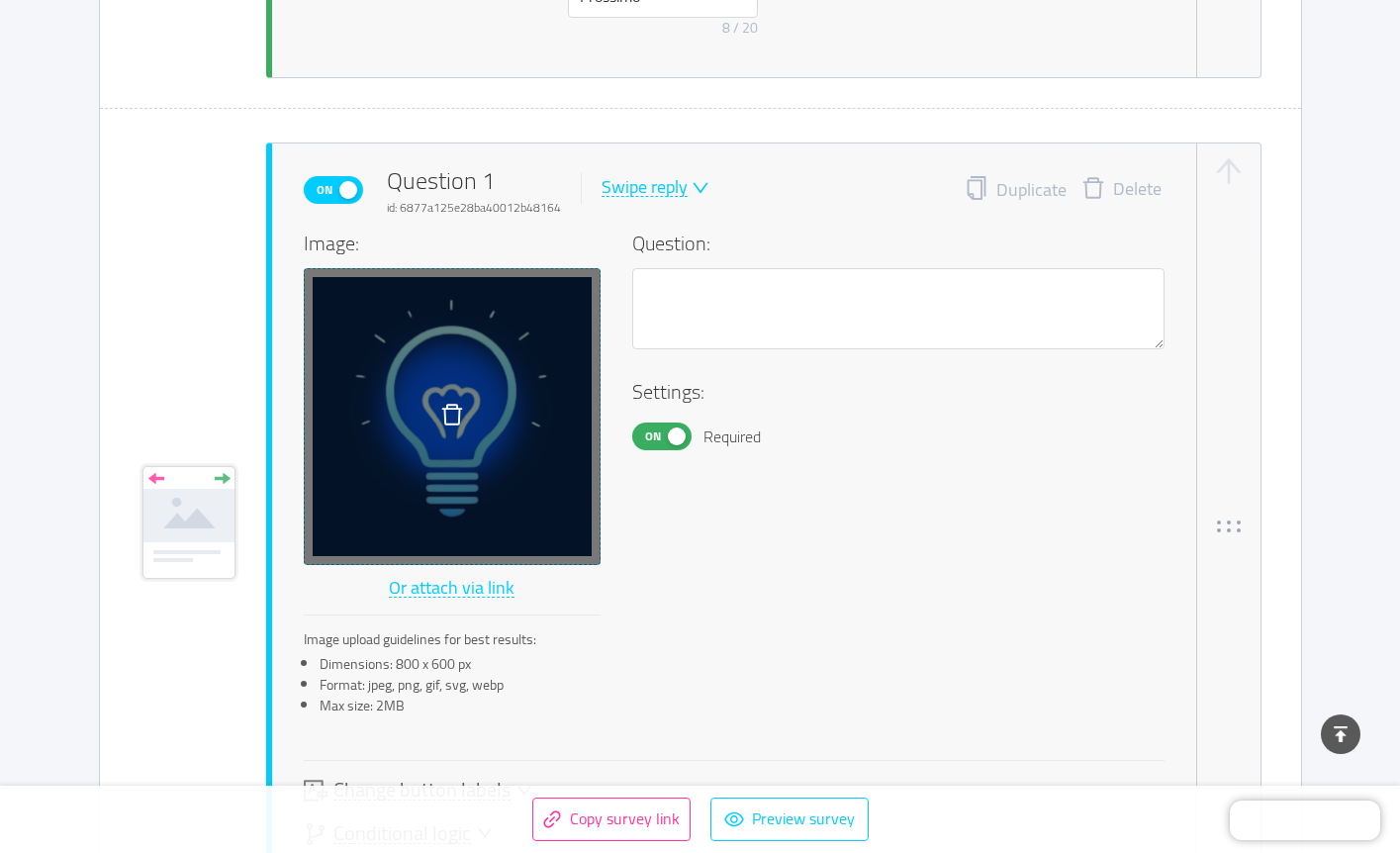 click on "Swipe reply" at bounding box center [644, 187] 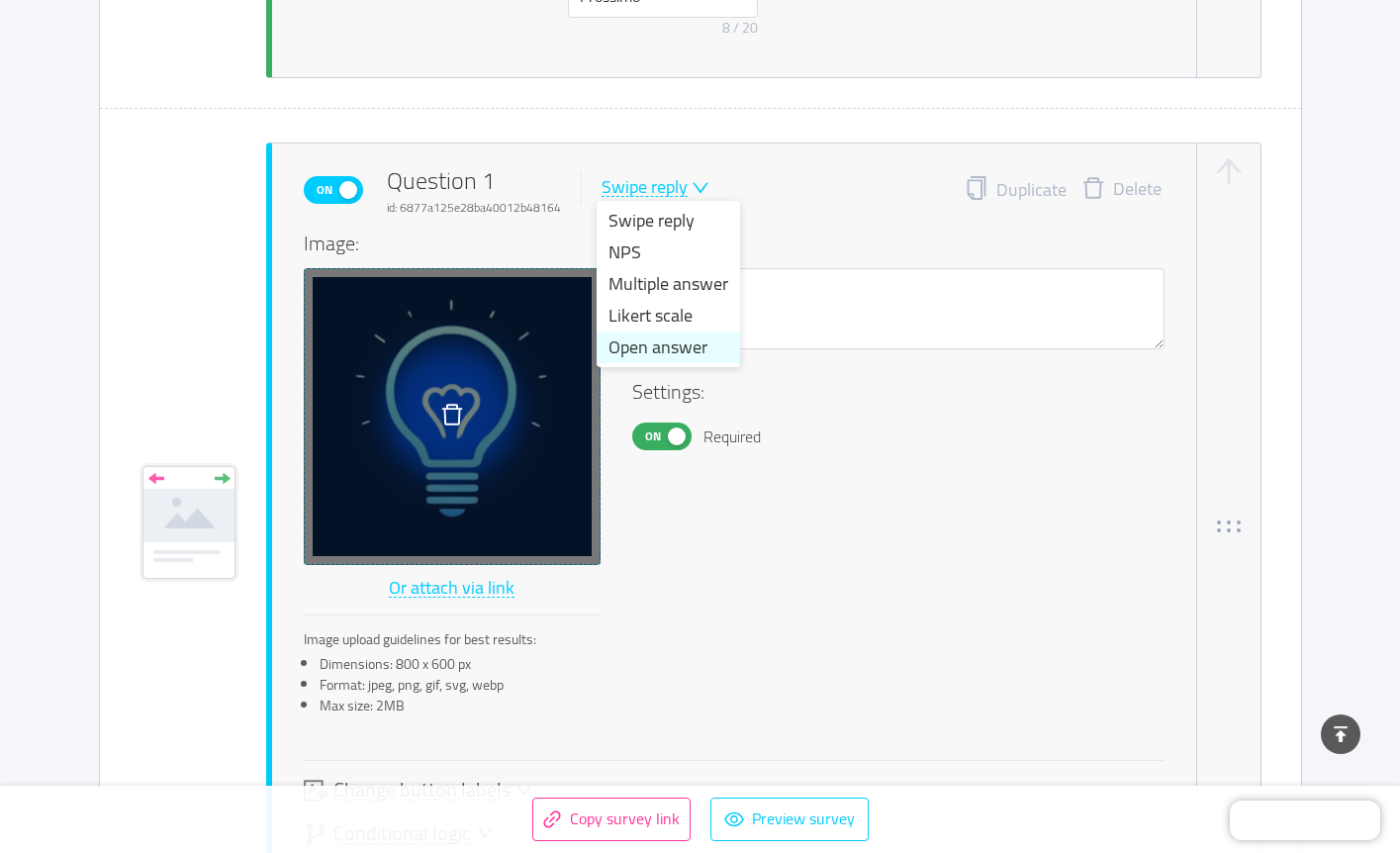 click on "Open answer" at bounding box center (668, 347) 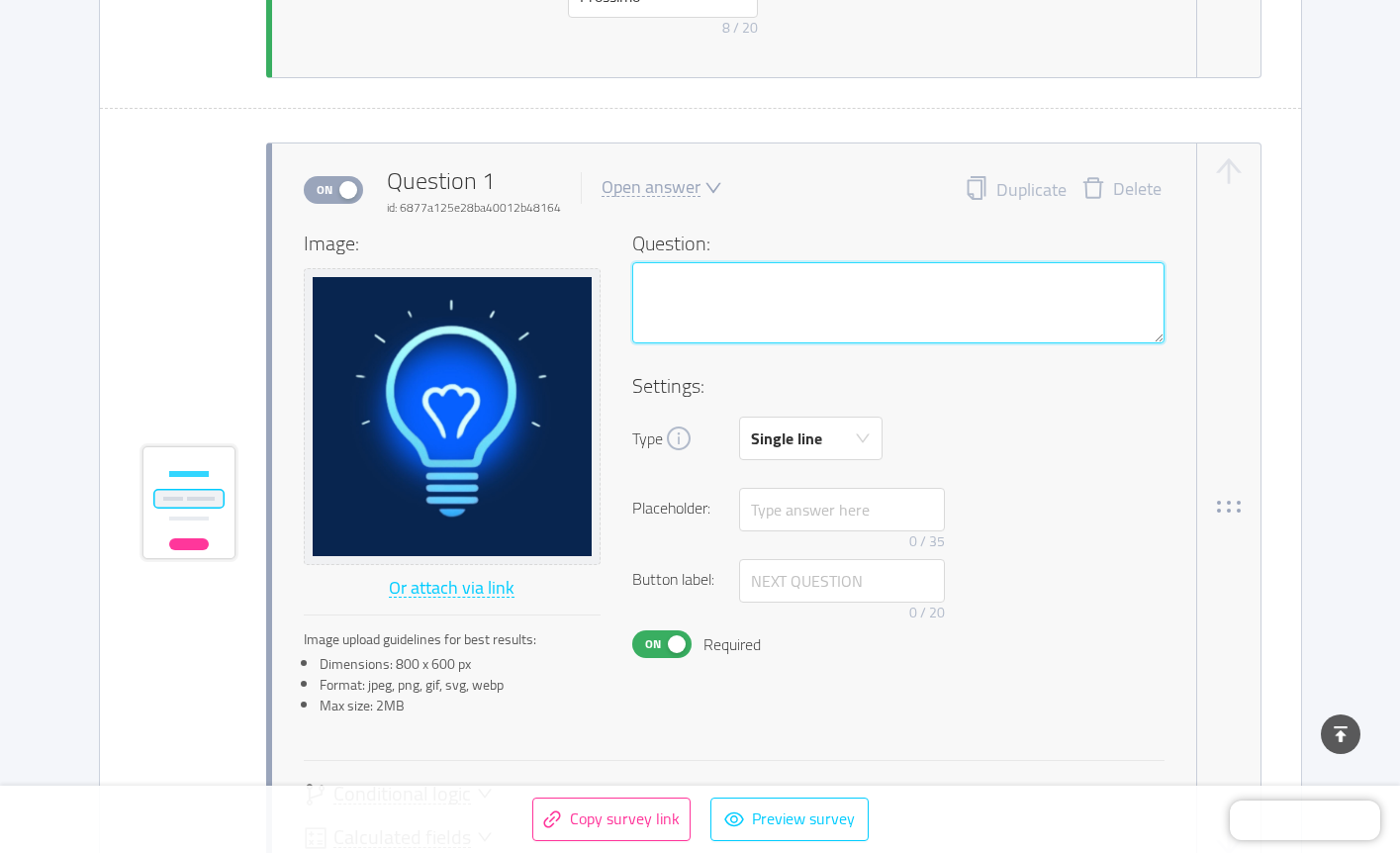 click at bounding box center (898, 303) 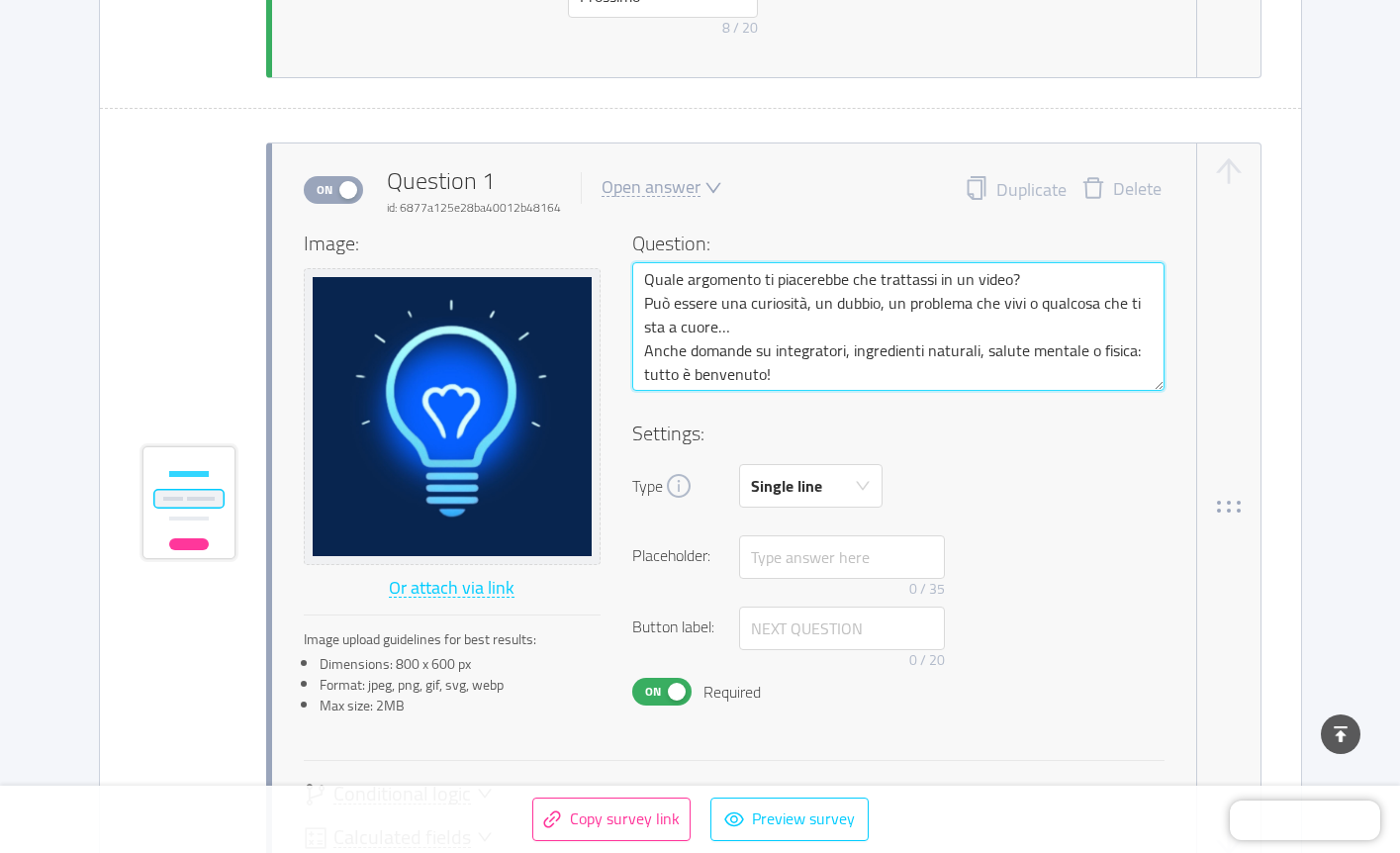 click on "Quale argomento ti piacerebbe che trattassi in un video?
Può essere una curiosità, un dubbio, un problema che vivi o qualcosa che ti sta a cuore…
Anche domande su integratori, ingredienti naturali, salute mentale o fisica: tutto è benvenuto!" at bounding box center [898, 327] 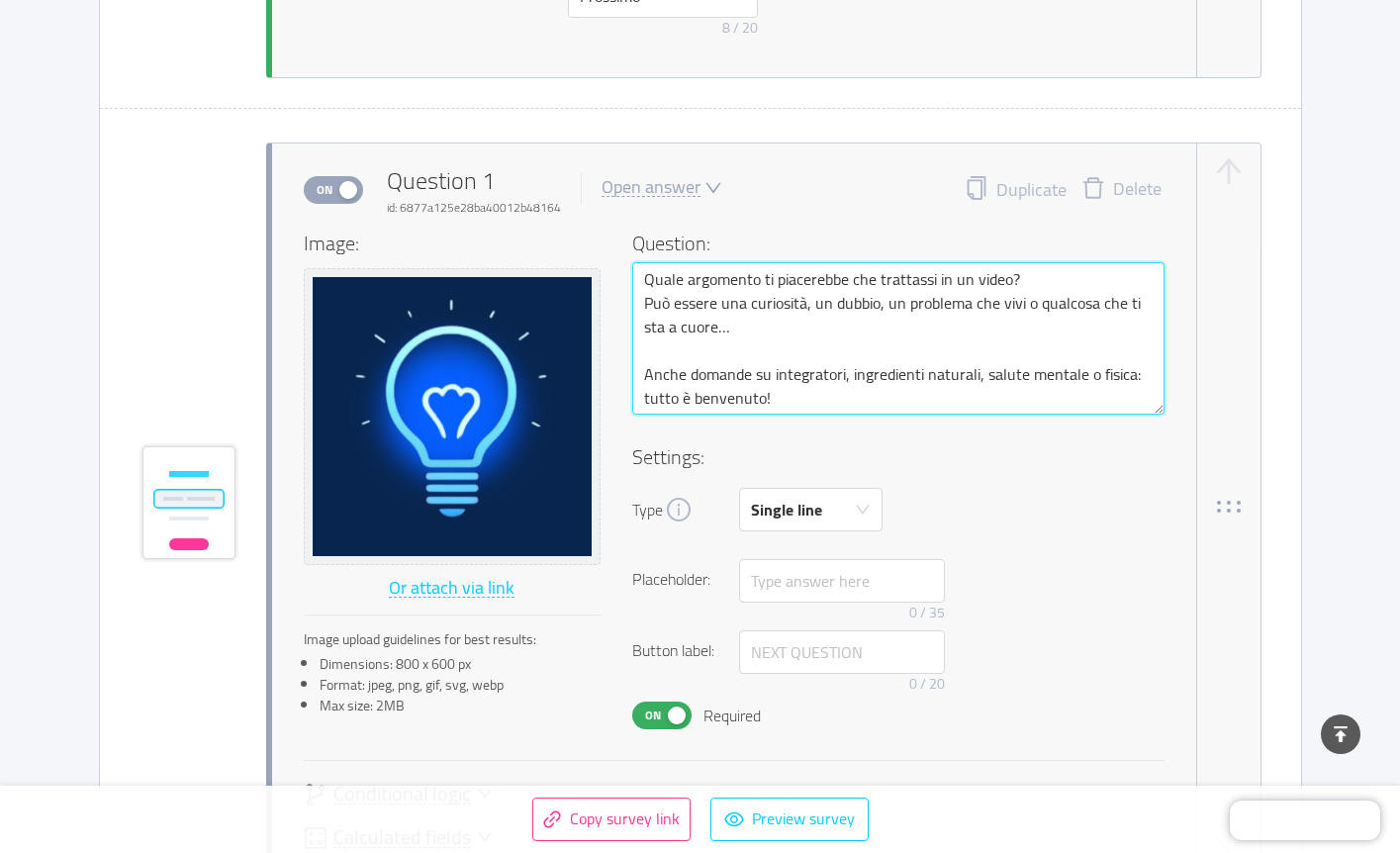 click on "Quale argomento ti piacerebbe che trattassi in un video?
Può essere una curiosità, un dubbio, un problema che vivi o qualcosa che ti sta a cuore…
Anche domande su integratori, ingredienti naturali, salute mentale o fisica: tutto è benvenuto!" at bounding box center (898, 338) 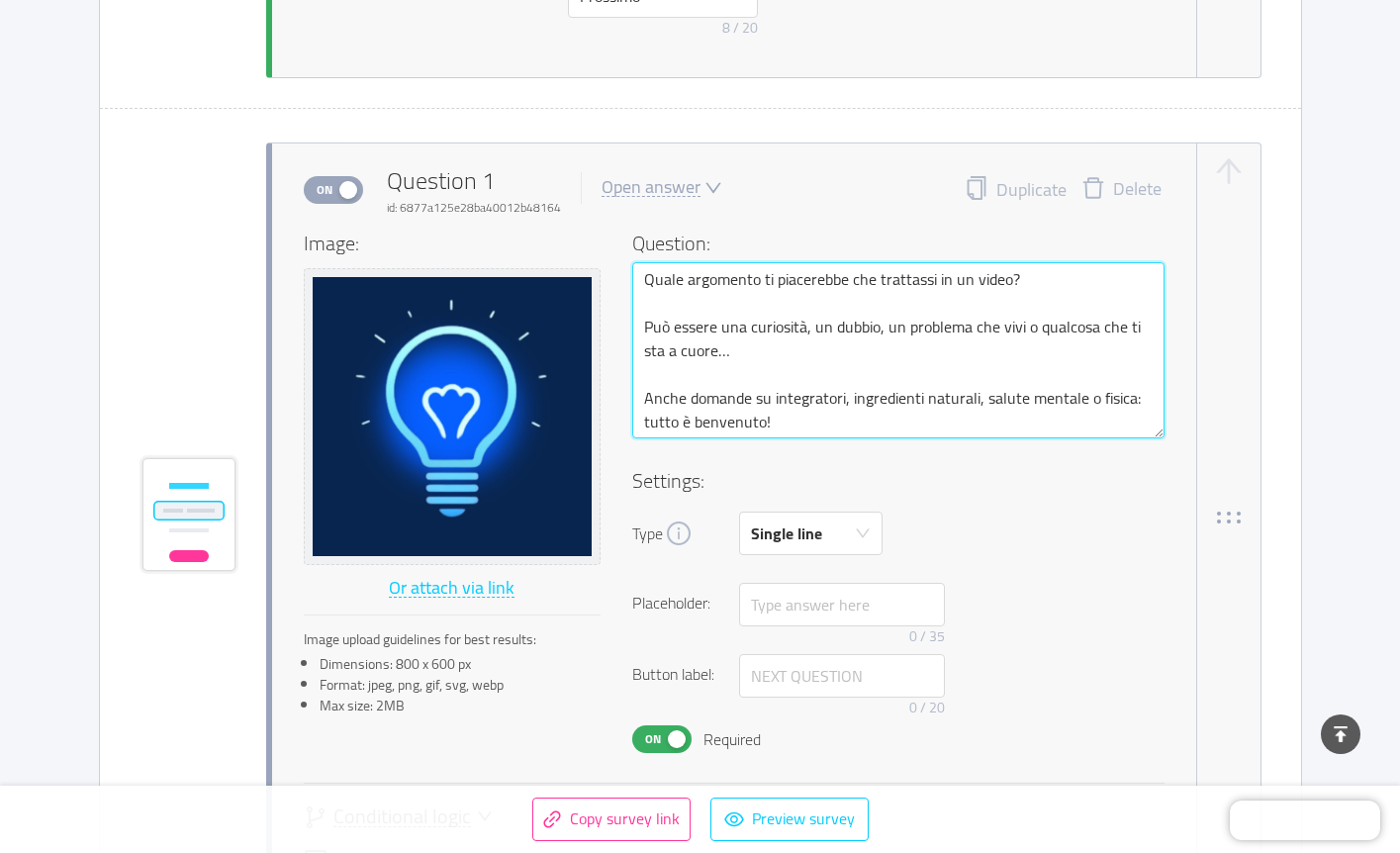 type on "Quale argomento ti piacerebbe che trattassi in un video?
Può essere una curiosità, un dubbio, un problema che vivi o qualcosa che ti sta a cuore…
Anche domande su integratori, ingredienti naturali, salute mentale o fisica: tutto è benvenuto!" 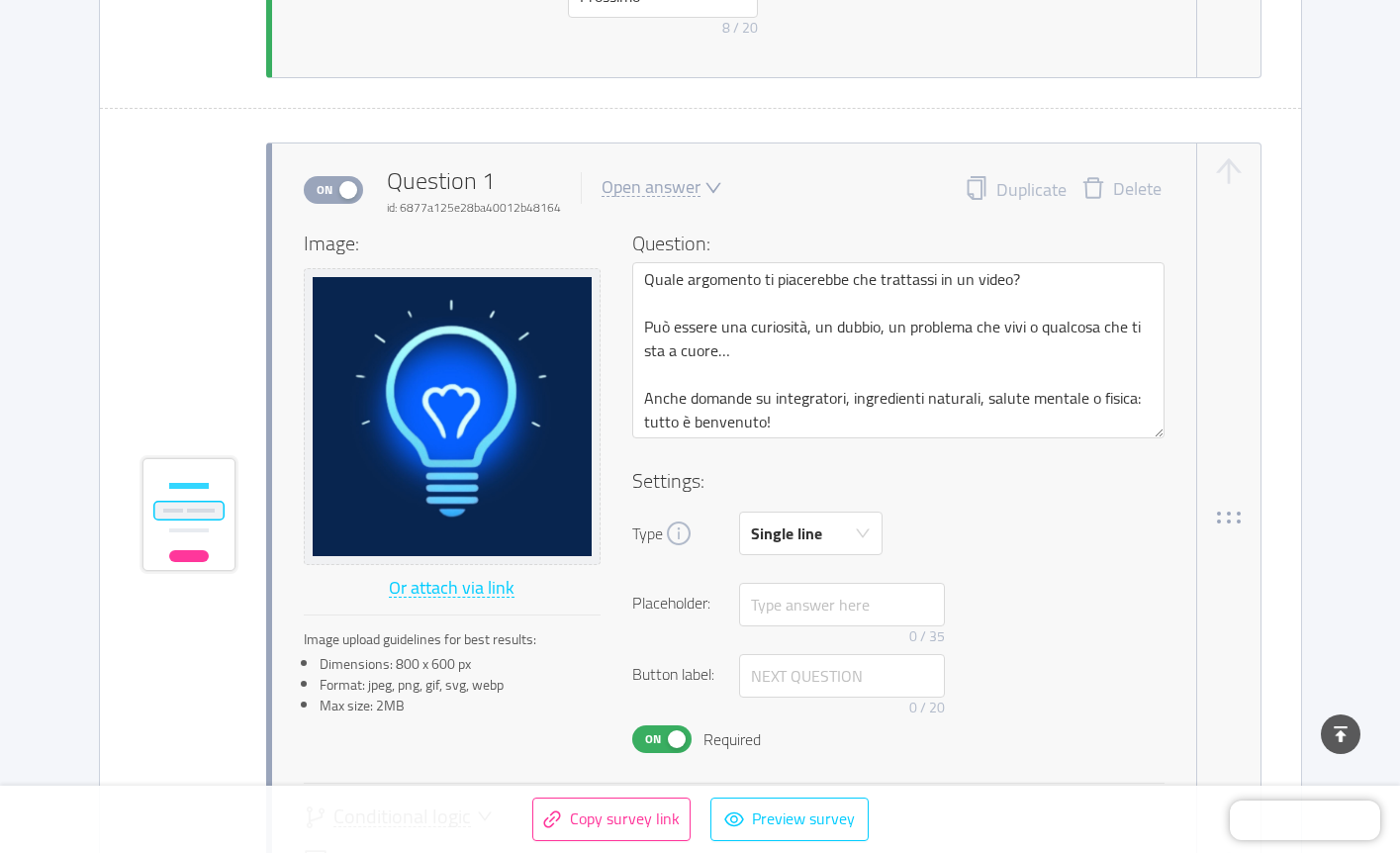 click on "Type  Single line" at bounding box center [898, 533] 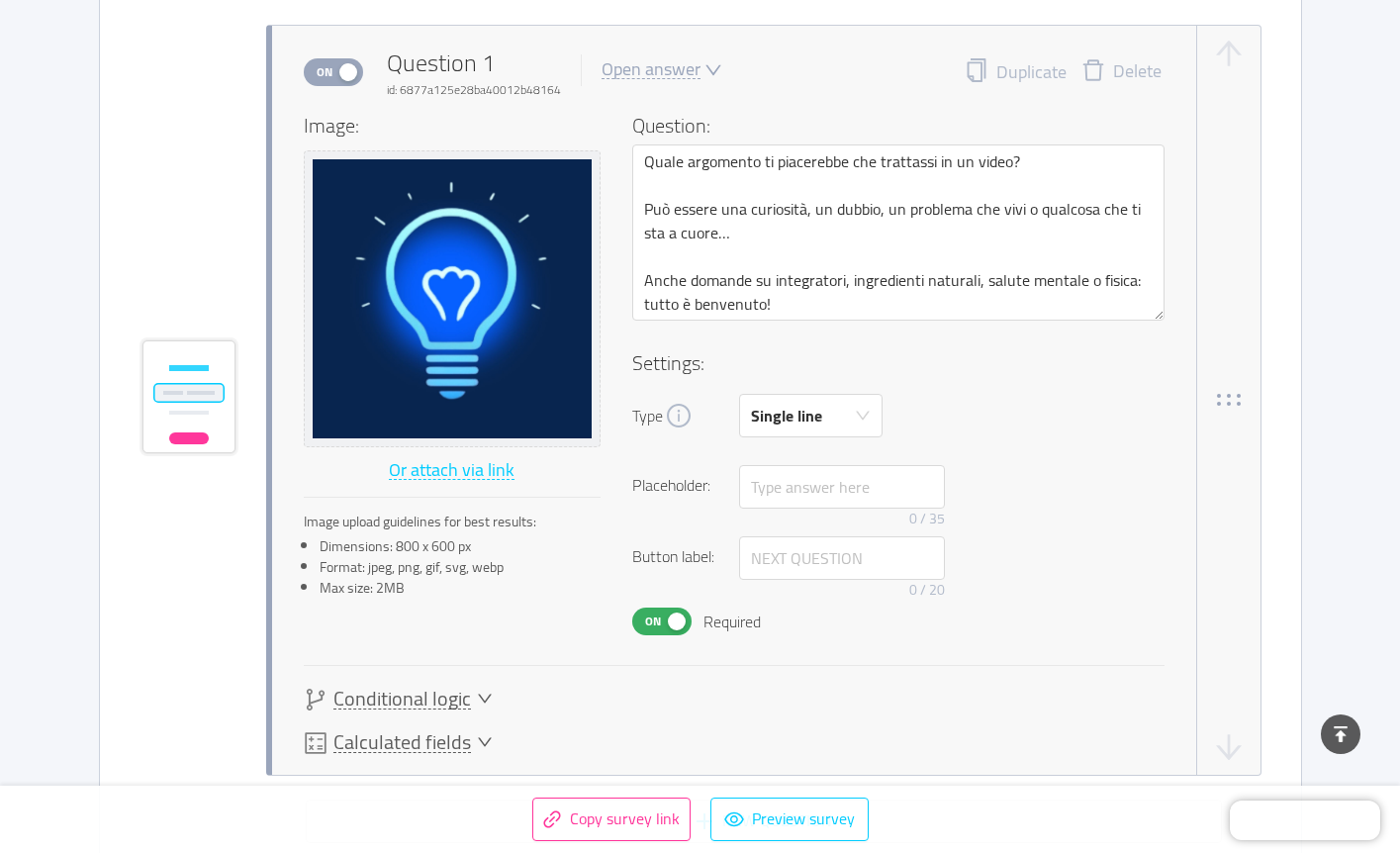scroll, scrollTop: 1125, scrollLeft: 0, axis: vertical 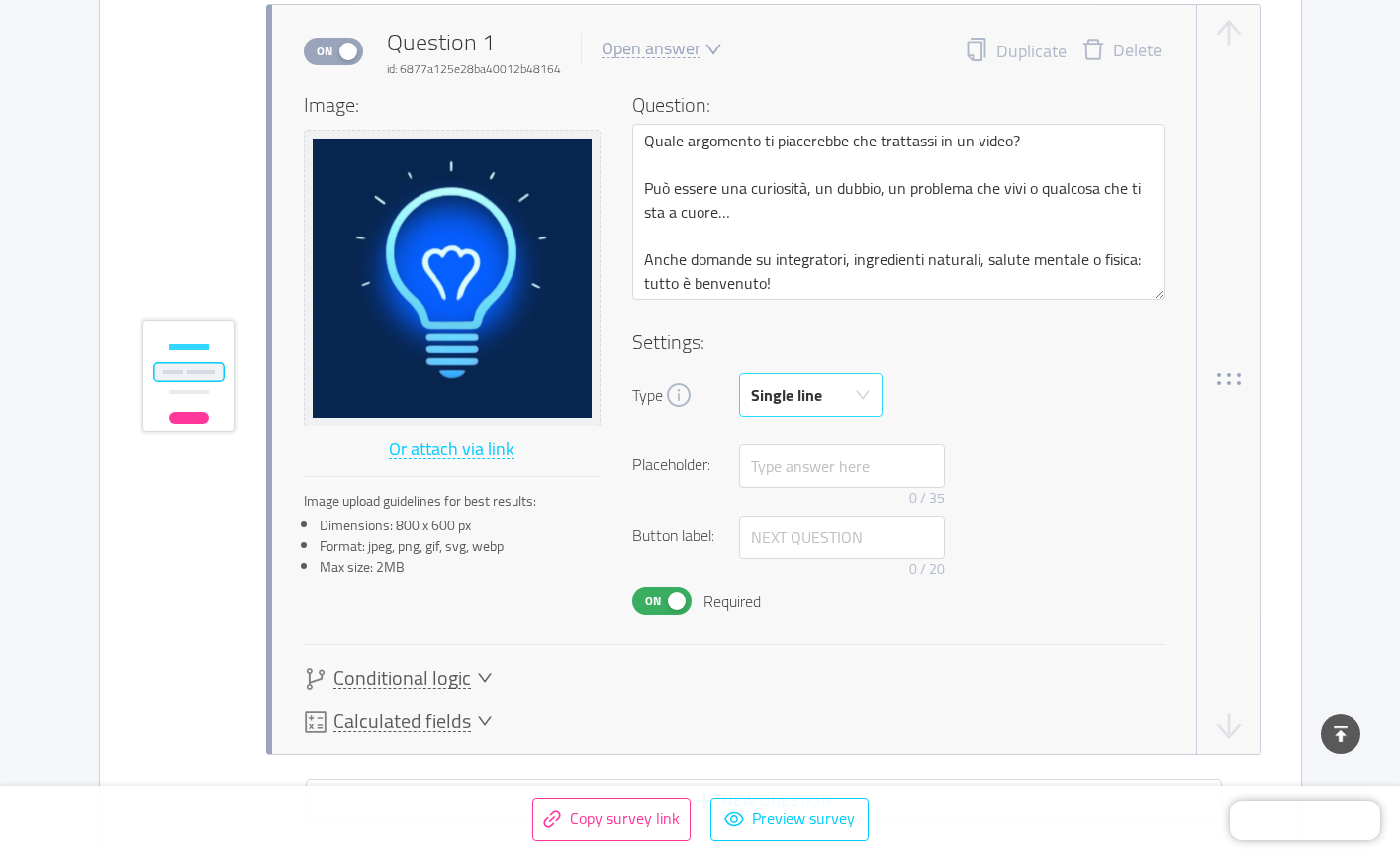 click on "Single line" at bounding box center [804, 395] 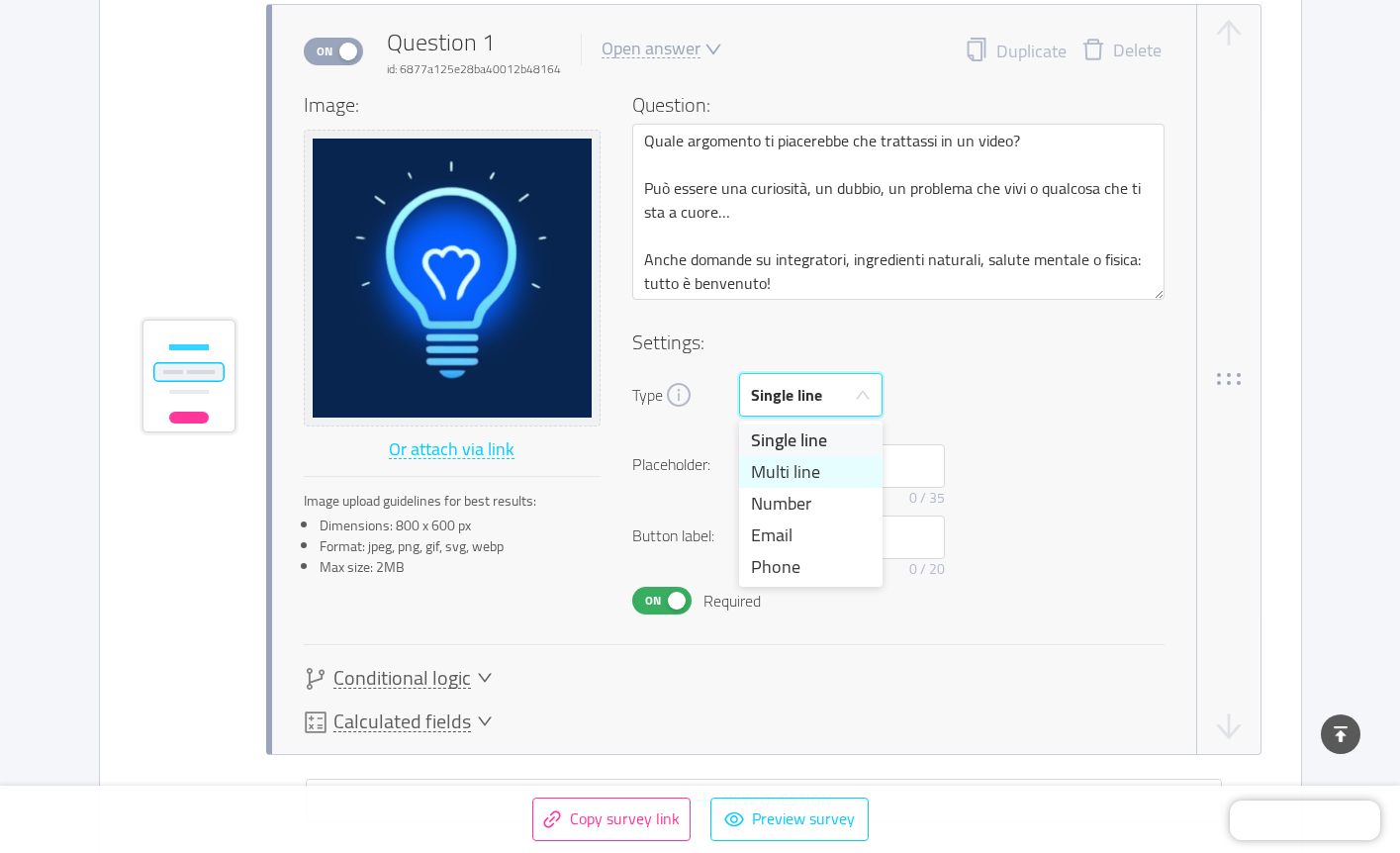 click on "Multi line" at bounding box center (810, 472) 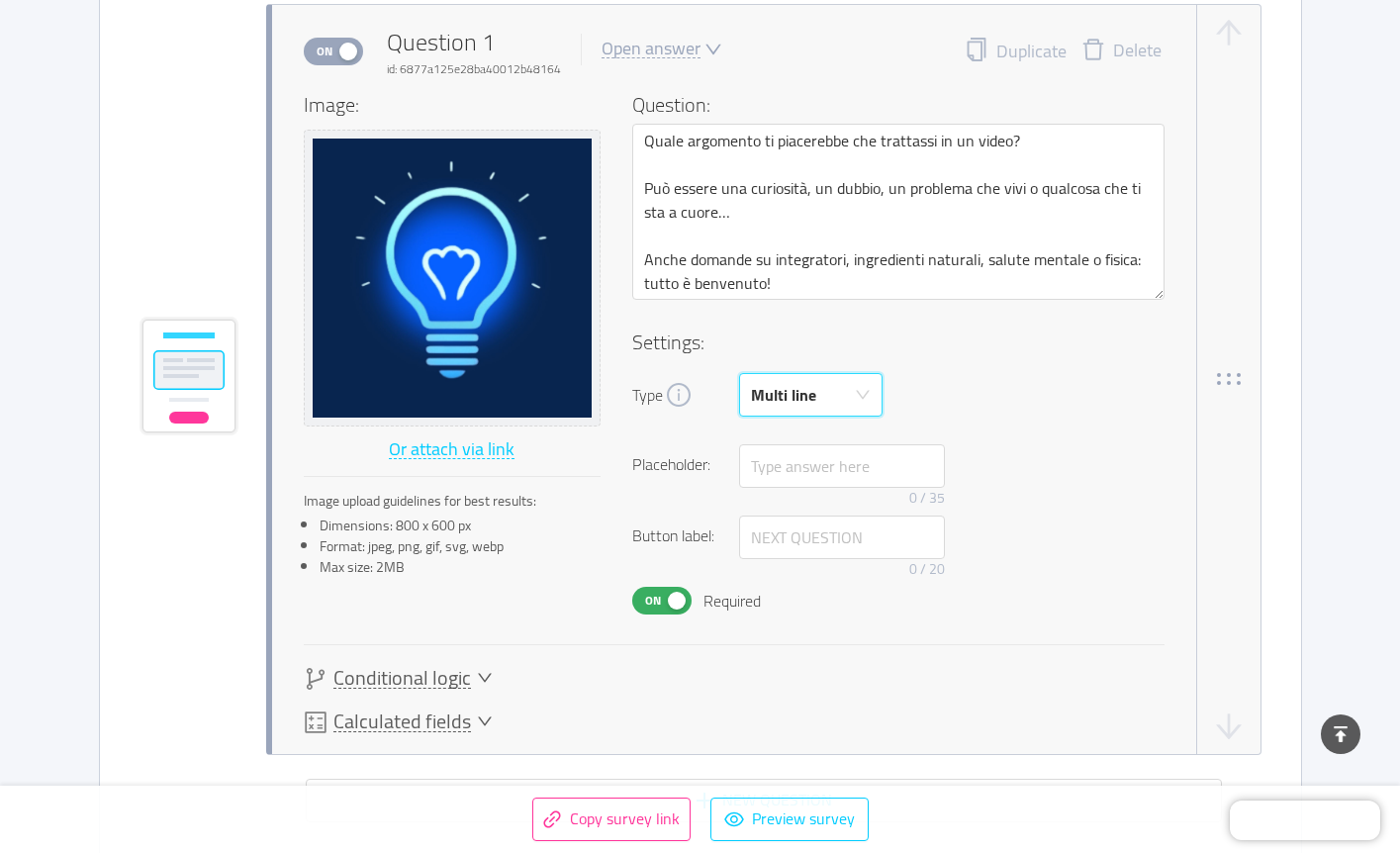 click on "Multi line" at bounding box center (804, 395) 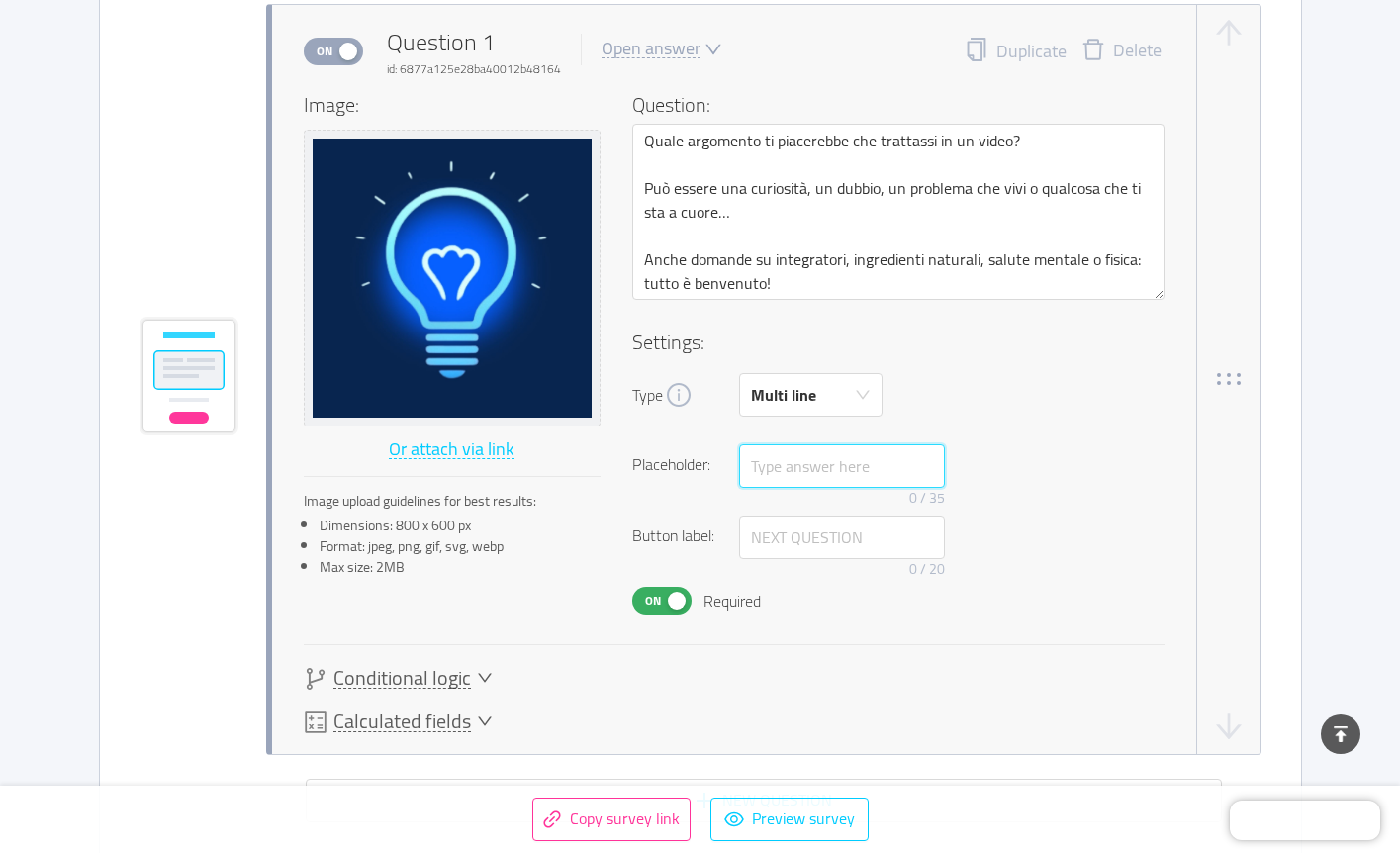 click at bounding box center (842, 466) 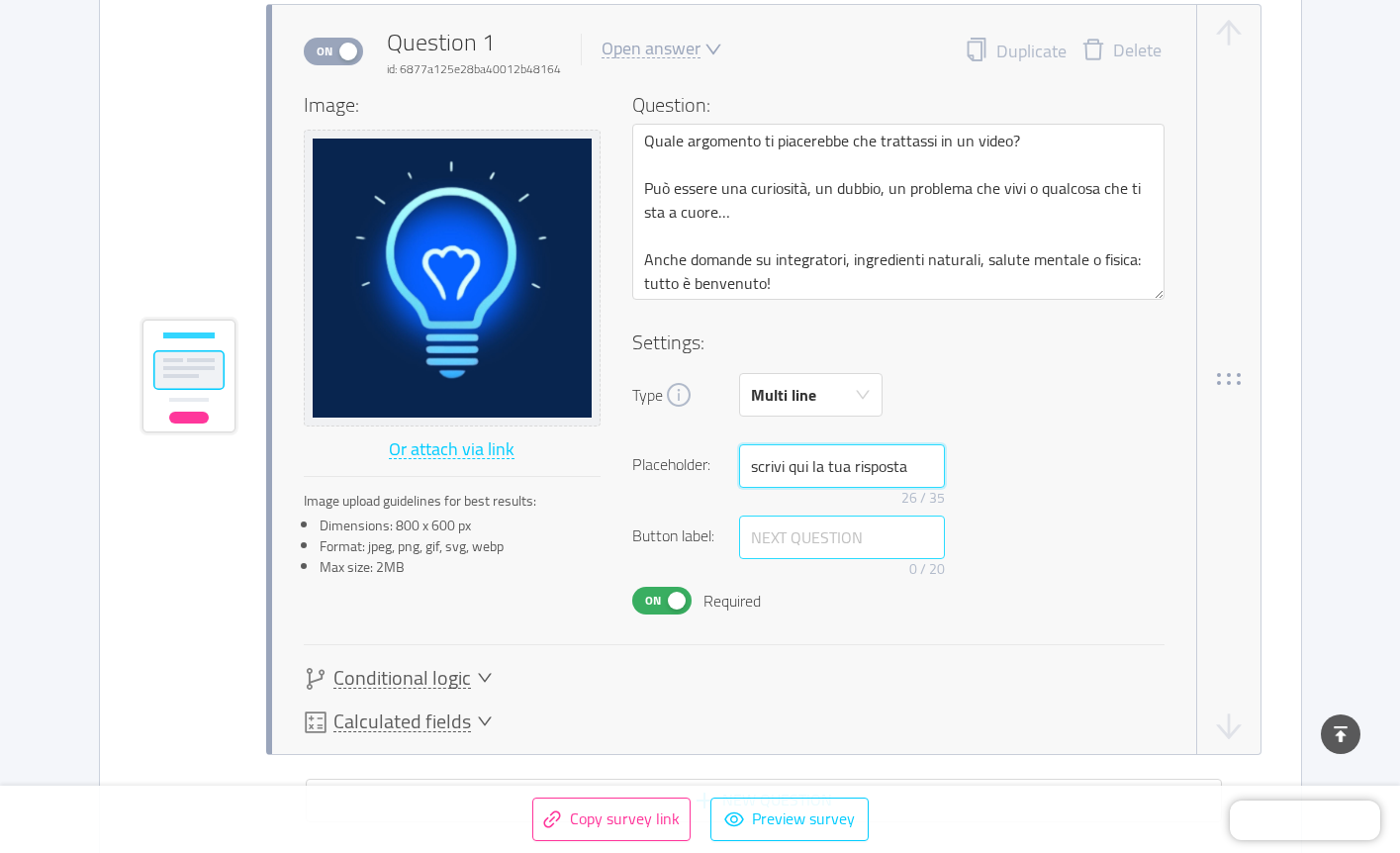 type on "scrivi qui la tua risposta" 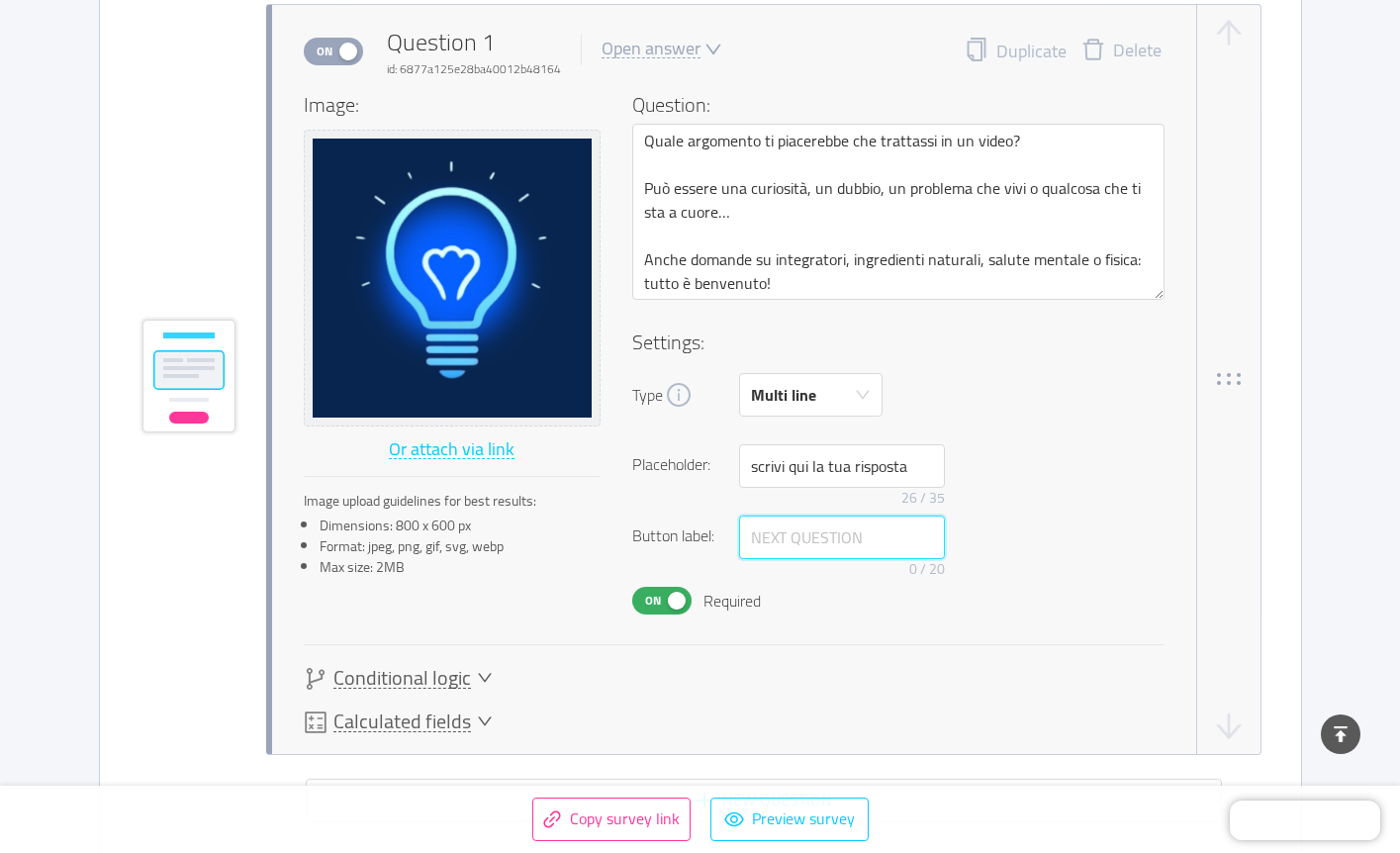 click at bounding box center (842, 537) 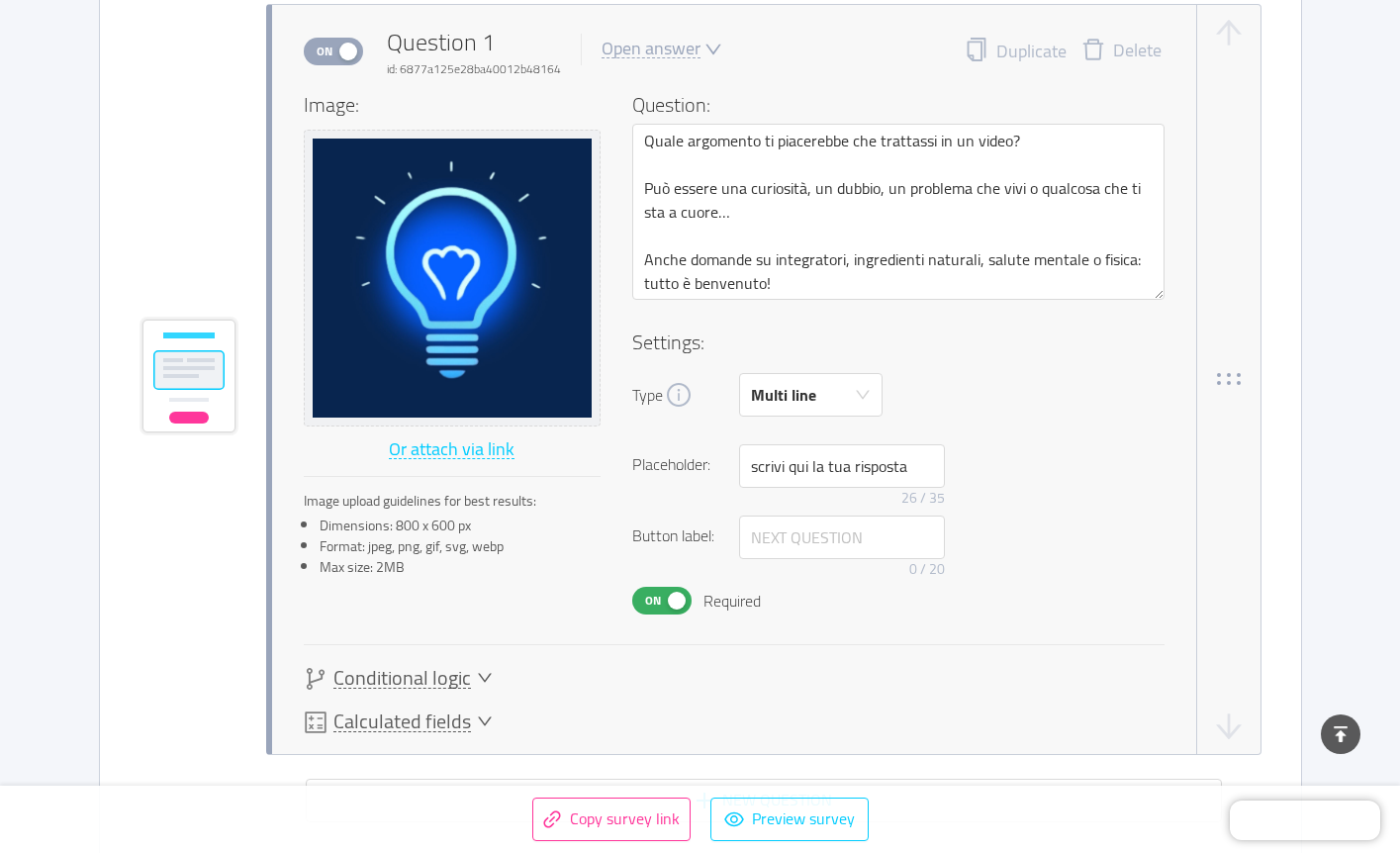 click on "Image: Or attach via link Image upload guidelines for best results: Dimensions: 800 x 600 px Format: jpeg, png, gif, svg, webp Max size: 2MB Question: Quale argomento ti piacerebbe che trattassi in un video?
Può essere una curiosità, un dubbio, un problema che vivi o qualcosa che ti sta a cuore…
Anche domande su integratori, ingredienti naturali, salute mentale o fisica: tutto è benvenuto! Settings: Type  Multi line  Country code: 🇺🇸 +1   Placeholder: scrivi qui la tua risposta  26 / 35  Button label:  0 / 20  On Required" at bounding box center (734, 368) 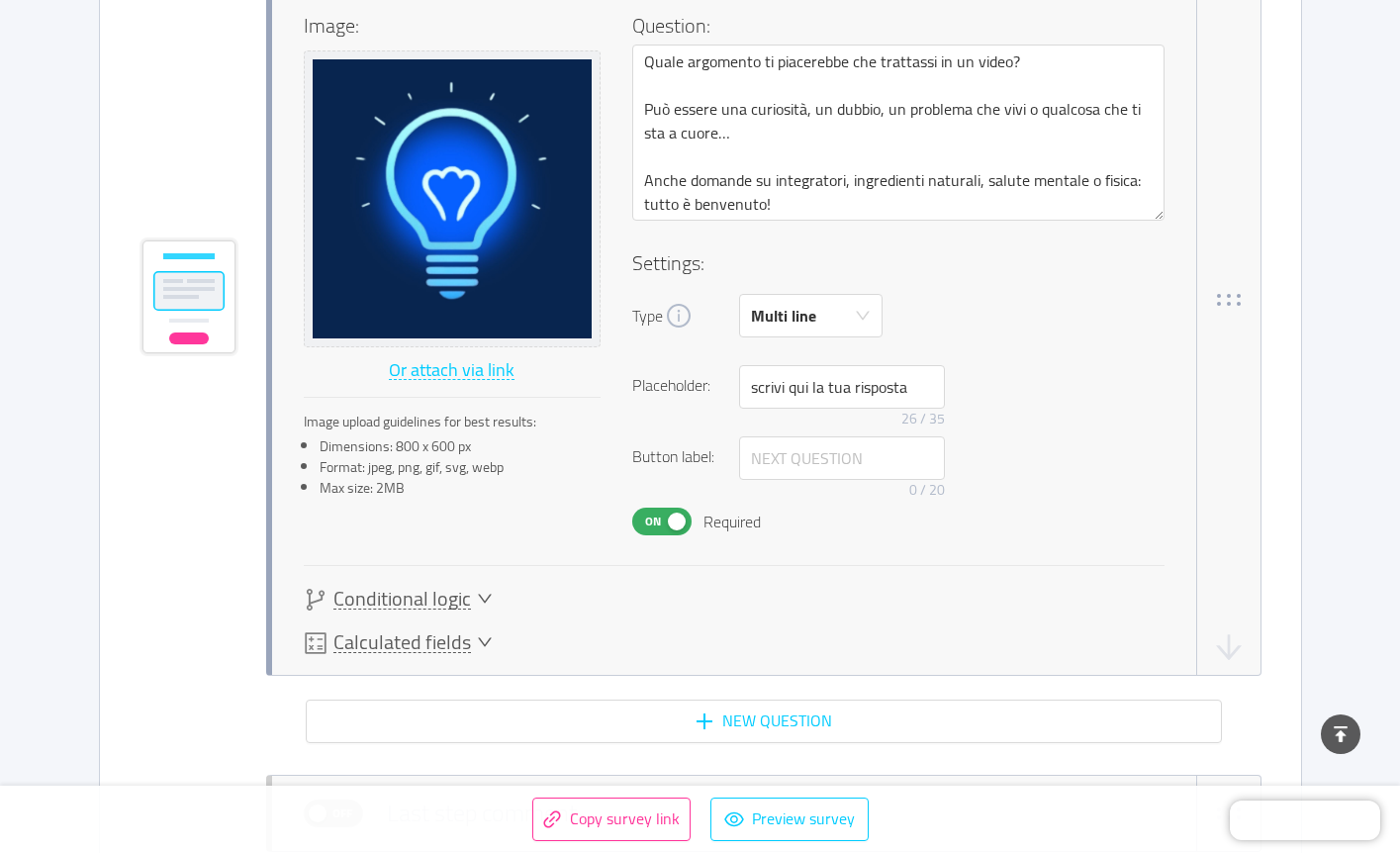scroll, scrollTop: 1211, scrollLeft: 0, axis: vertical 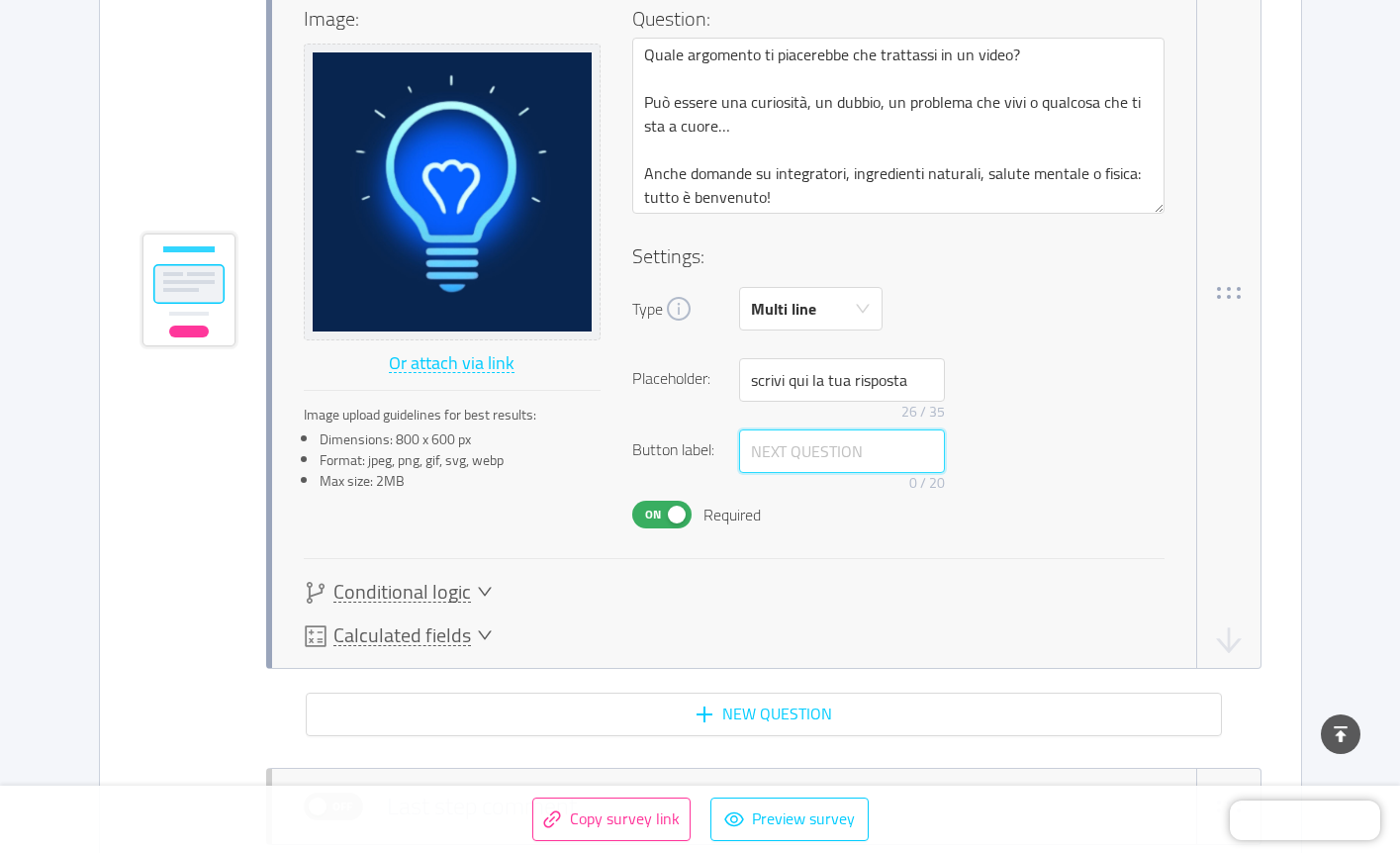 click at bounding box center [842, 451] 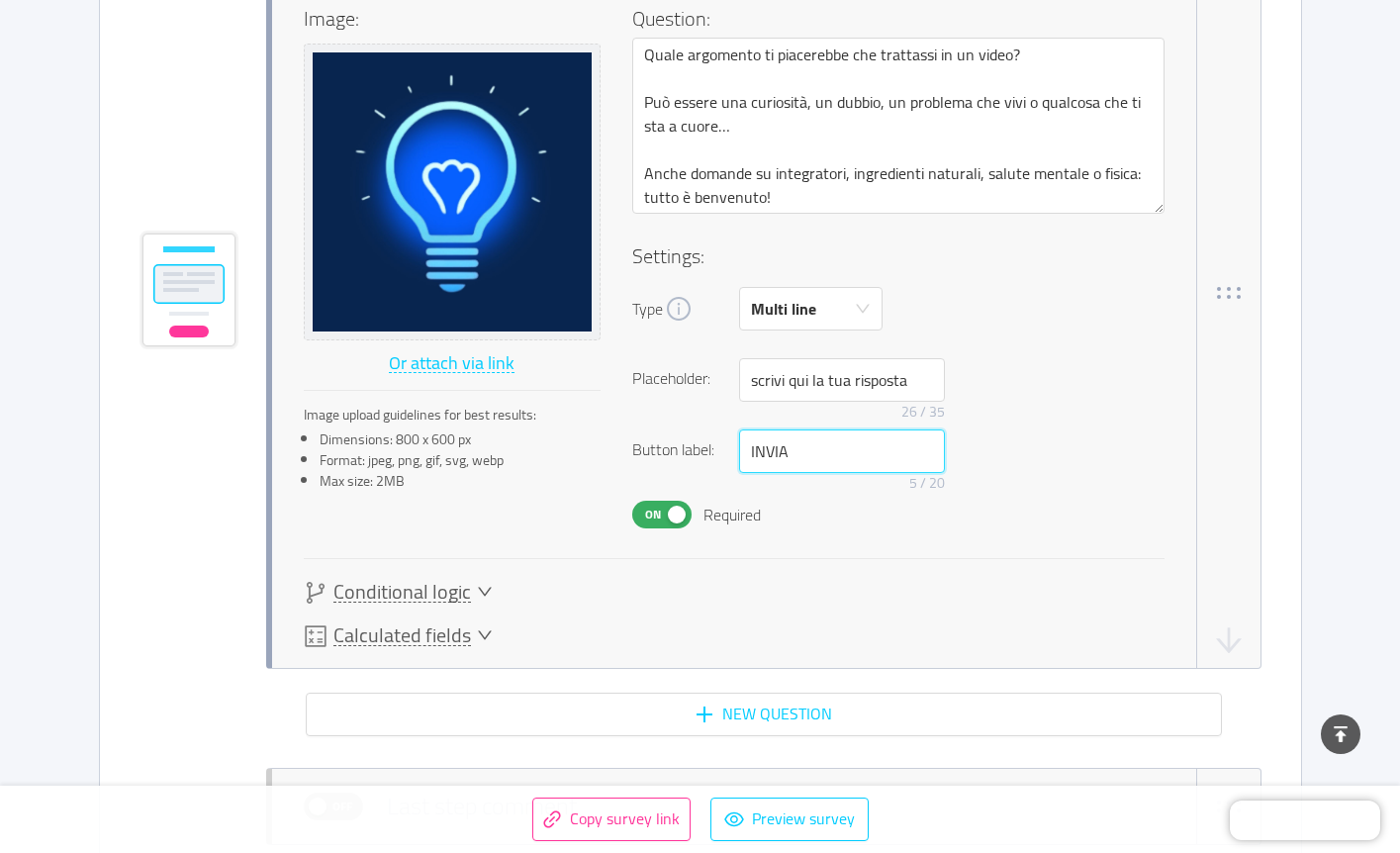 type on "INVIA" 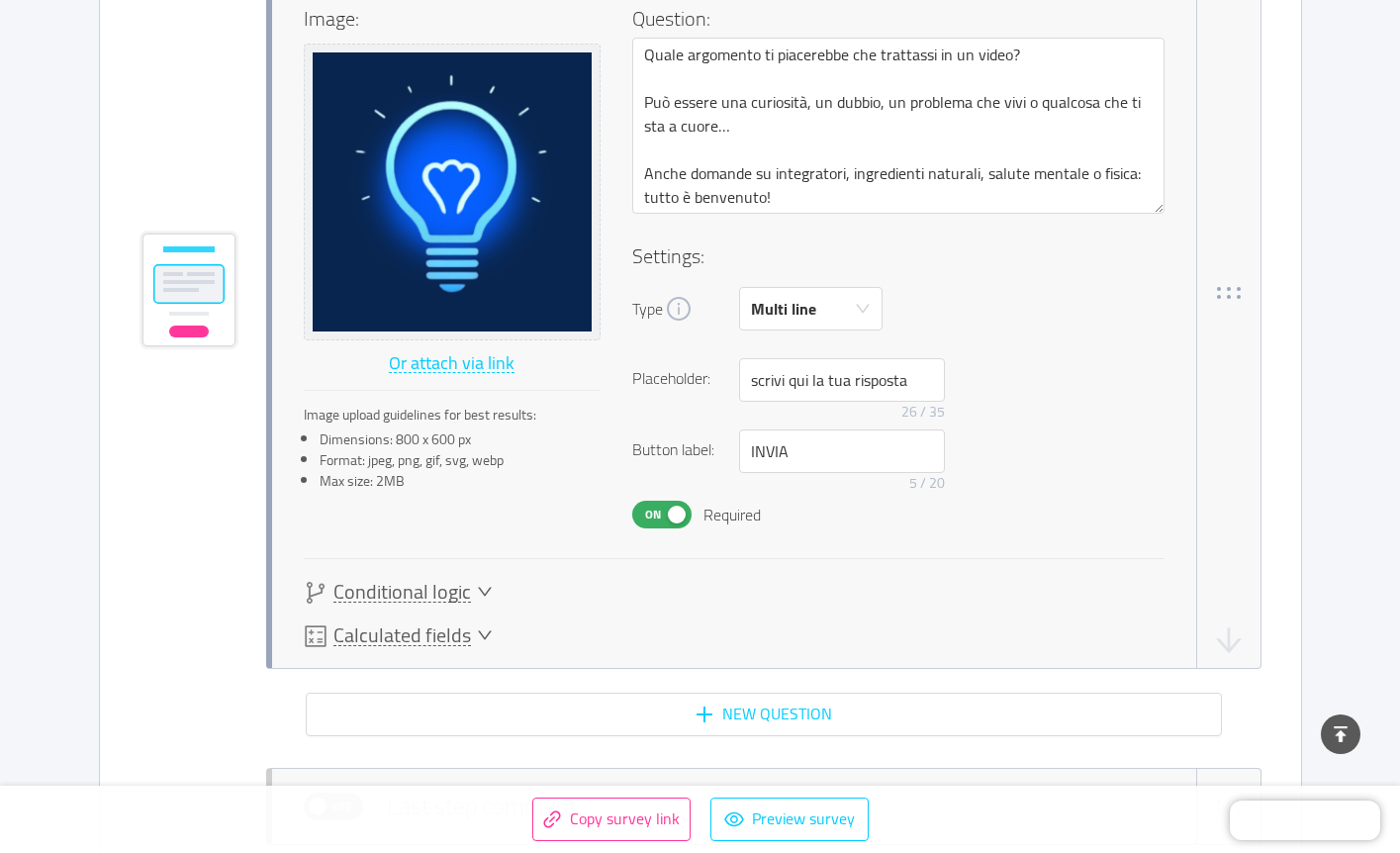 click on "Conditional logic" at bounding box center [734, 593] 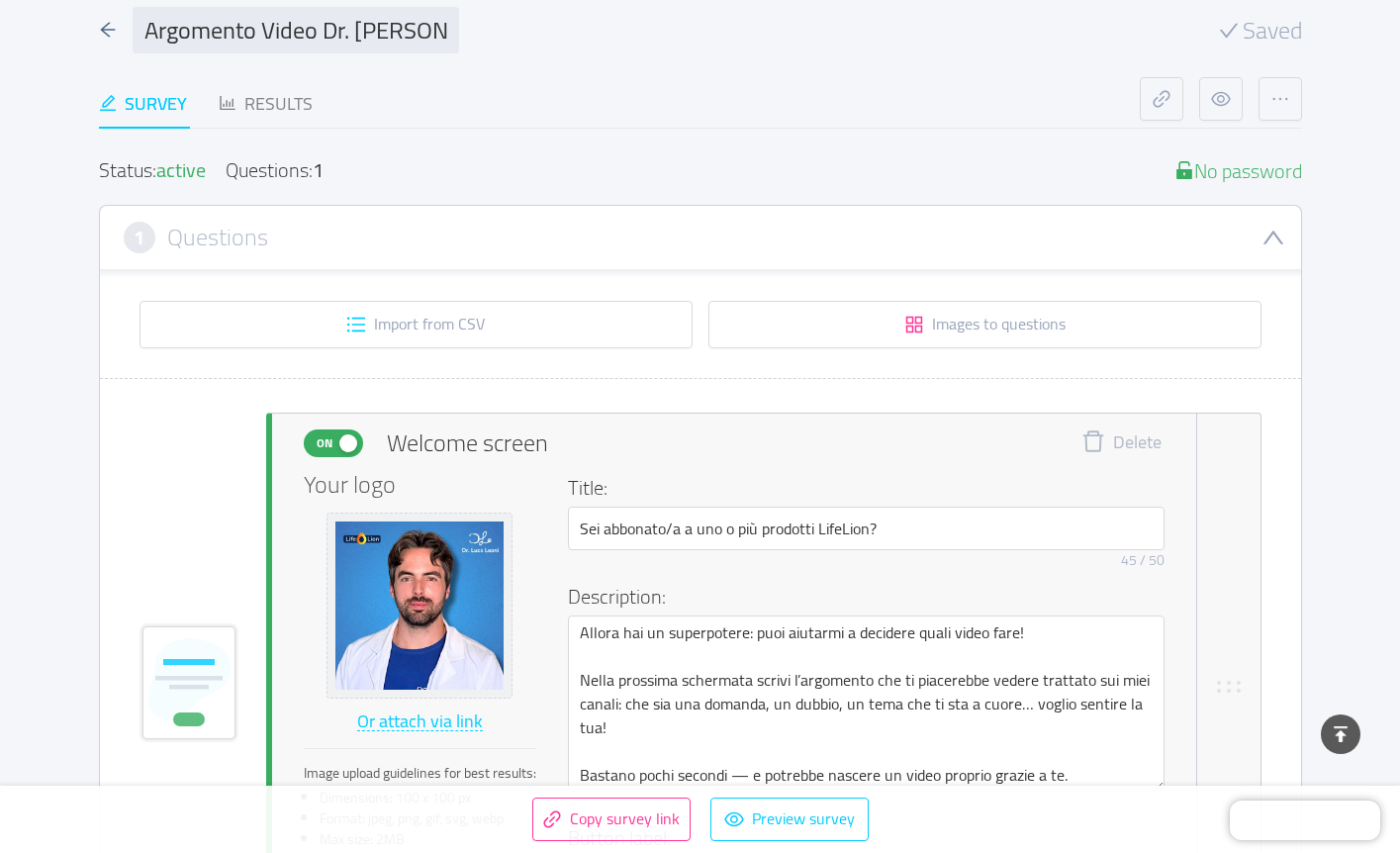 scroll, scrollTop: 0, scrollLeft: 0, axis: both 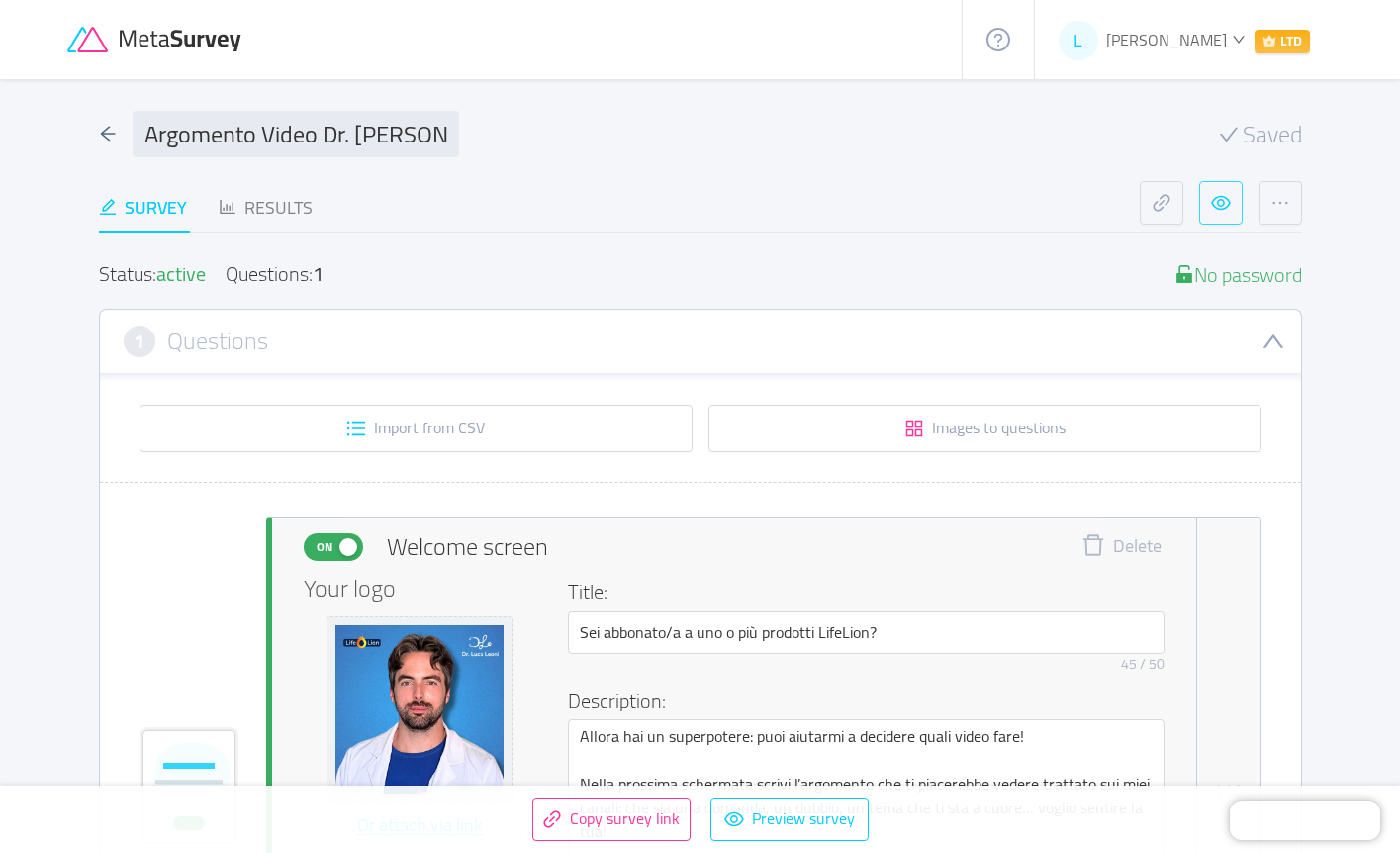 click at bounding box center [1221, 203] 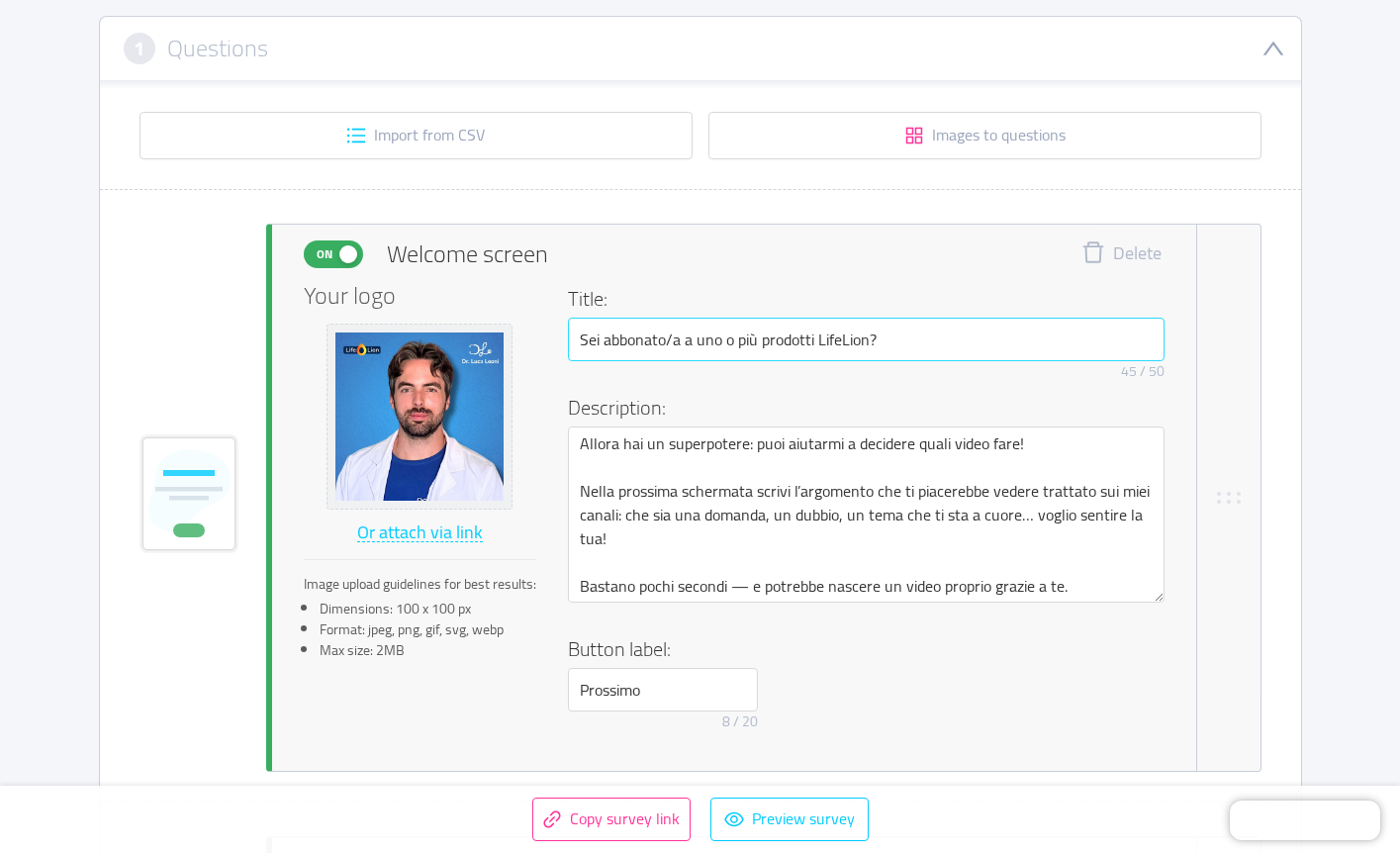 scroll, scrollTop: 314, scrollLeft: 0, axis: vertical 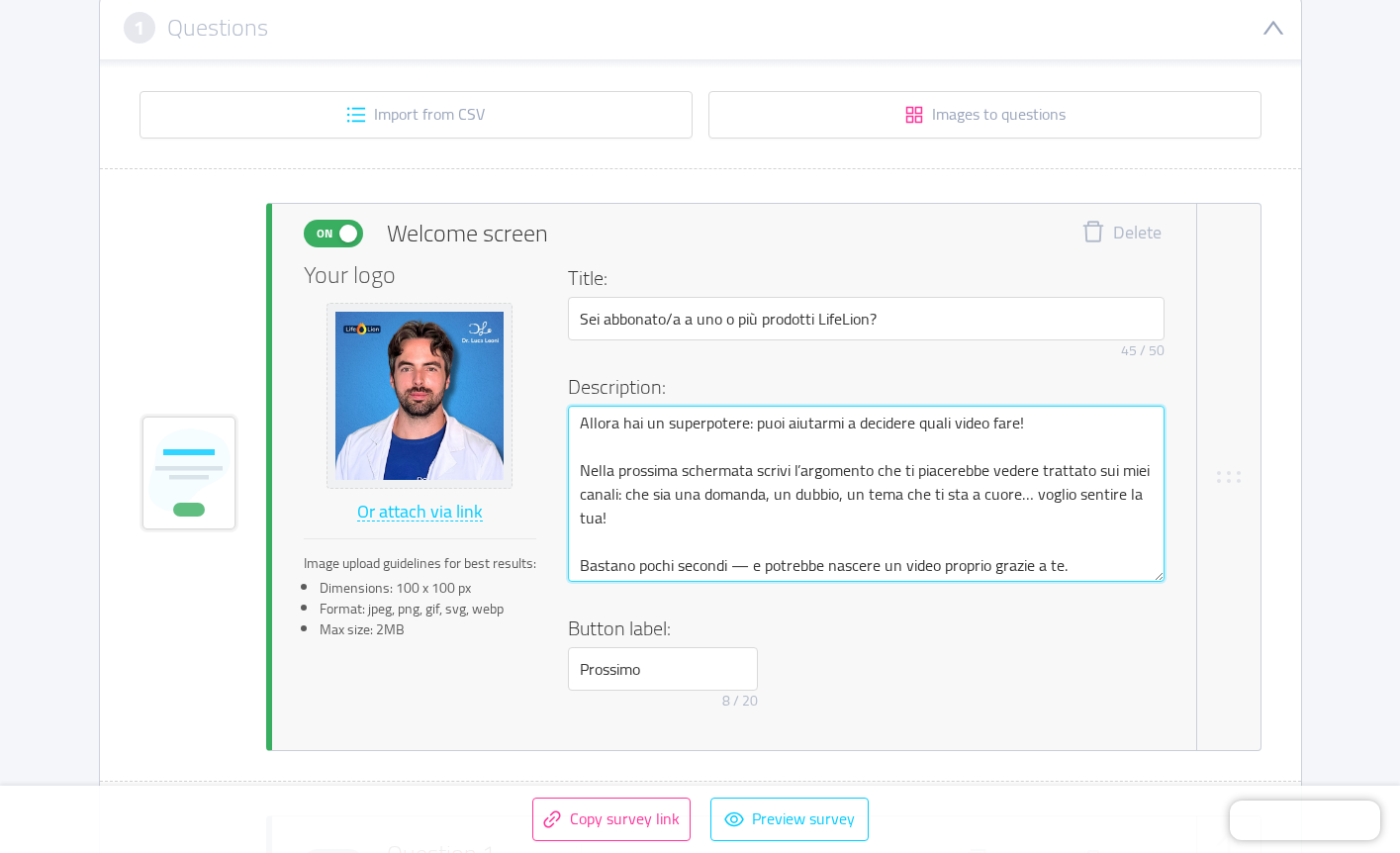 drag, startPoint x: 1033, startPoint y: 493, endPoint x: 1045, endPoint y: 516, distance: 25.942244 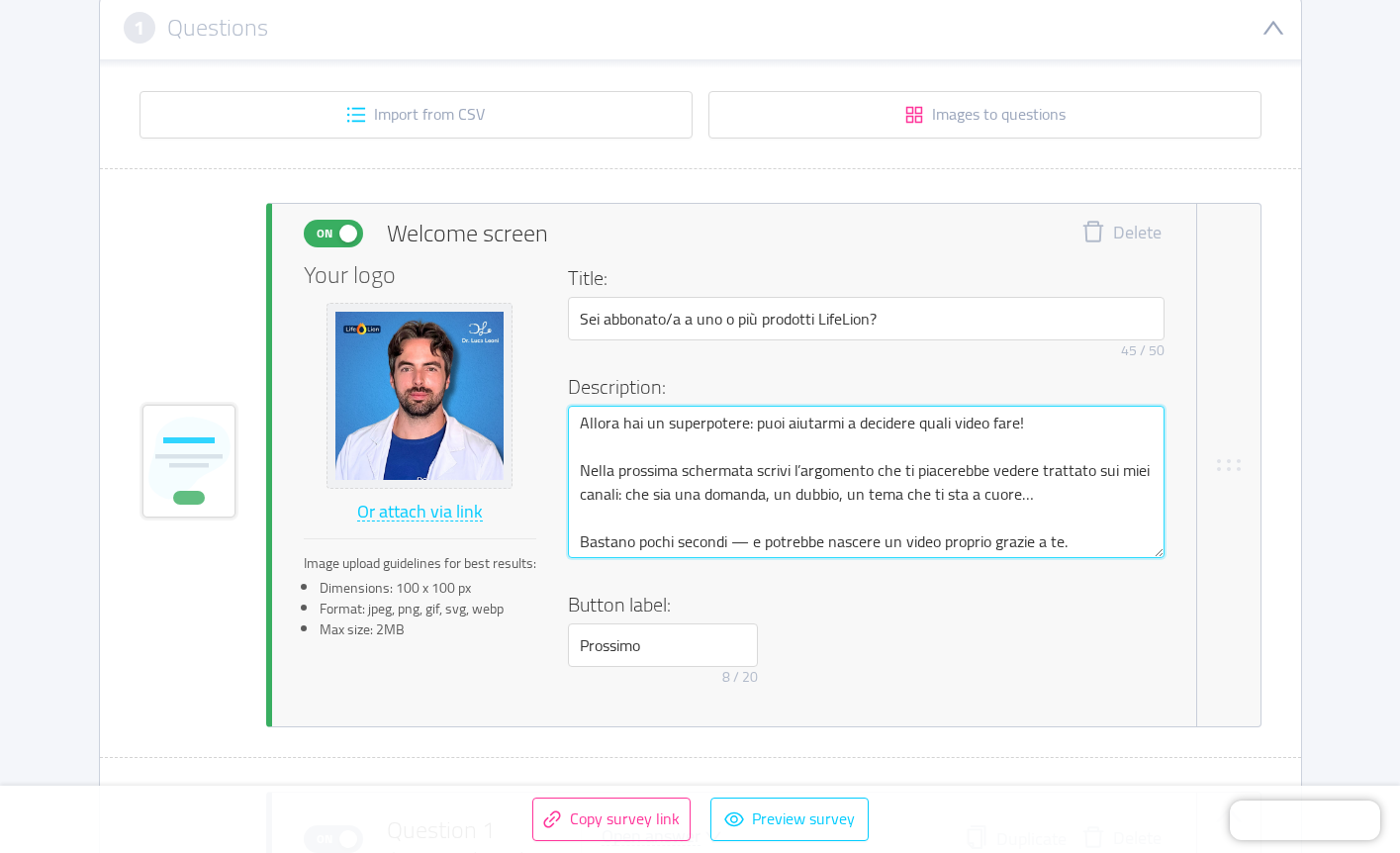 type 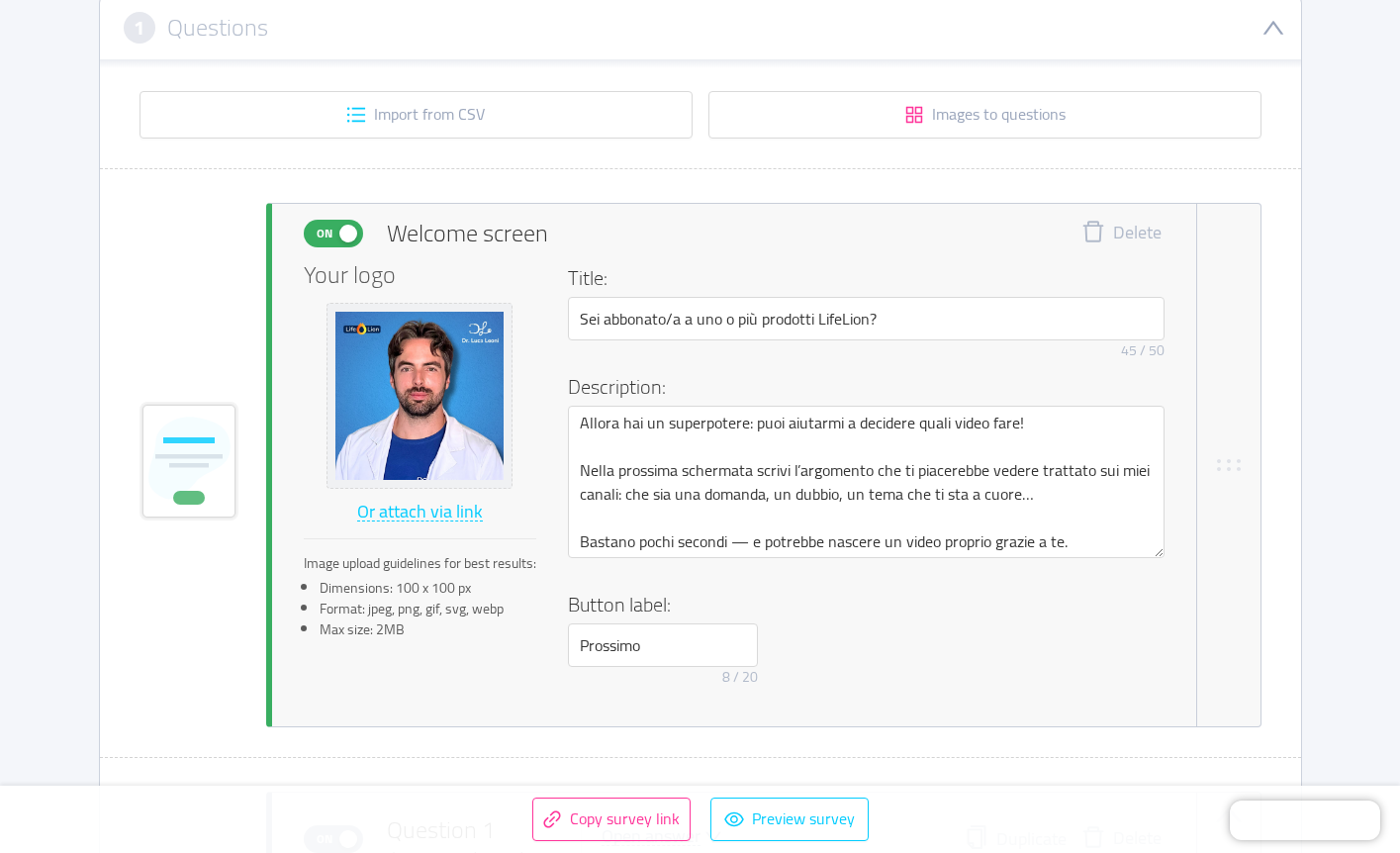 click on "Button label: Prossimo  8 / 20" at bounding box center [866, 642] 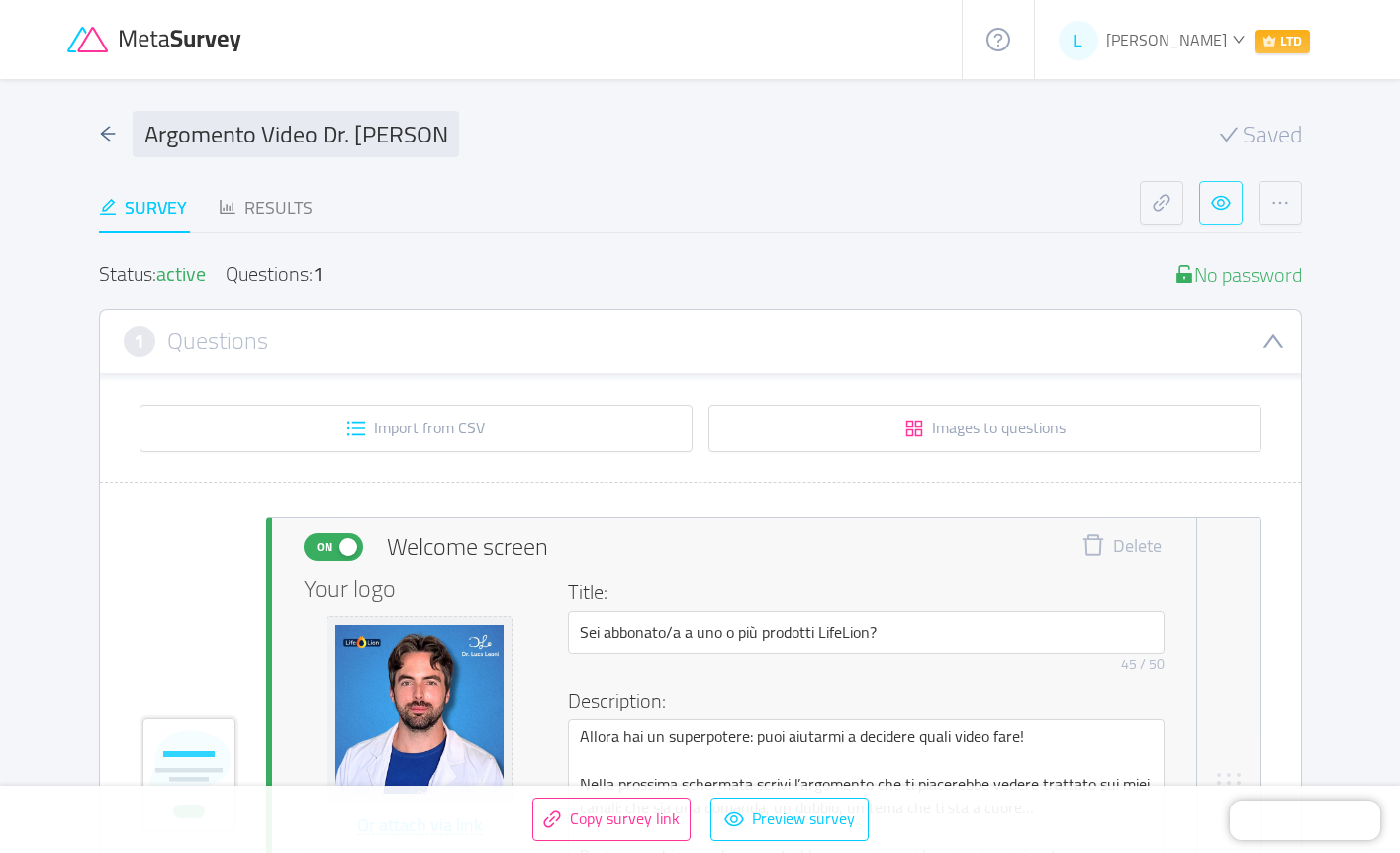 click at bounding box center [1221, 203] 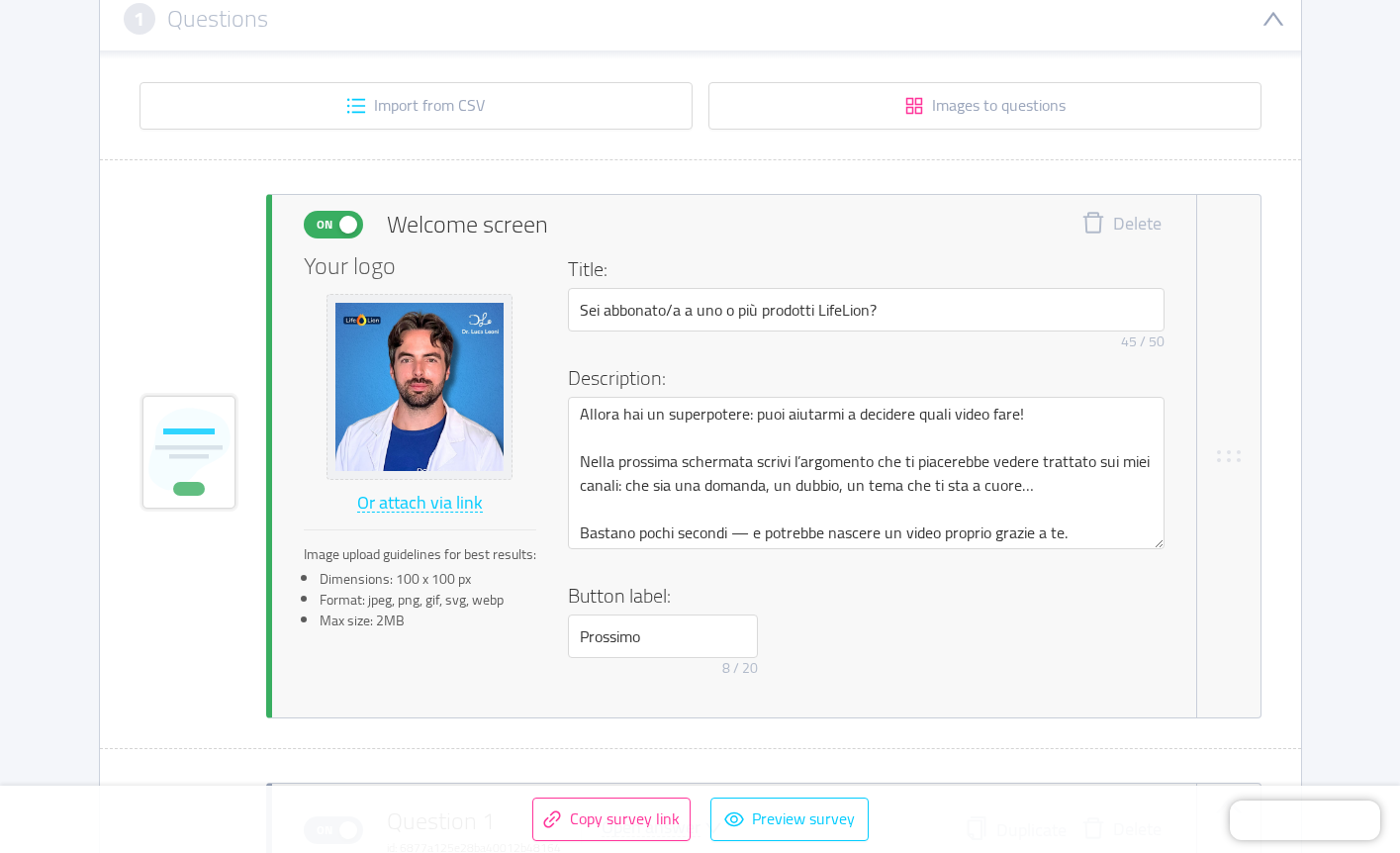 scroll, scrollTop: 326, scrollLeft: 0, axis: vertical 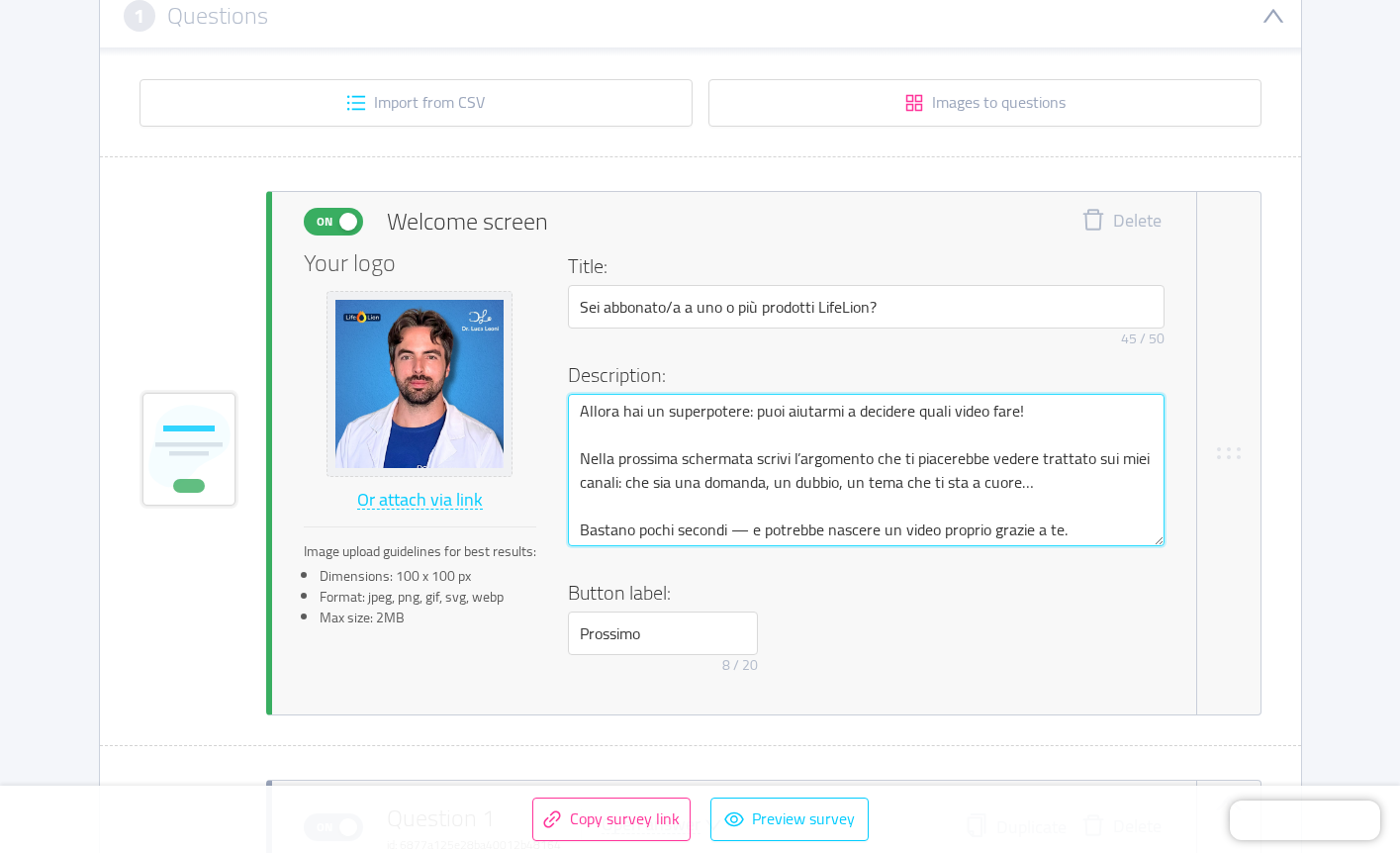 click on "Allora hai un superpotere: puoi aiutarmi a decidere quali video fare!
Nella prossima schermata scrivi l’argomento che ti piacerebbe vedere trattato sui miei canali: che sia una domanda, un dubbio, un tema che ti sta a cuore…
Bastano pochi secondi — e potrebbe nascere un video proprio grazie a te." at bounding box center (866, 470) 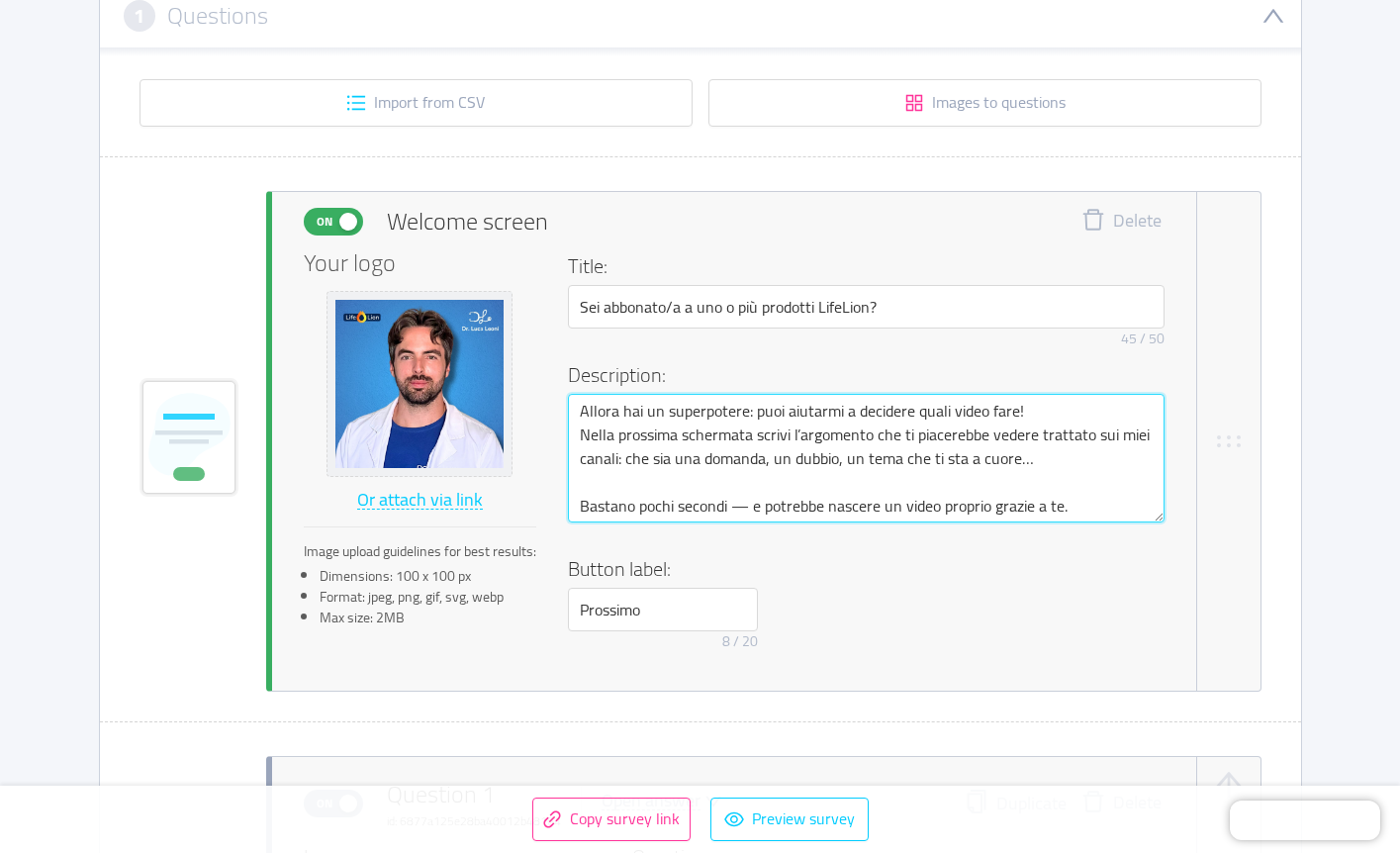 click on "Allora hai un superpotere: puoi aiutarmi a decidere quali video fare!
Nella prossima schermata scrivi l’argomento che ti piacerebbe vedere trattato sui miei canali: che sia una domanda, un dubbio, un tema che ti sta a cuore…
Bastano pochi secondi — e potrebbe nascere un video proprio grazie a te." at bounding box center (866, 458) 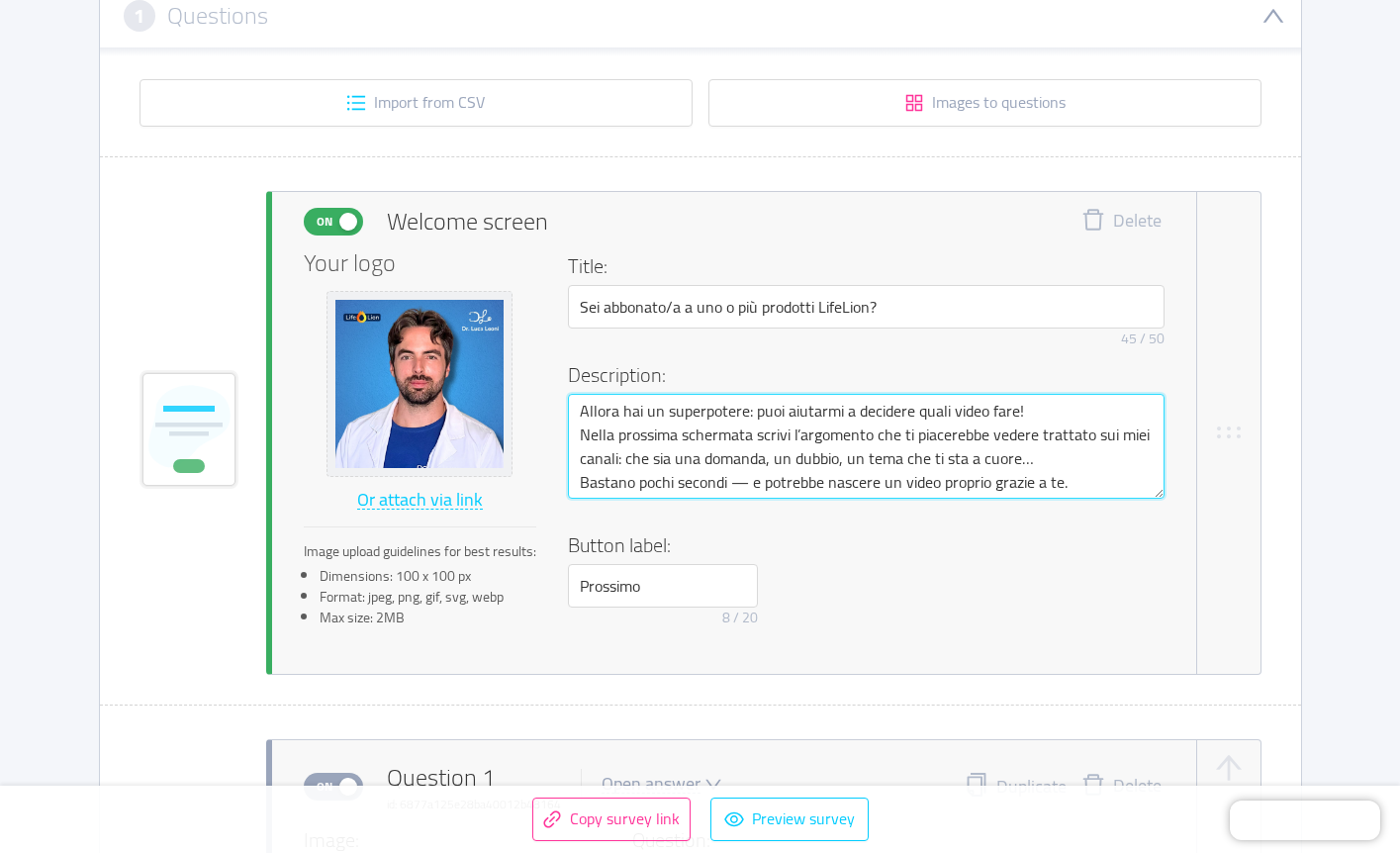 type on "Allora hai un superpotere: puoi aiutarmi a decidere quali video fare!
Nella prossima schermata scrivi l’argomento che ti piacerebbe vedere trattato sui miei canali: che sia una domanda, un dubbio, un tema che ti sta a cuore…
Bastano pochi secondi — e potrebbe nascere un video proprio grazie a te." 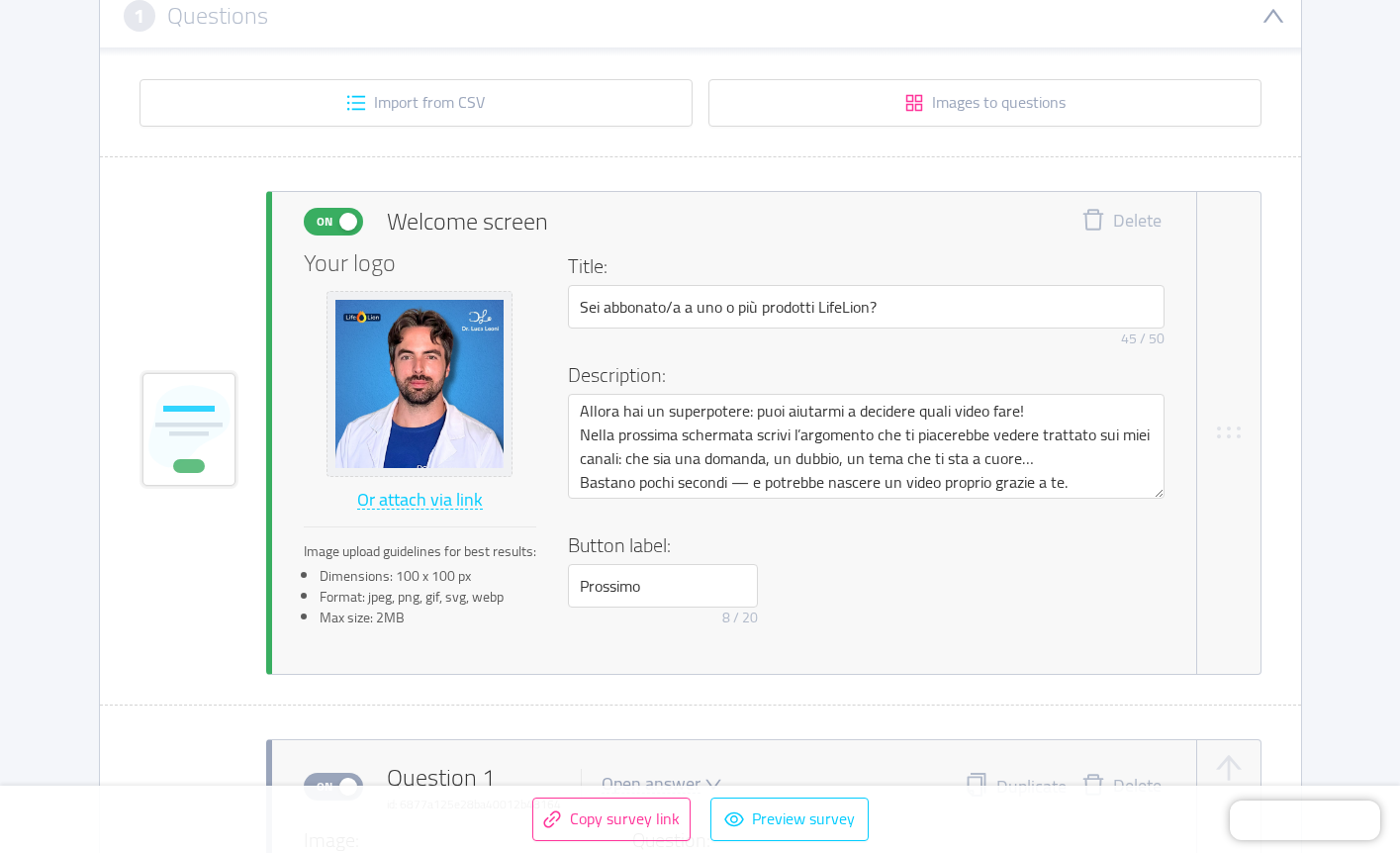 click on "Button label:" at bounding box center (860, 545) 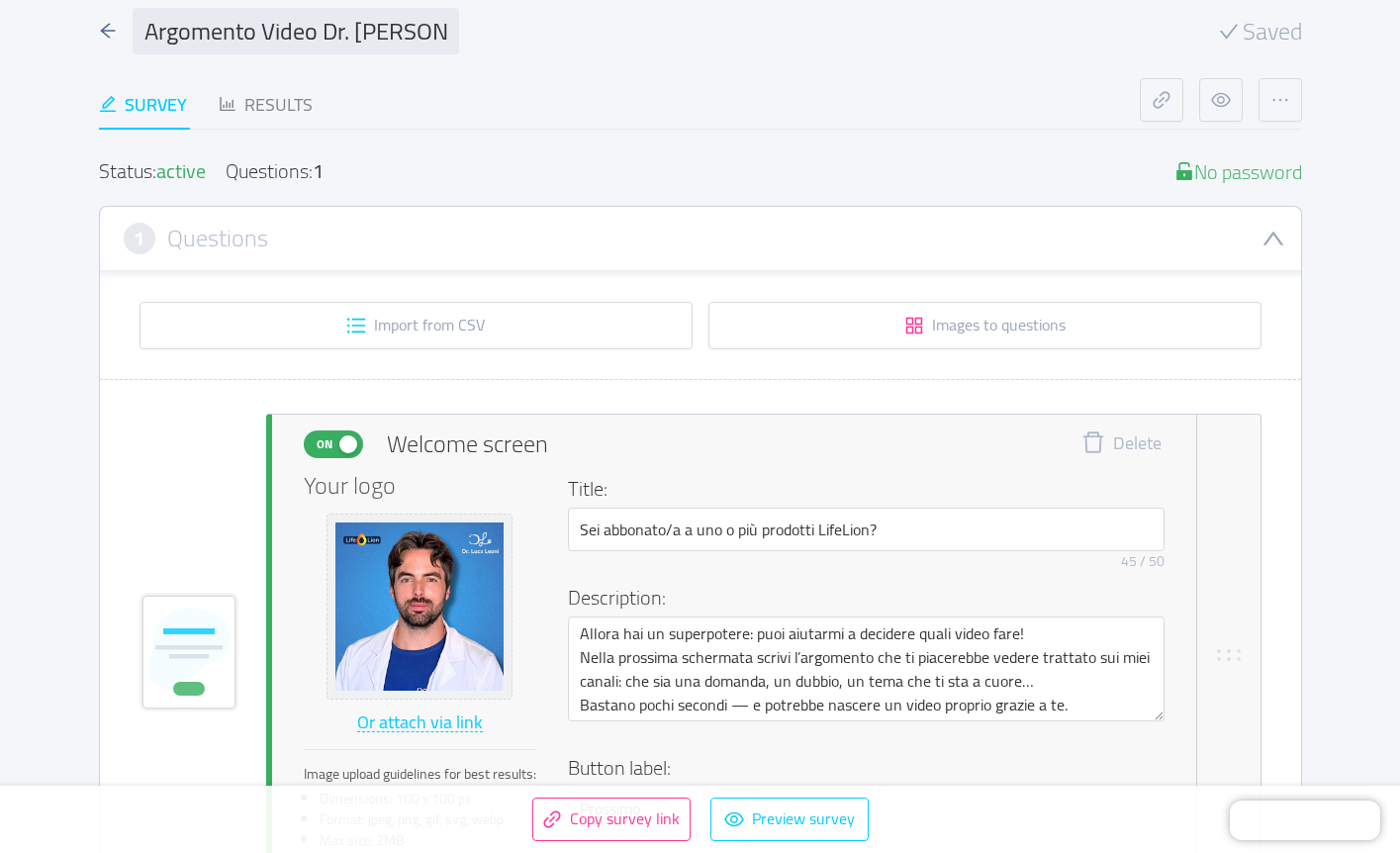 scroll, scrollTop: 0, scrollLeft: 0, axis: both 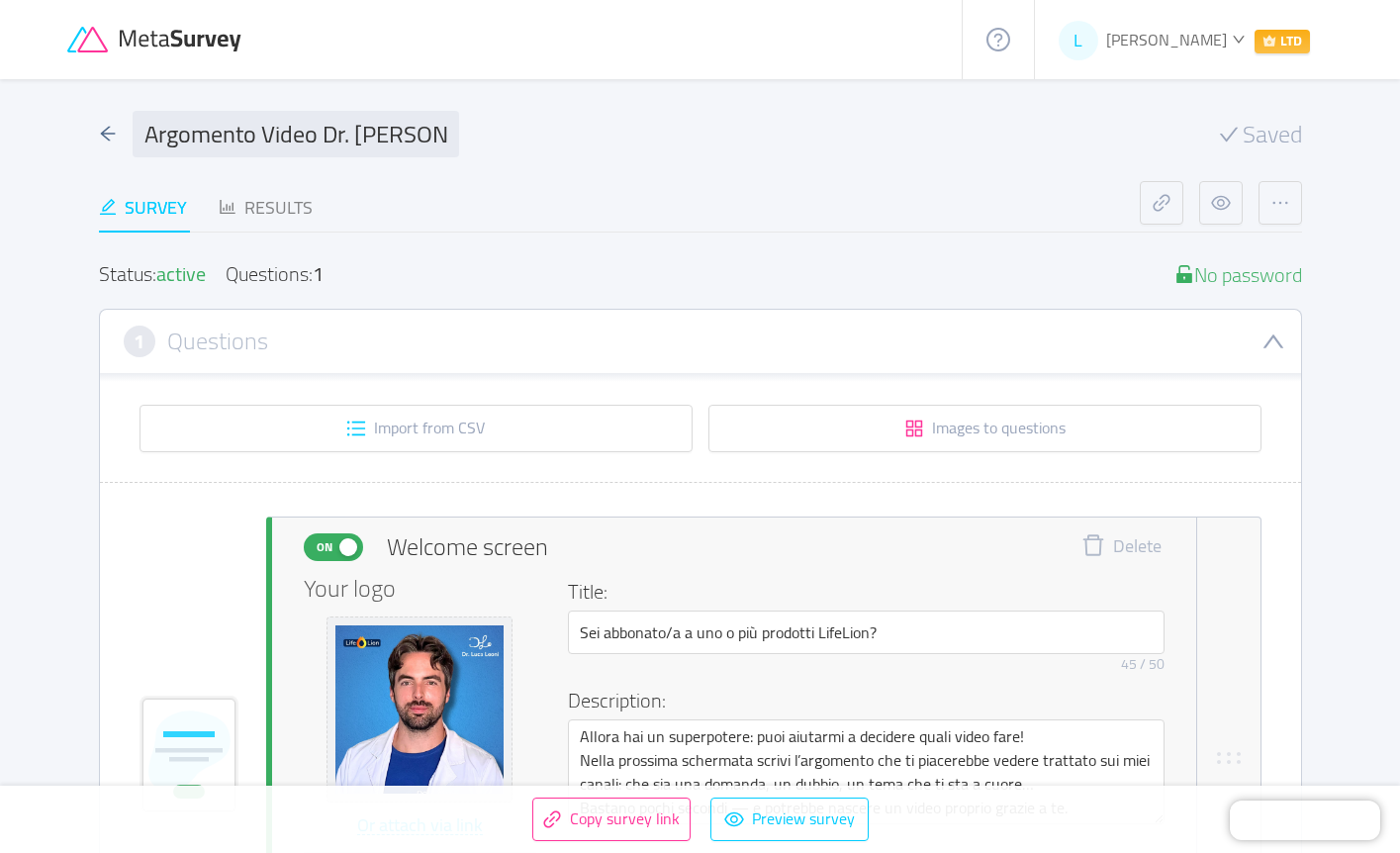 click on "Survey   Results" at bounding box center [619, 207] 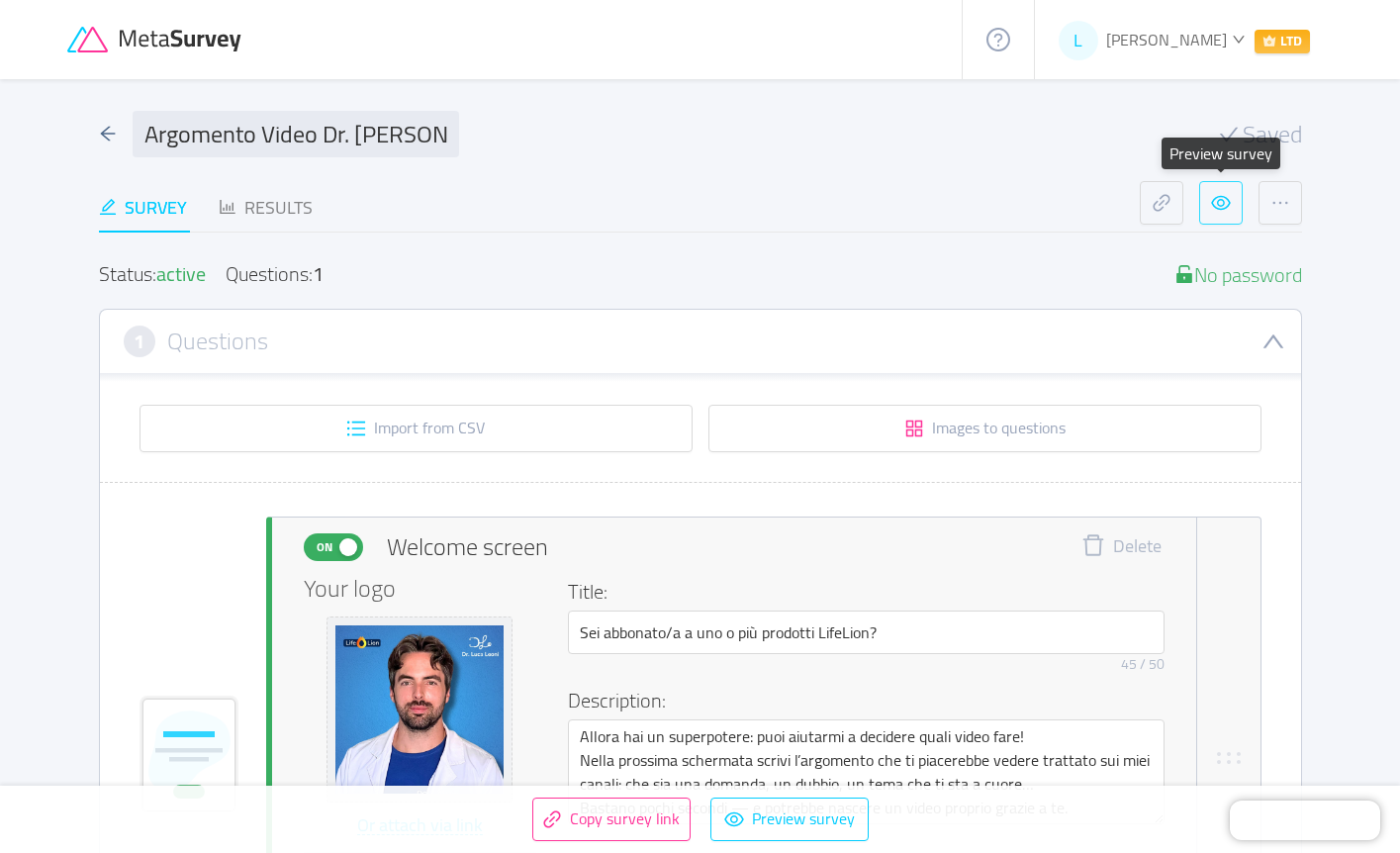 click at bounding box center (1221, 203) 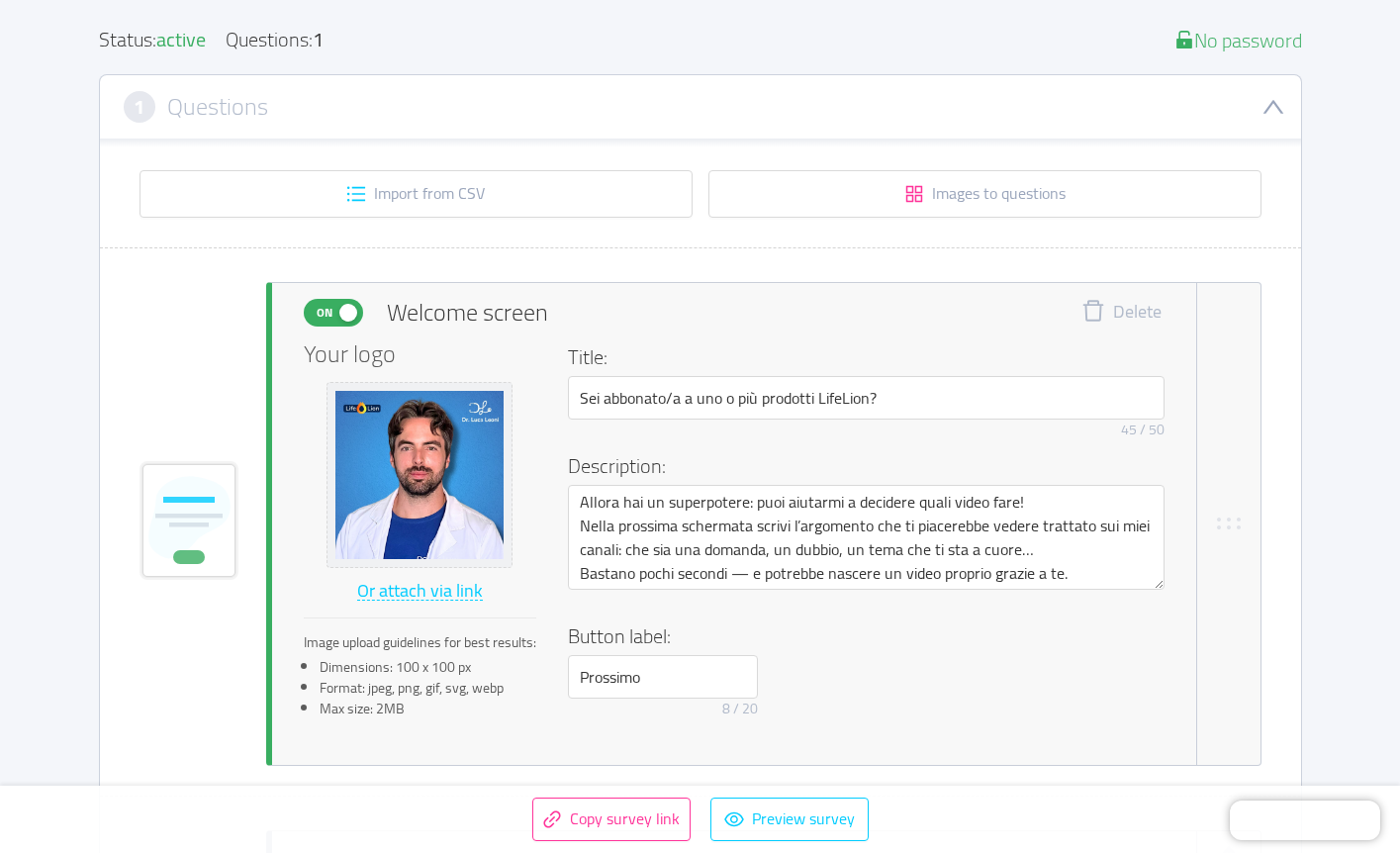 scroll, scrollTop: 337, scrollLeft: 0, axis: vertical 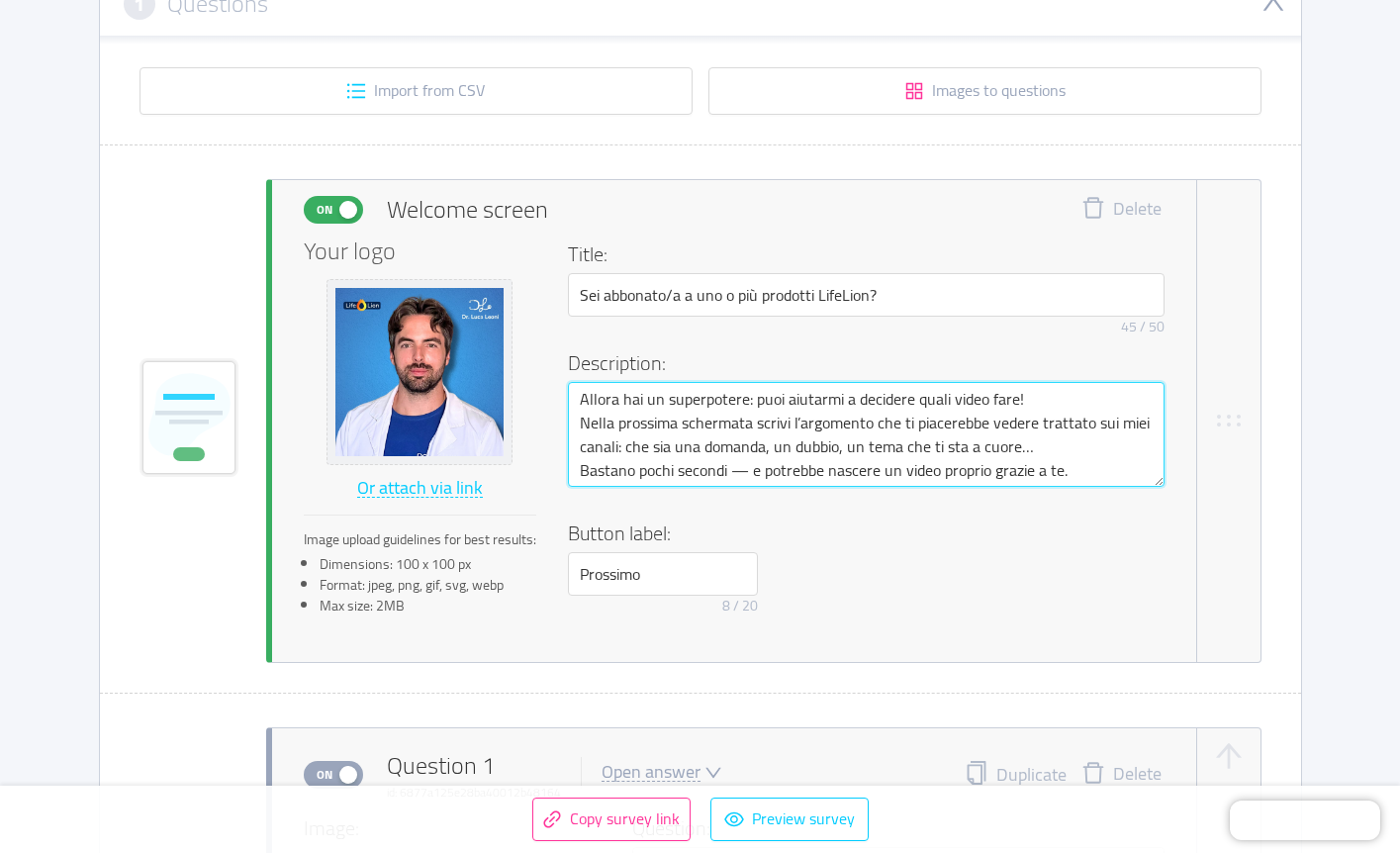 click on "Allora hai un superpotere: puoi aiutarmi a decidere quali video fare!
Nella prossima schermata scrivi l’argomento che ti piacerebbe vedere trattato sui miei canali: che sia una domanda, un dubbio, un tema che ti sta a cuore…
Bastano pochi secondi — e potrebbe nascere un video proprio grazie a te." at bounding box center (866, 434) 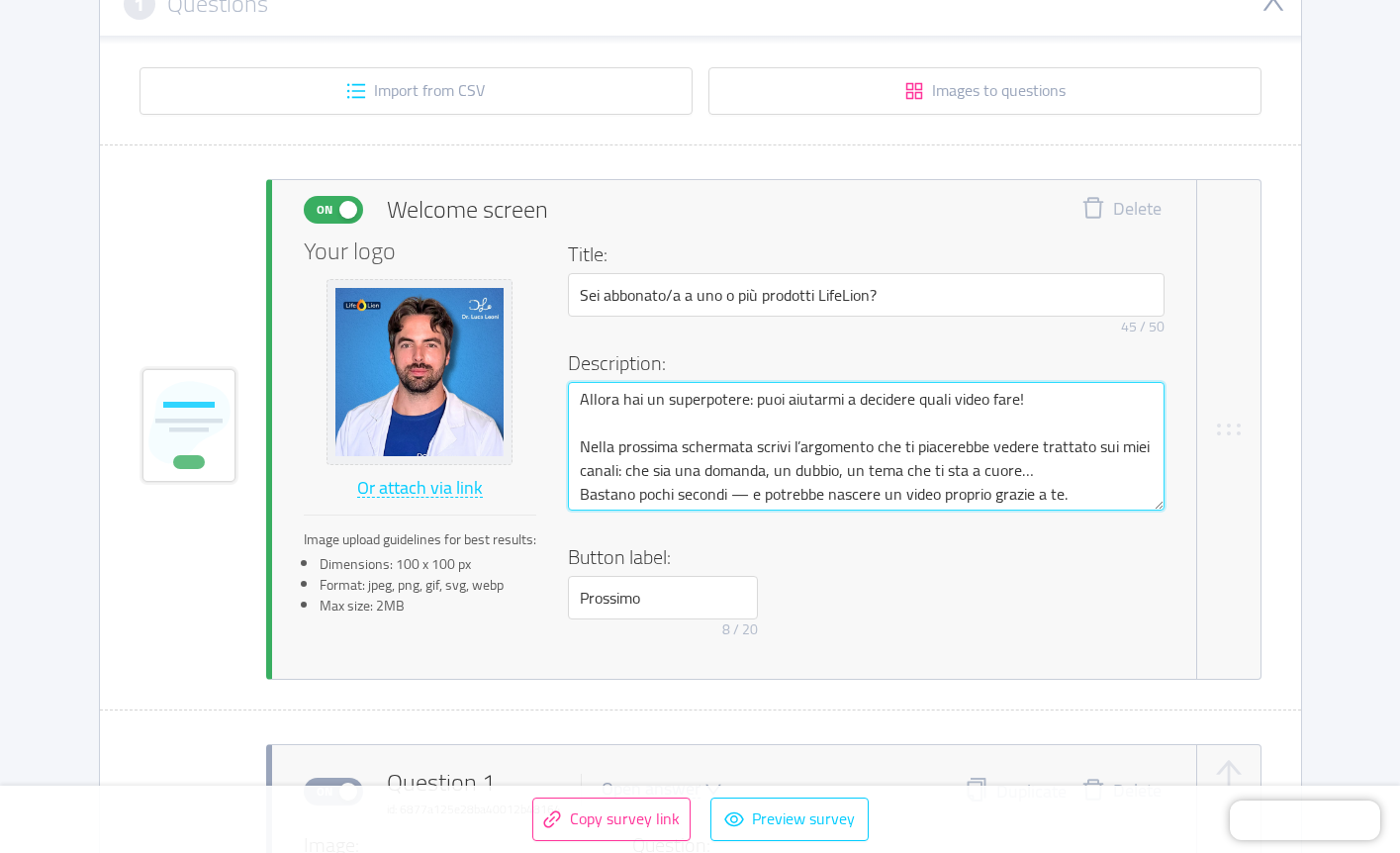 click on "Allora hai un superpotere: puoi aiutarmi a decidere quali video fare!
Nella prossima schermata scrivi l’argomento che ti piacerebbe vedere trattato sui miei canali: che sia una domanda, un dubbio, un tema che ti sta a cuore…
Bastano pochi secondi — e potrebbe nascere un video proprio grazie a te." at bounding box center (866, 446) 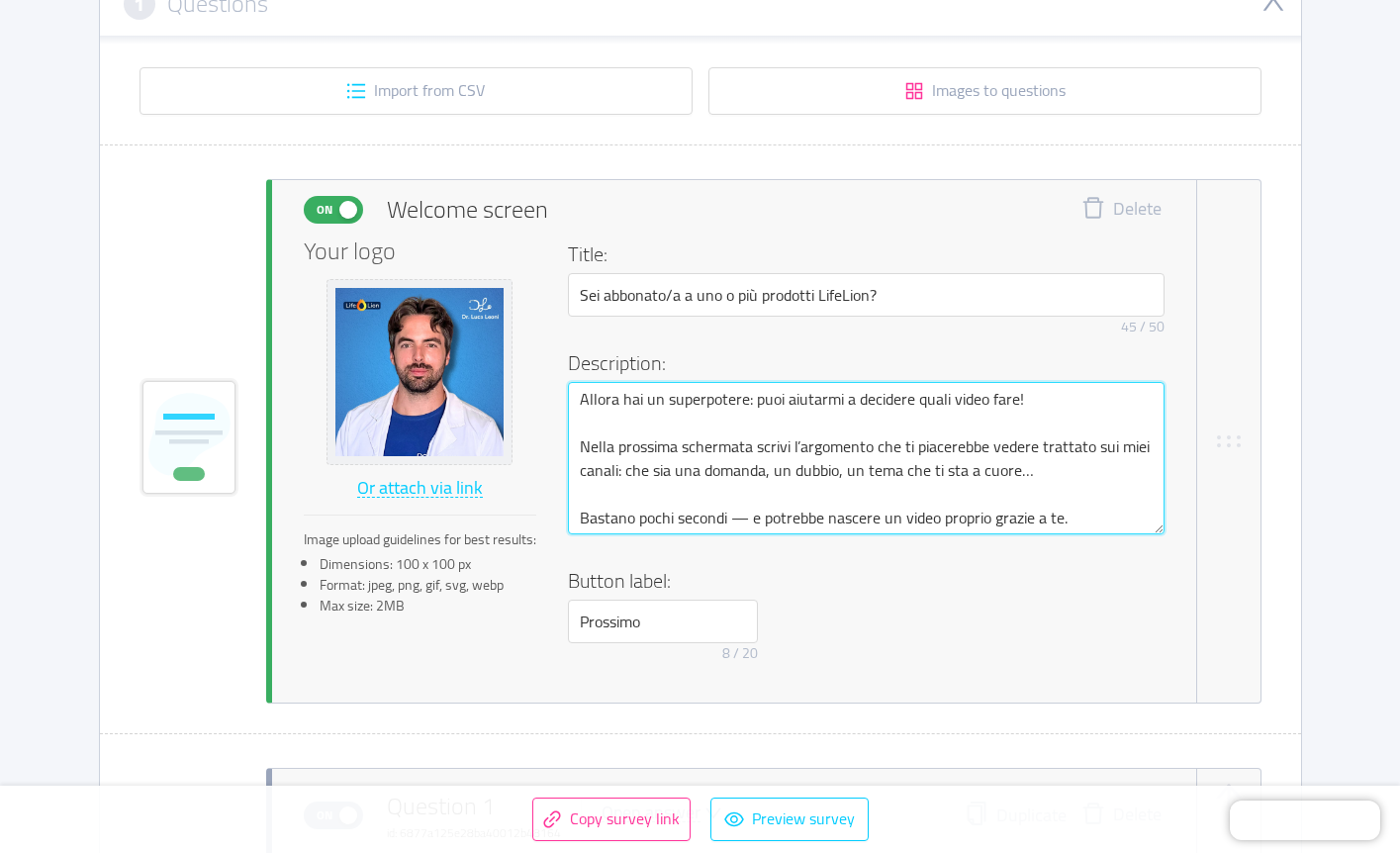 type on "Allora hai un superpotere: puoi aiutarmi a decidere quali video fare!
Nella prossima schermata scrivi l’argomento che ti piacerebbe vedere trattato sui miei canali: che sia una domanda, un dubbio, un tema che ti sta a cuore…
Bastano pochi secondi — e potrebbe nascere un video proprio grazie a te." 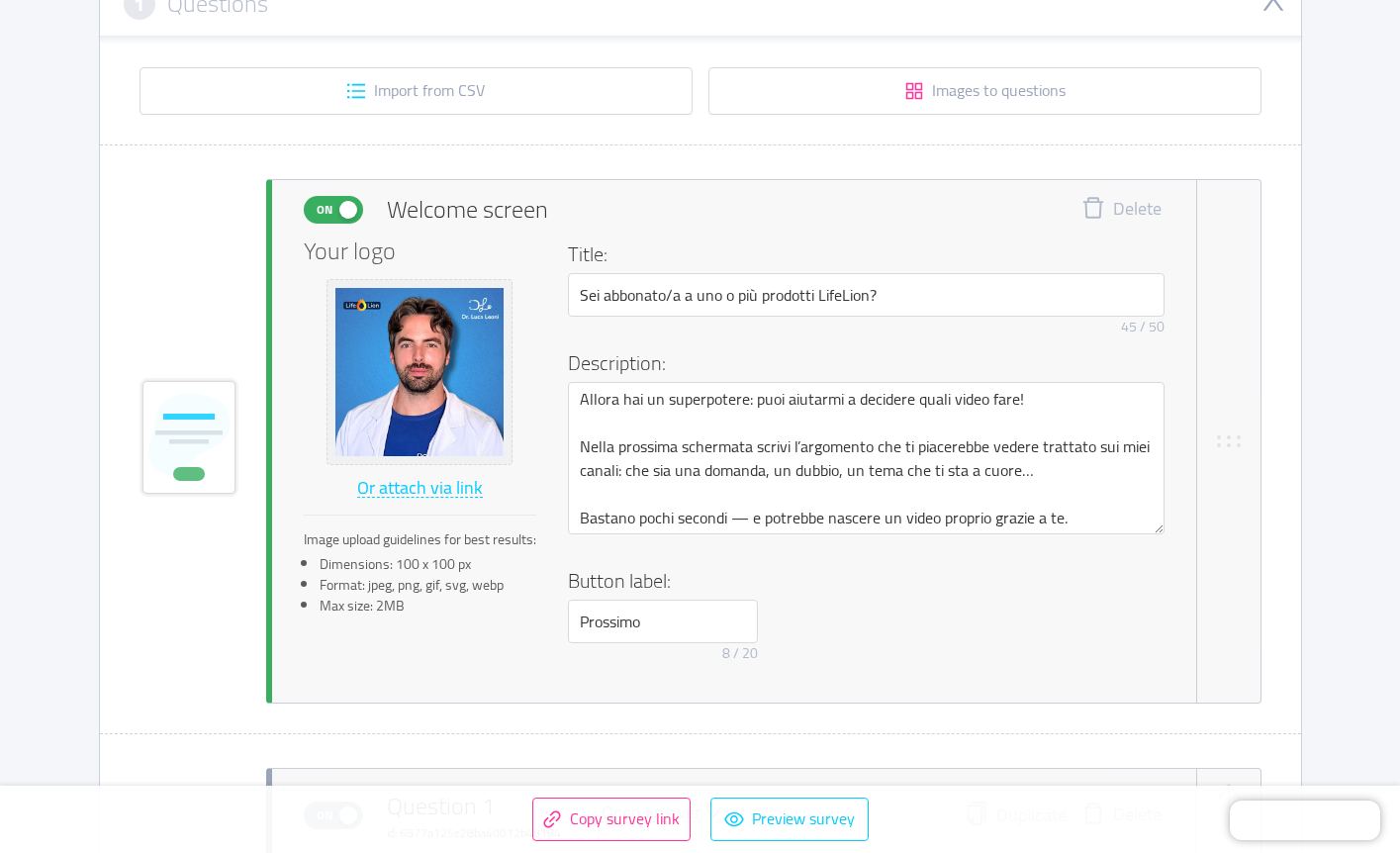 click on "Button label:" at bounding box center (860, 581) 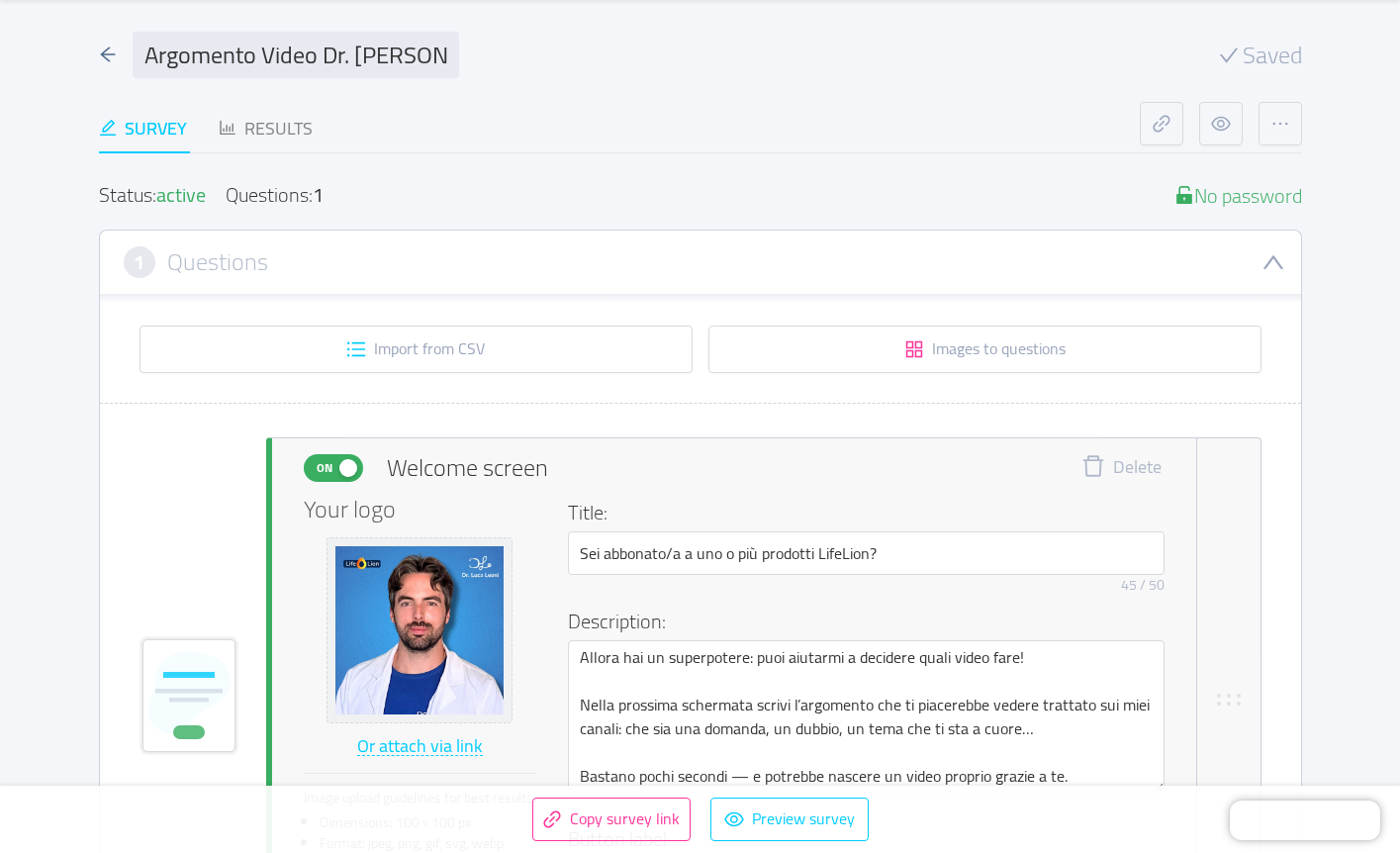 scroll, scrollTop: 0, scrollLeft: 0, axis: both 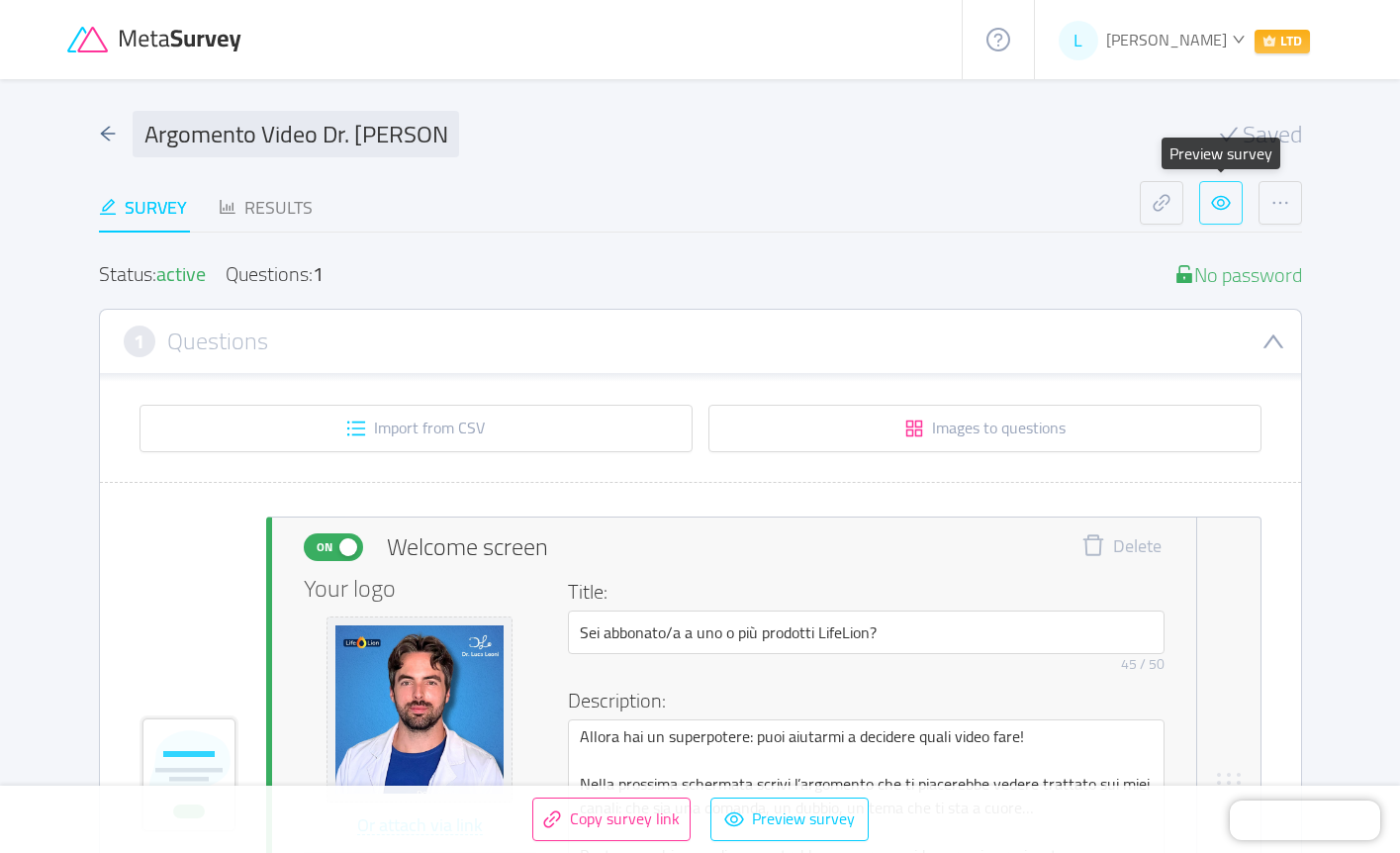 click at bounding box center (1221, 203) 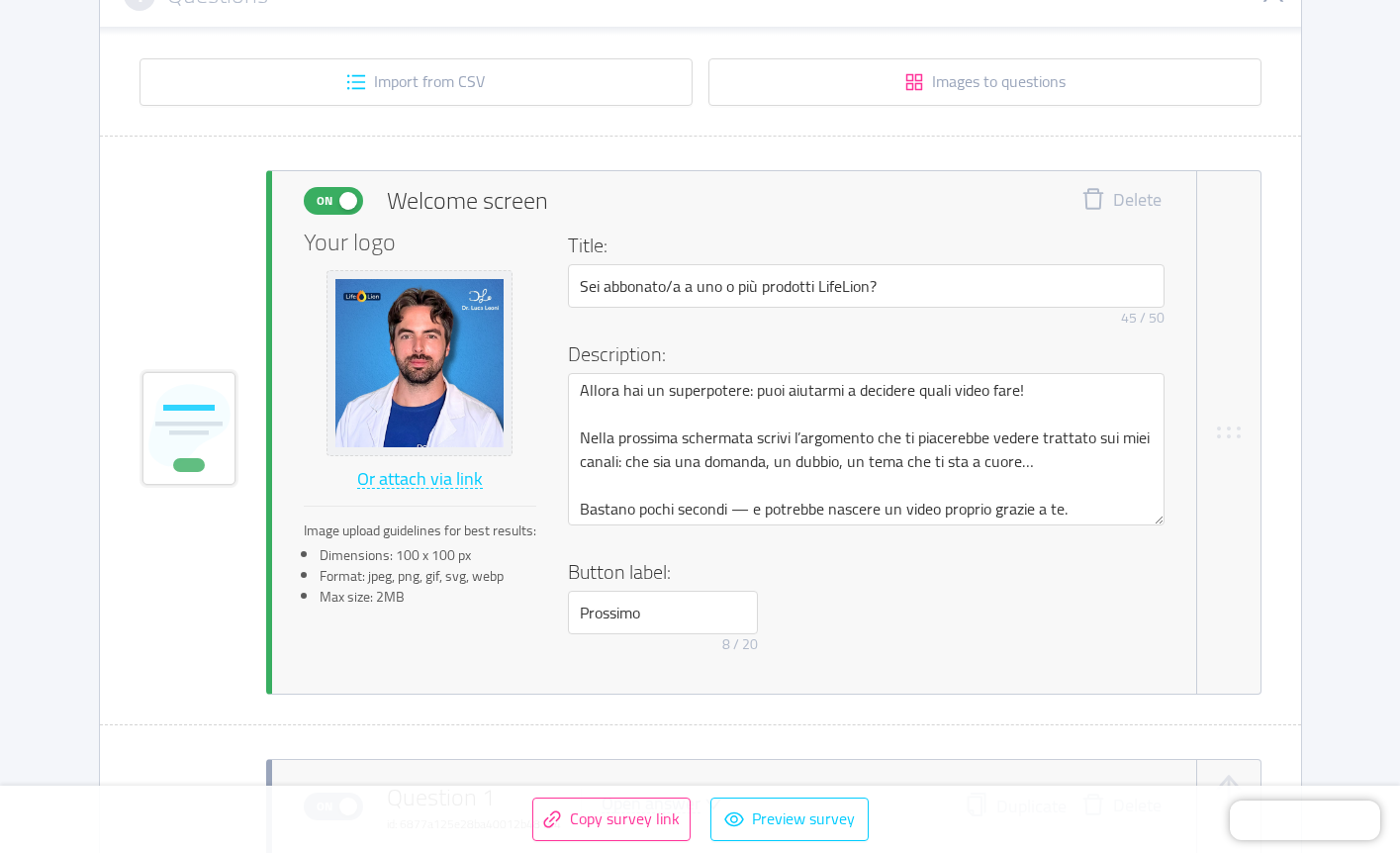 scroll, scrollTop: 368, scrollLeft: 0, axis: vertical 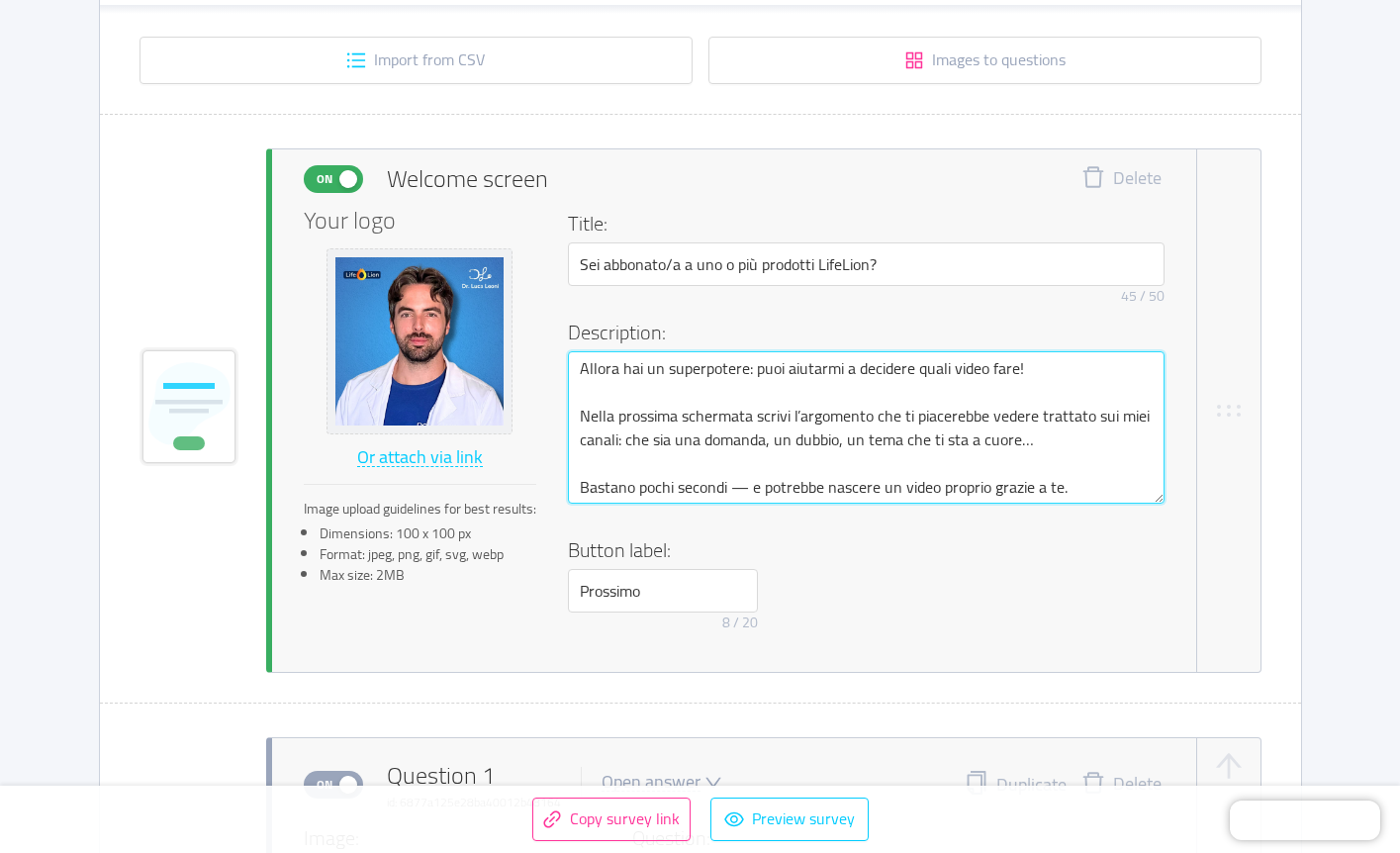 click on "Allora hai un superpotere: puoi aiutarmi a decidere quali video fare!
Nella prossima schermata scrivi l’argomento che ti piacerebbe vedere trattato sui miei canali: che sia una domanda, un dubbio, un tema che ti sta a cuore…
Bastano pochi secondi — e potrebbe nascere un video proprio grazie a te." at bounding box center (866, 427) 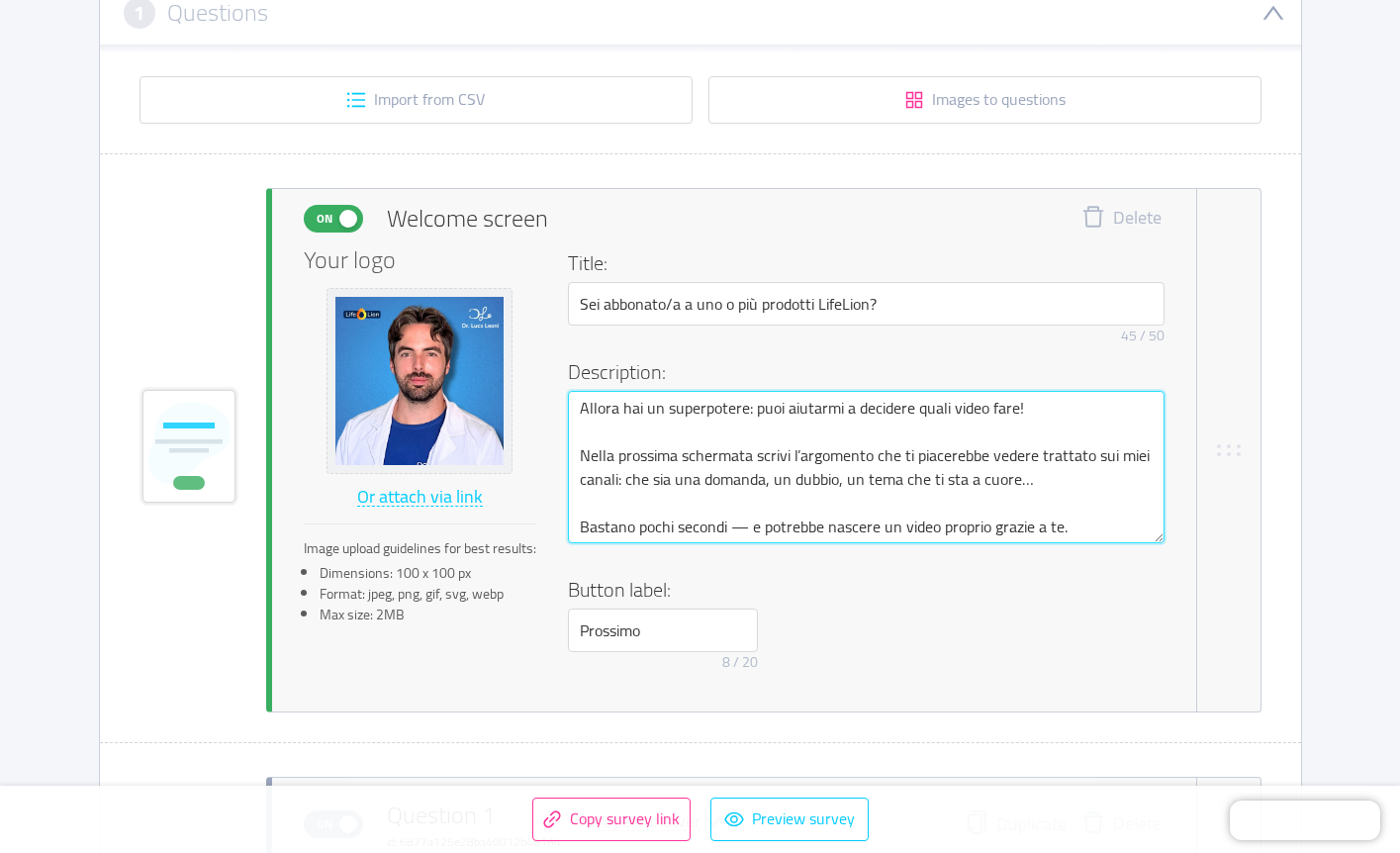 scroll, scrollTop: 262, scrollLeft: 0, axis: vertical 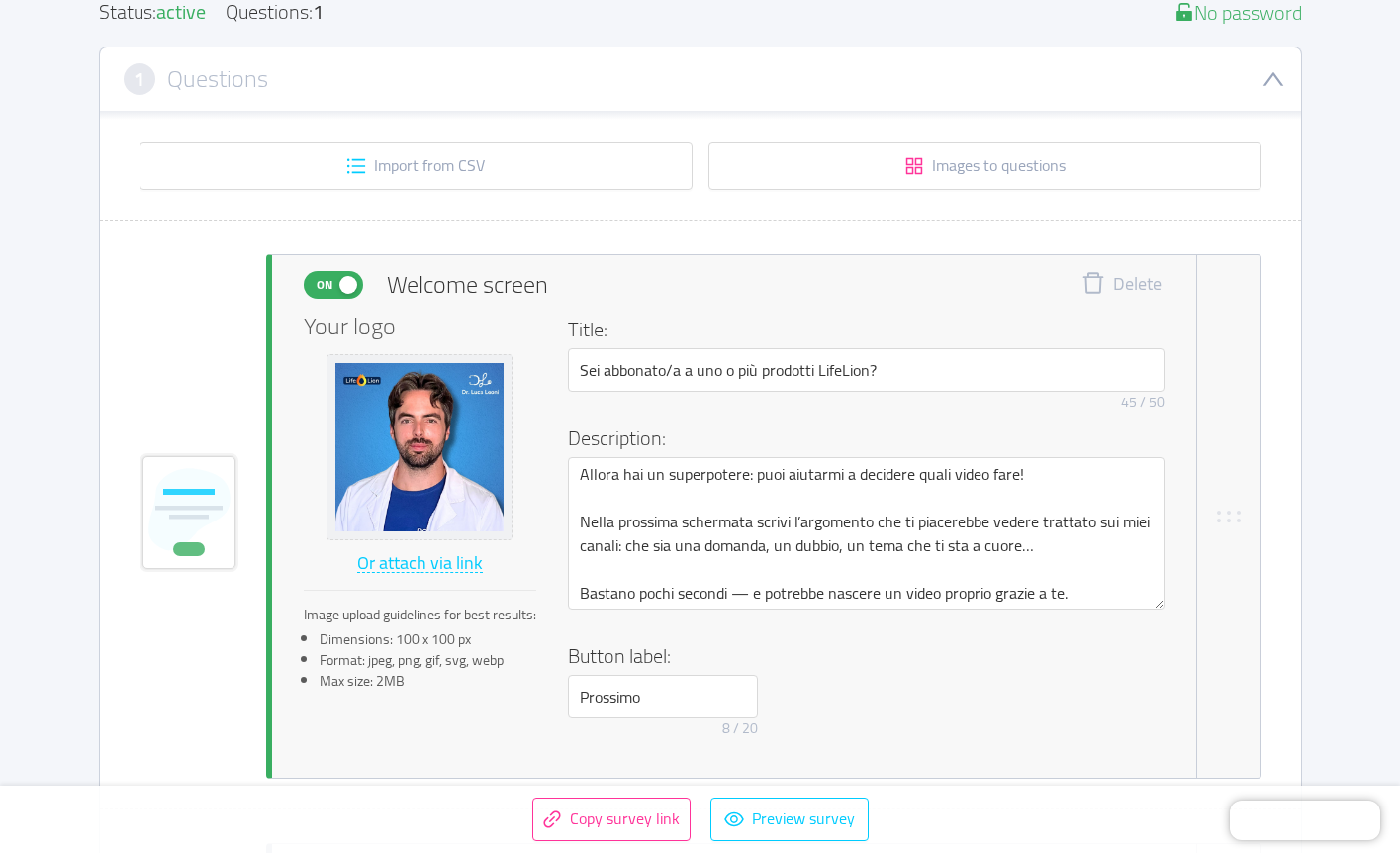 click on "On" at bounding box center [333, 285] 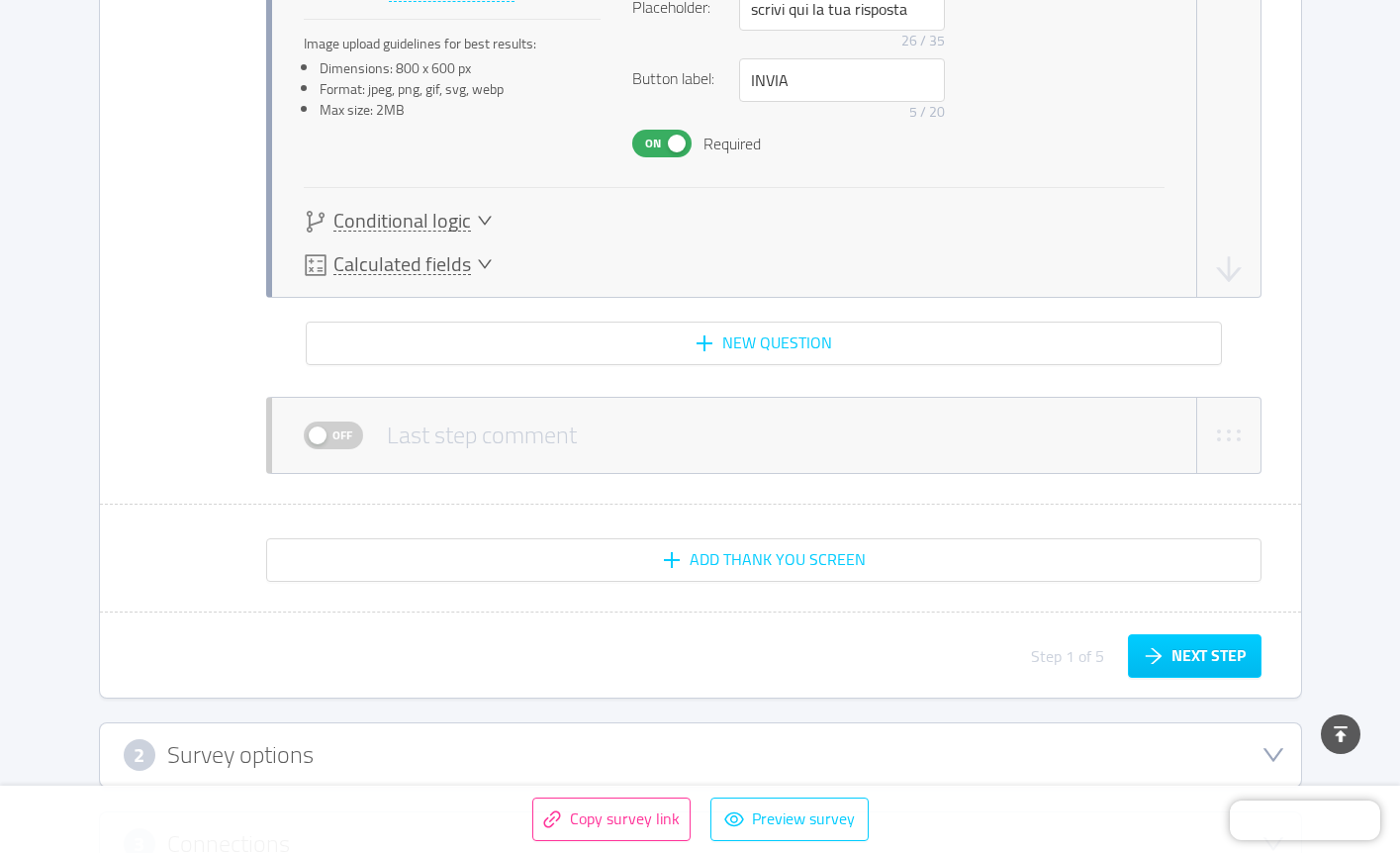 scroll, scrollTop: 1145, scrollLeft: 0, axis: vertical 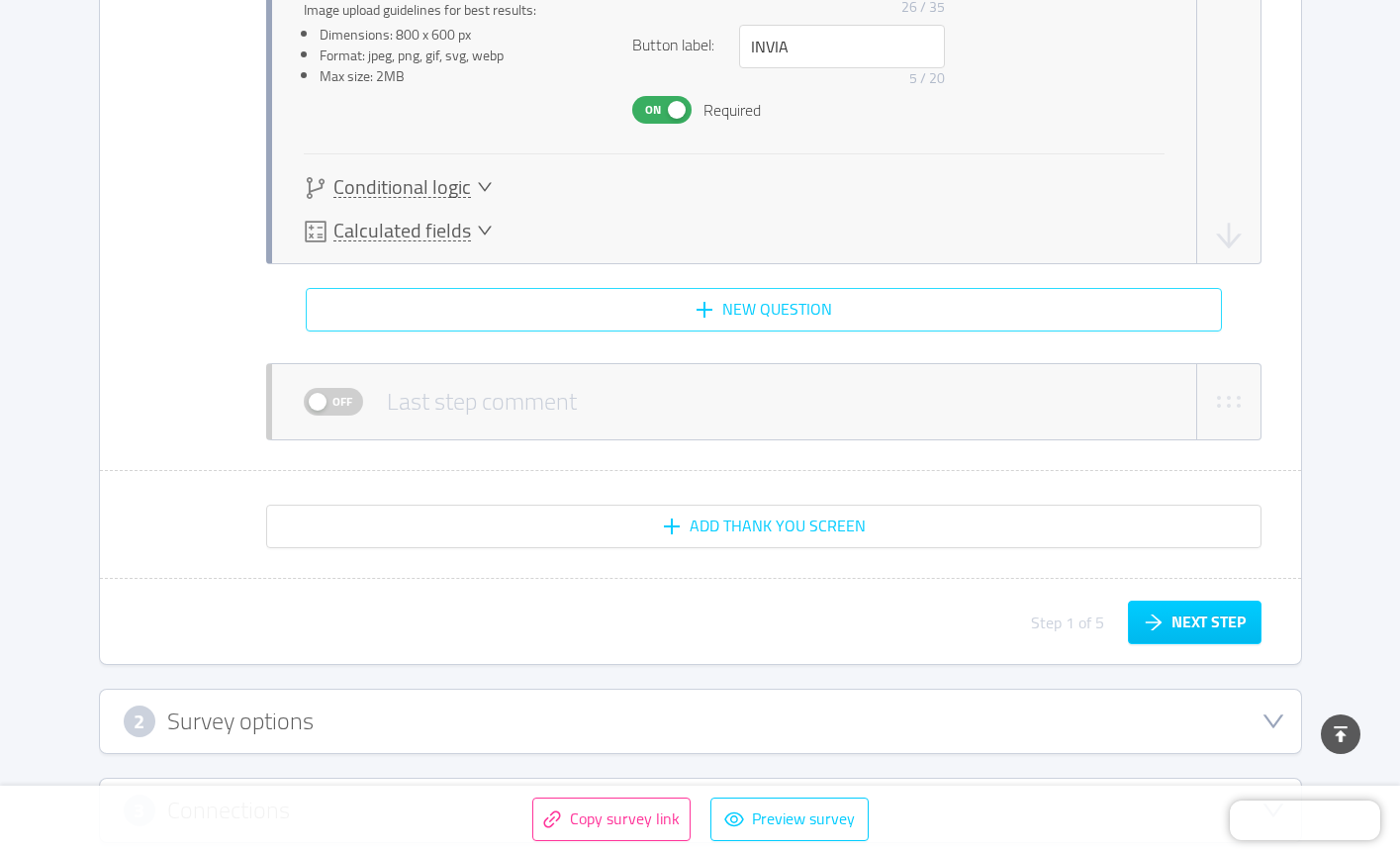 click on "New question" at bounding box center (764, 310) 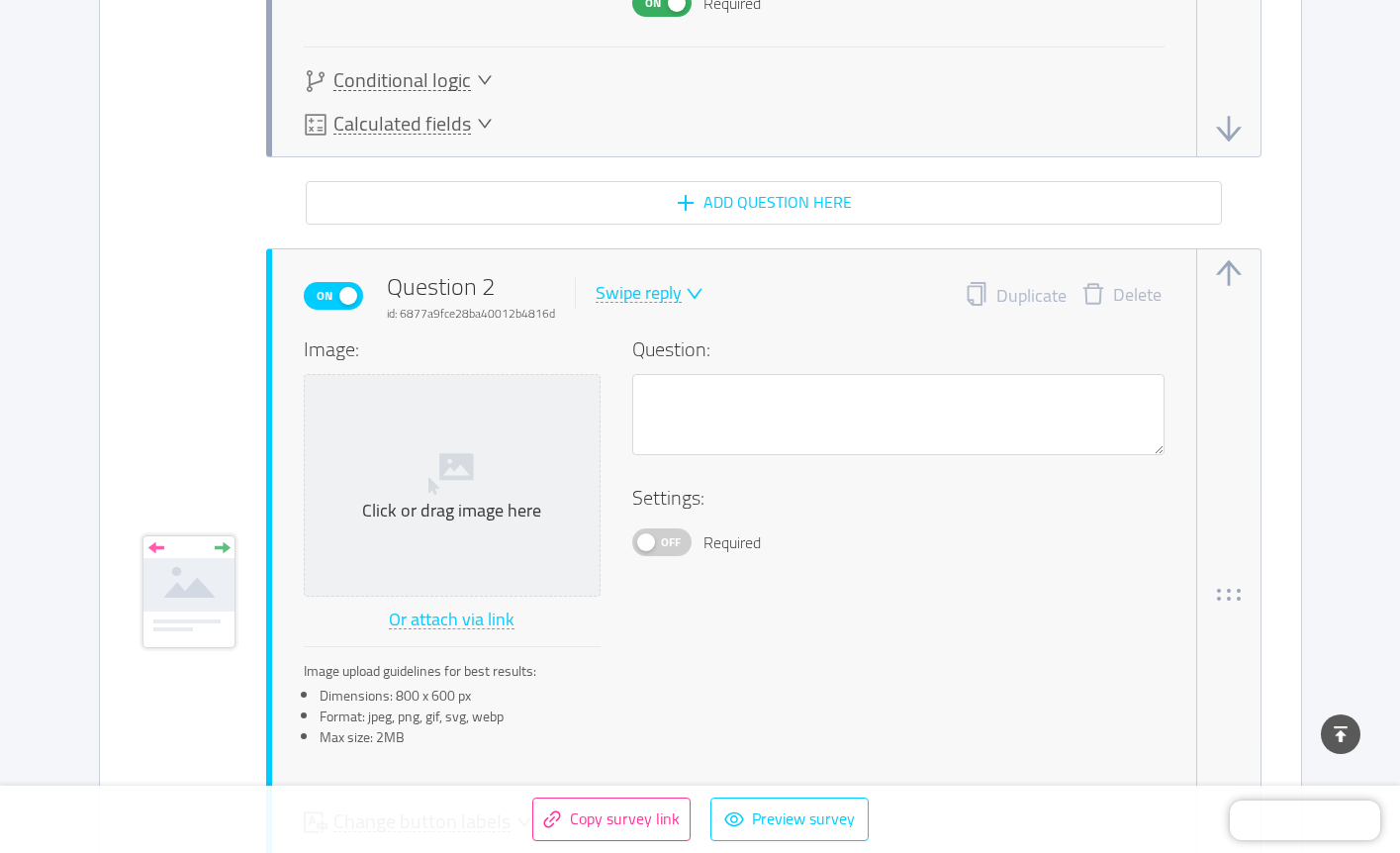 click at bounding box center (1229, 273) 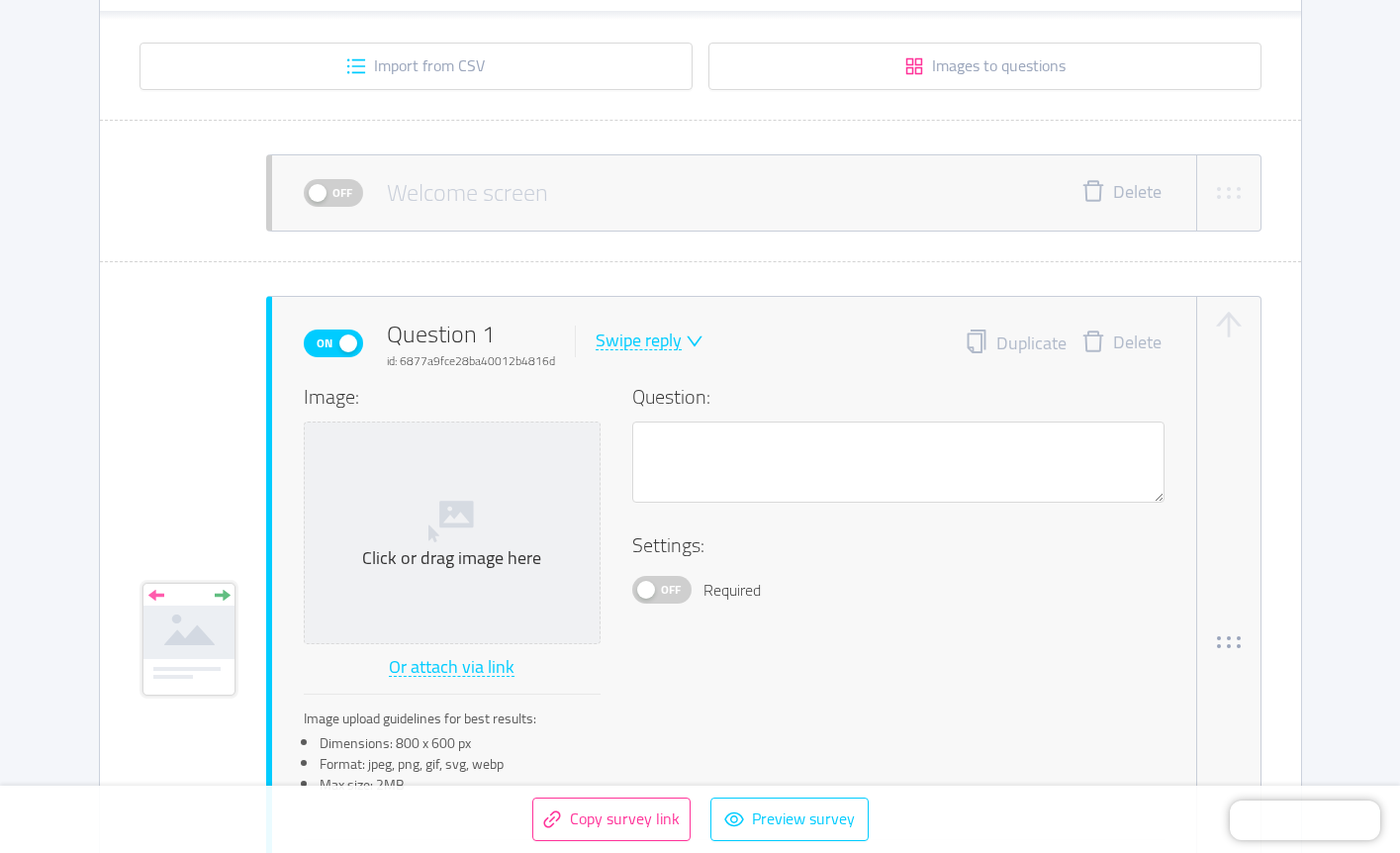 scroll, scrollTop: 408, scrollLeft: 0, axis: vertical 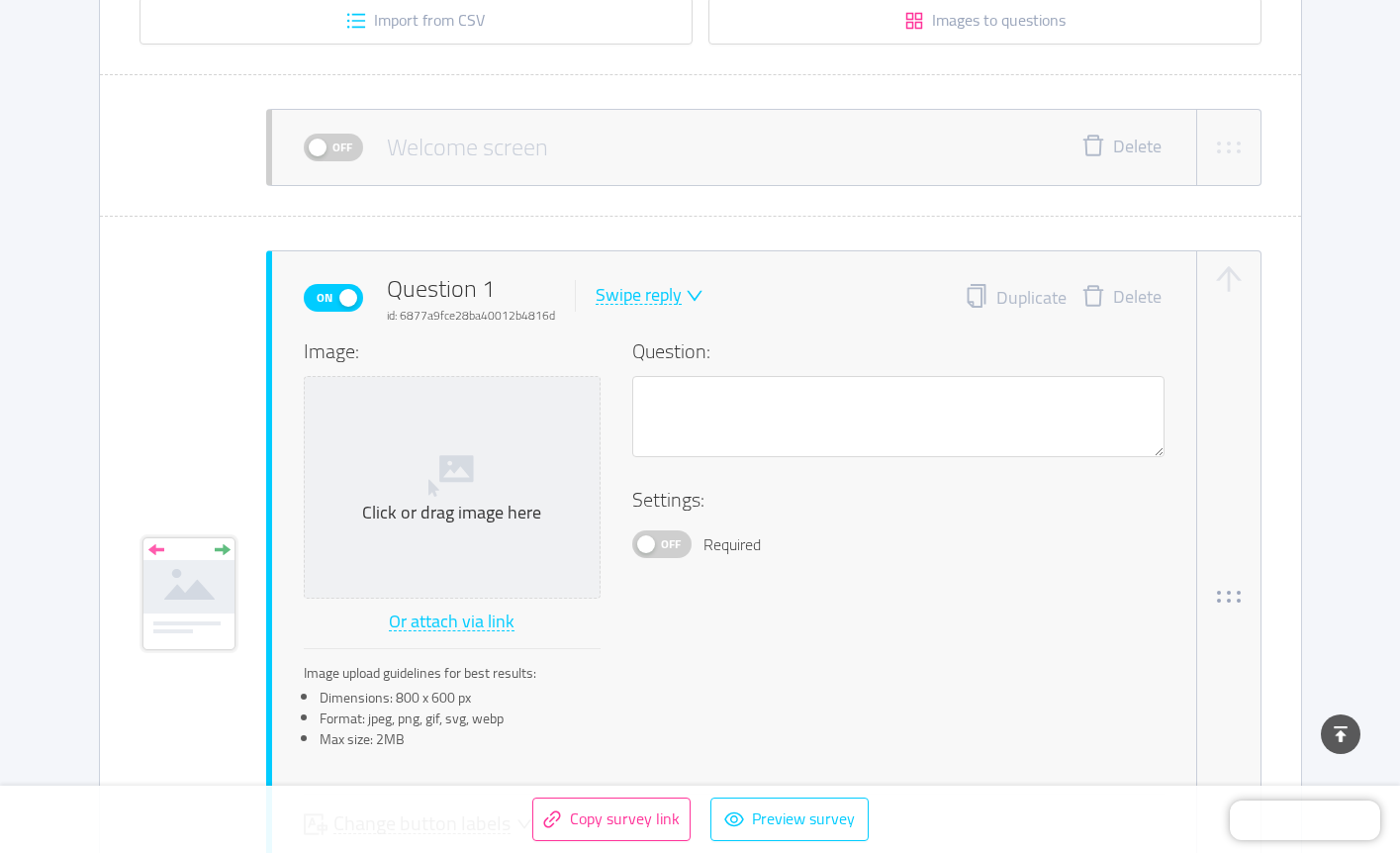 click on "Swipe reply" at bounding box center (638, 295) 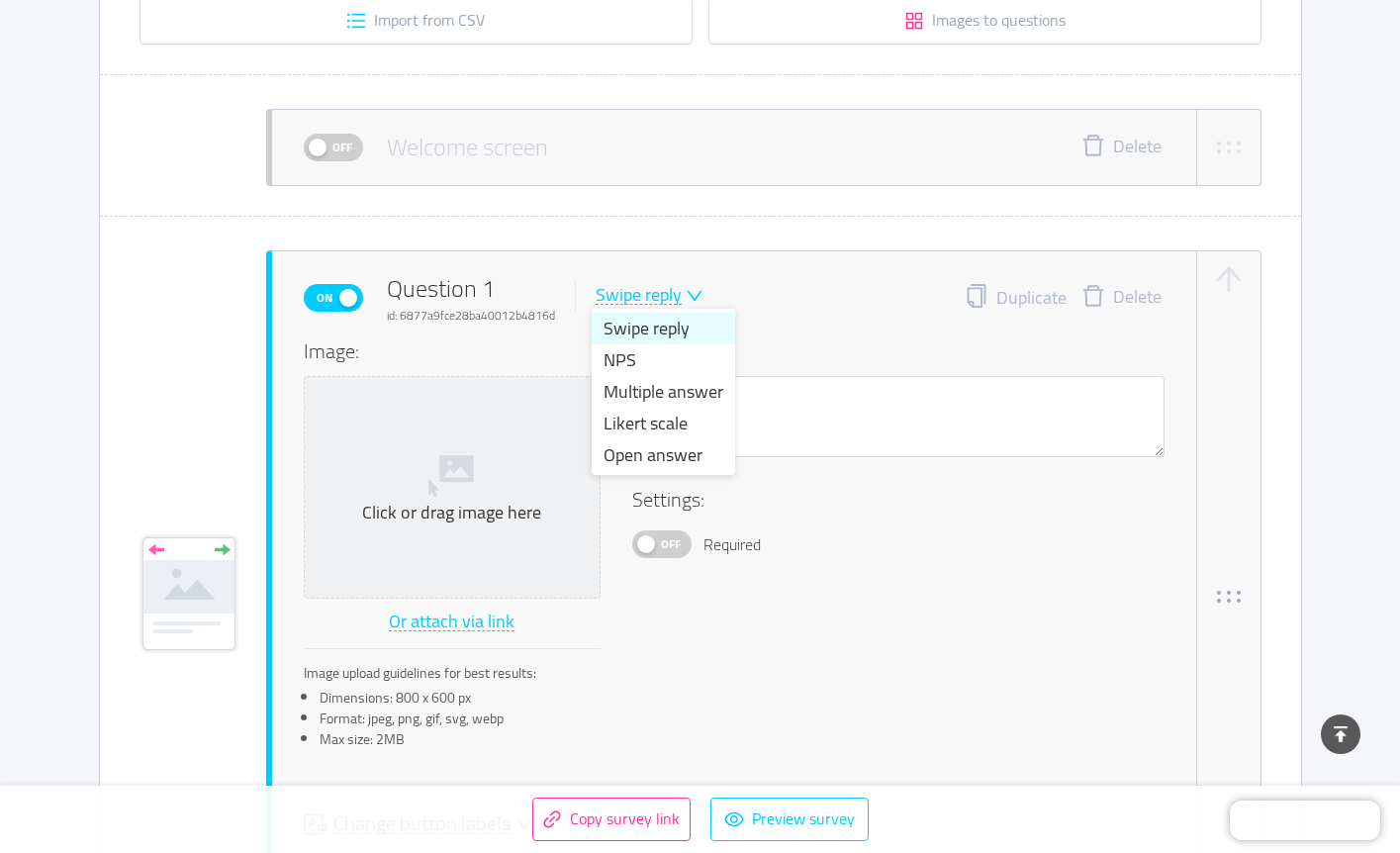 click on "Swipe reply" at bounding box center [663, 329] 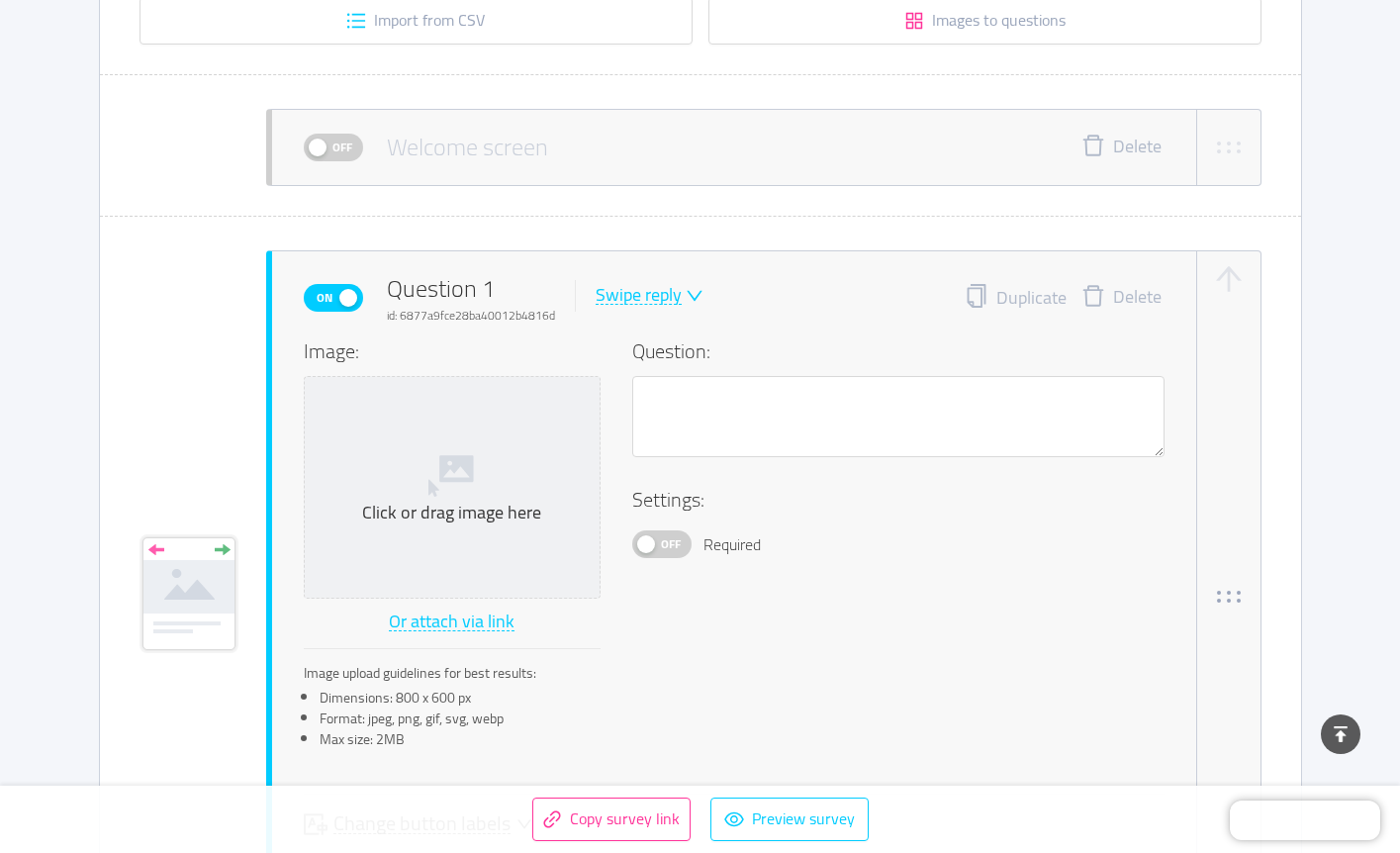 click on "Swipe reply" at bounding box center (638, 295) 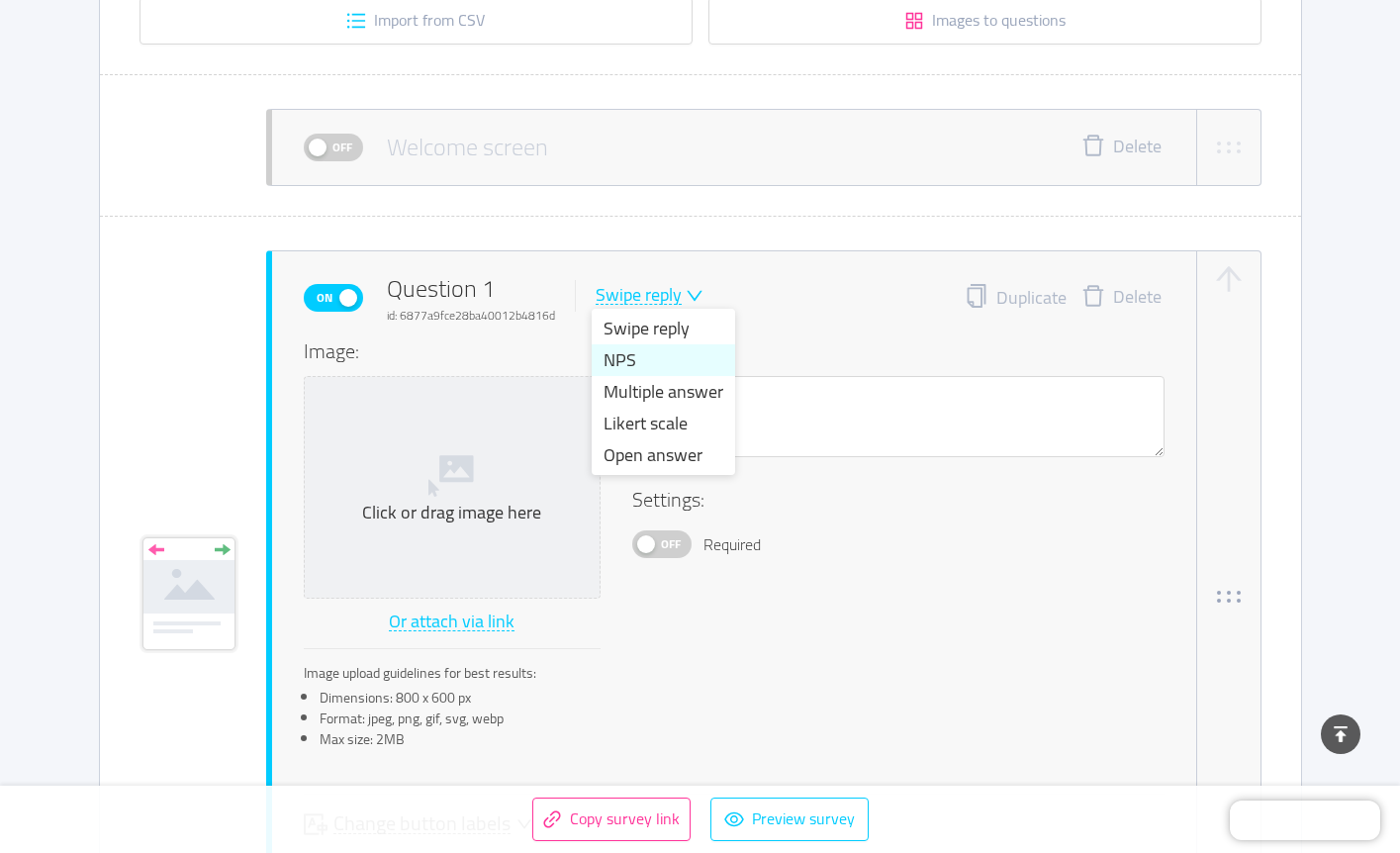 click on "NPS" at bounding box center (663, 360) 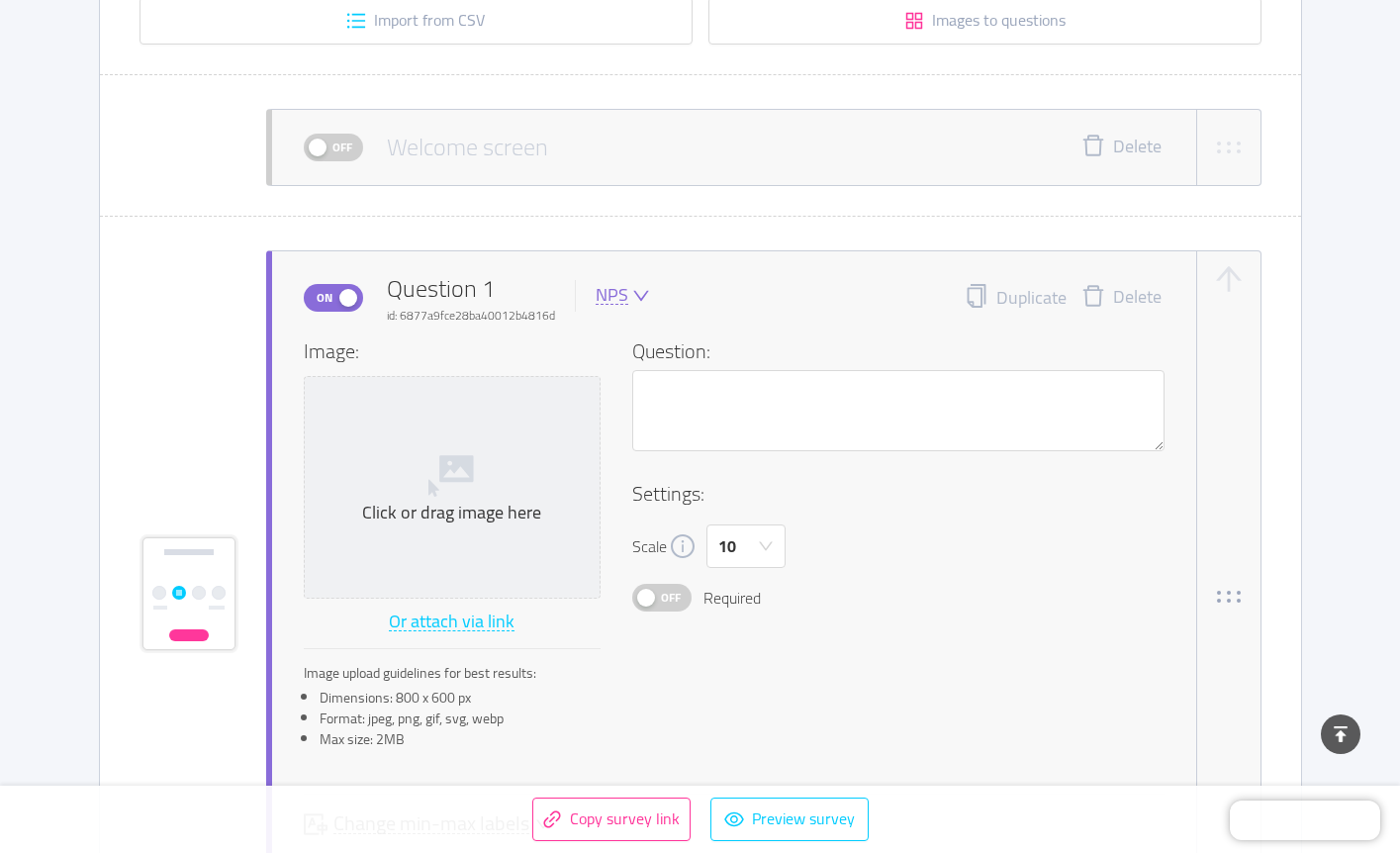 click on "On  Question 1  id: 6877a9fce28ba40012b4816d  NPS" at bounding box center [477, 298] 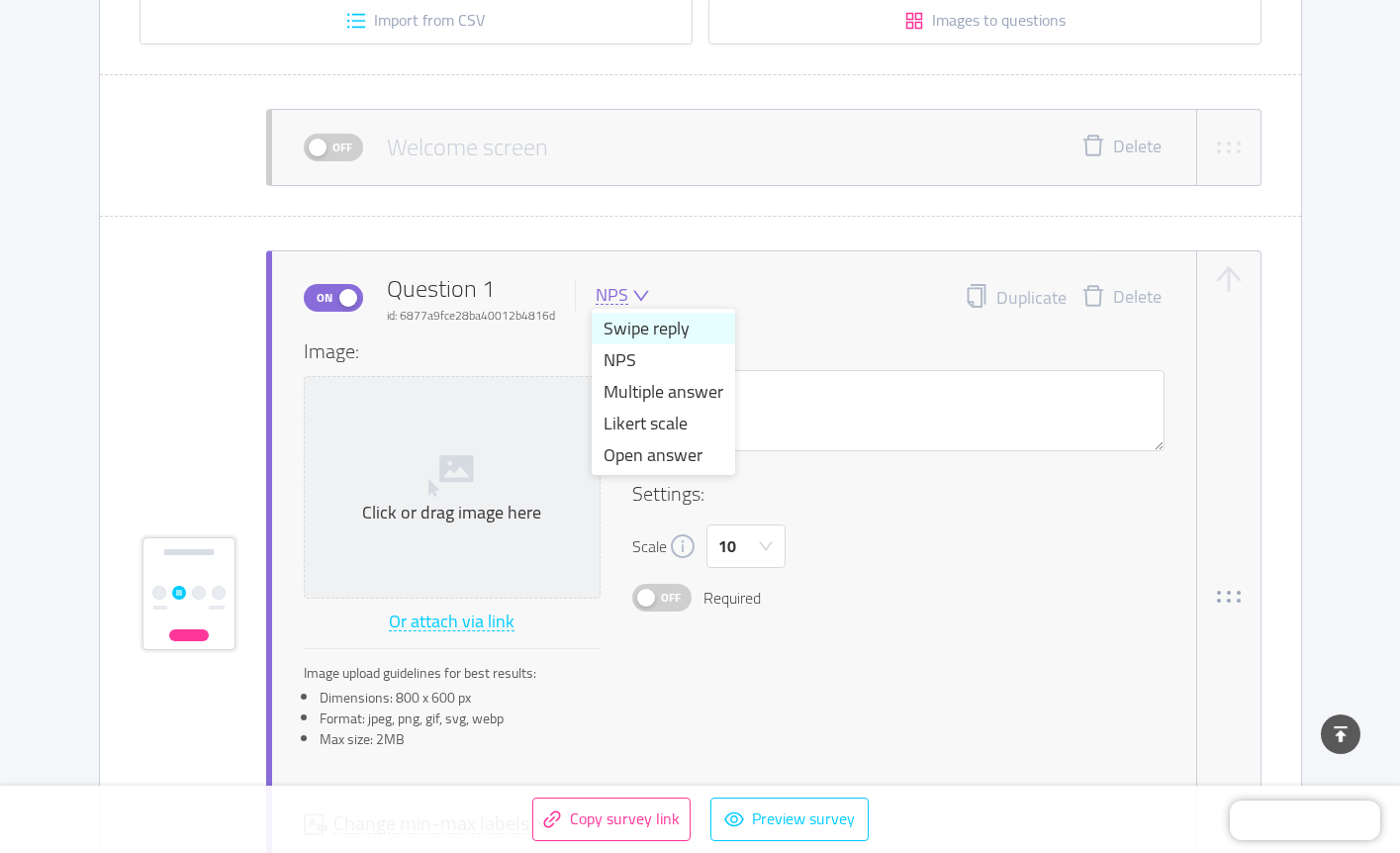 click on "Swipe reply" at bounding box center (663, 329) 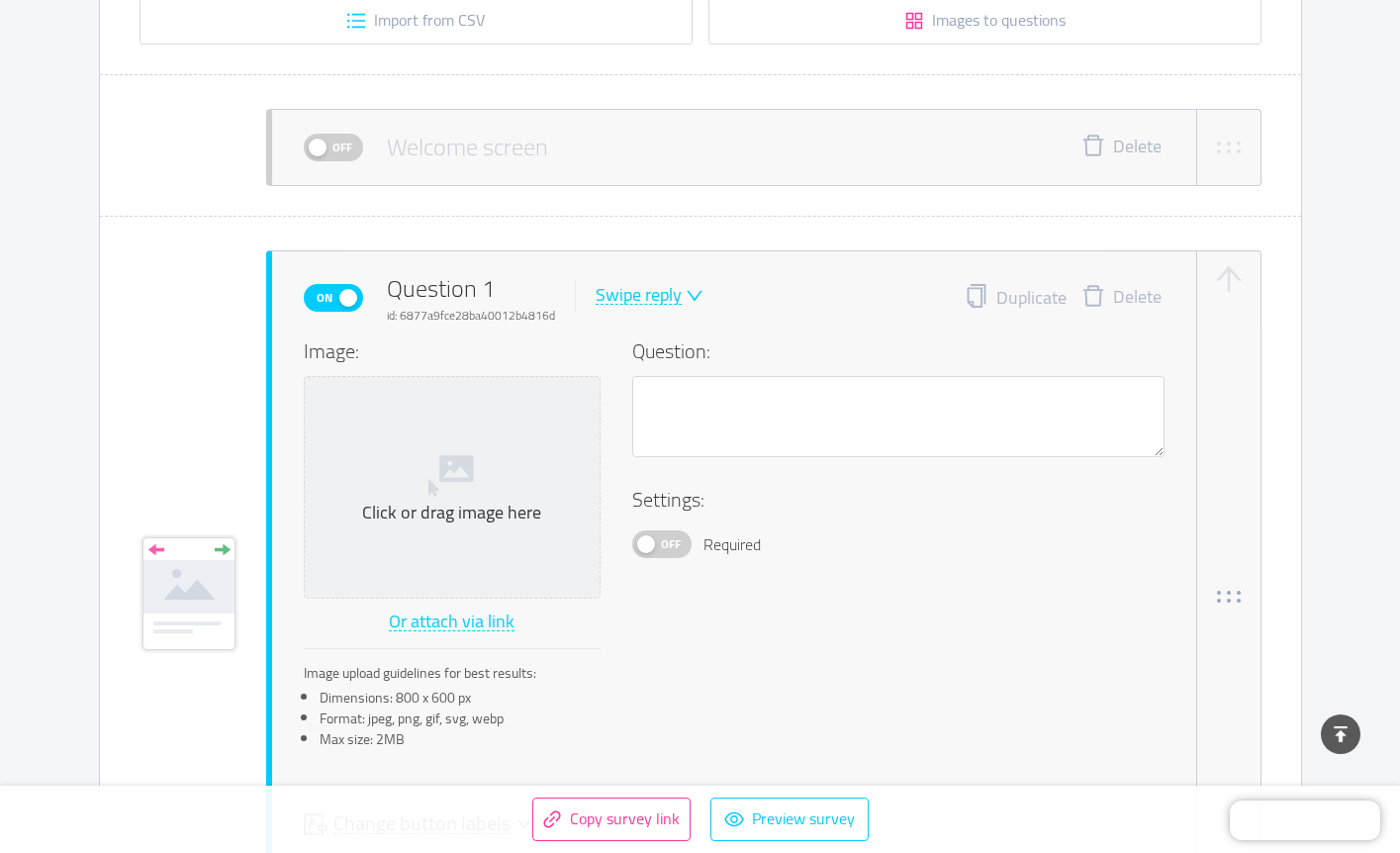 click on "Swipe reply" at bounding box center [638, 295] 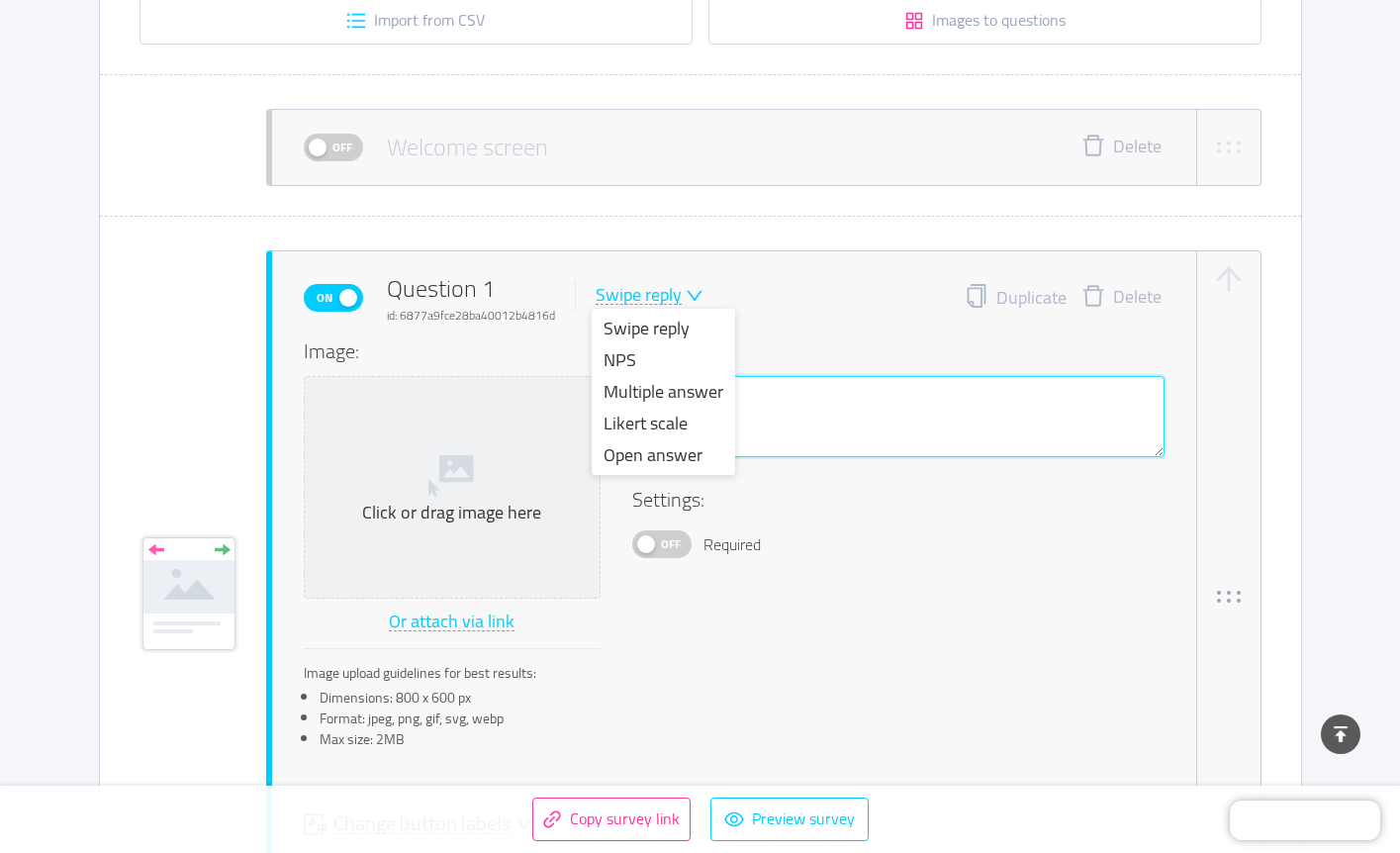 click at bounding box center (898, 417) 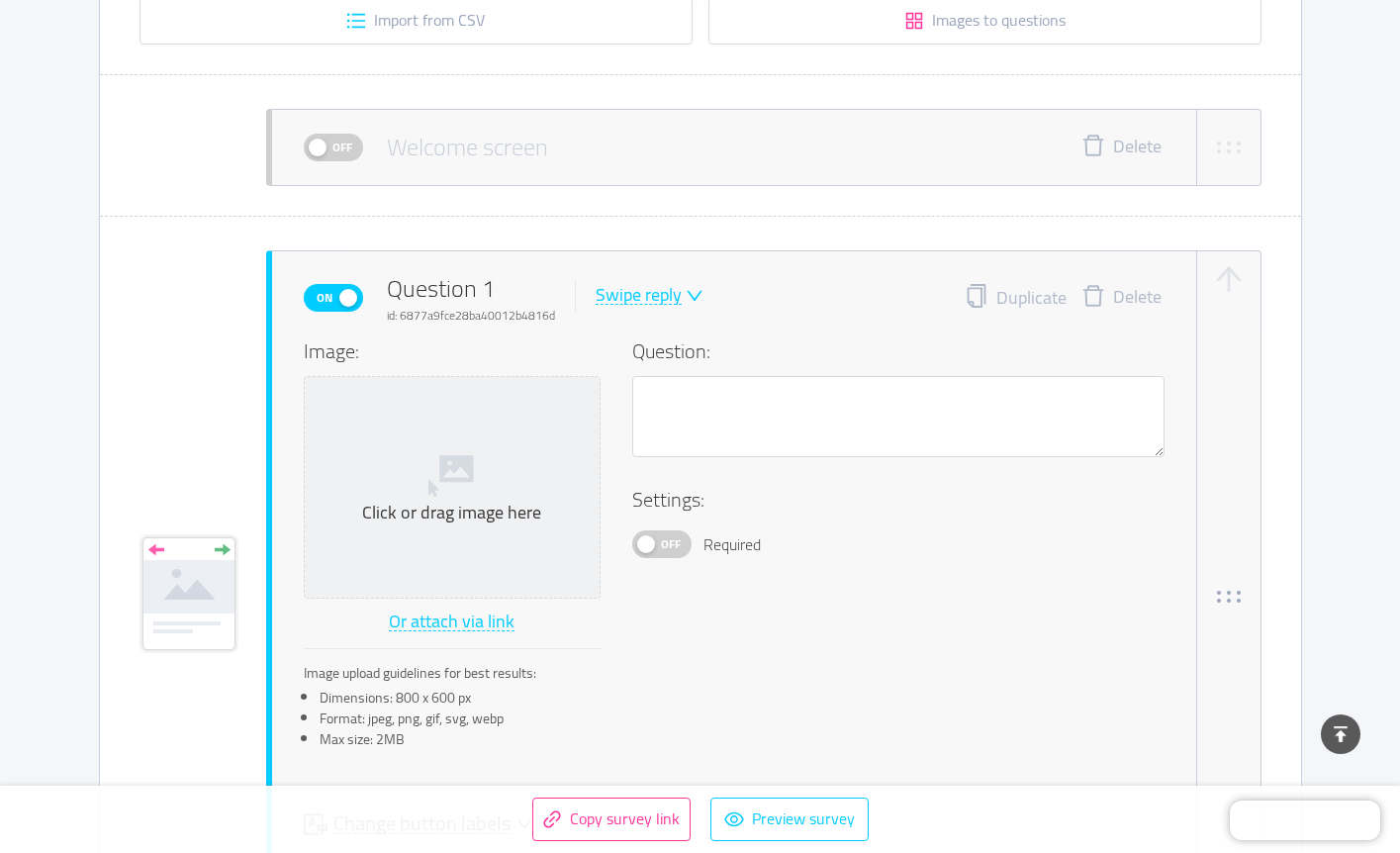 click on "Swipe reply" at bounding box center [638, 295] 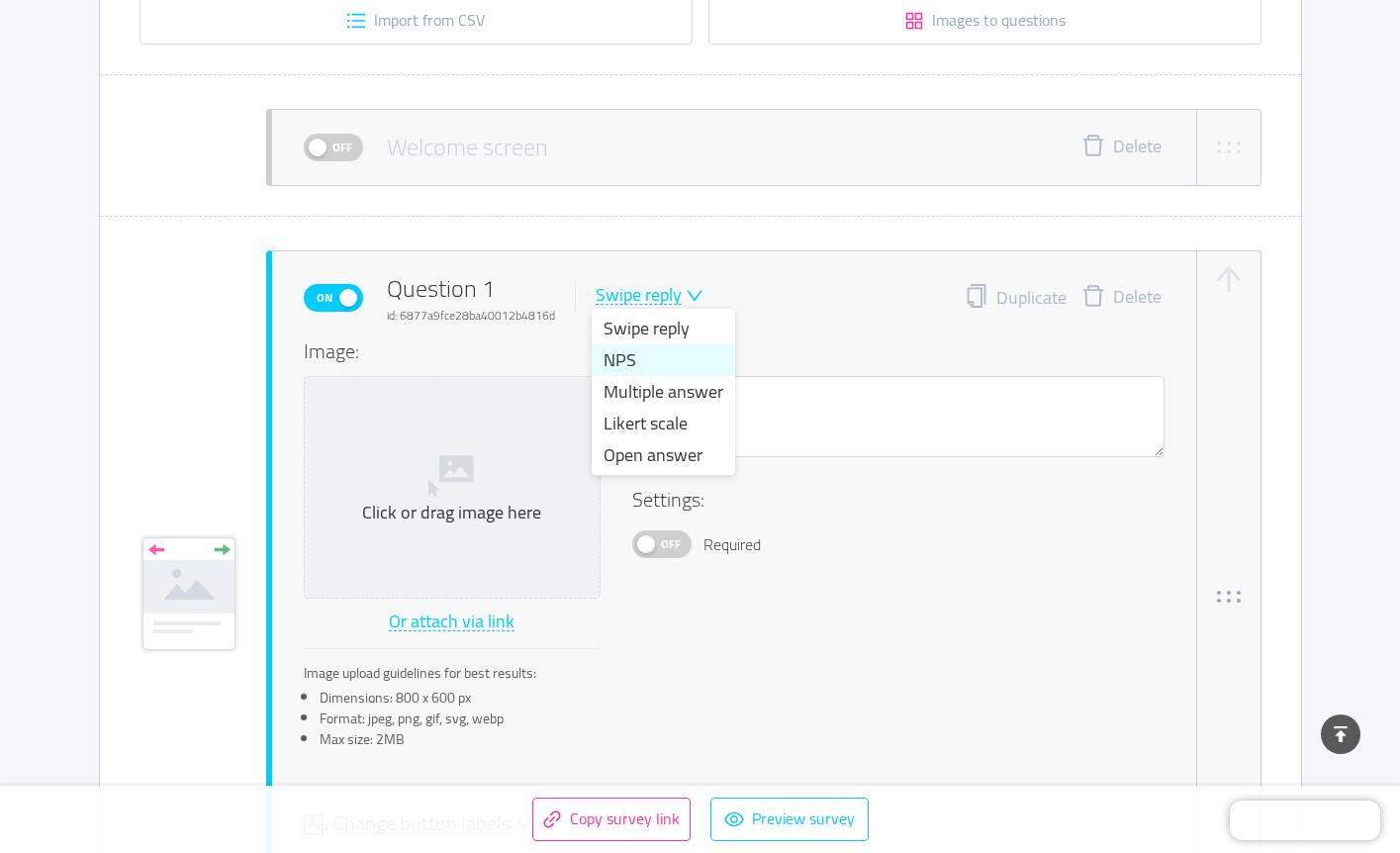 click on "NPS" at bounding box center [663, 360] 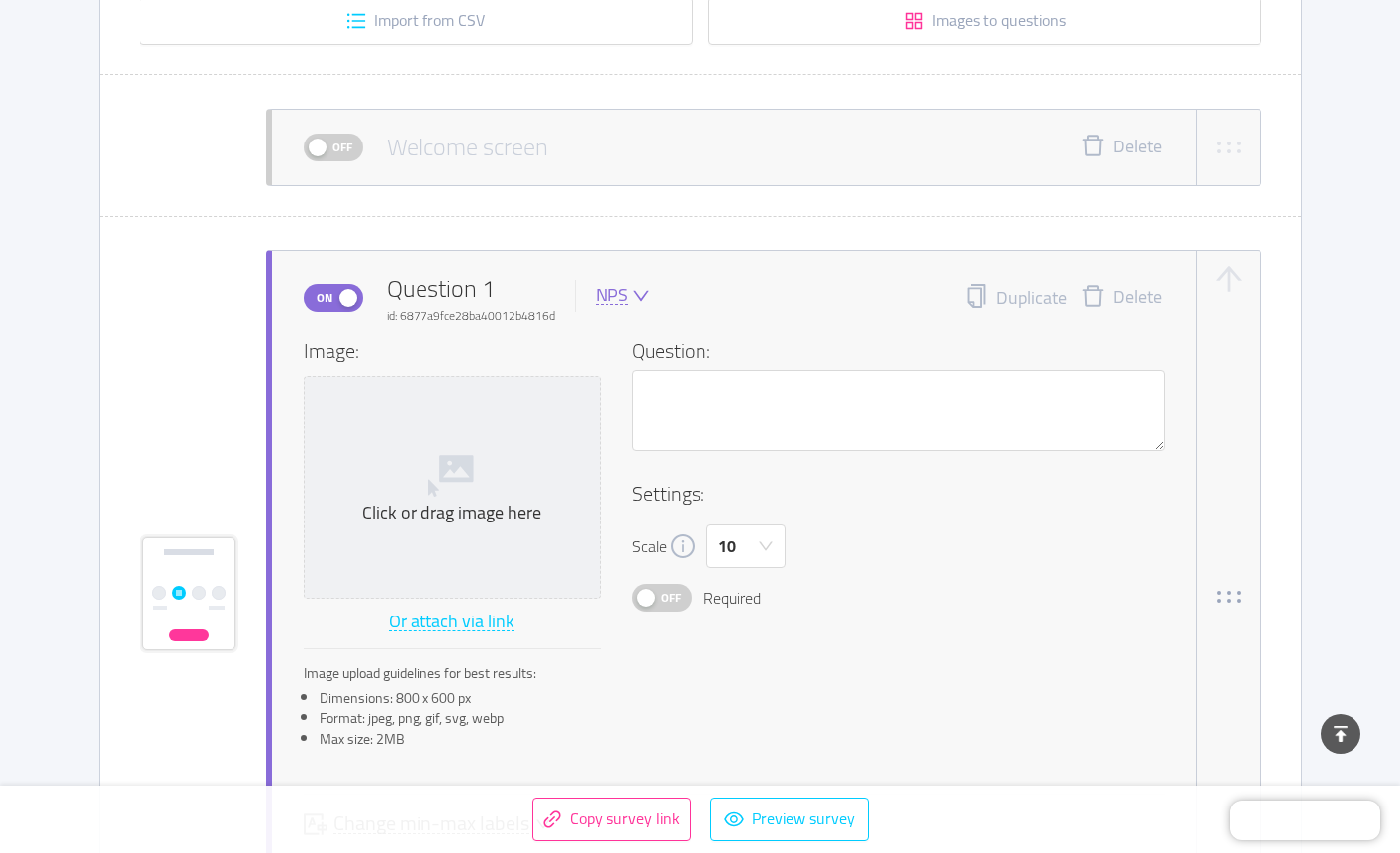 click 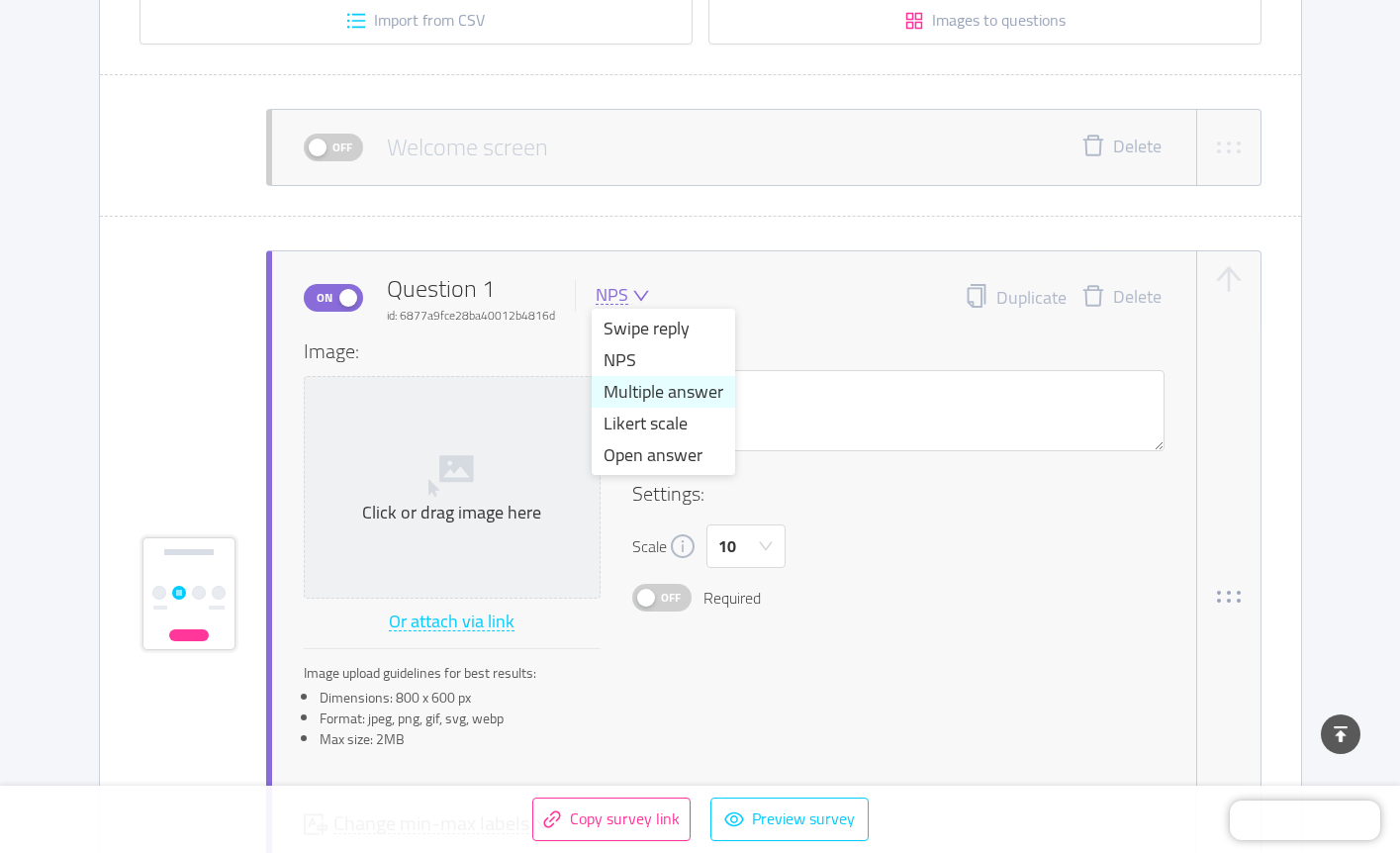 click on "Multiple answer" at bounding box center (663, 392) 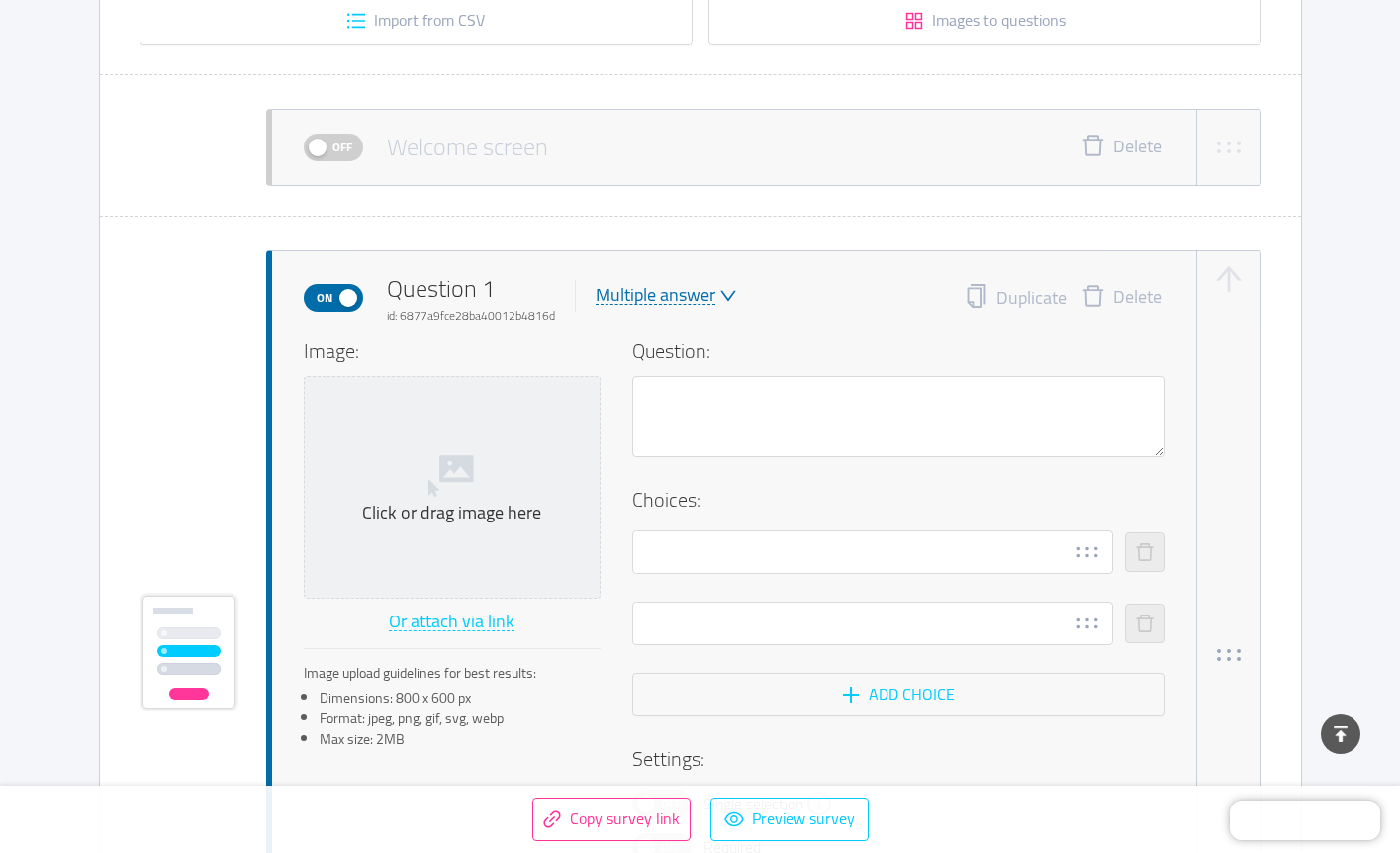 click on "Multiple answer" at bounding box center [655, 295] 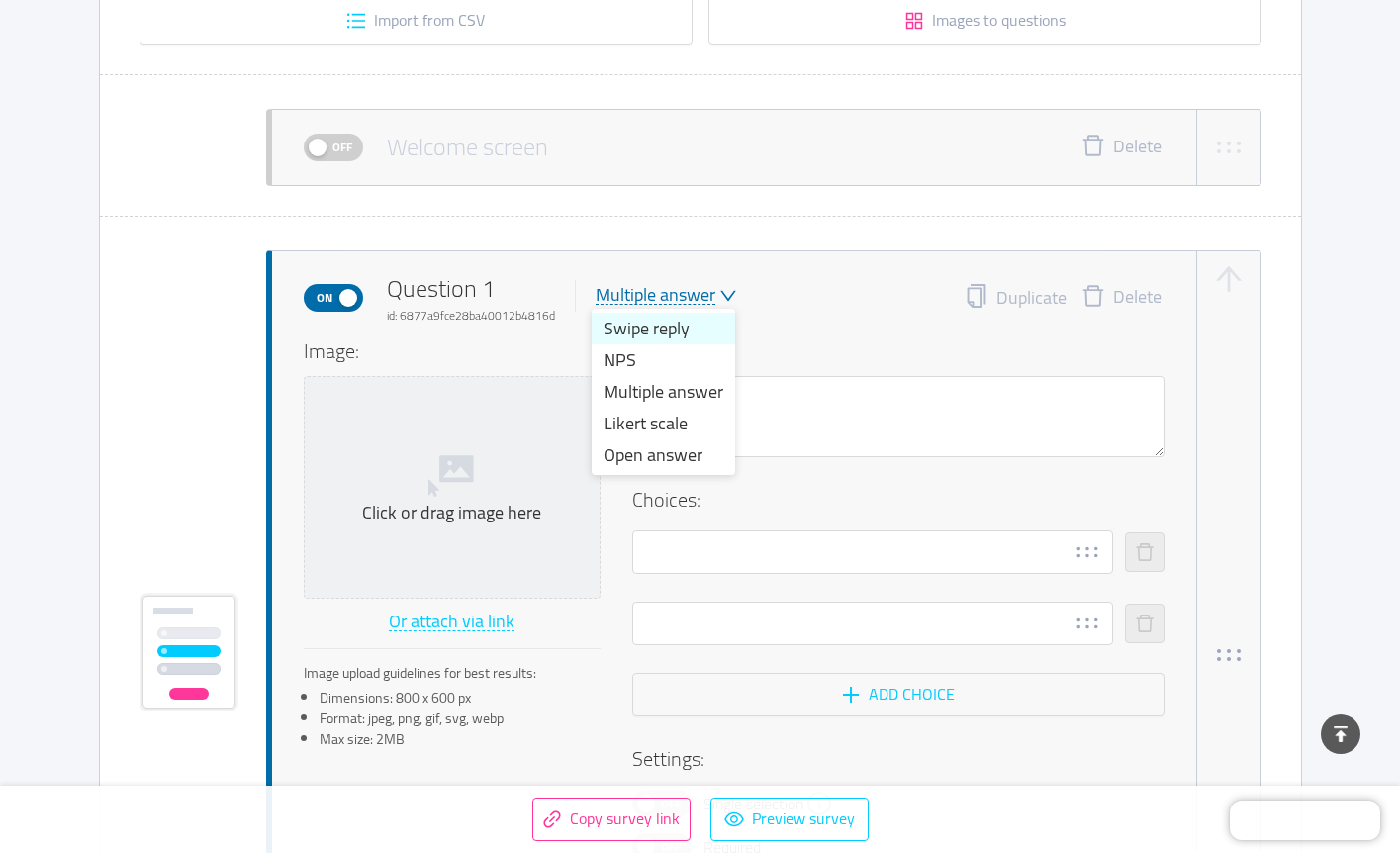 click on "Swipe reply" at bounding box center (663, 329) 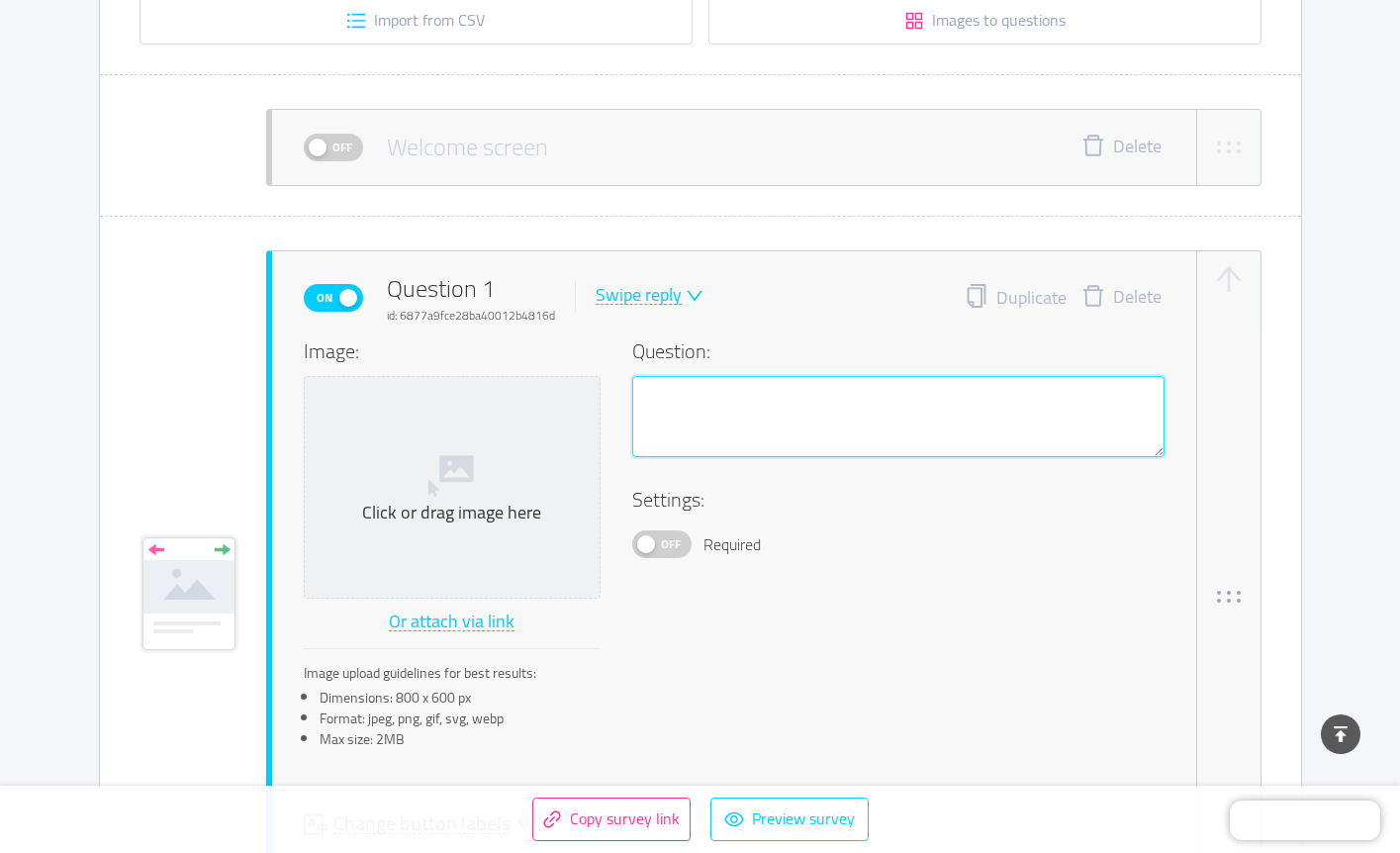 click at bounding box center [898, 417] 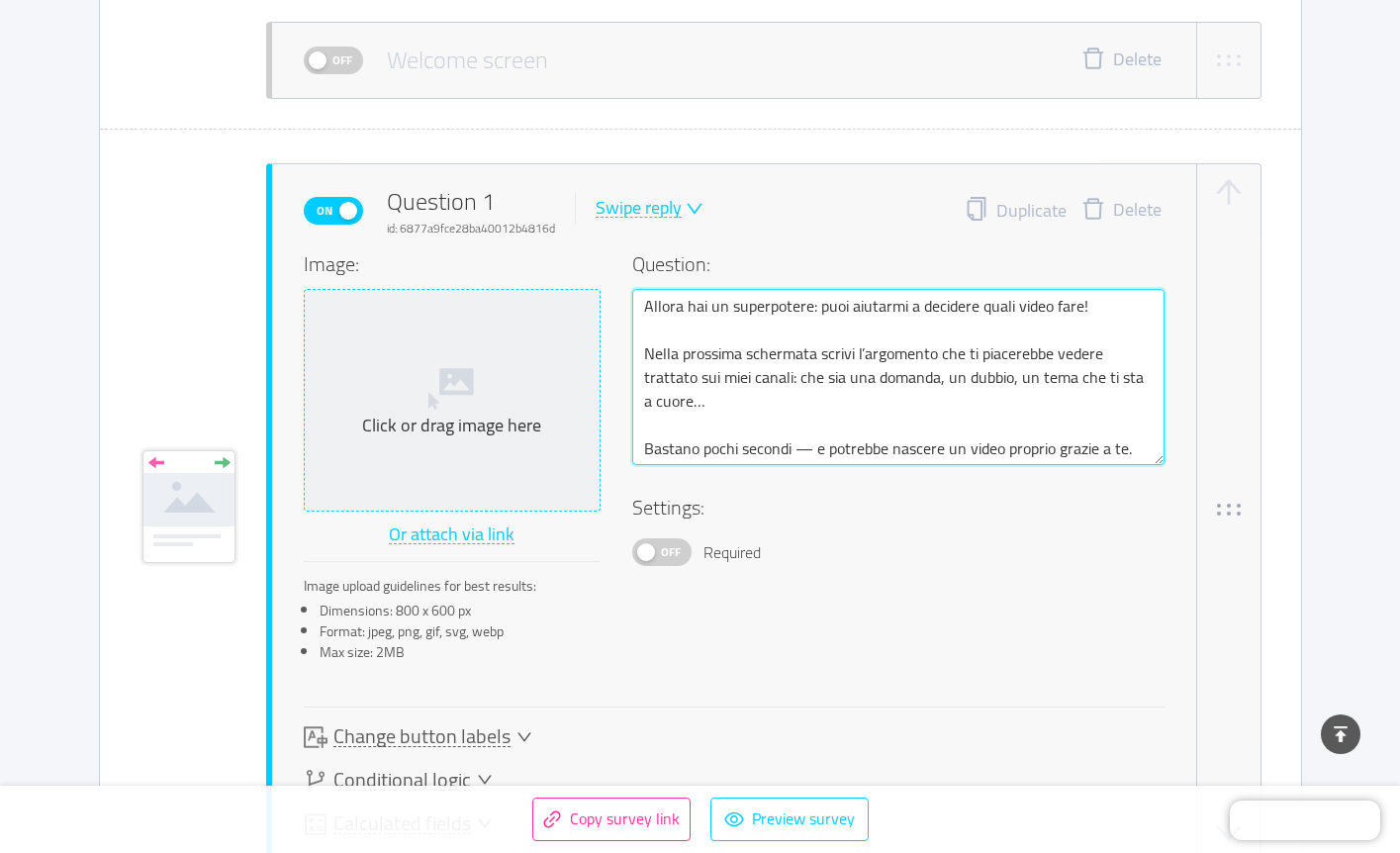 scroll, scrollTop: 497, scrollLeft: 0, axis: vertical 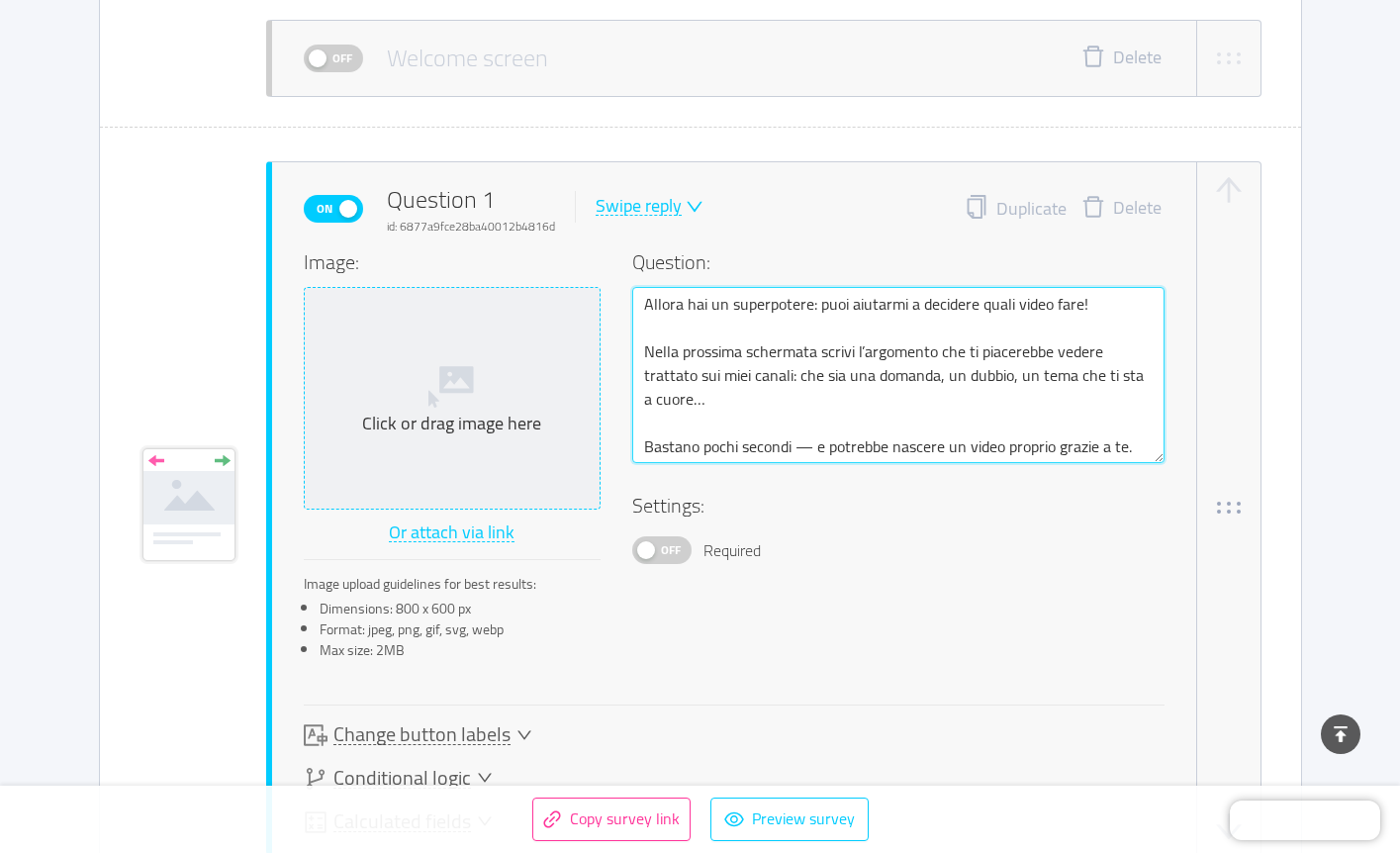 type on "Allora hai un superpotere: puoi aiutarmi a decidere quali video fare!
Nella prossima schermata scrivi l’argomento che ti piacerebbe vedere trattato sui miei canali: che sia una domanda, un dubbio, un tema che ti sta a cuore…
Bastano pochi secondi — e potrebbe nascere un video proprio grazie a te." 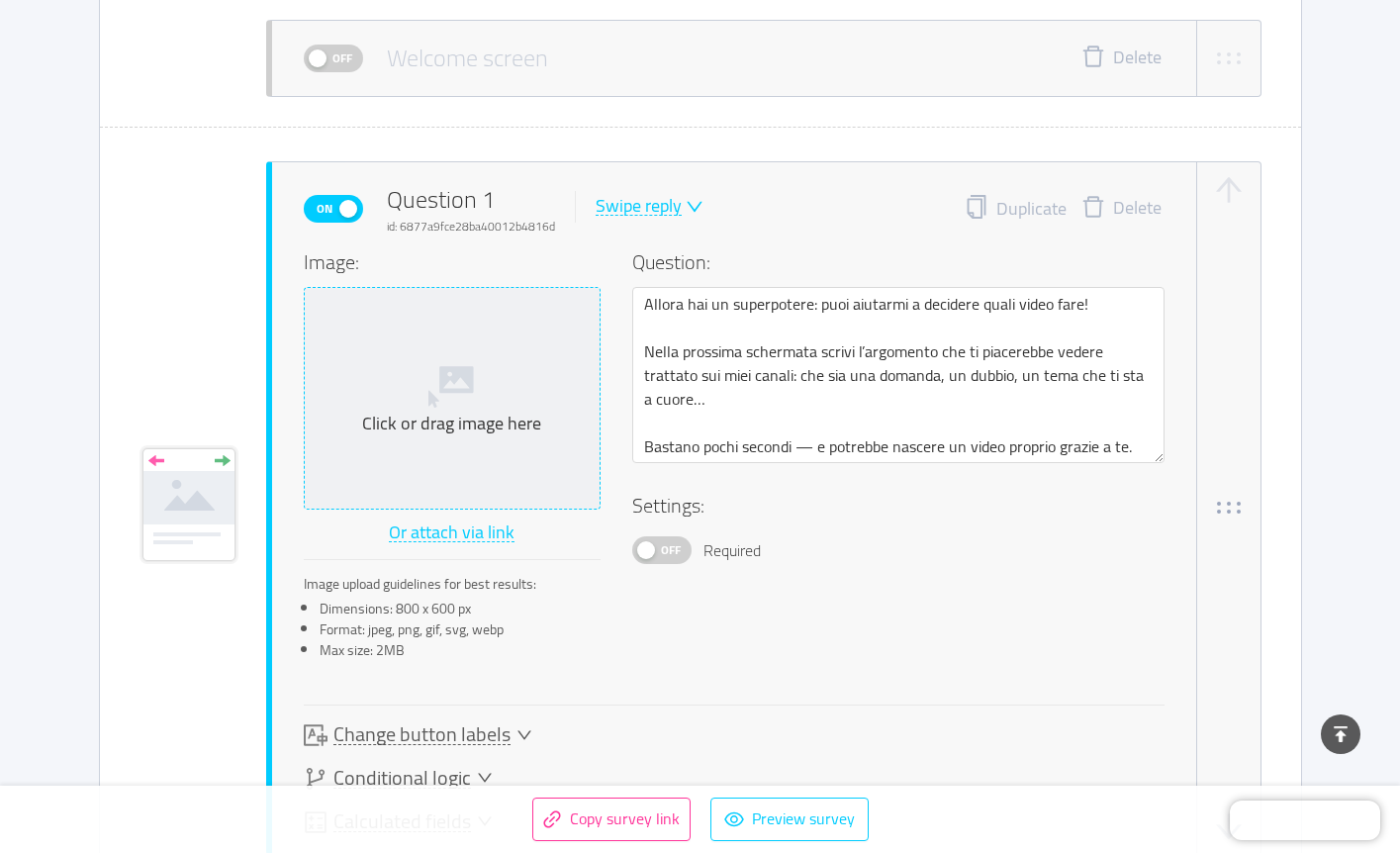 click 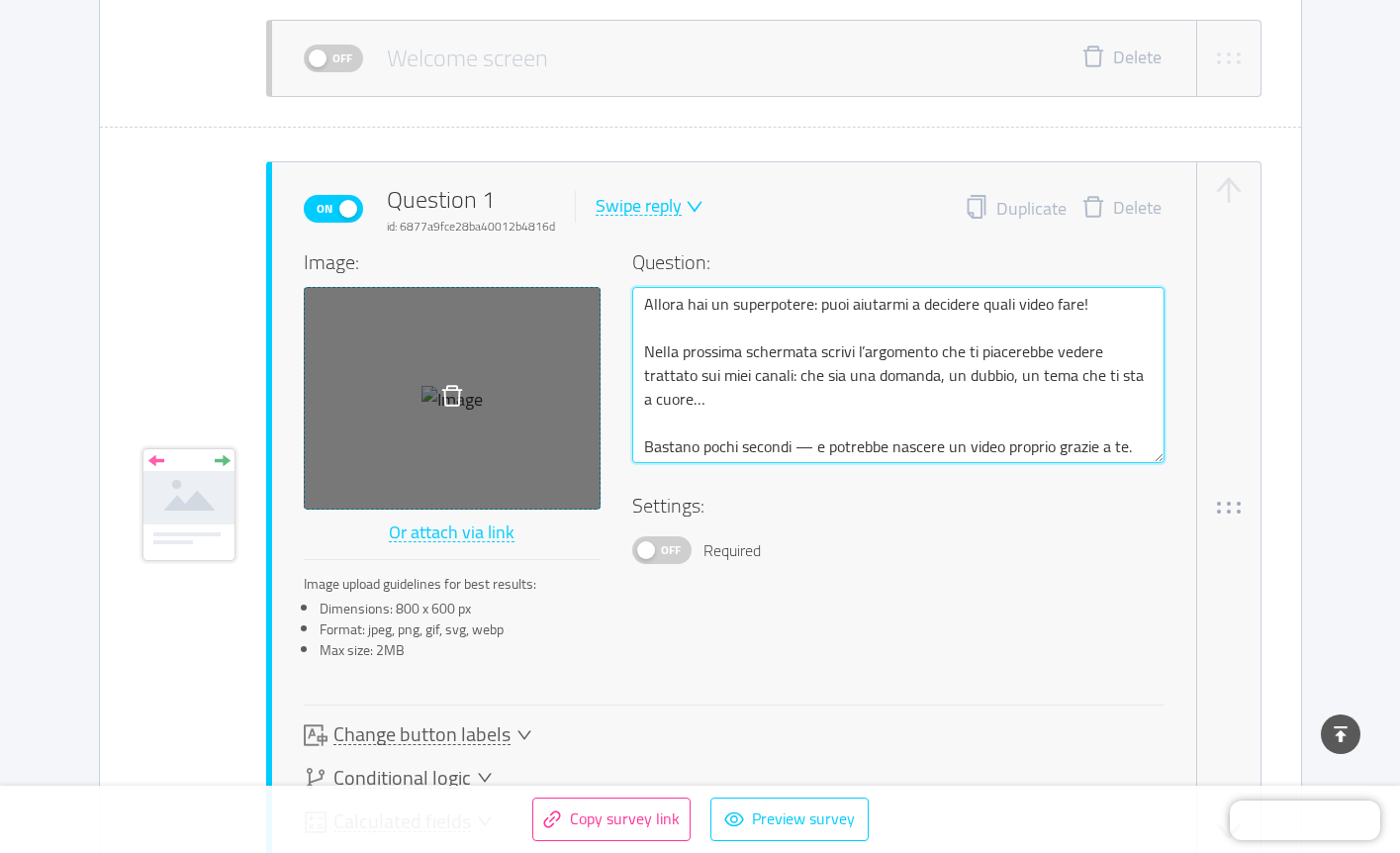 click on "Allora hai un superpotere: puoi aiutarmi a decidere quali video fare!
Nella prossima schermata scrivi l’argomento che ti piacerebbe vedere trattato sui miei canali: che sia una domanda, un dubbio, un tema che ti sta a cuore…
Bastano pochi secondi — e potrebbe nascere un video proprio grazie a te." at bounding box center [898, 375] 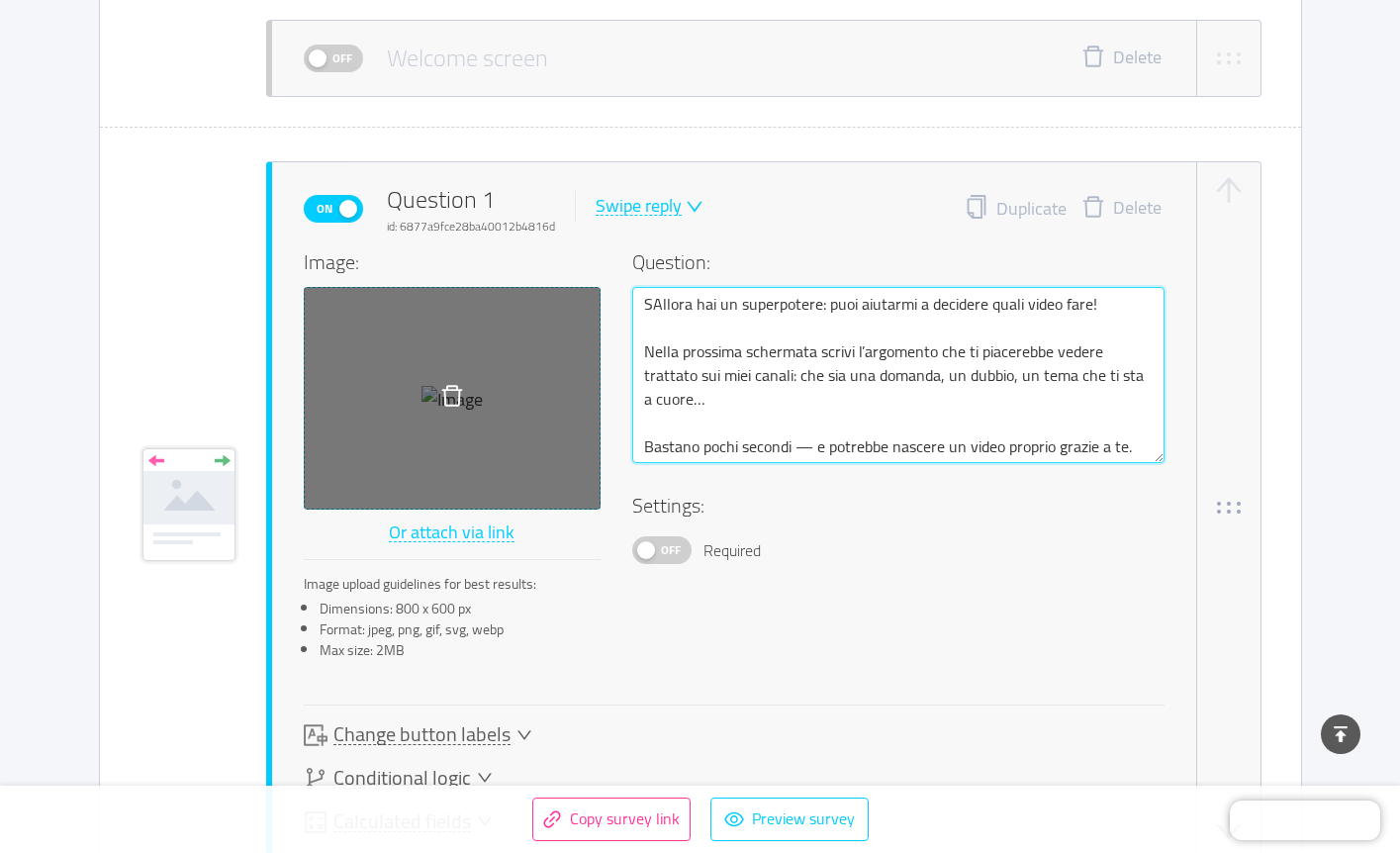 type 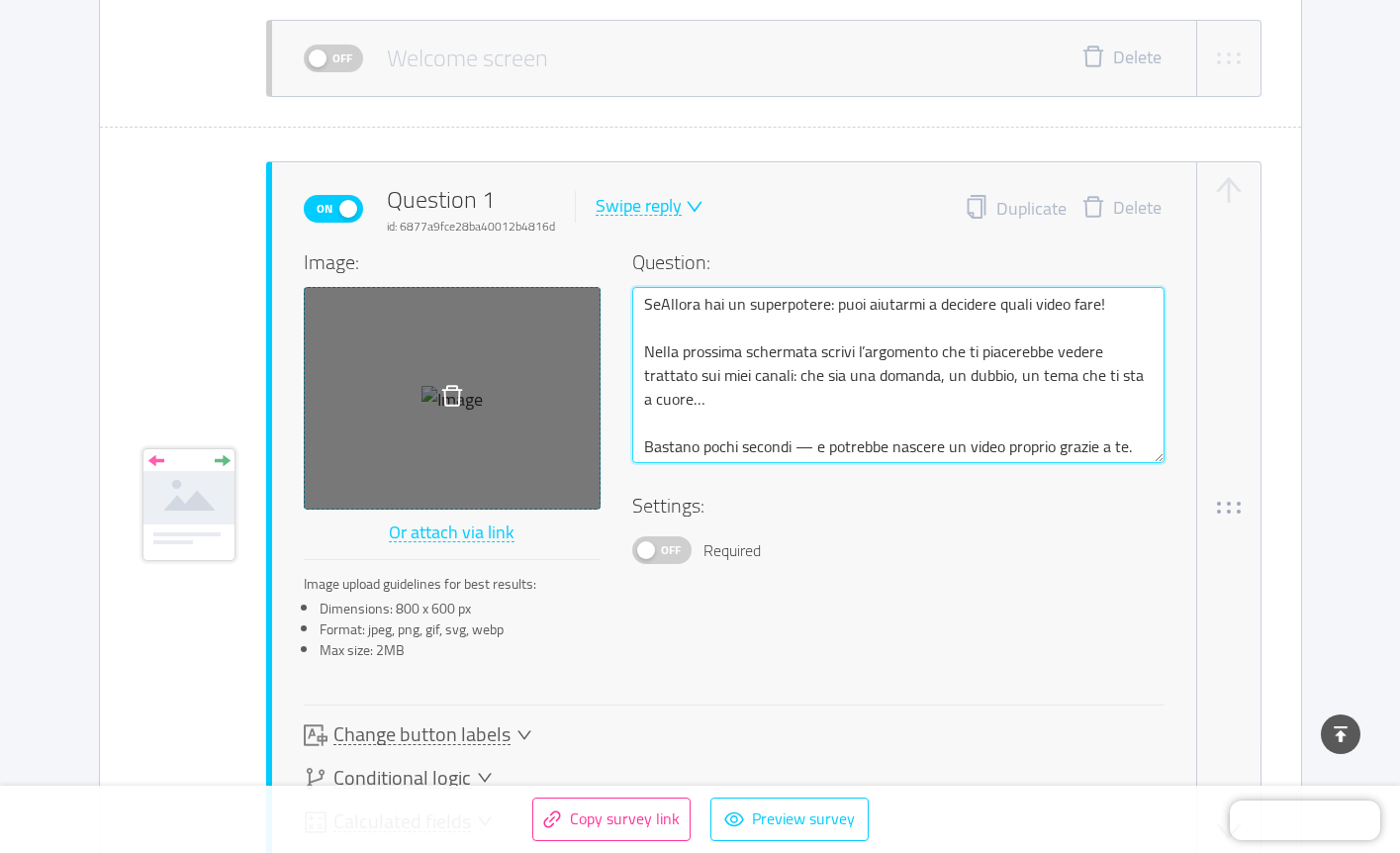 type 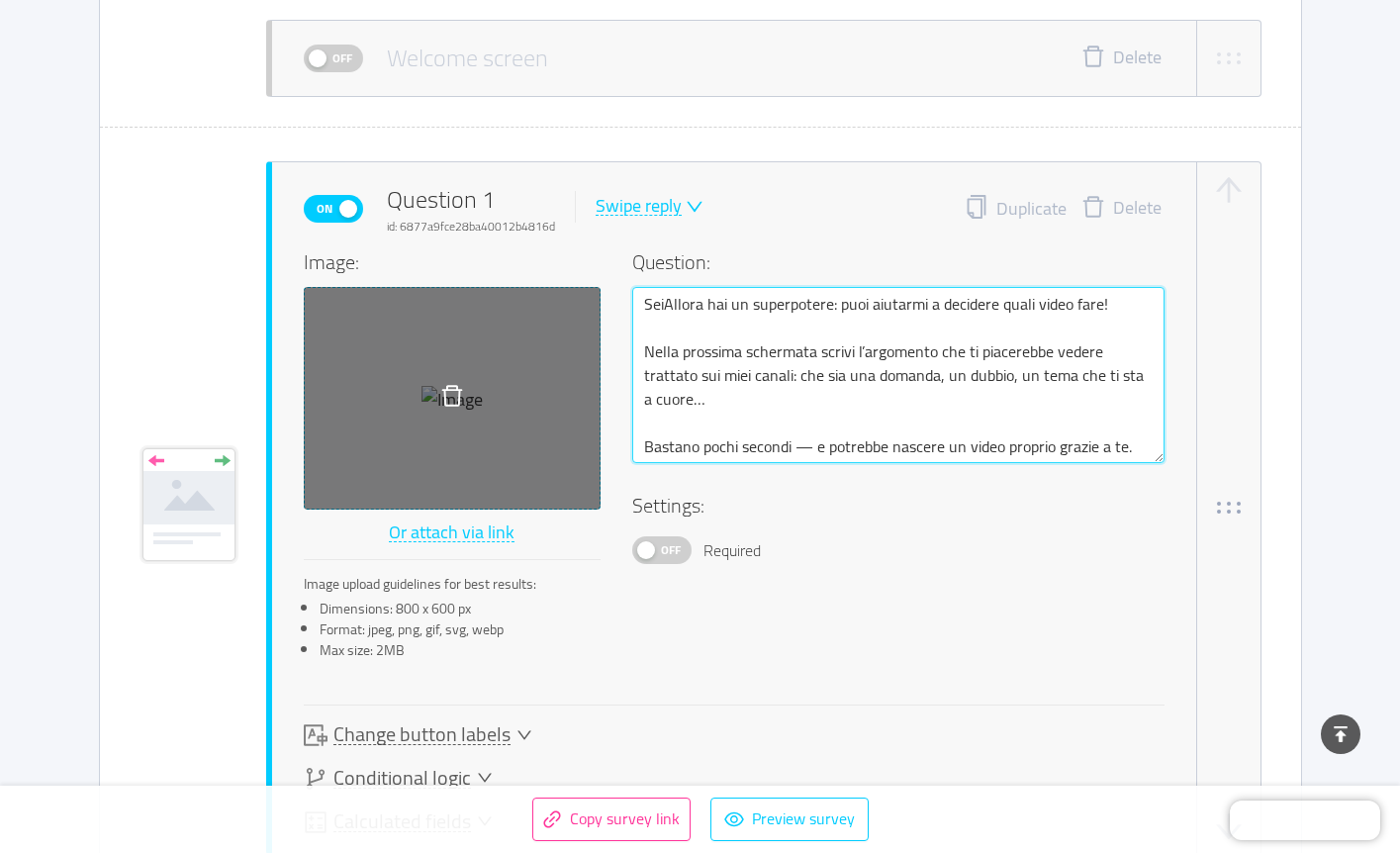 type 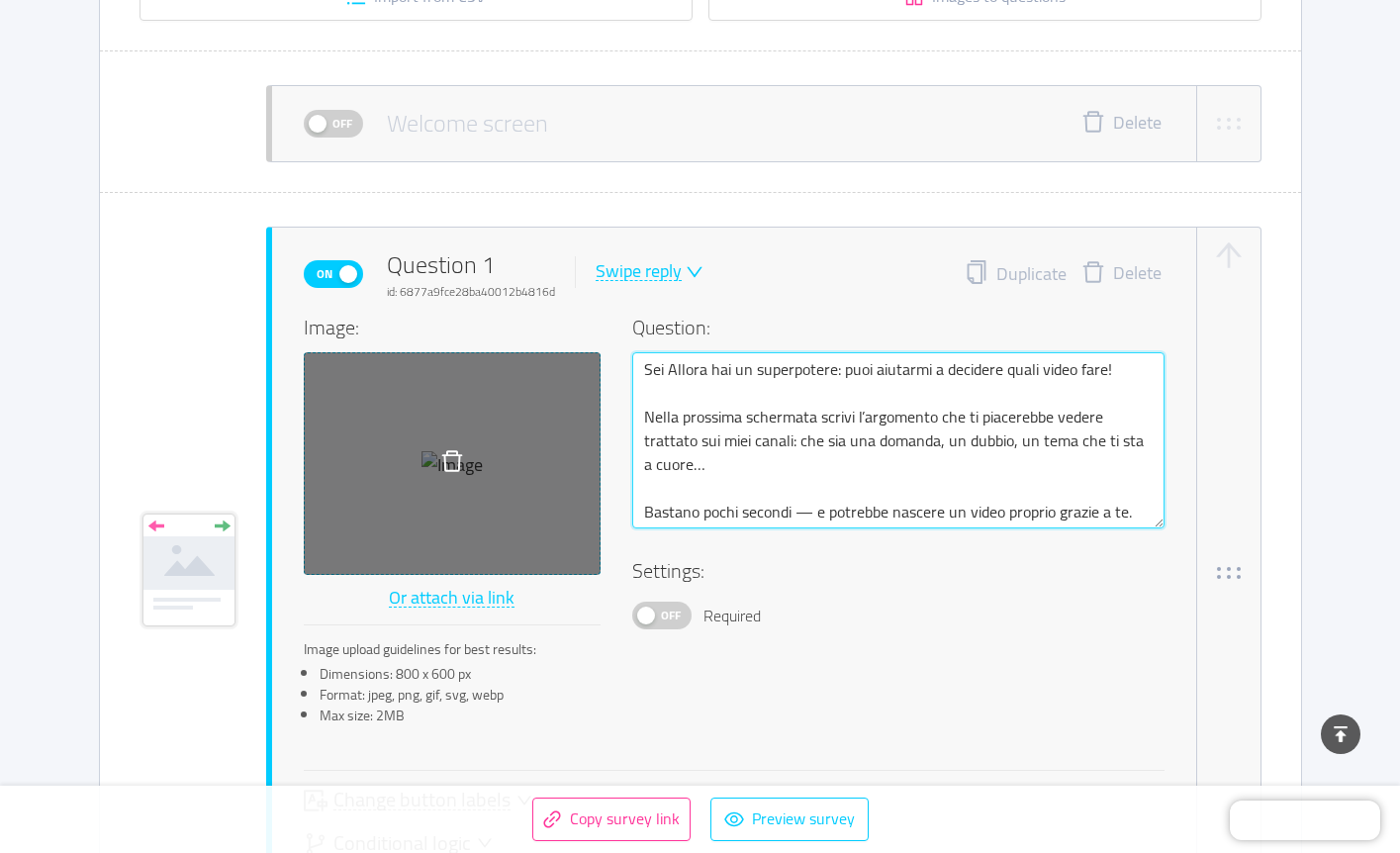 scroll, scrollTop: 358, scrollLeft: 0, axis: vertical 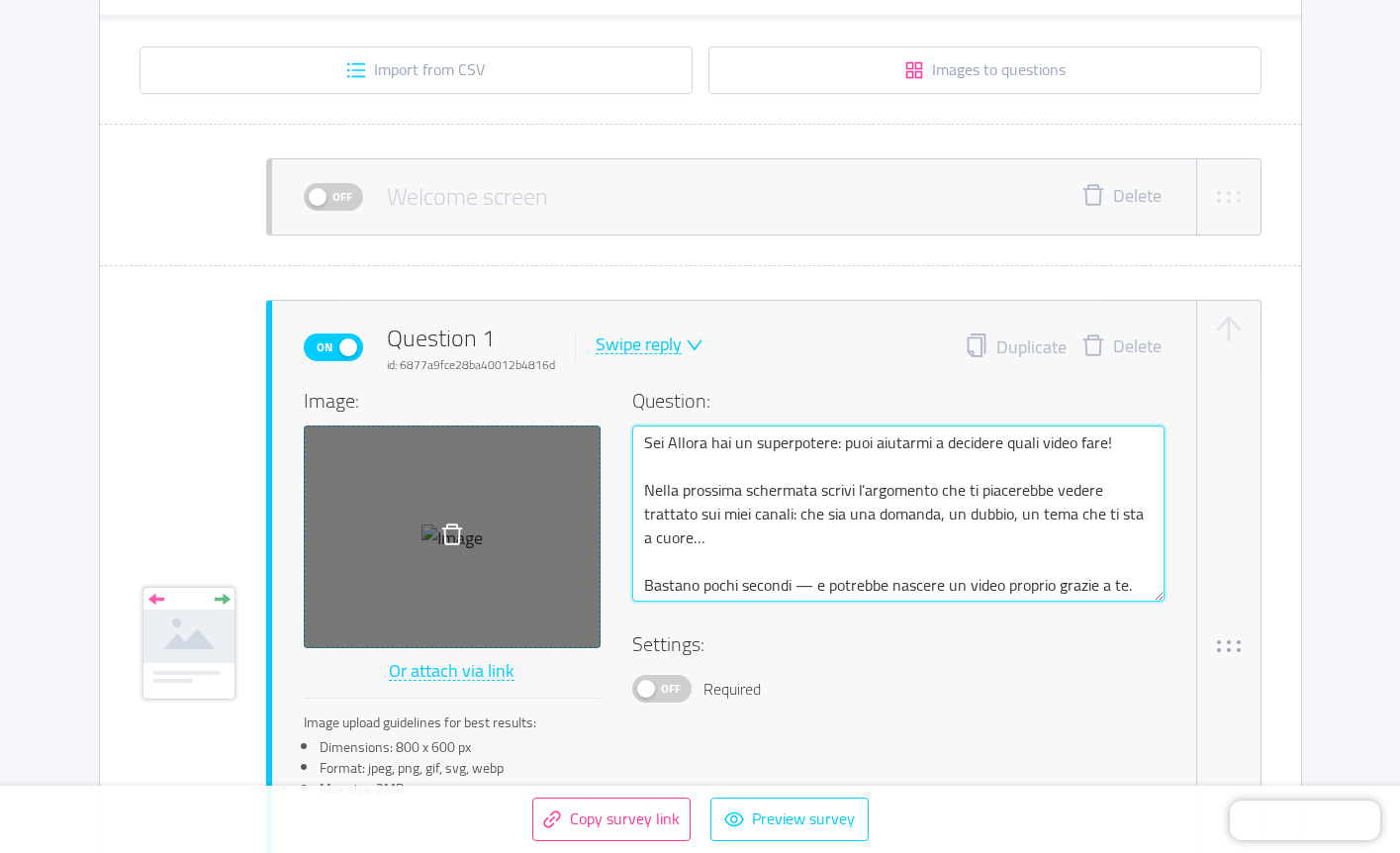 type on "Sei Allora hai un superpotere: puoi aiutarmi a decidere quali video fare!
Nella prossima schermata scrivi l’argomento che ti piacerebbe vedere trattato sui miei canali: che sia una domanda, un dubbio, un tema che ti sta a cuore…
Bastano pochi secondi — e potrebbe nascere un video proprio grazie a te." 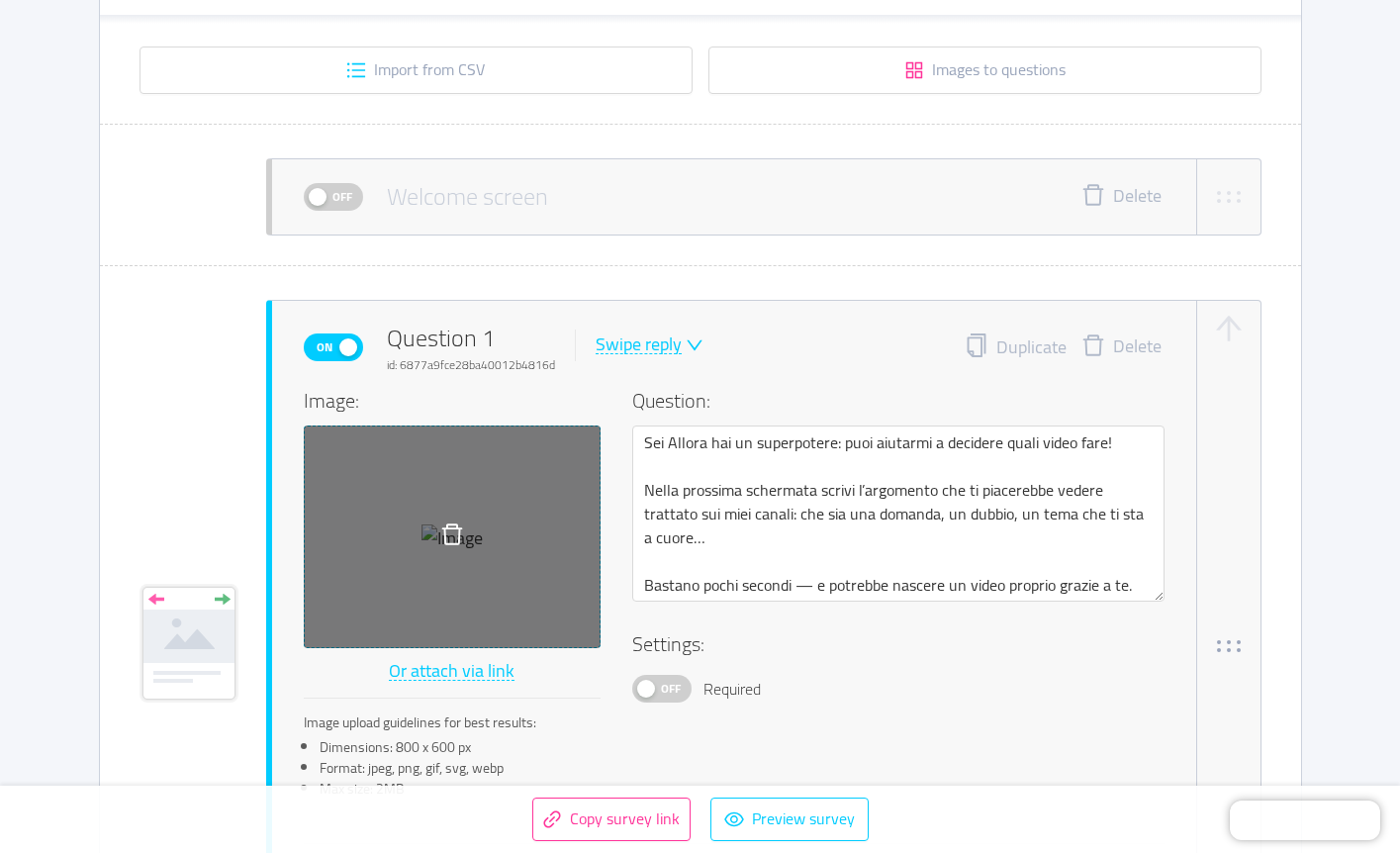 click on "Off" at bounding box center (342, 197) 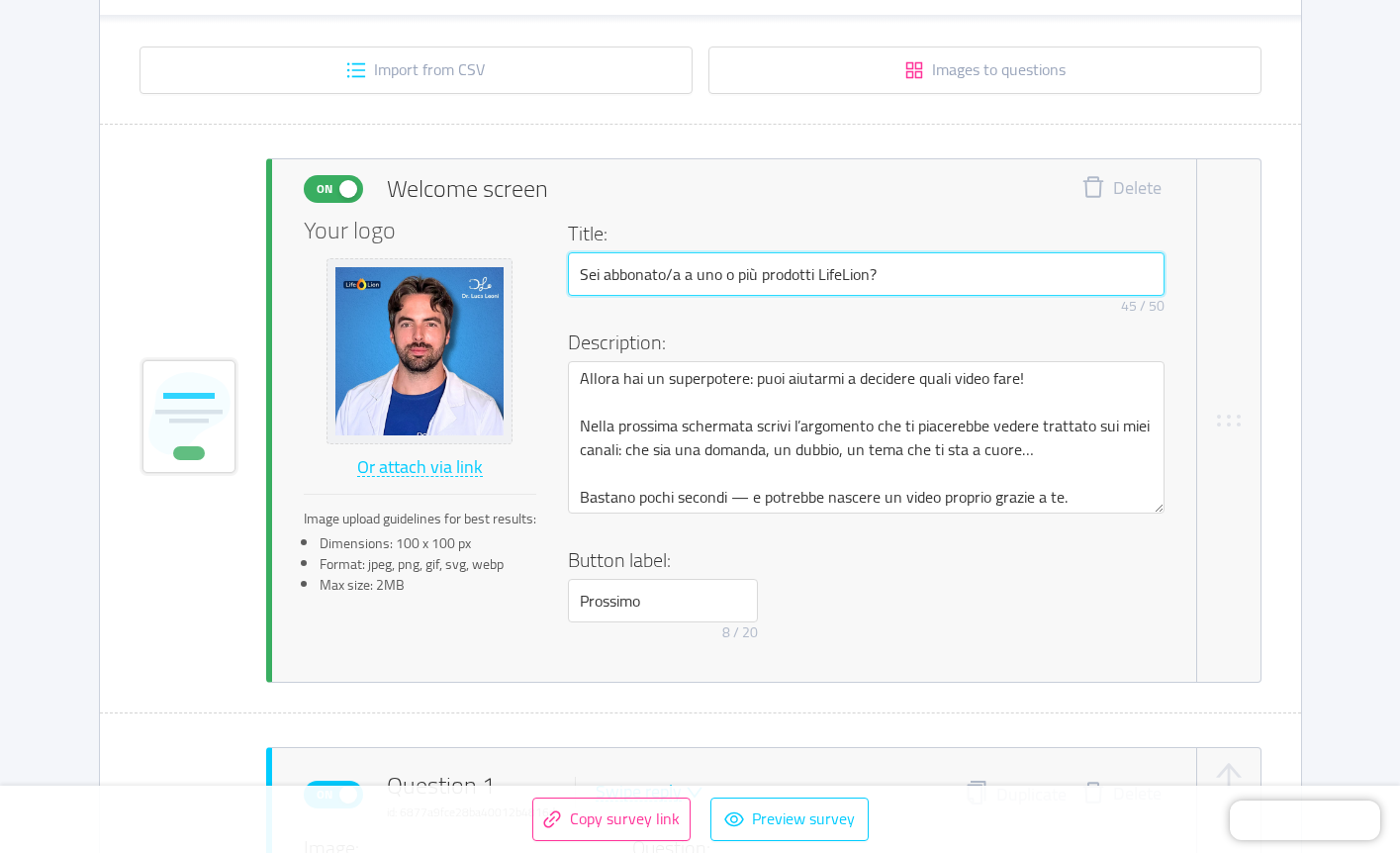 drag, startPoint x: 930, startPoint y: 277, endPoint x: 574, endPoint y: 270, distance: 356.06881 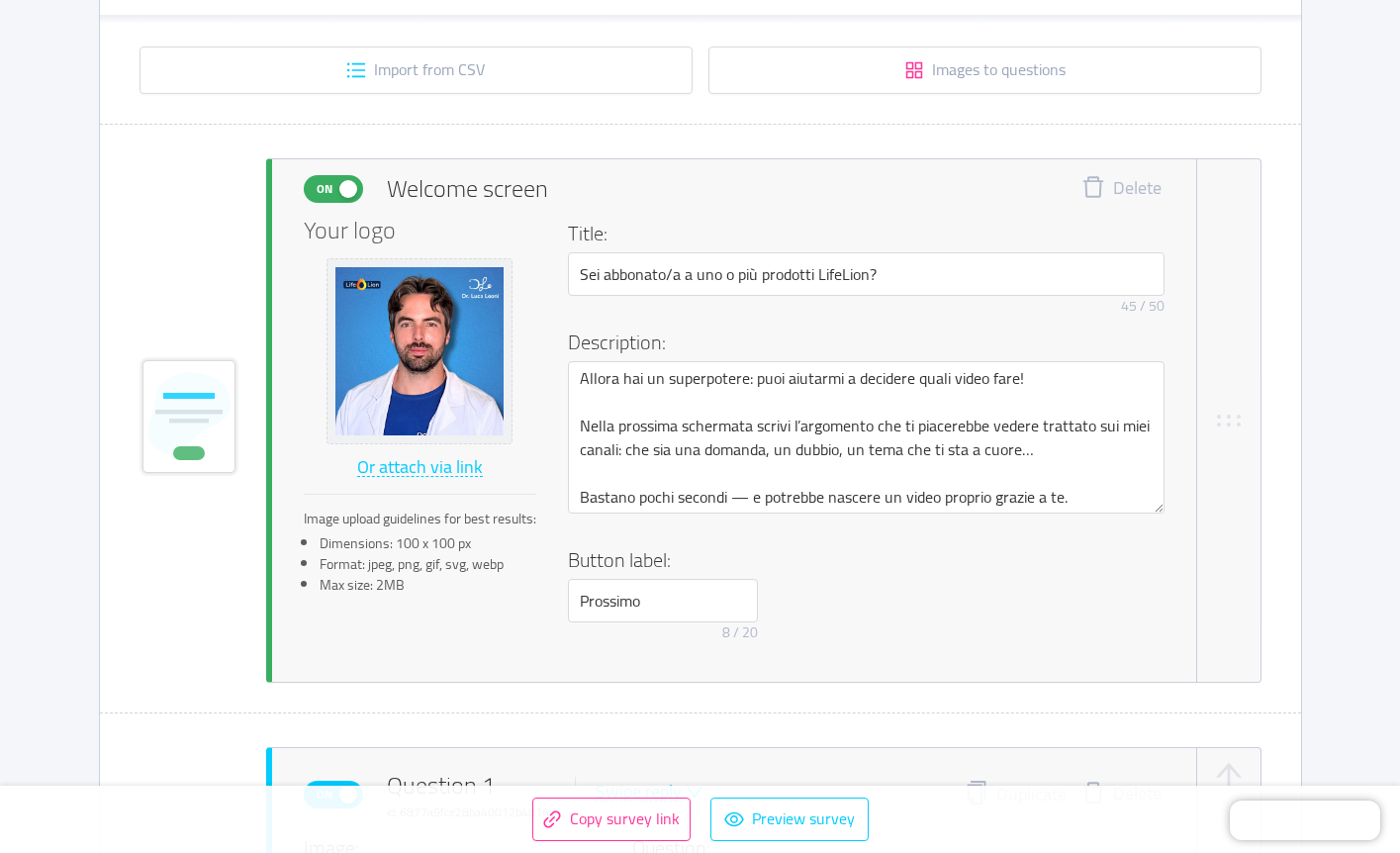 click on "On" at bounding box center [325, 189] 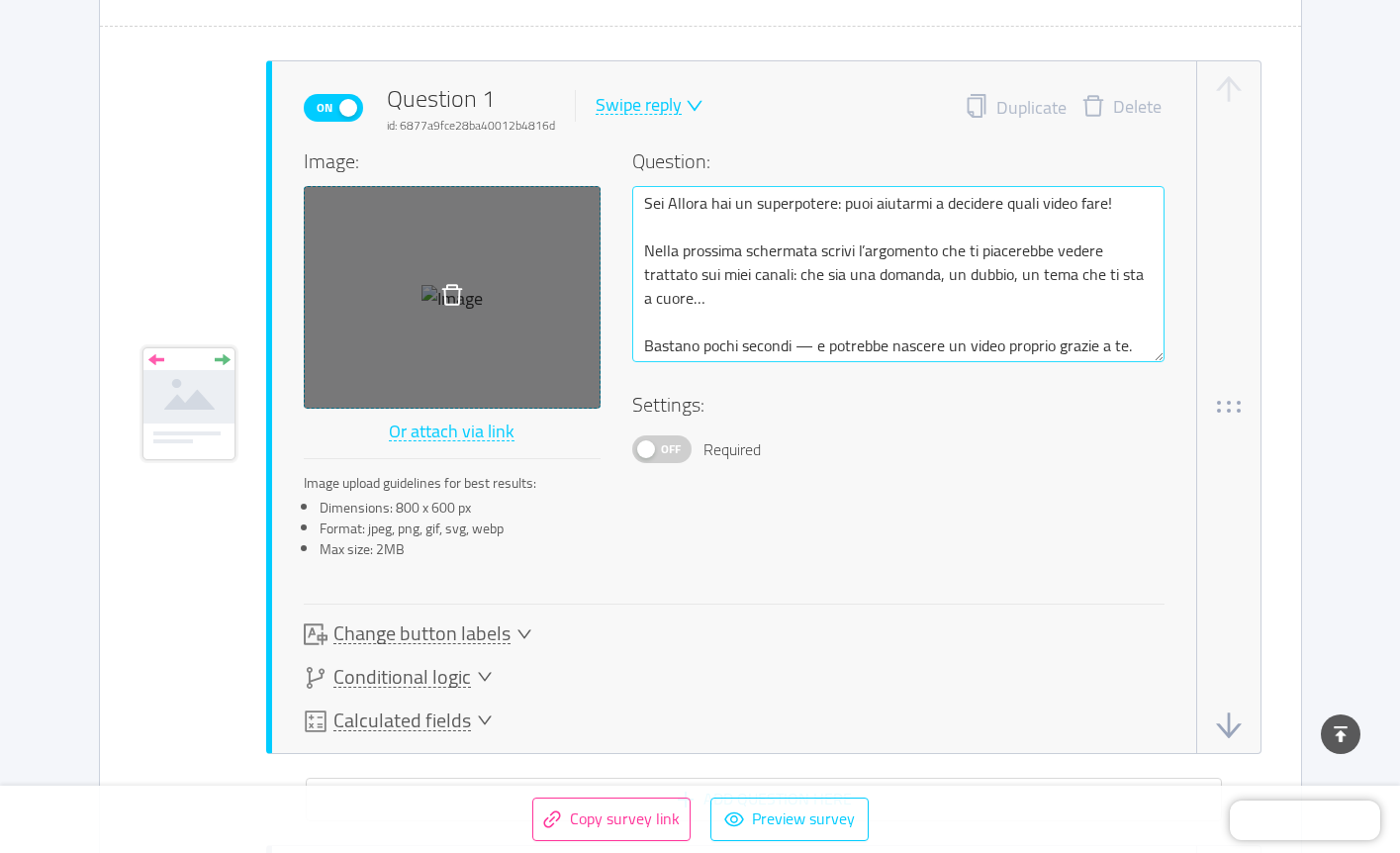 scroll, scrollTop: 550, scrollLeft: 0, axis: vertical 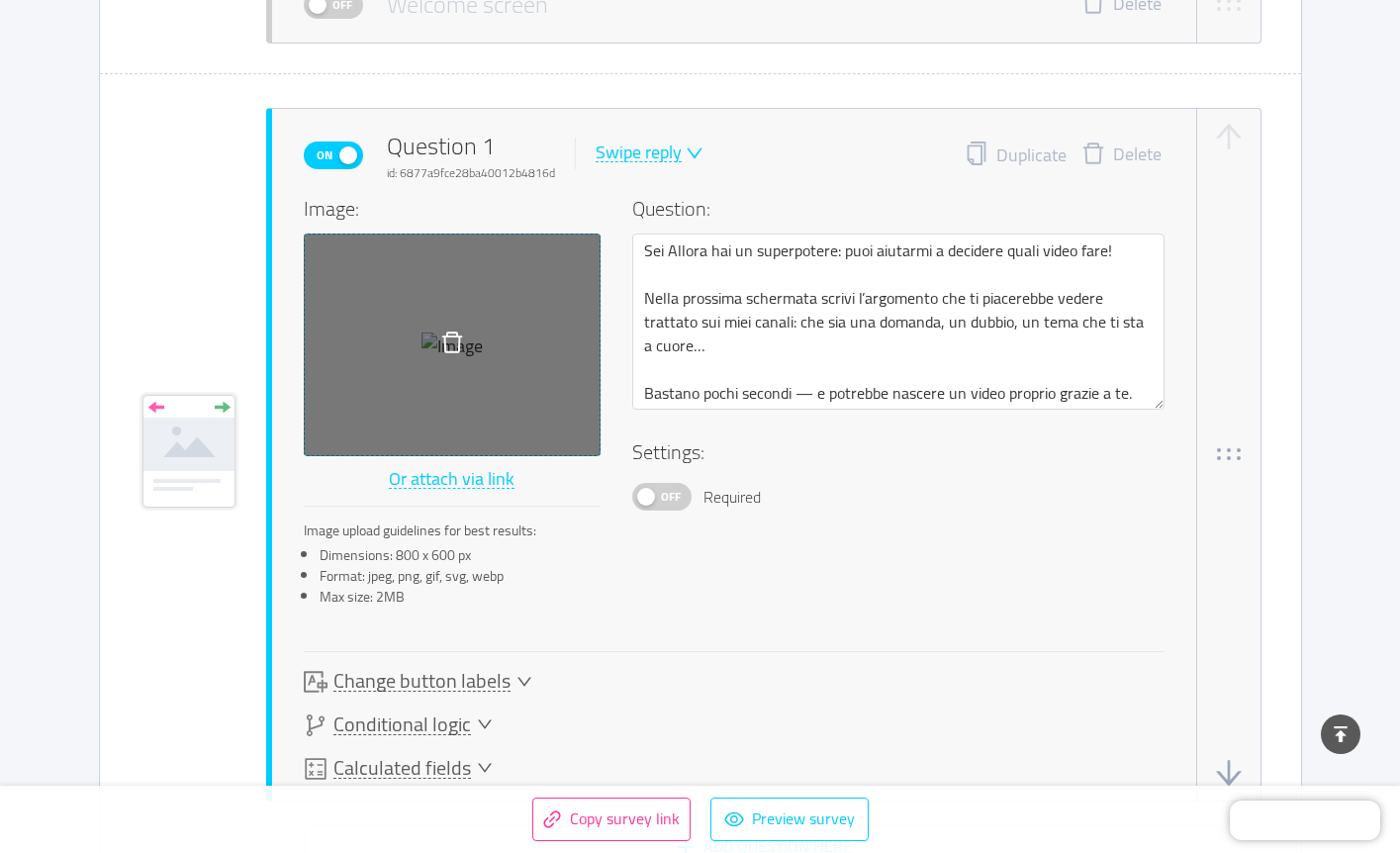 click on "Off" at bounding box center (671, 497) 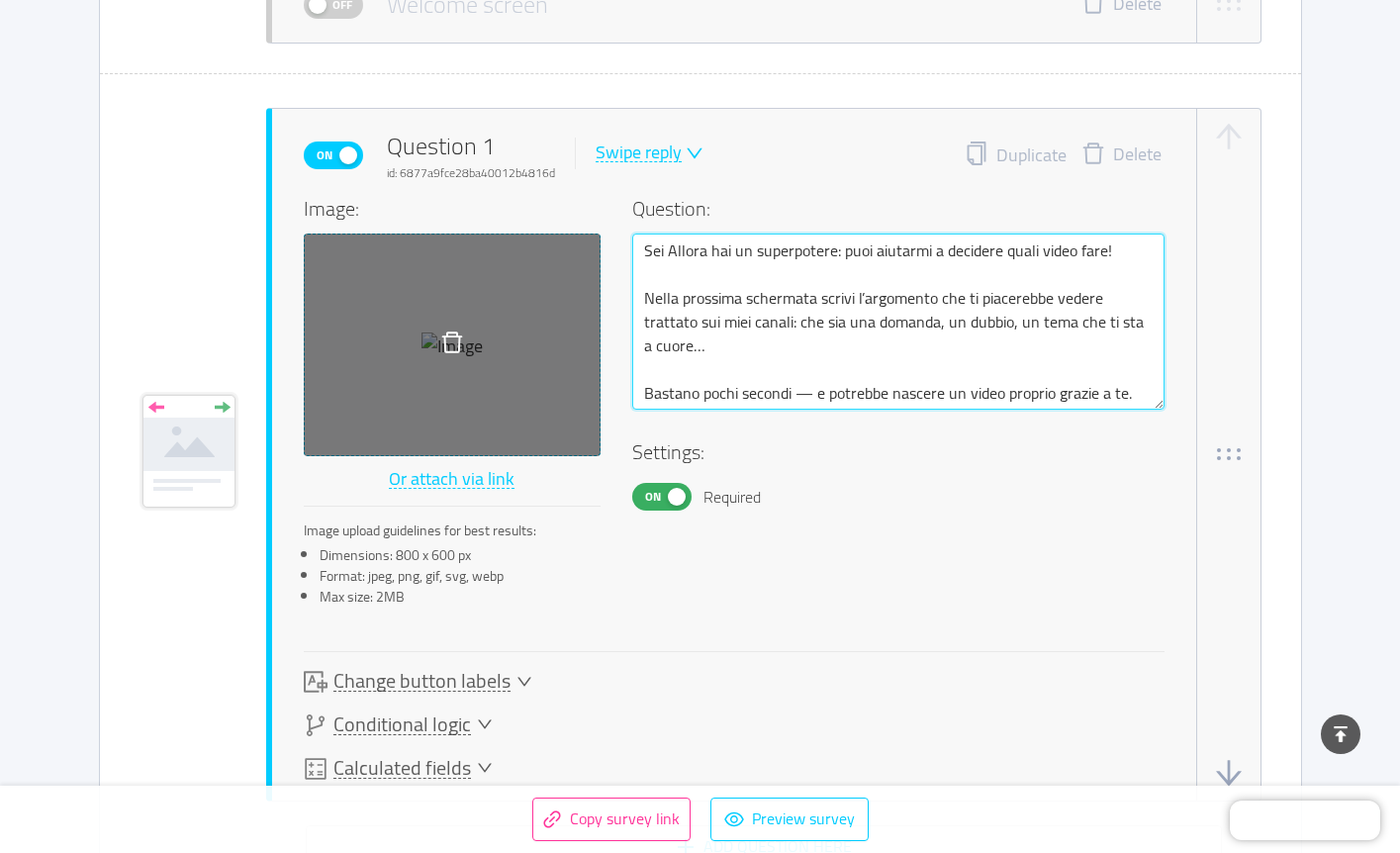 click on "Sei Allora hai un superpotere: puoi aiutarmi a decidere quali video fare!
Nella prossima schermata scrivi l’argomento che ti piacerebbe vedere trattato sui miei canali: che sia una domanda, un dubbio, un tema che ti sta a cuore…
Bastano pochi secondi — e potrebbe nascere un video proprio grazie a te." at bounding box center (898, 322) 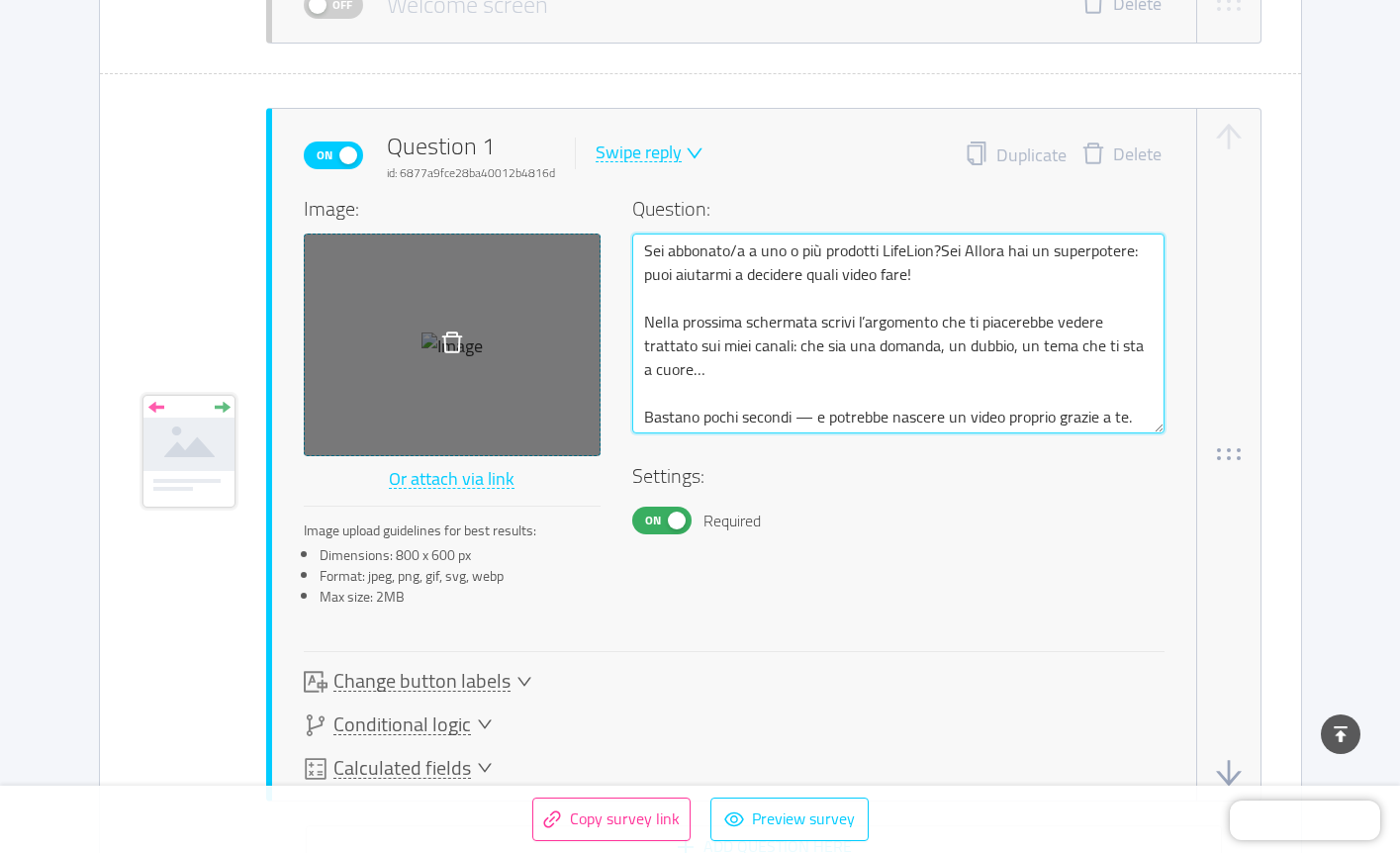 type 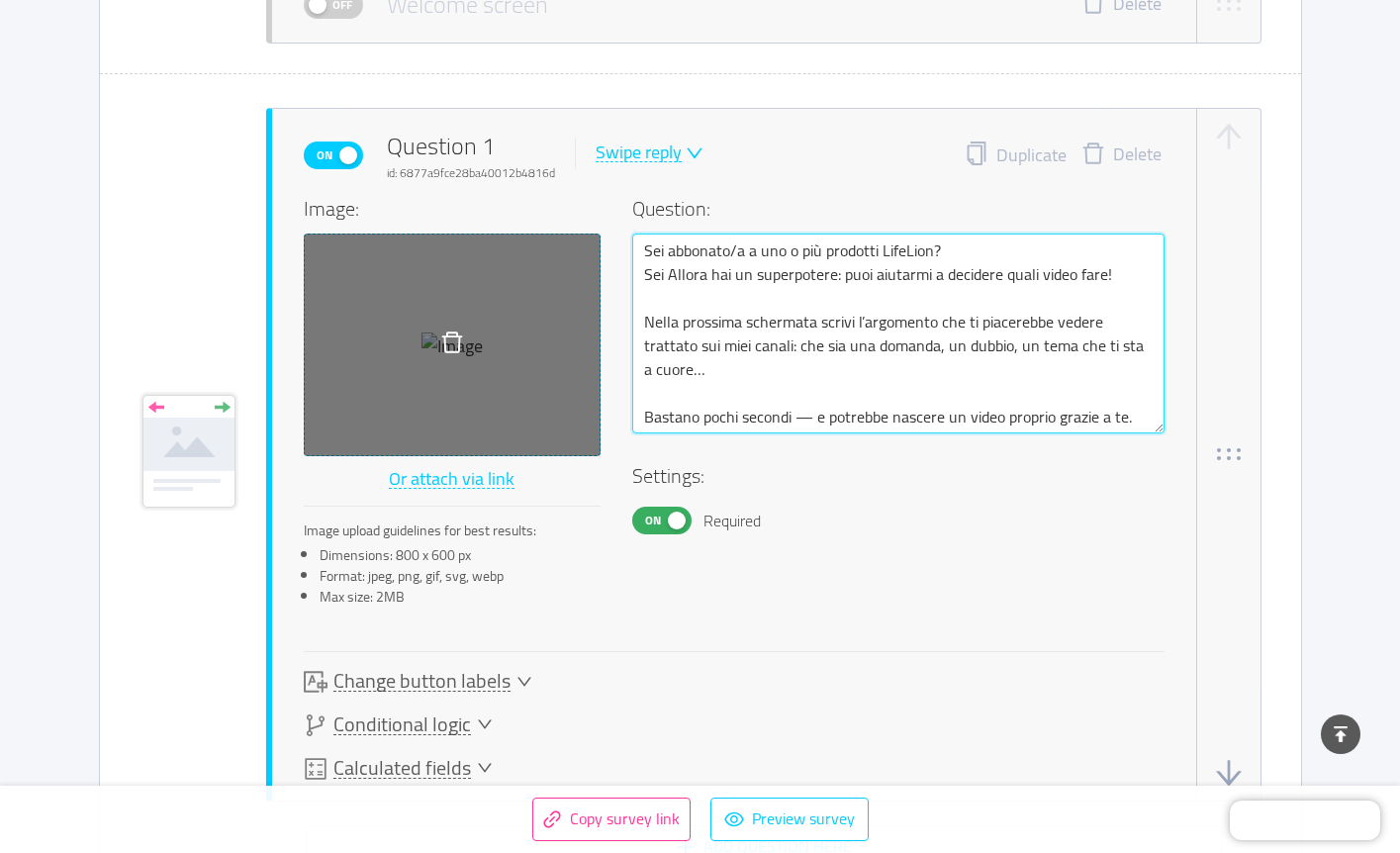 type 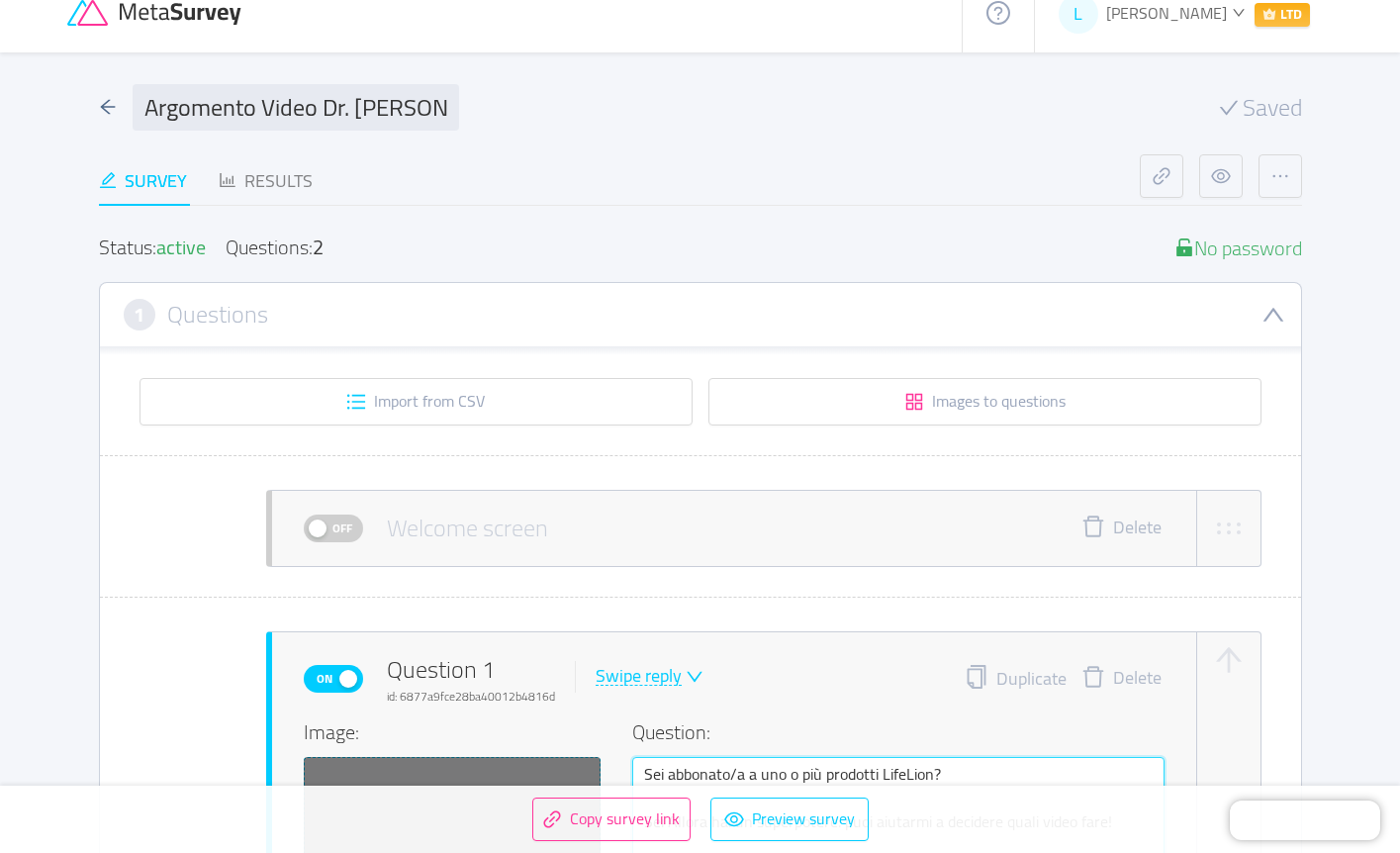scroll, scrollTop: 13, scrollLeft: 0, axis: vertical 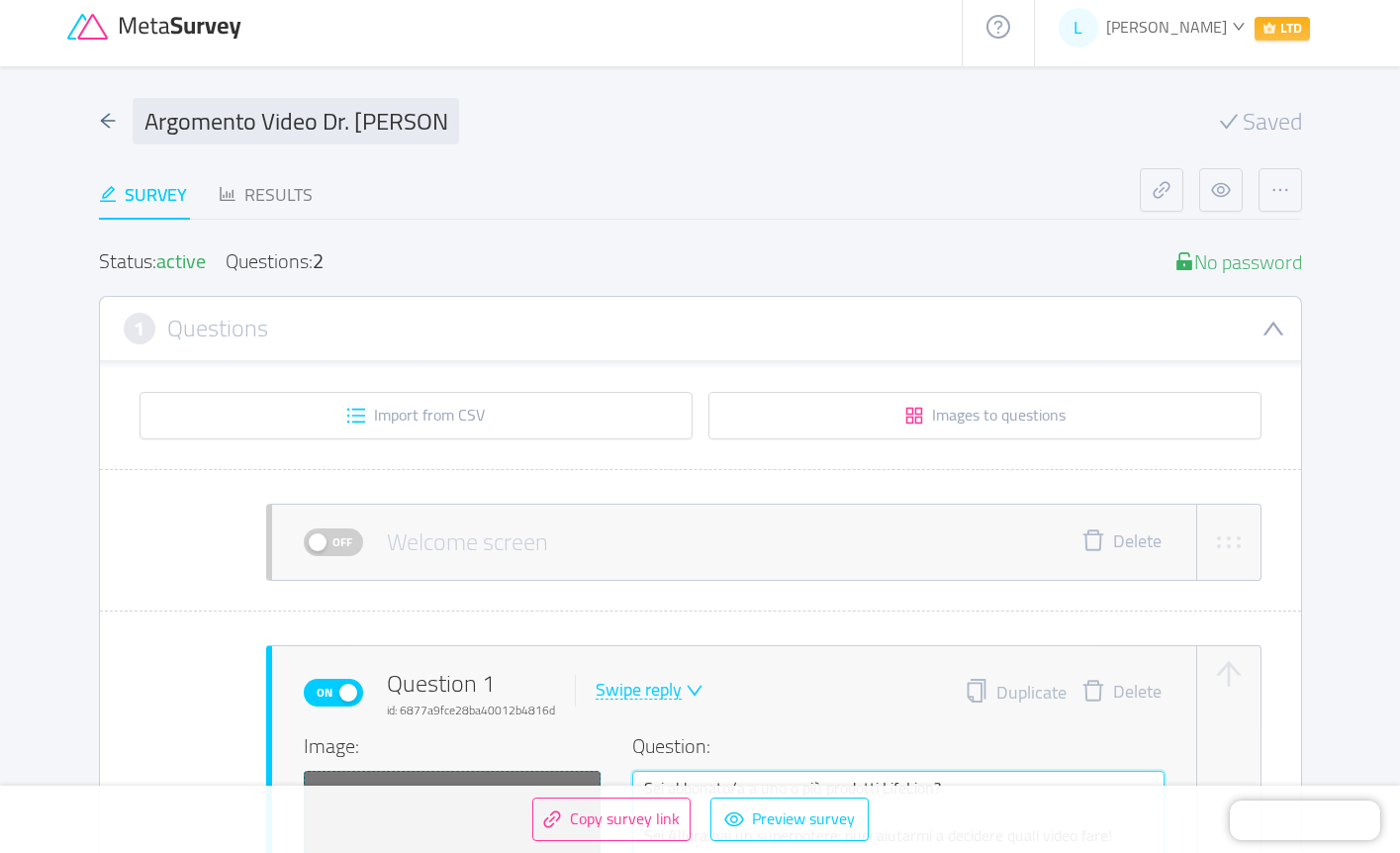 type on "Sei abbonato/a a uno o più prodotti LifeLion?
Sei Allora hai un superpotere: puoi aiutarmi a decidere quali video fare!
Nella prossima schermata scrivi l’argomento che ti piacerebbe vedere trattato sui miei canali: che sia una domanda, un dubbio, un tema che ti sta a cuore…
Bastano pochi secondi — e potrebbe nascere un video proprio grazie a te." 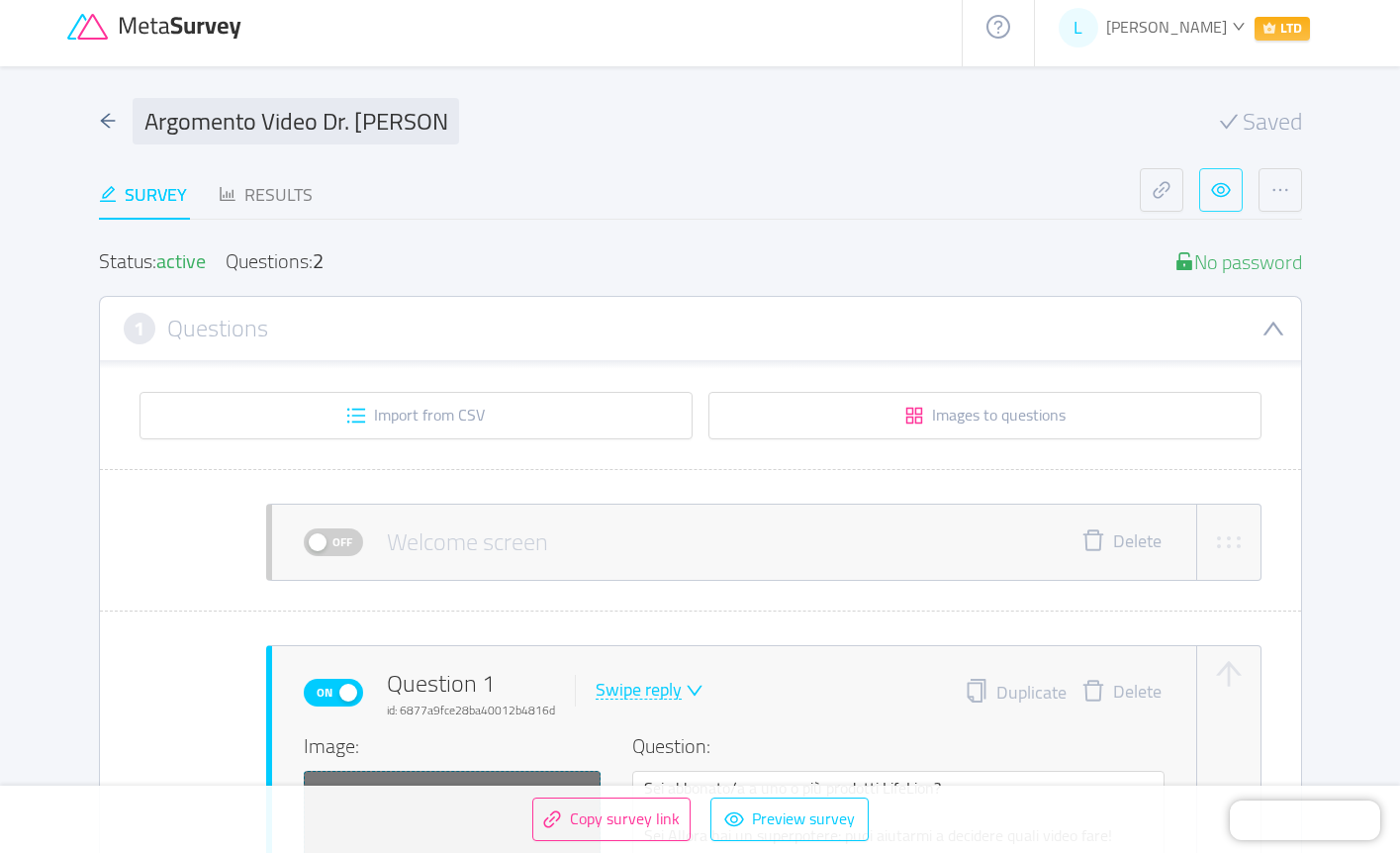 click at bounding box center (1221, 190) 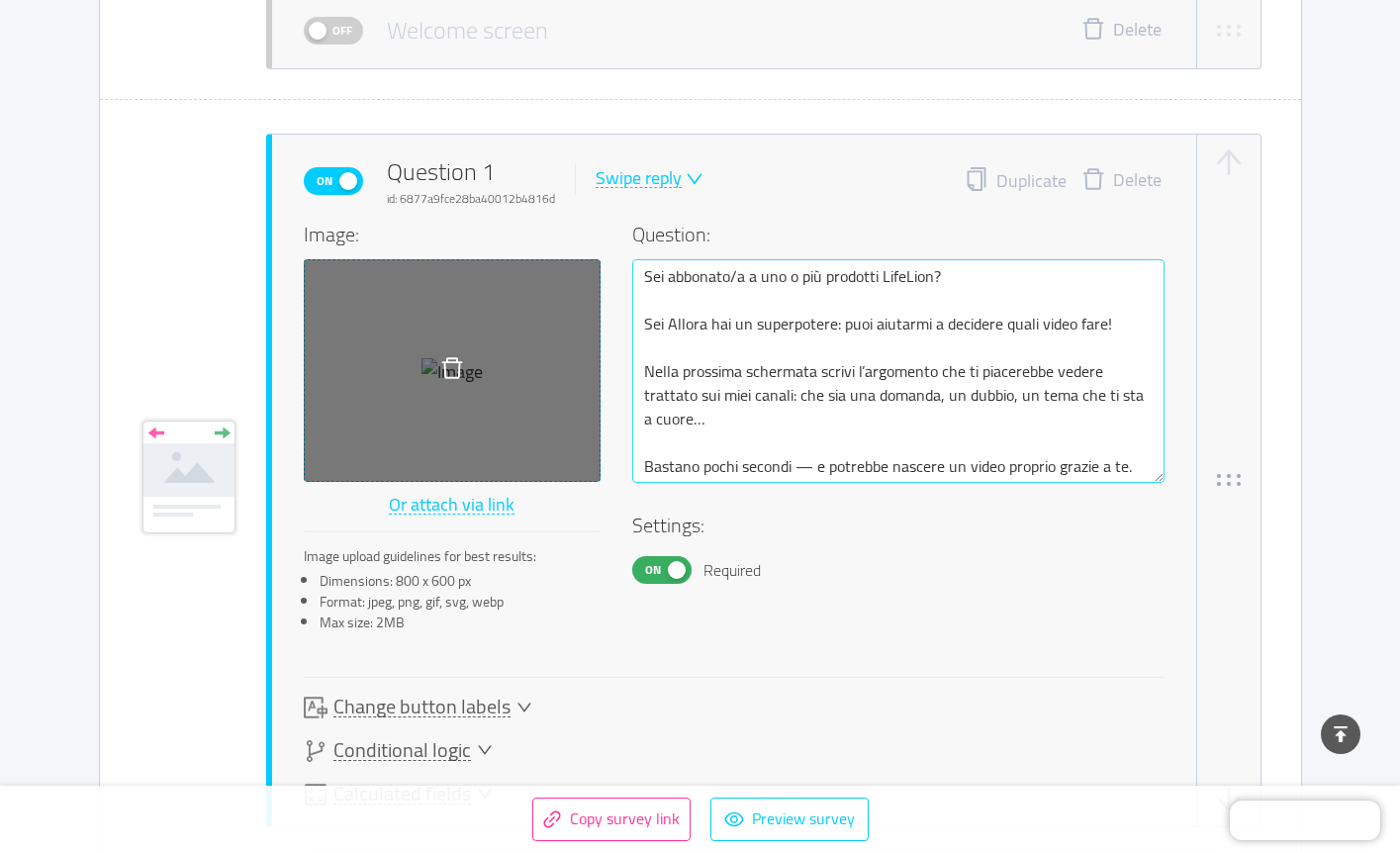 scroll, scrollTop: 527, scrollLeft: 0, axis: vertical 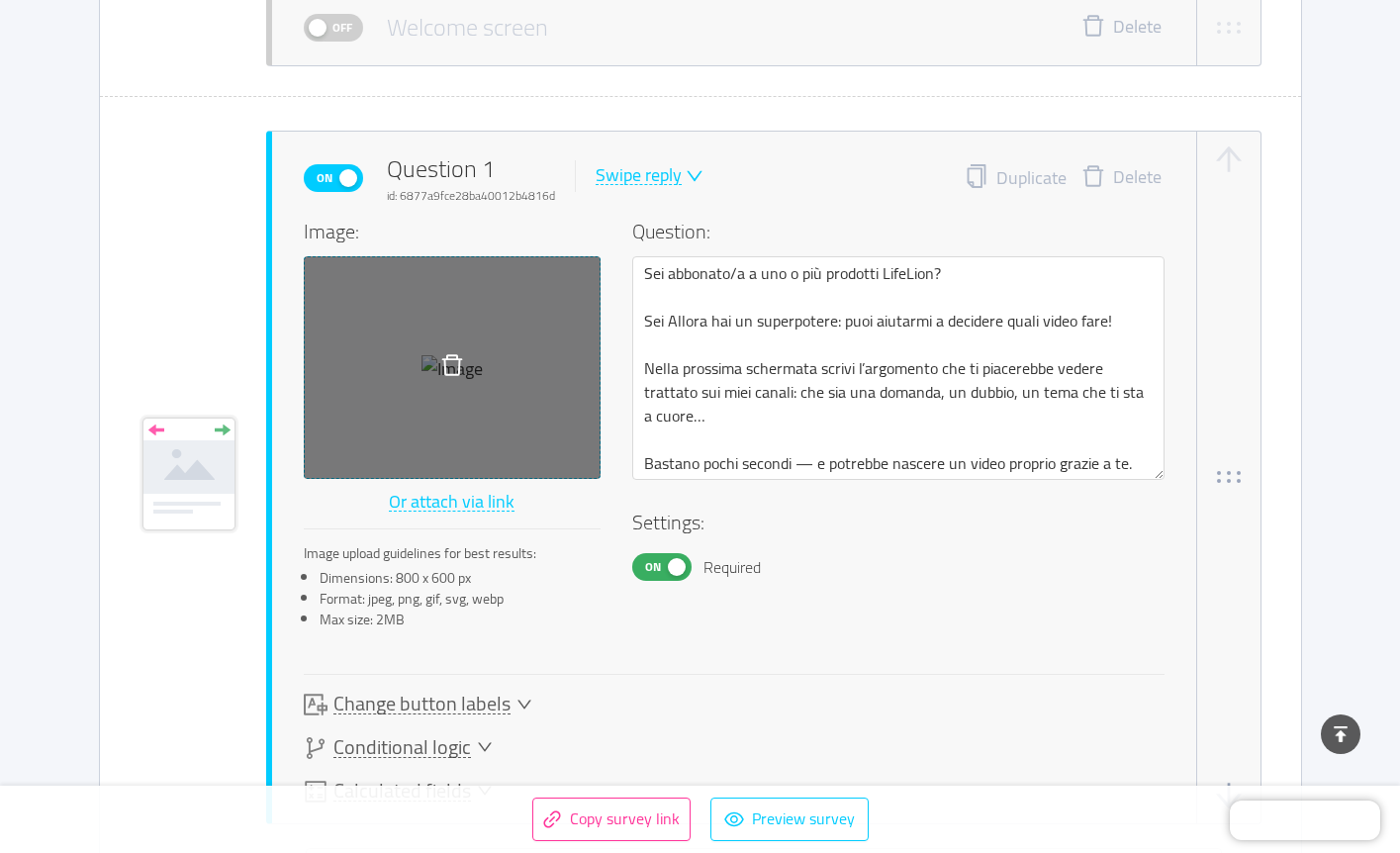 click on "Delete" at bounding box center [1121, 178] 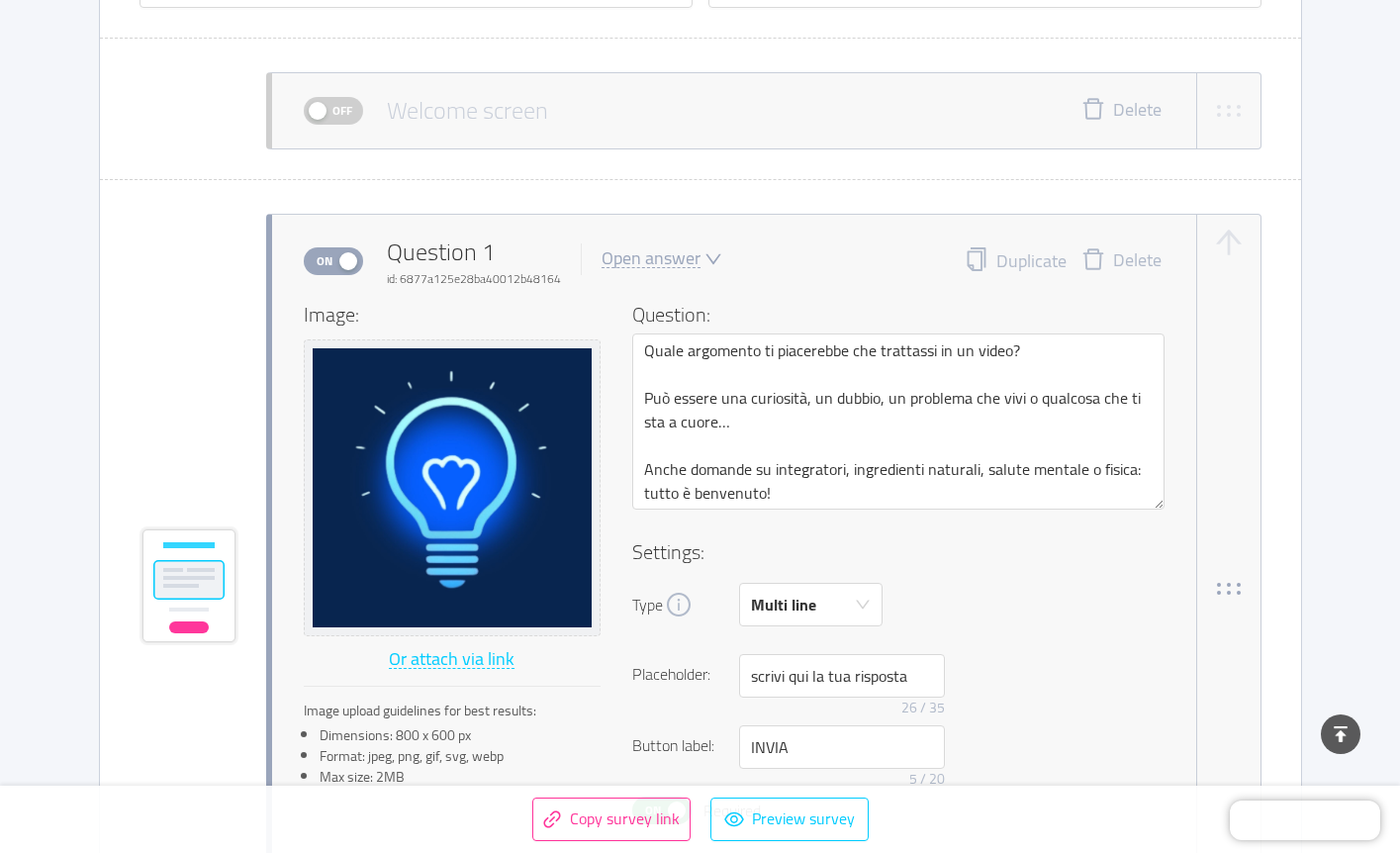 scroll, scrollTop: 342, scrollLeft: 0, axis: vertical 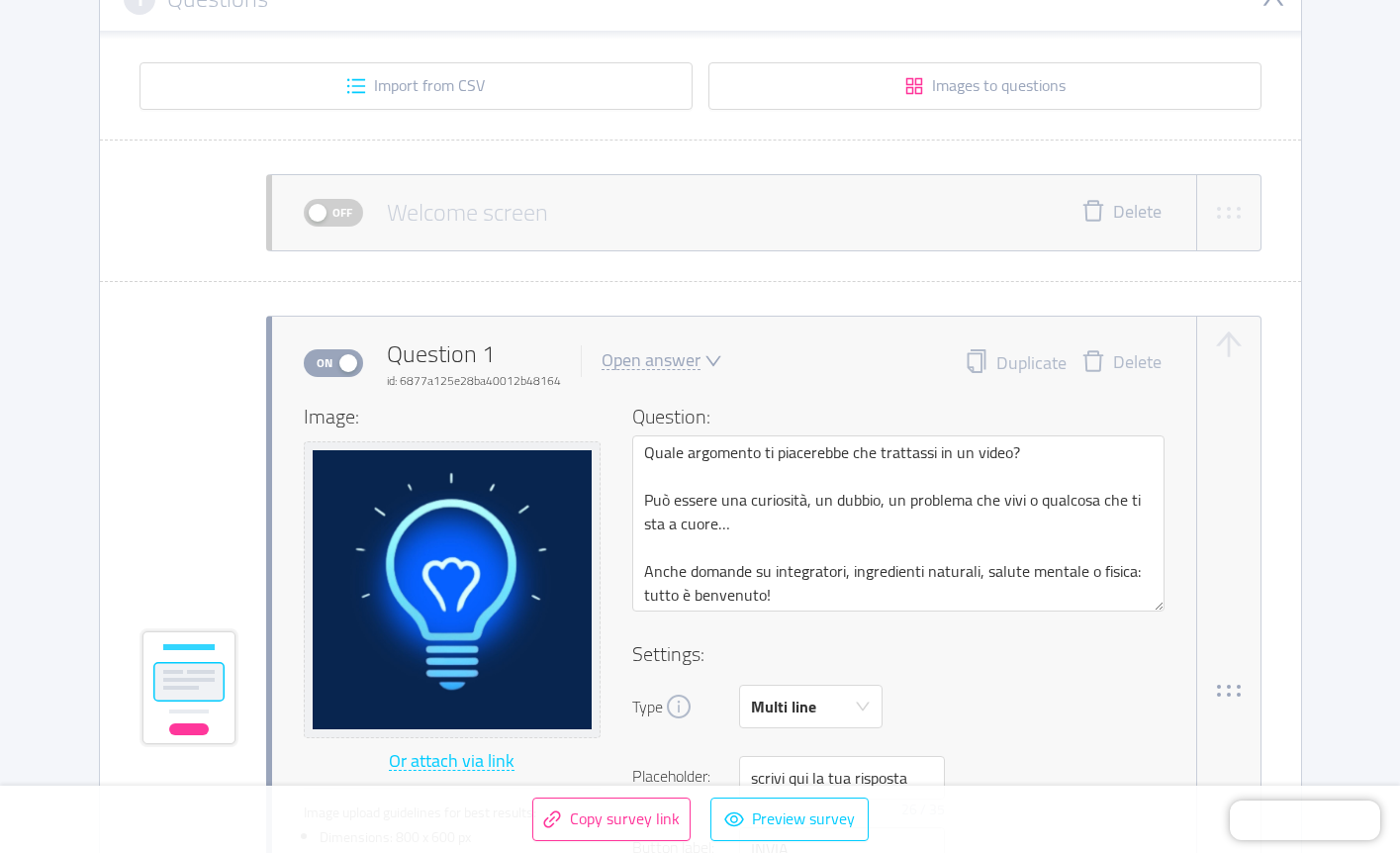 click on "Off" at bounding box center [342, 213] 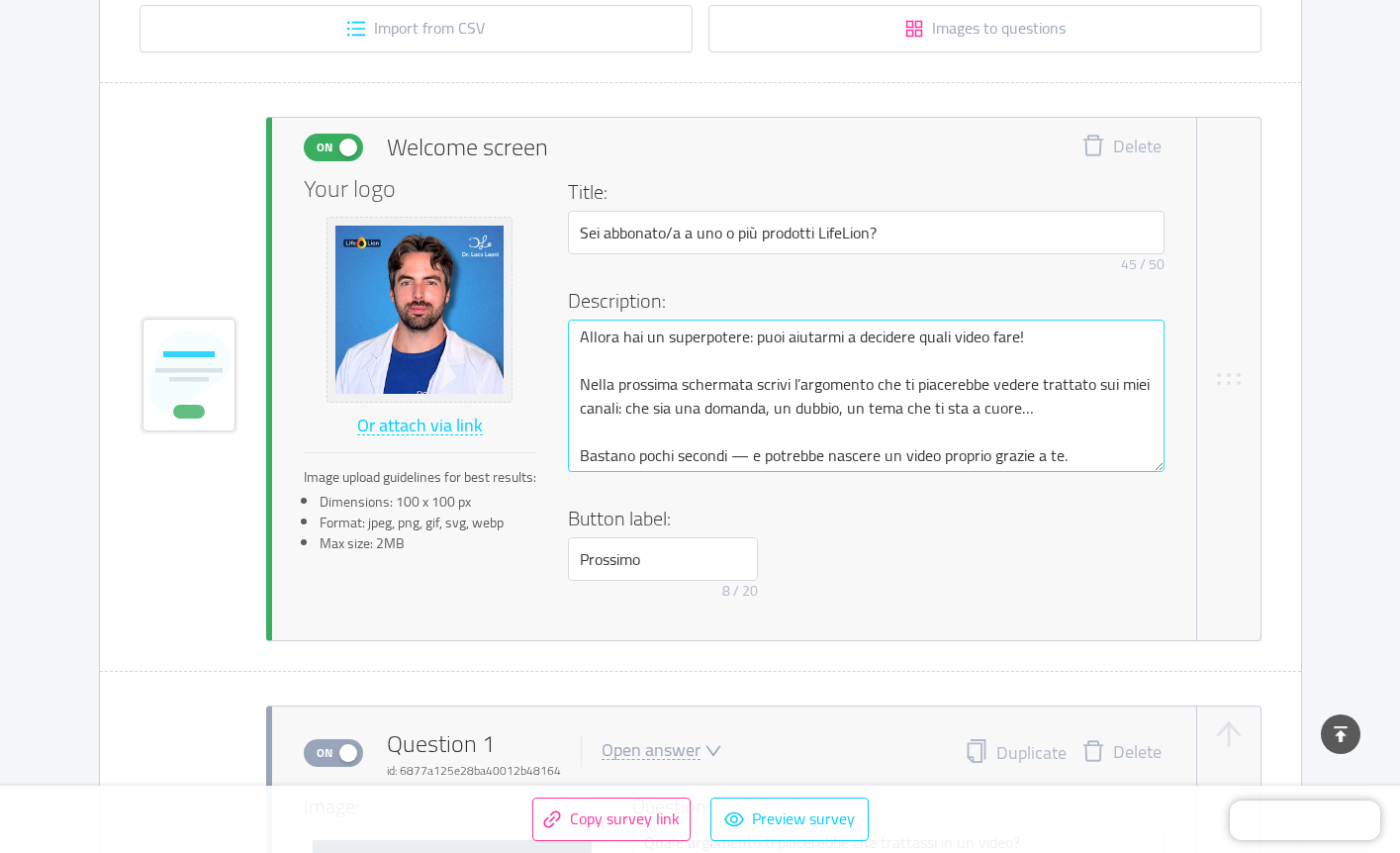 scroll, scrollTop: 401, scrollLeft: 0, axis: vertical 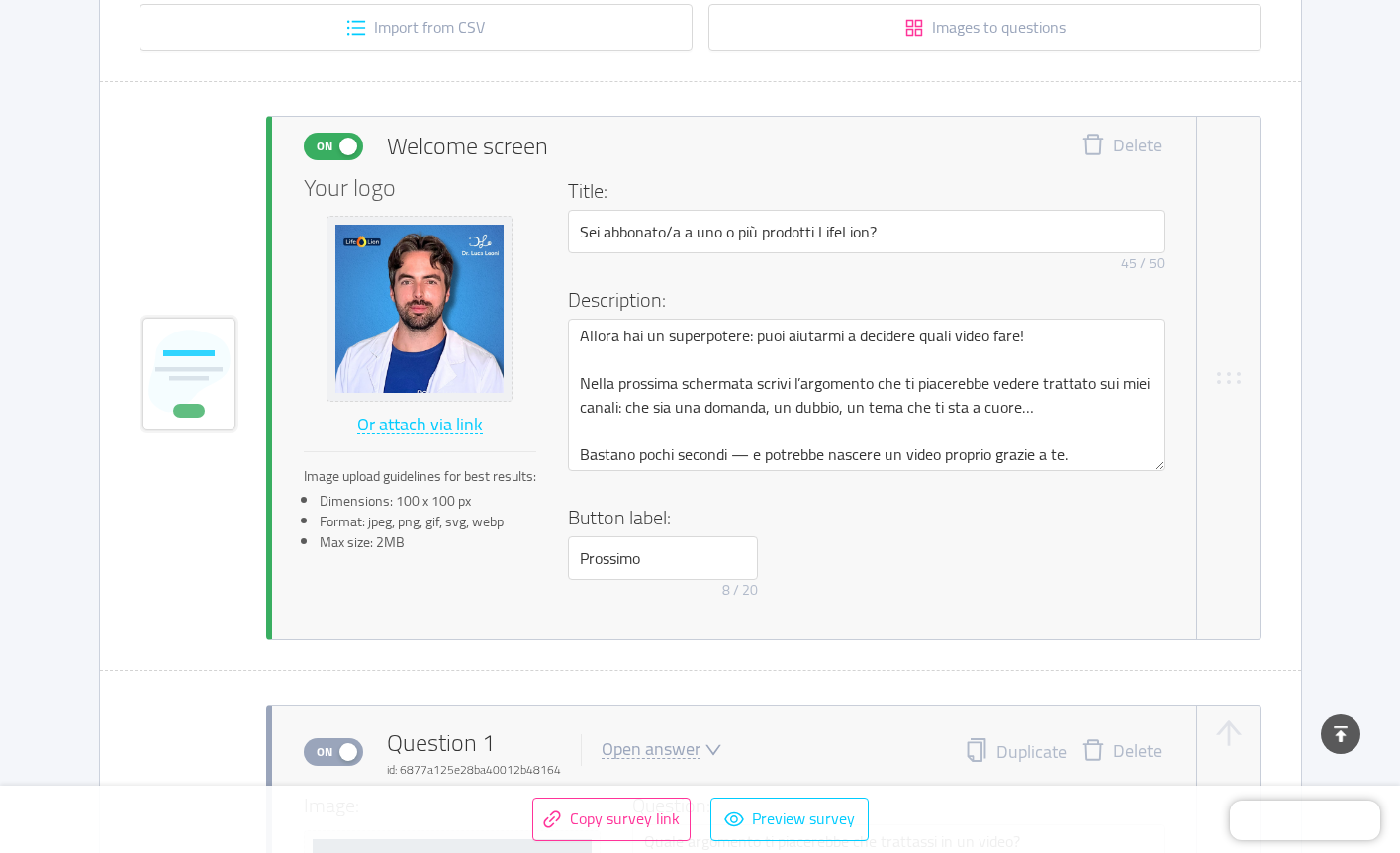 click on "Button label: Prossimo  8 / 20" at bounding box center (866, 555) 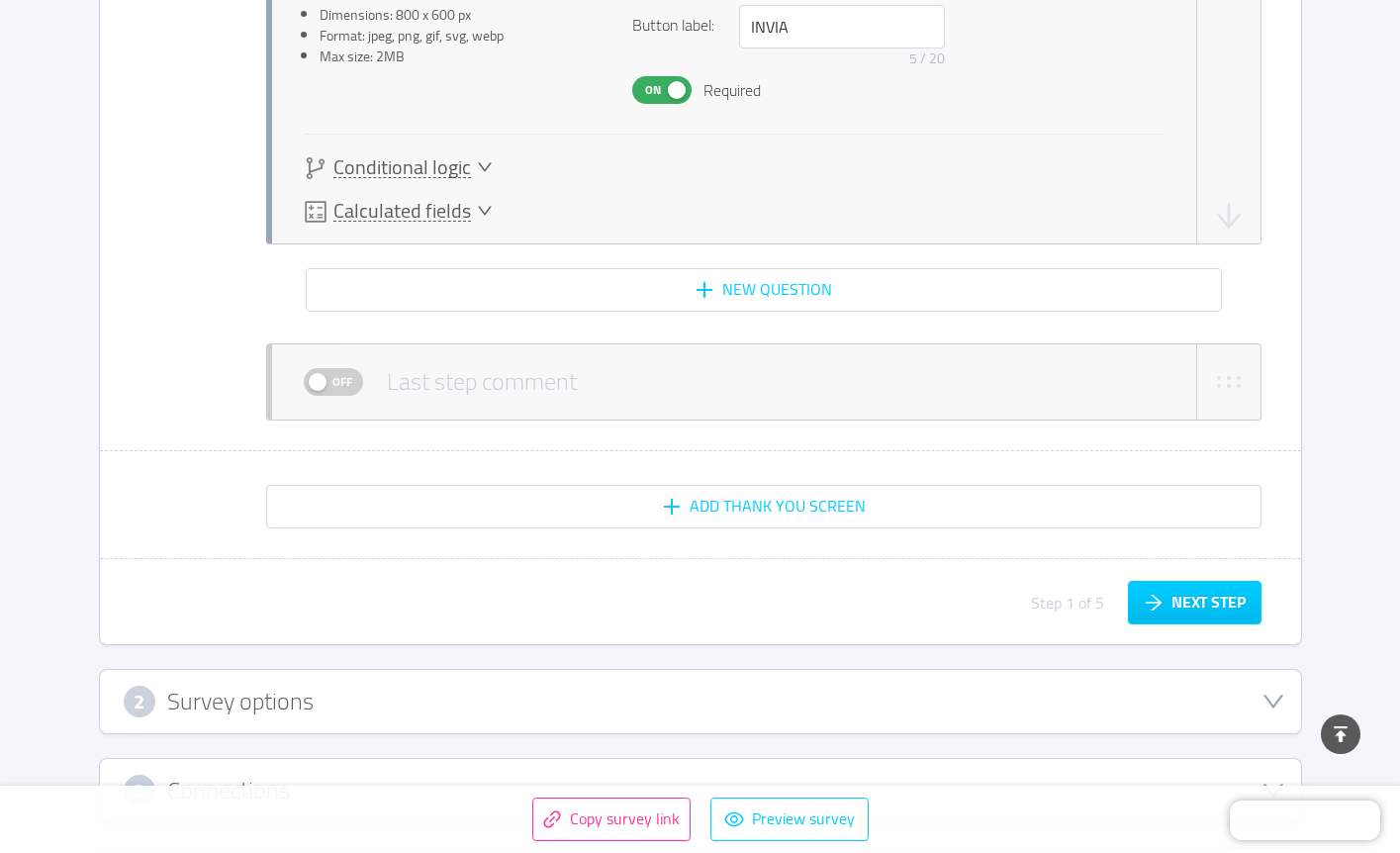 scroll, scrollTop: 1626, scrollLeft: 0, axis: vertical 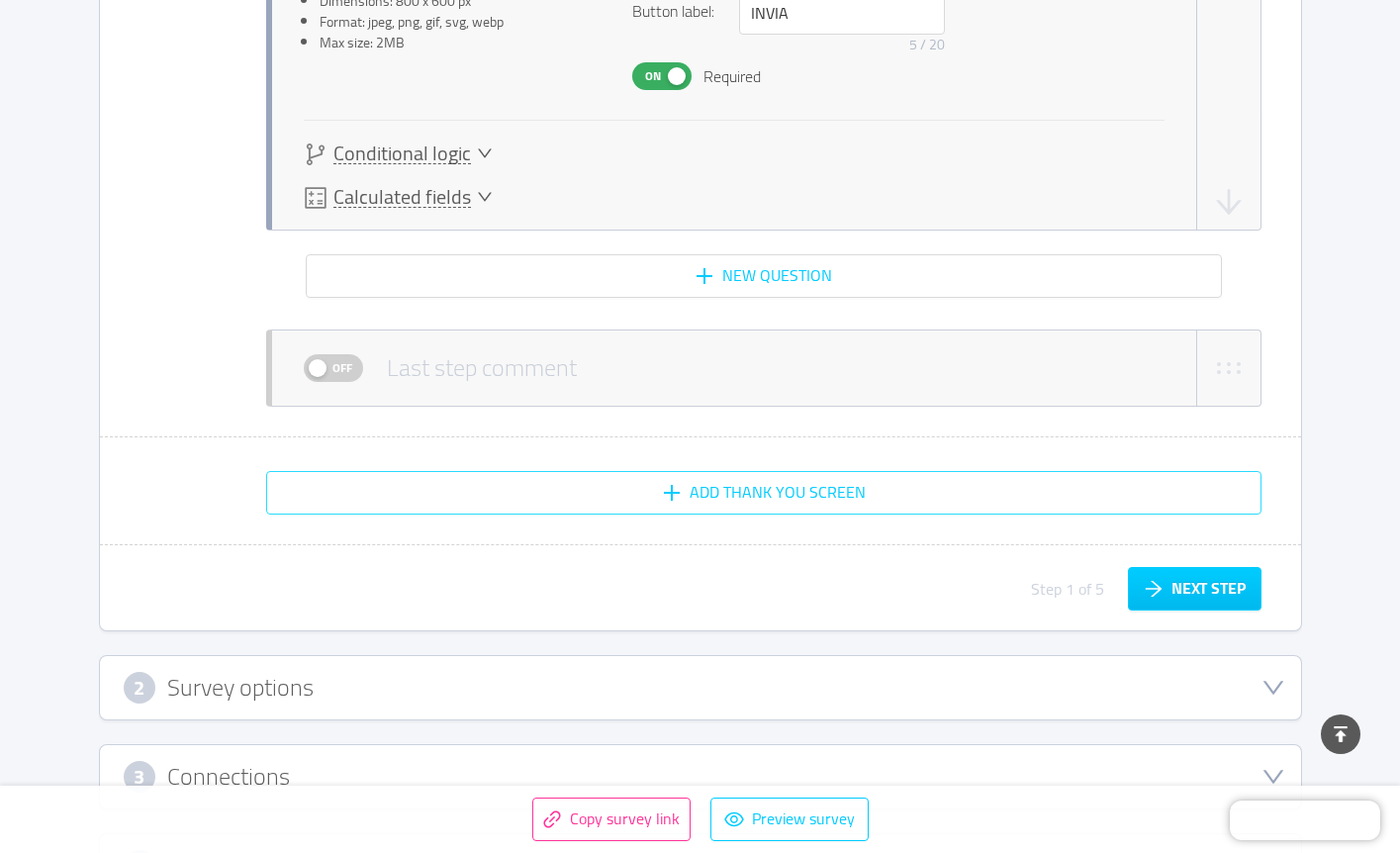 click on "Add Thank You screen" at bounding box center [764, 493] 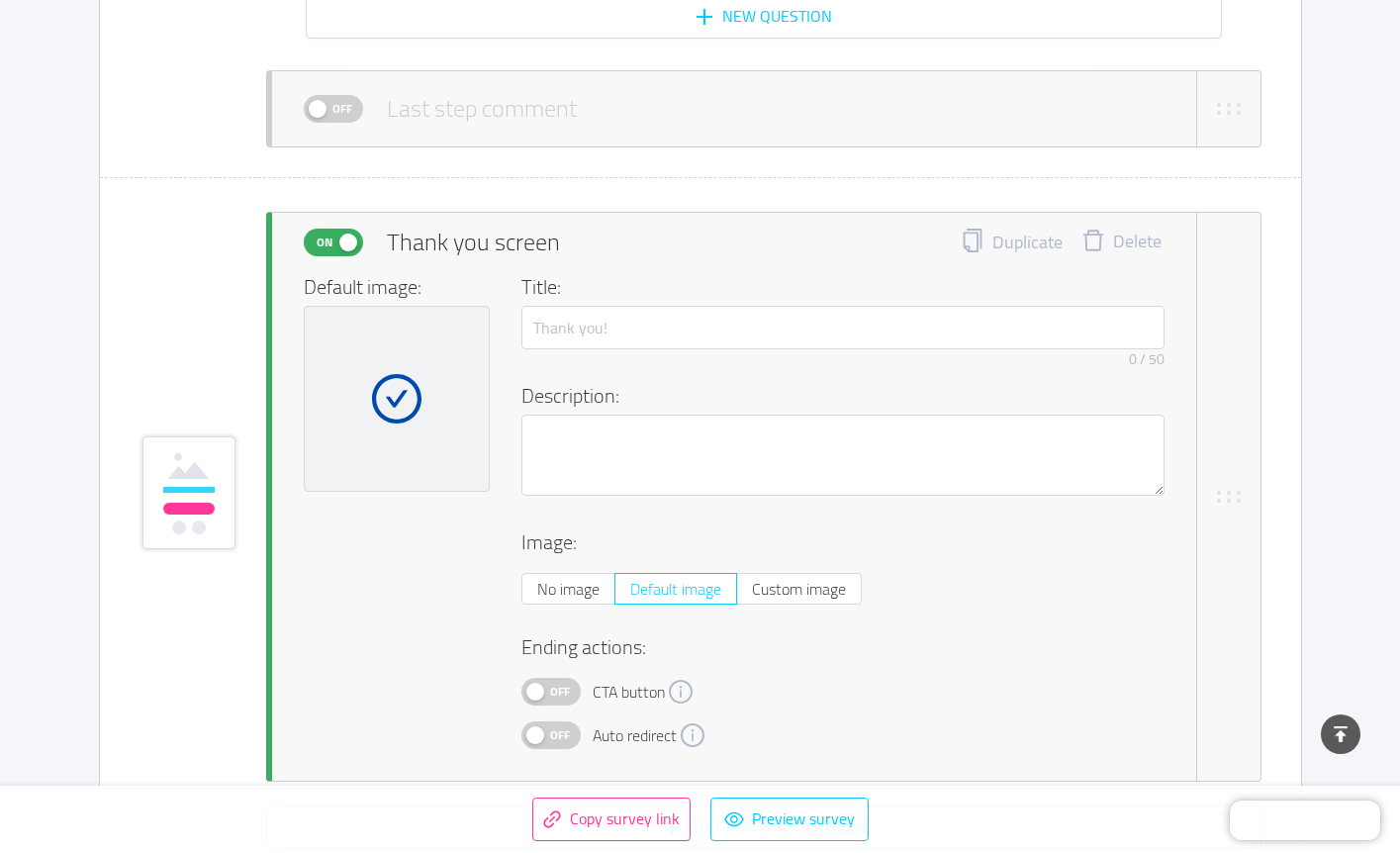 scroll, scrollTop: 1891, scrollLeft: 0, axis: vertical 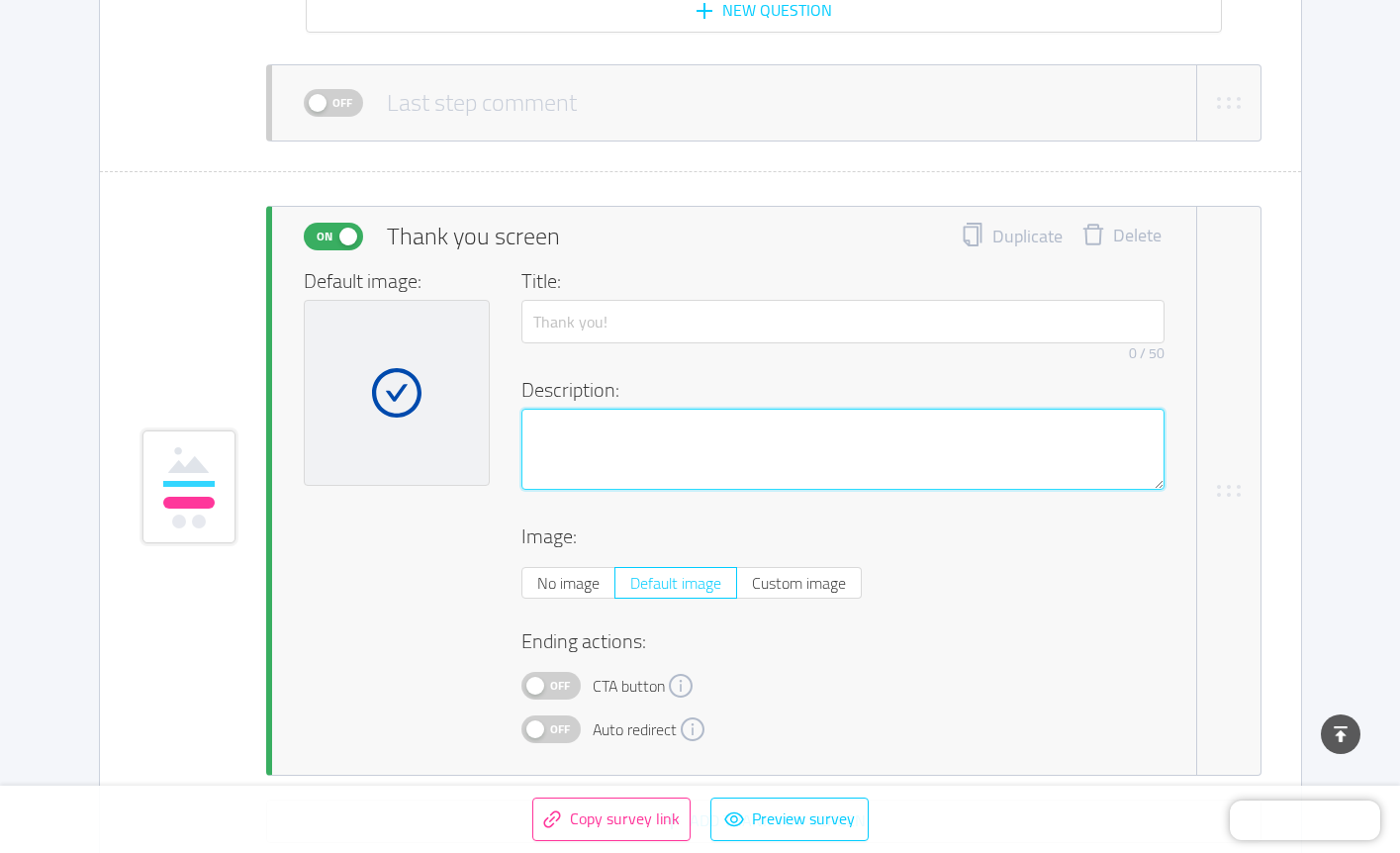 click at bounding box center [843, 449] 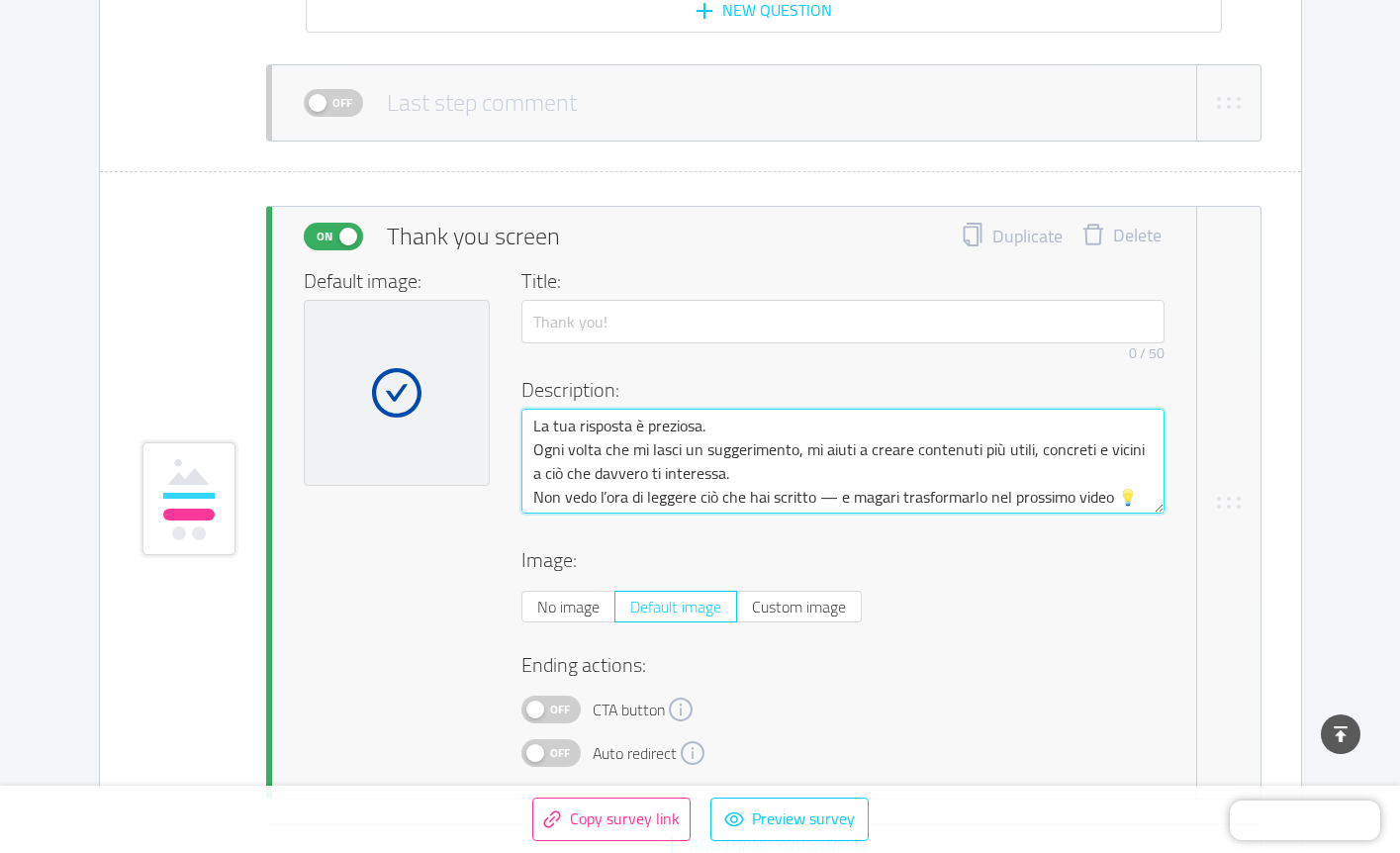 click on "La tua risposta è preziosa.
Ogni volta che mi lasci un suggerimento, mi aiuti a creare contenuti più utili, concreti e vicini a ciò che davvero ti interessa.
Non vedo l’ora di leggere ciò che hai scritto — e magari trasformarlo nel prossimo video 💡🧠" at bounding box center [843, 461] 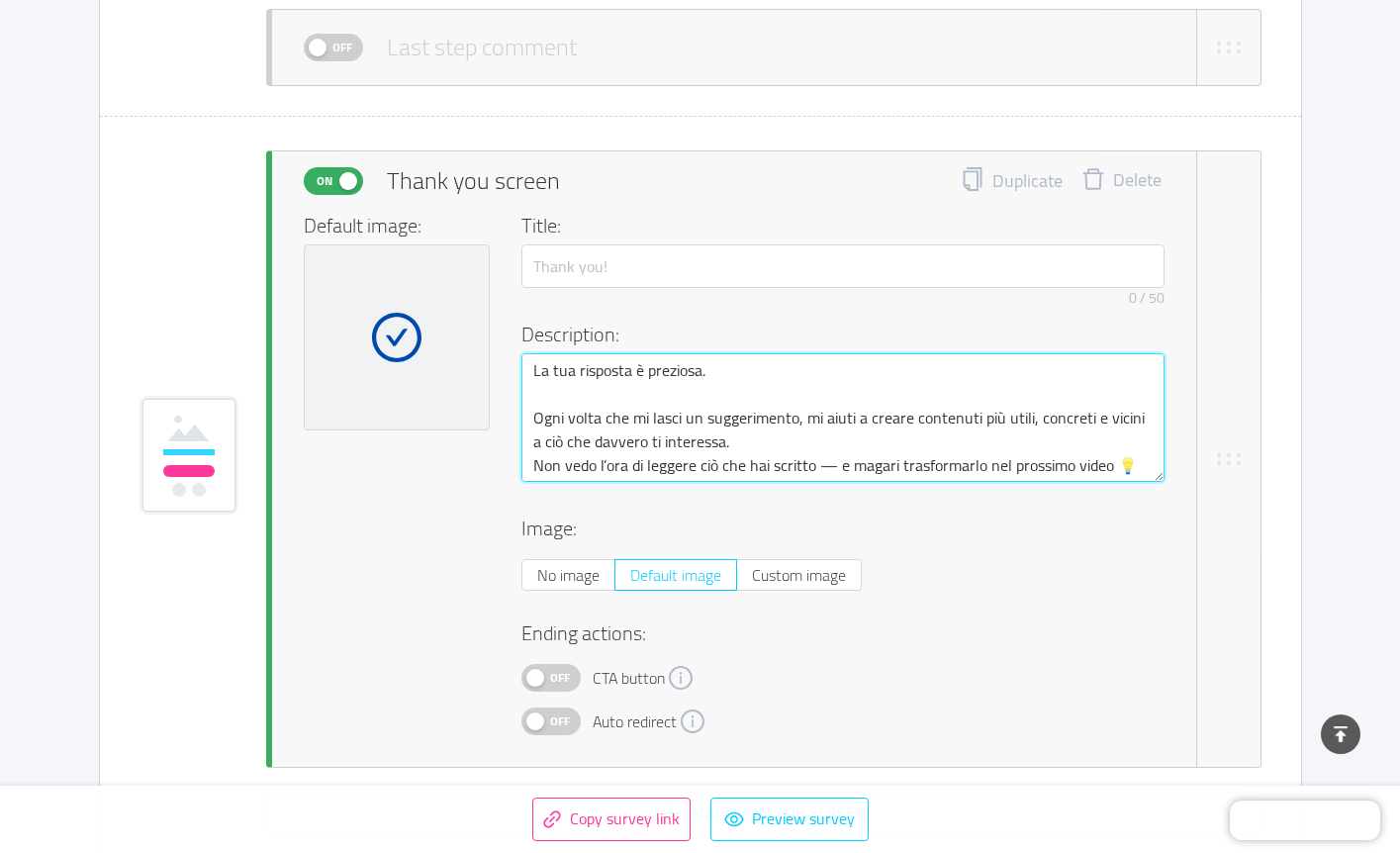 scroll, scrollTop: 1981, scrollLeft: 0, axis: vertical 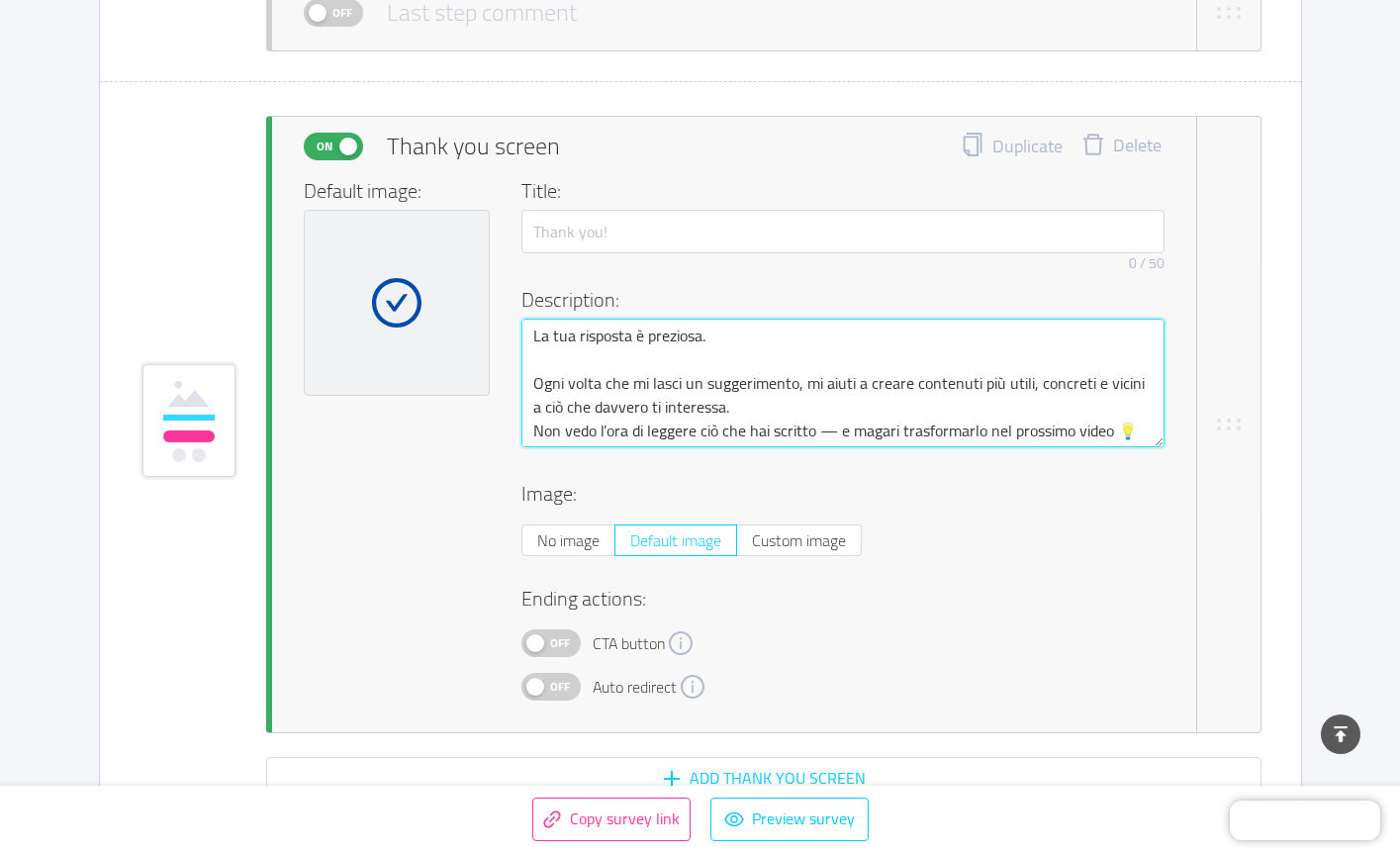 click on "La tua risposta è preziosa.
Ogni volta che mi lasci un suggerimento, mi aiuti a creare contenuti più utili, concreti e vicini a ciò che davvero ti interessa.
Non vedo l’ora di leggere ciò che hai scritto — e magari trasformarlo nel prossimo video 💡🧠" at bounding box center (843, 383) 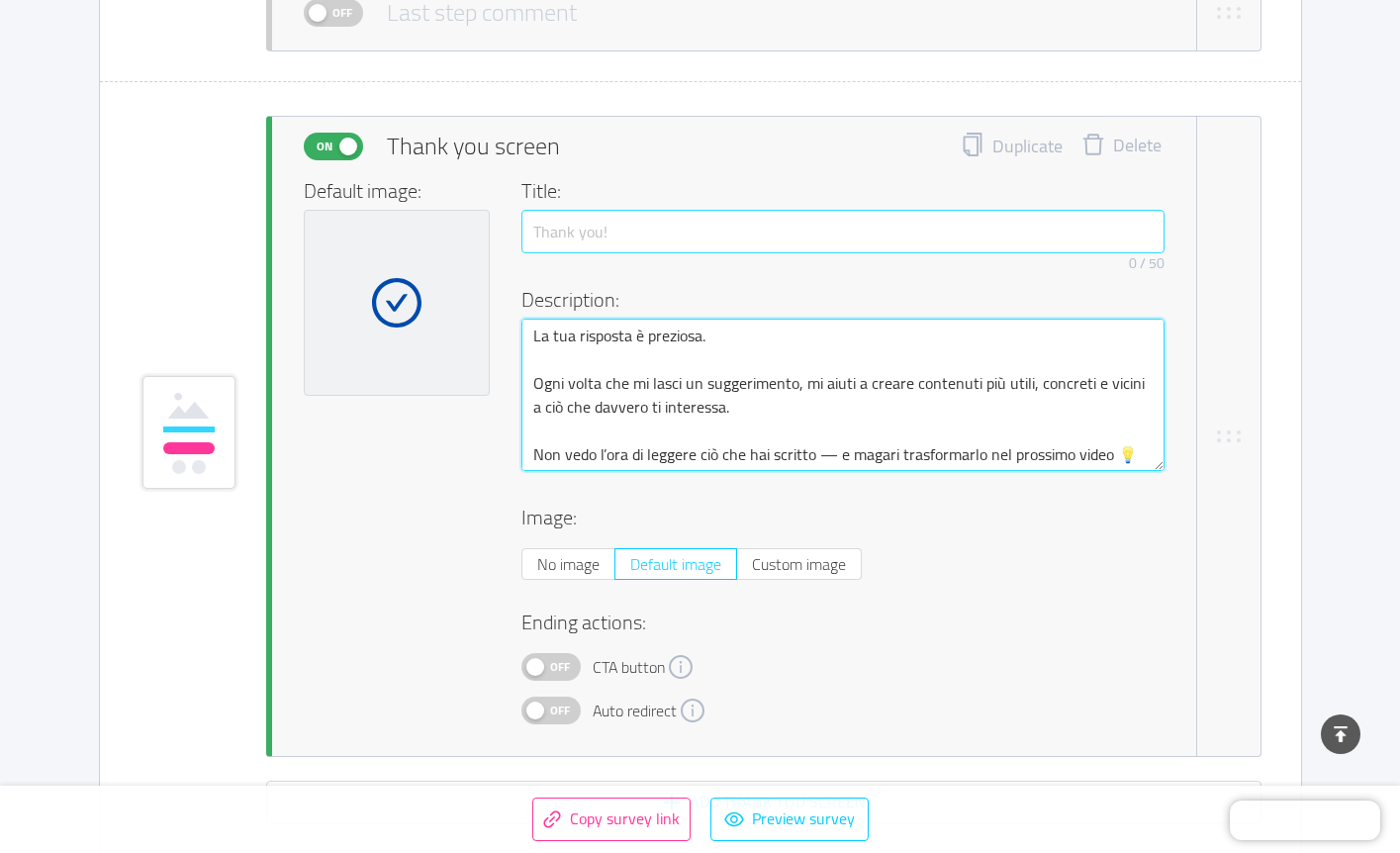 type on "La tua risposta è preziosa.
Ogni volta che mi lasci un suggerimento, mi aiuti a creare contenuti più utili, concreti e vicini a ciò che davvero ti interessa.
Non vedo l’ora di leggere ciò che hai scritto — e magari trasformarlo nel prossimo video 💡🧠" 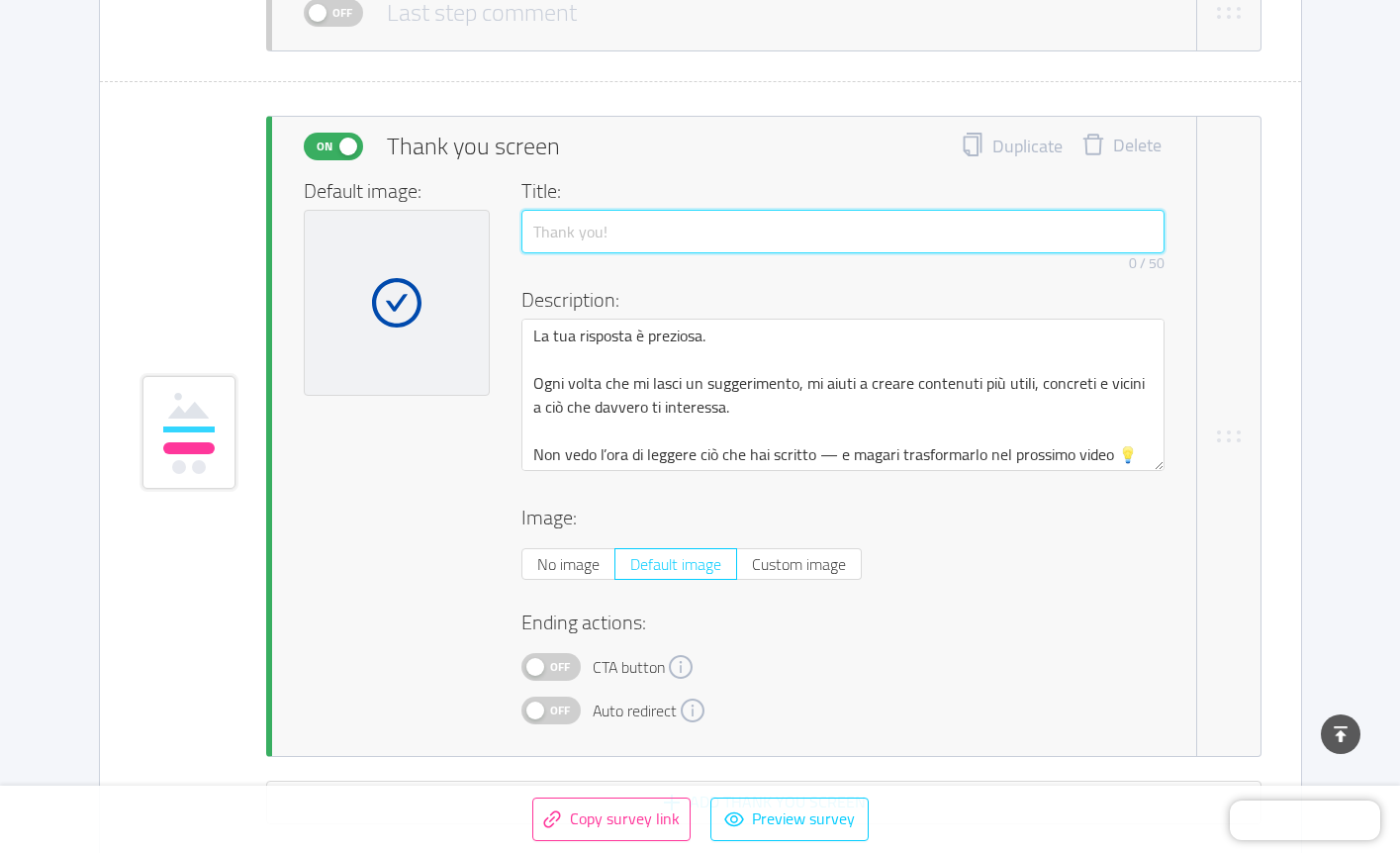 click at bounding box center [843, 232] 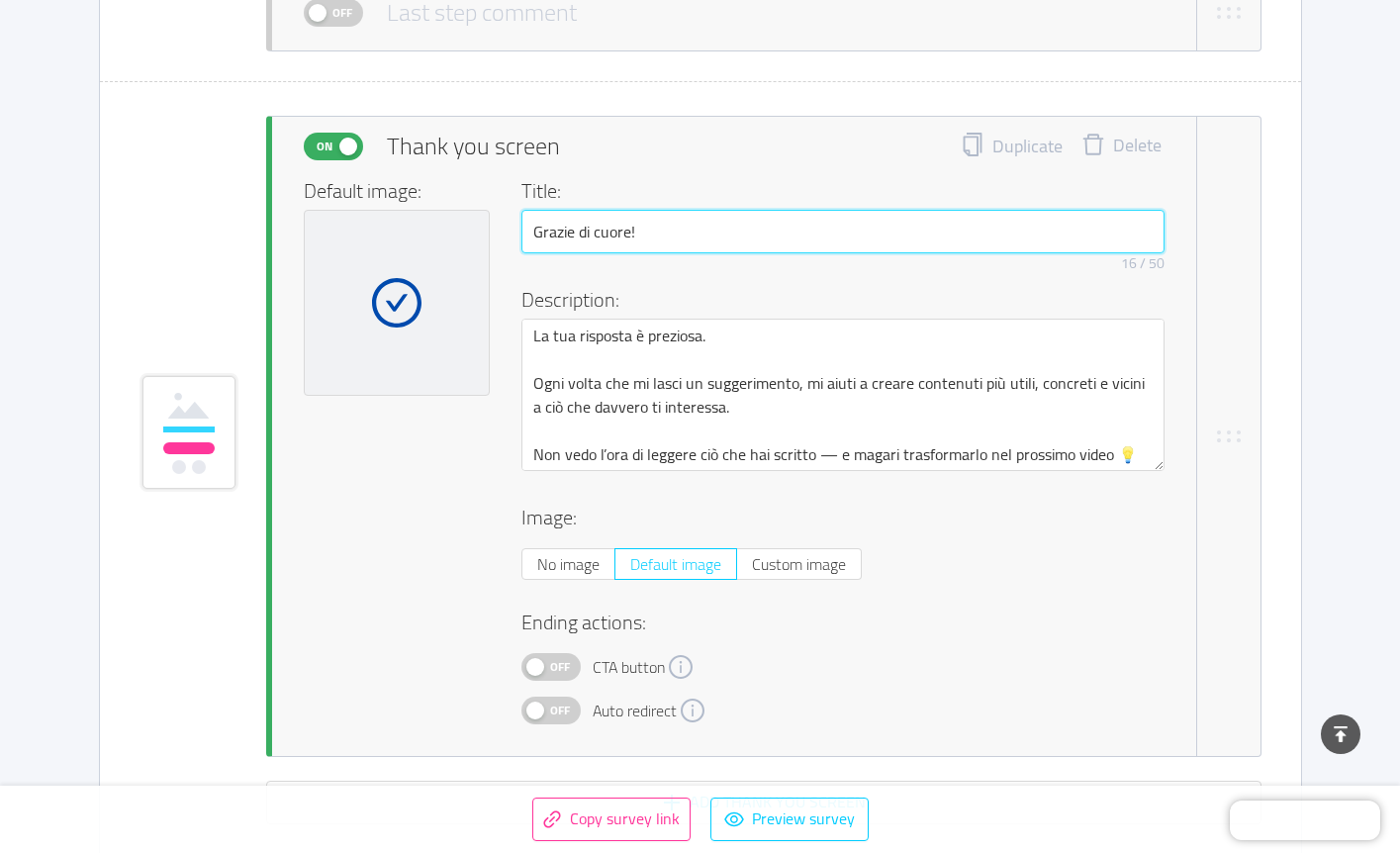 click on "Grazie di cuore!" at bounding box center (843, 232) 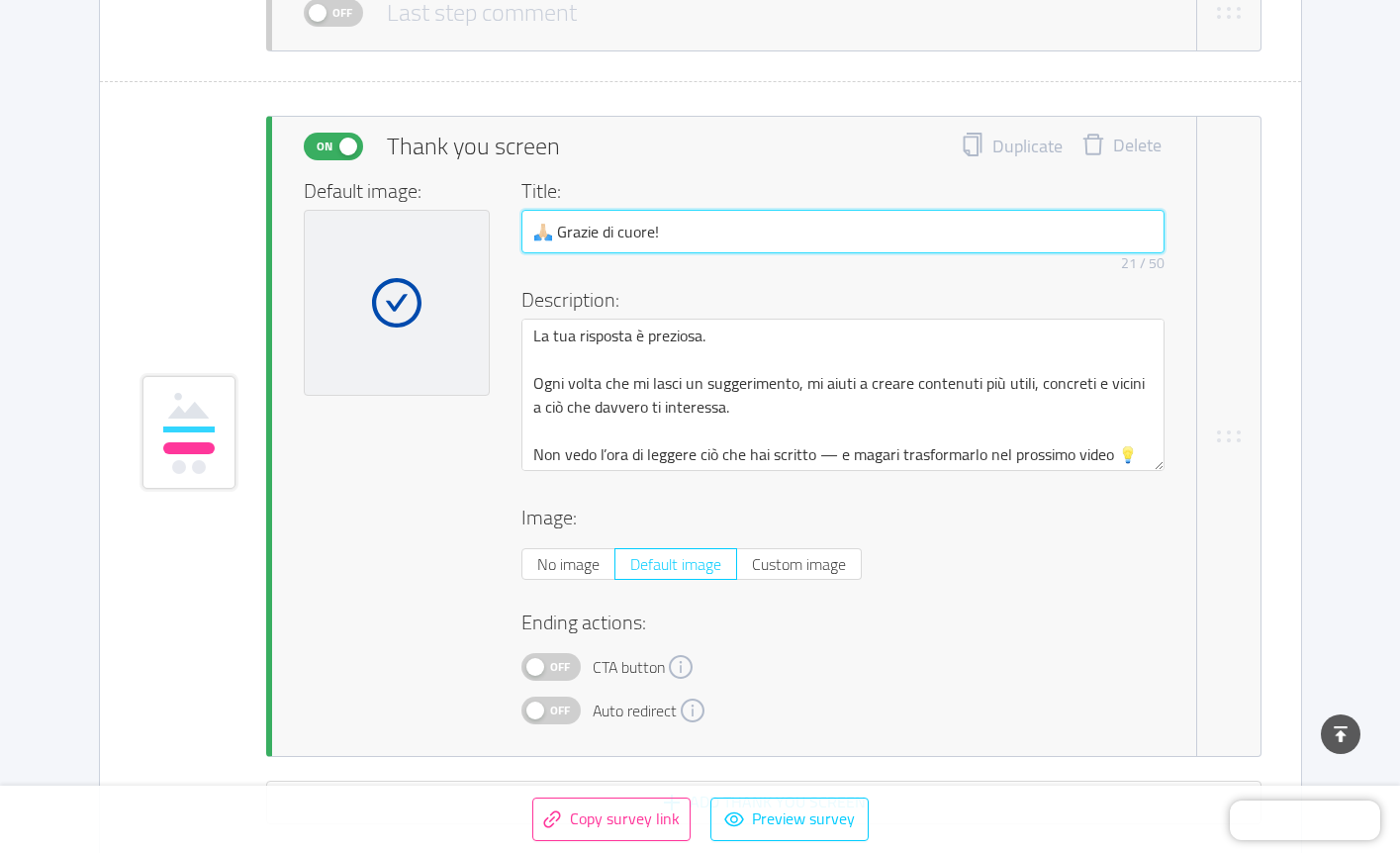 type on "🙏🏻 Grazie di cuore!" 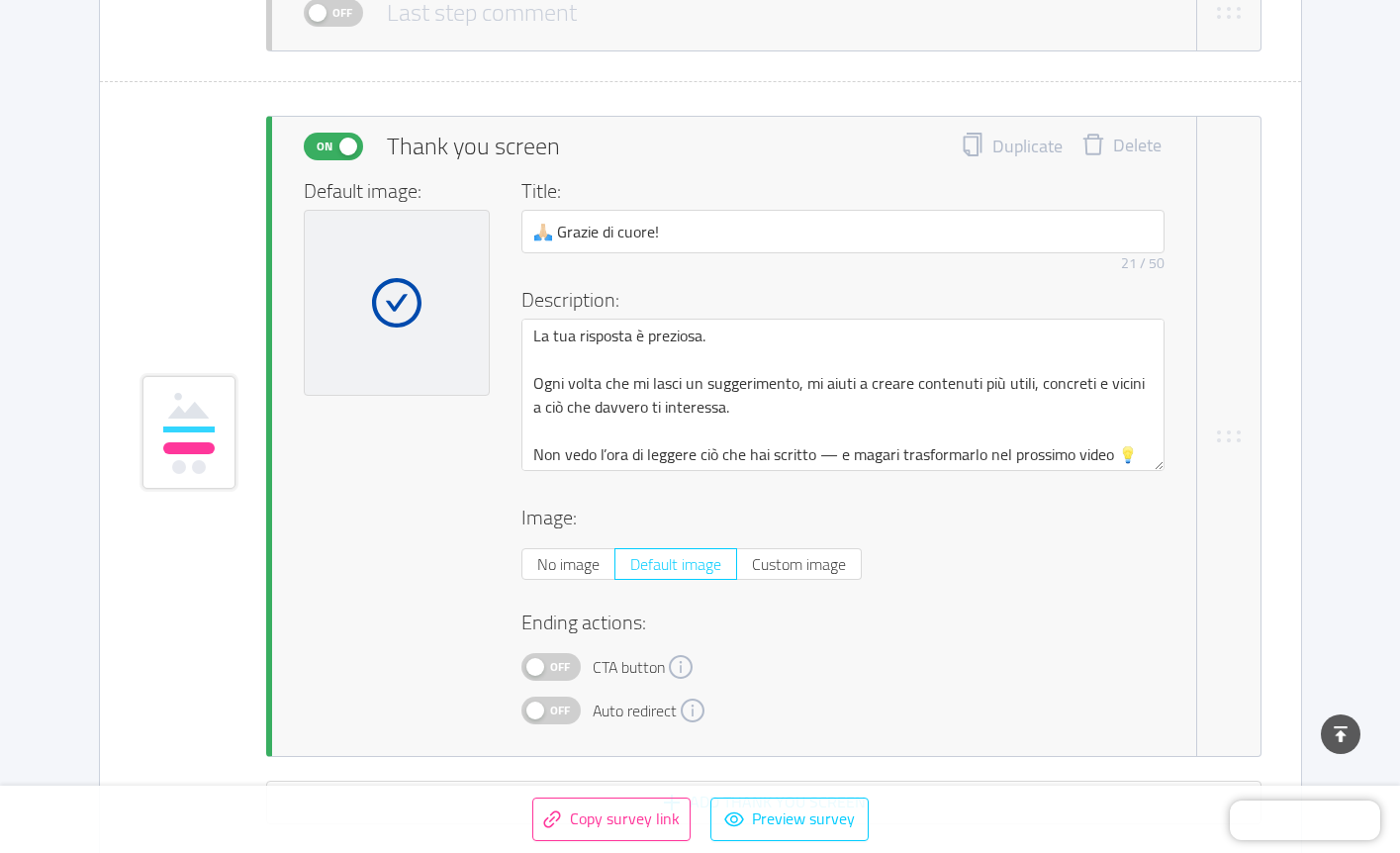 click 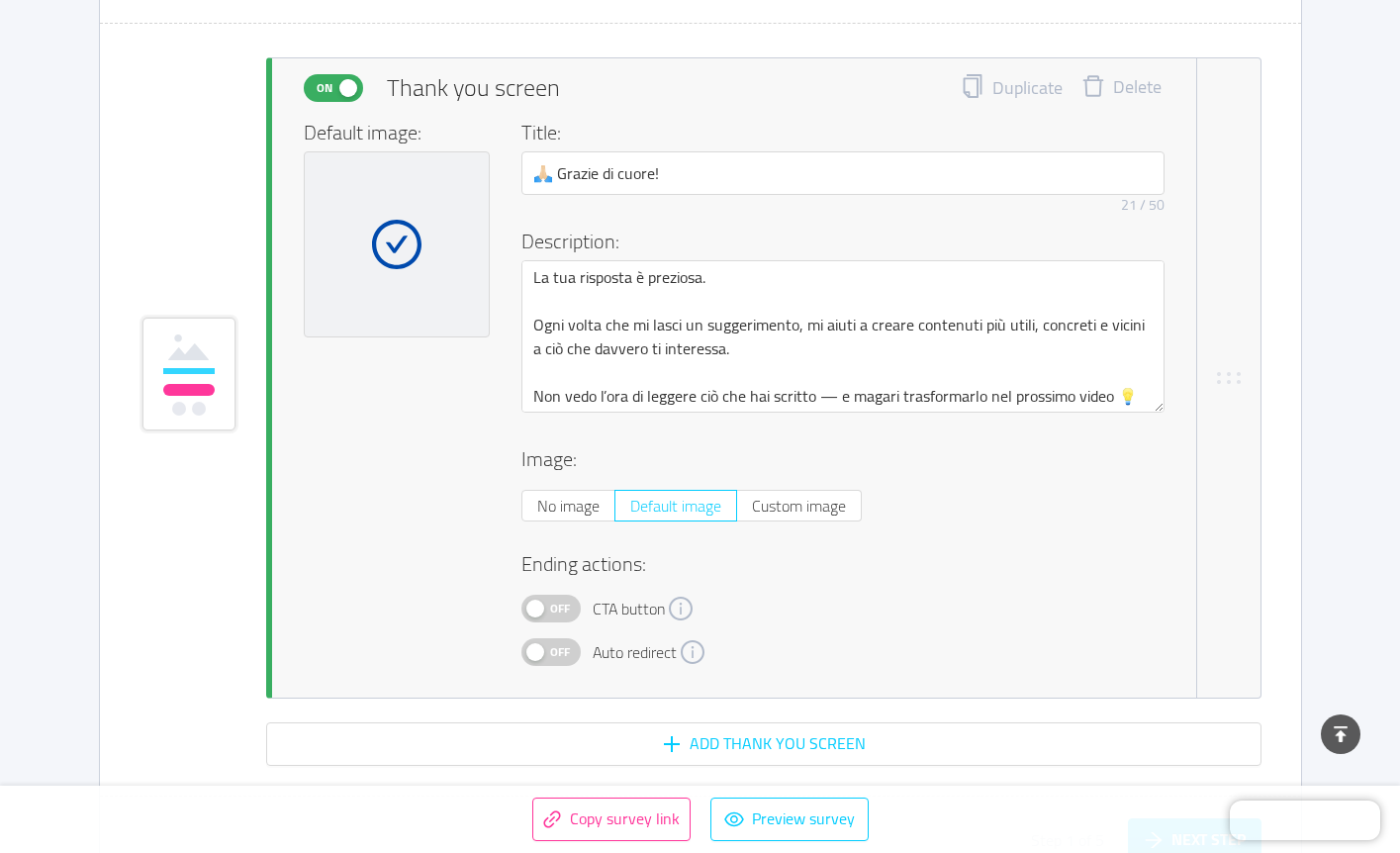 scroll, scrollTop: 2041, scrollLeft: 0, axis: vertical 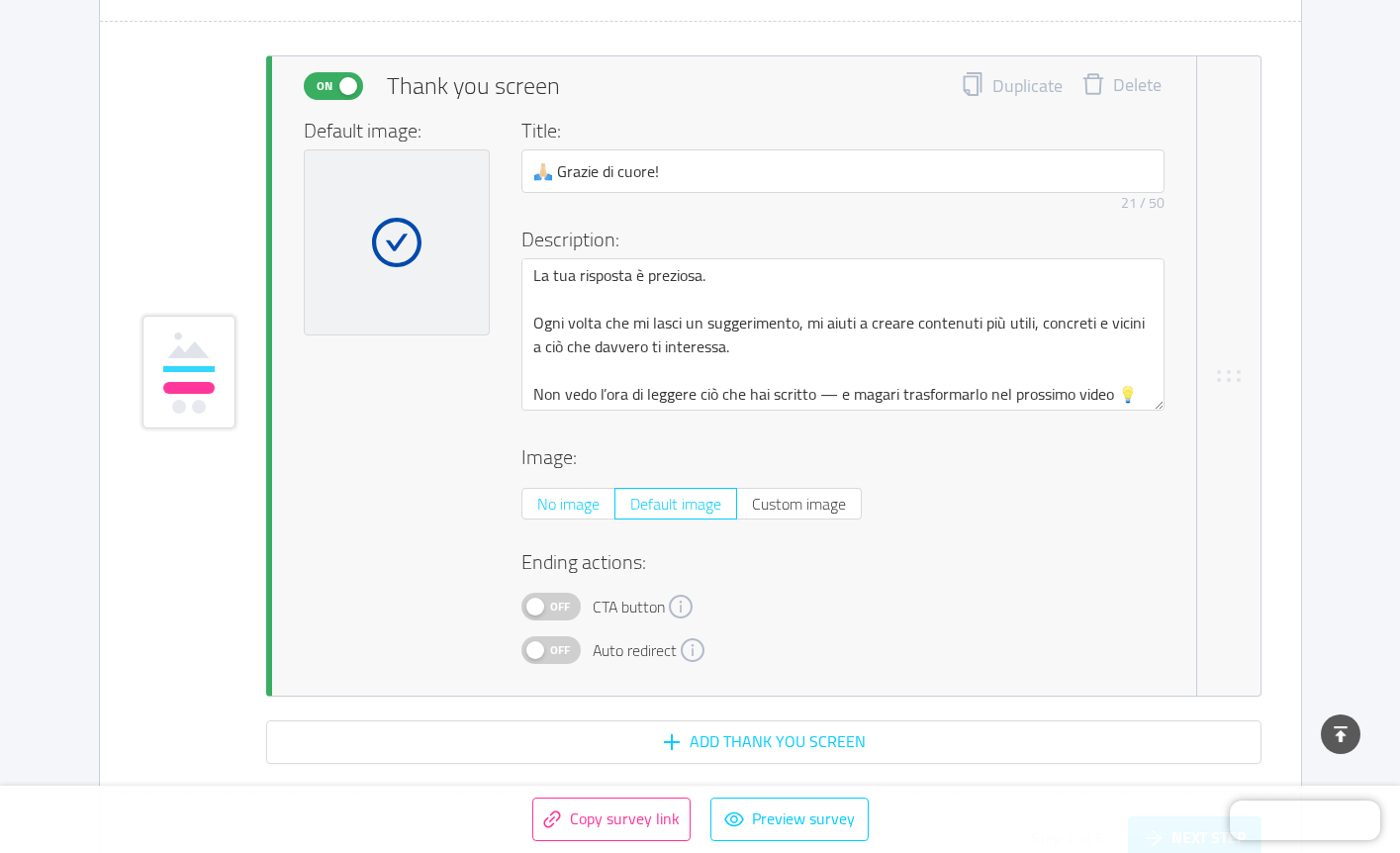 click on "No image" at bounding box center (568, 504) 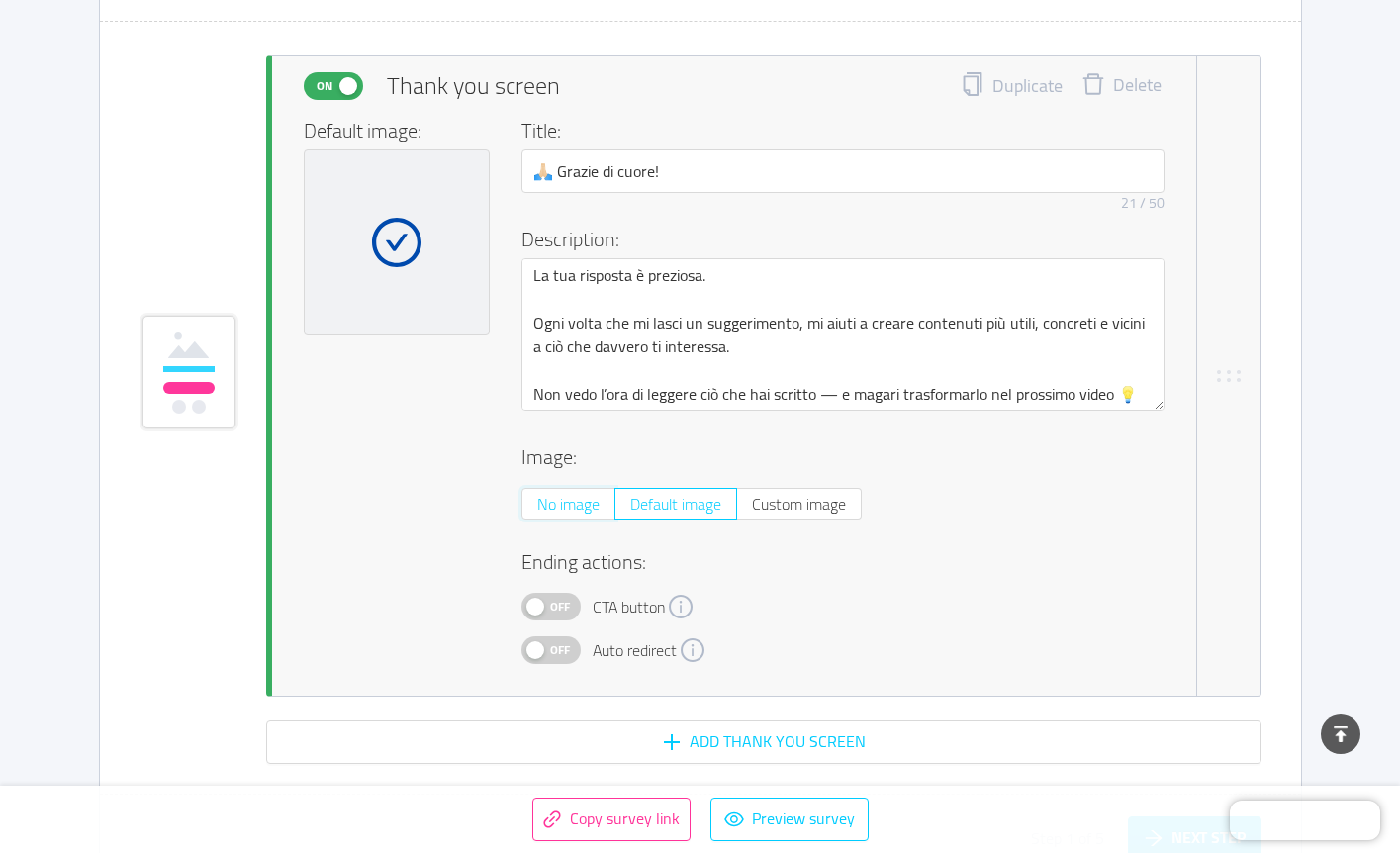 click on "No image" at bounding box center (537, 510) 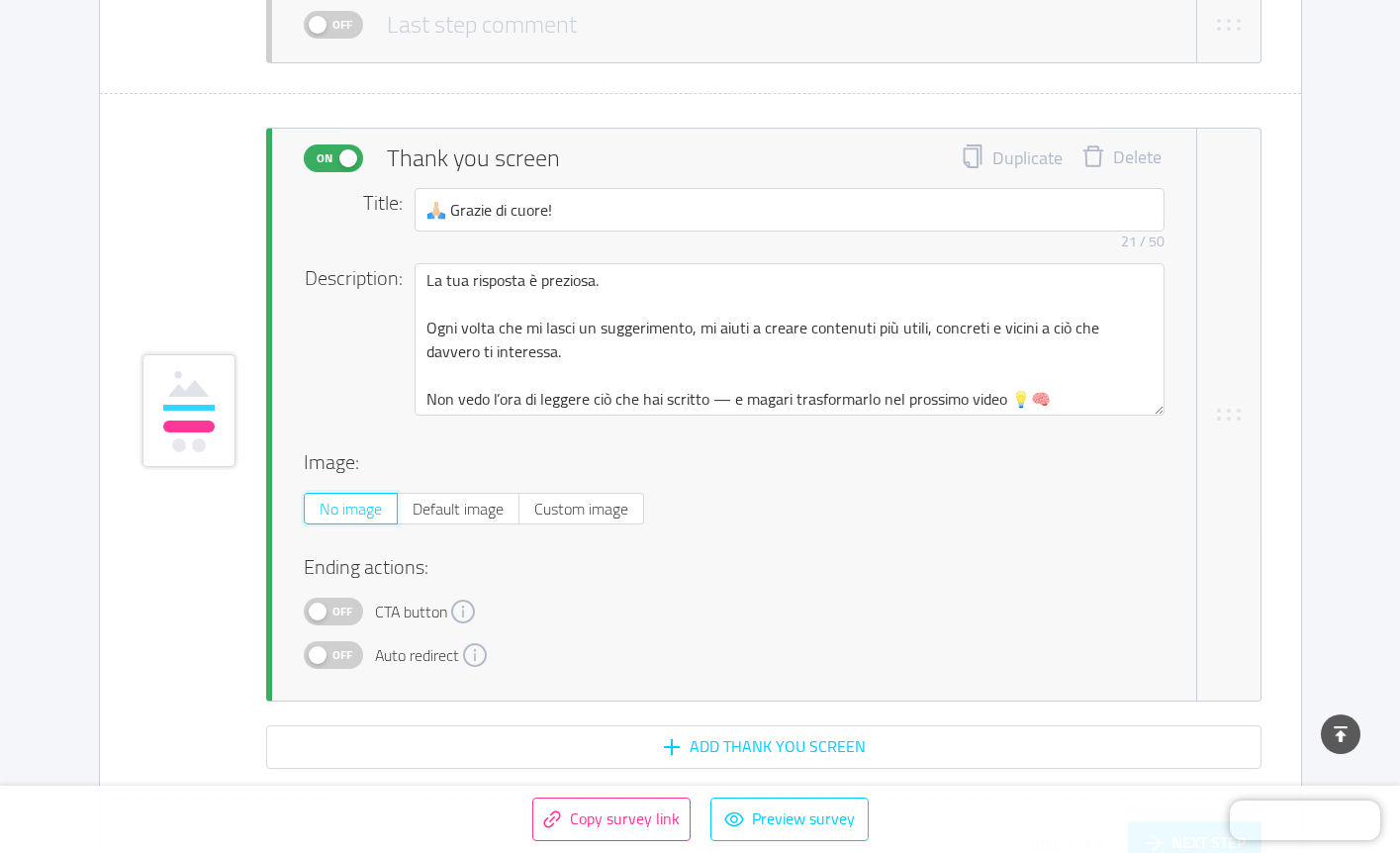 scroll, scrollTop: 1967, scrollLeft: 0, axis: vertical 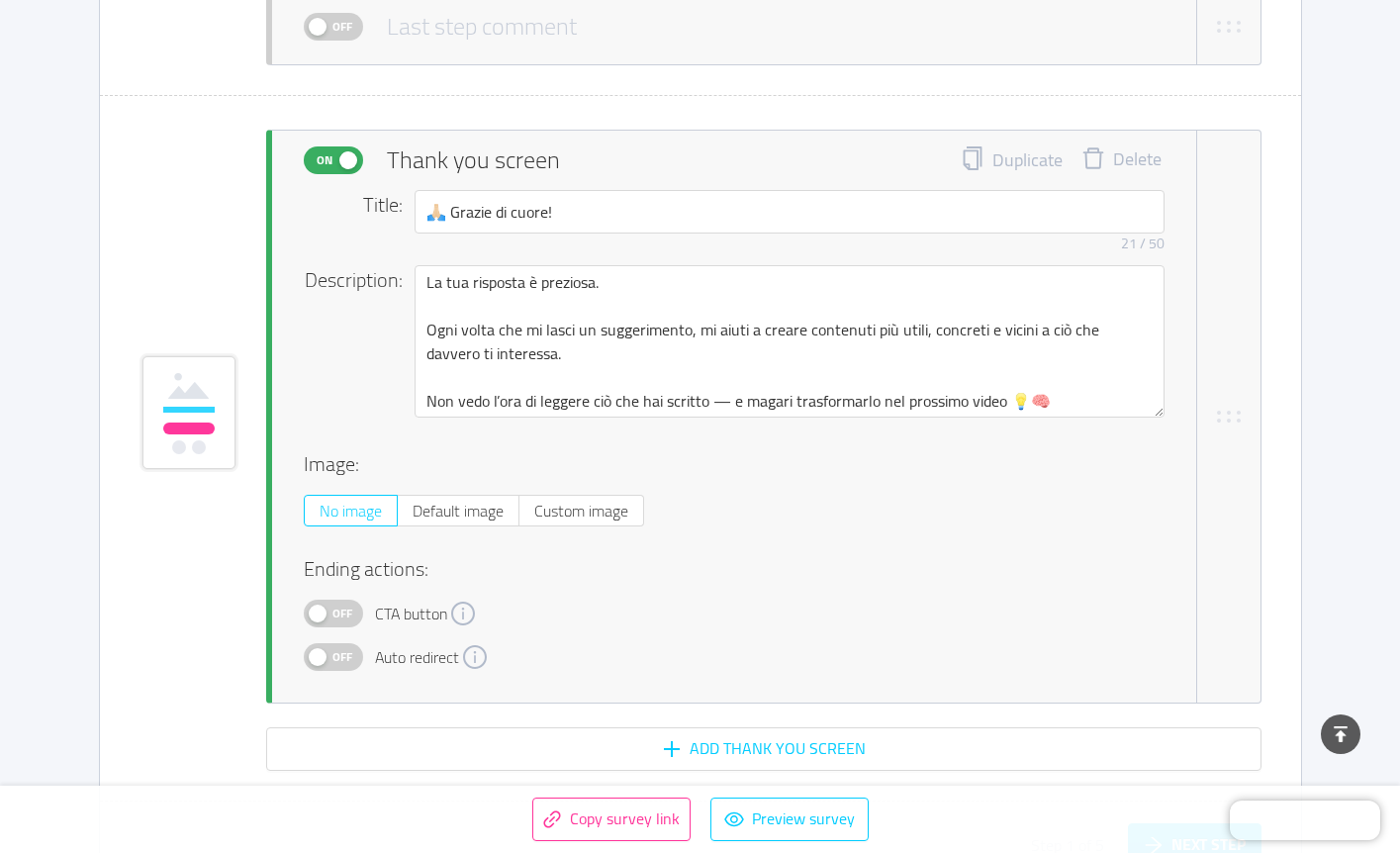 click on "Off" at bounding box center (342, 657) 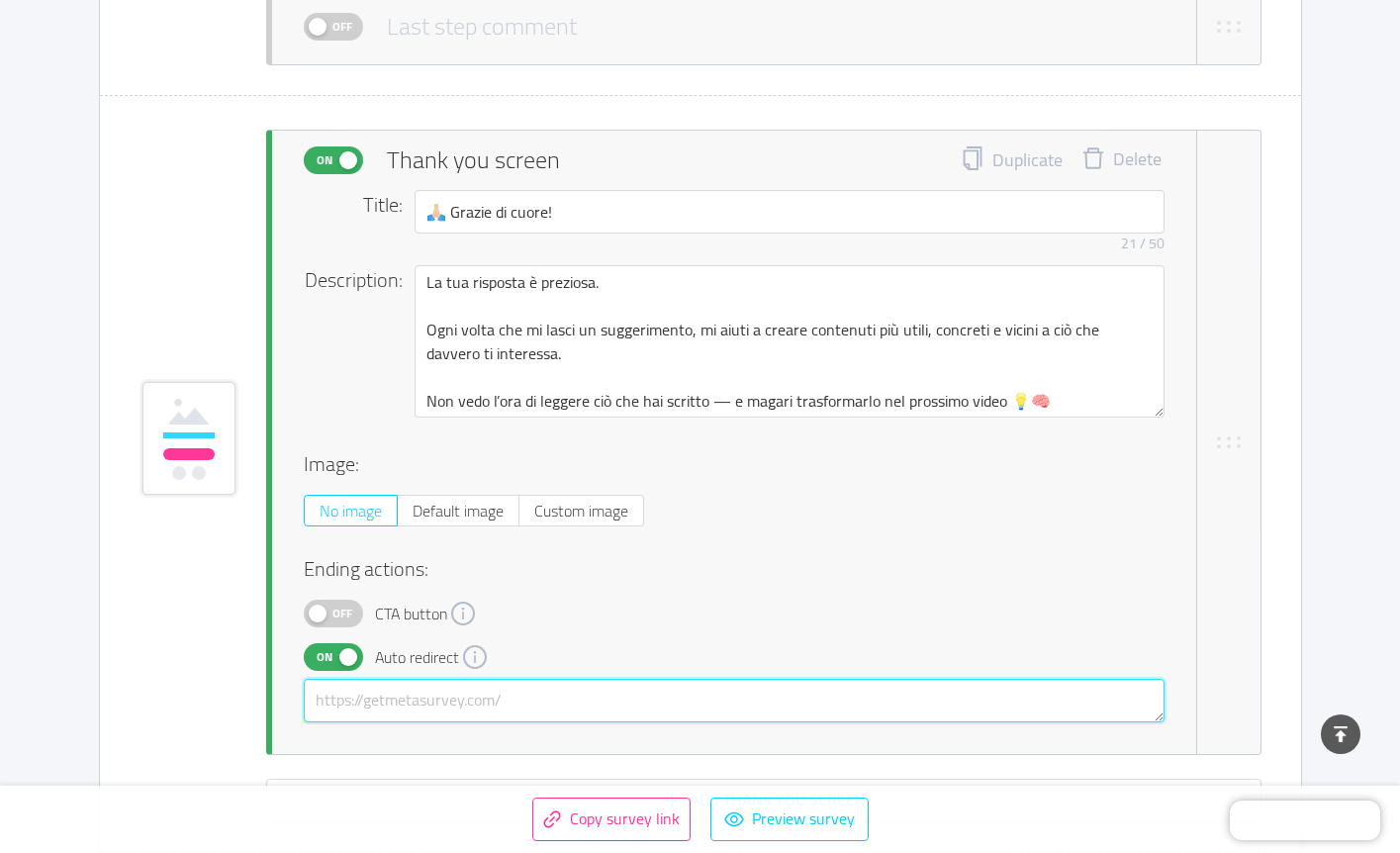 click at bounding box center [734, 701] 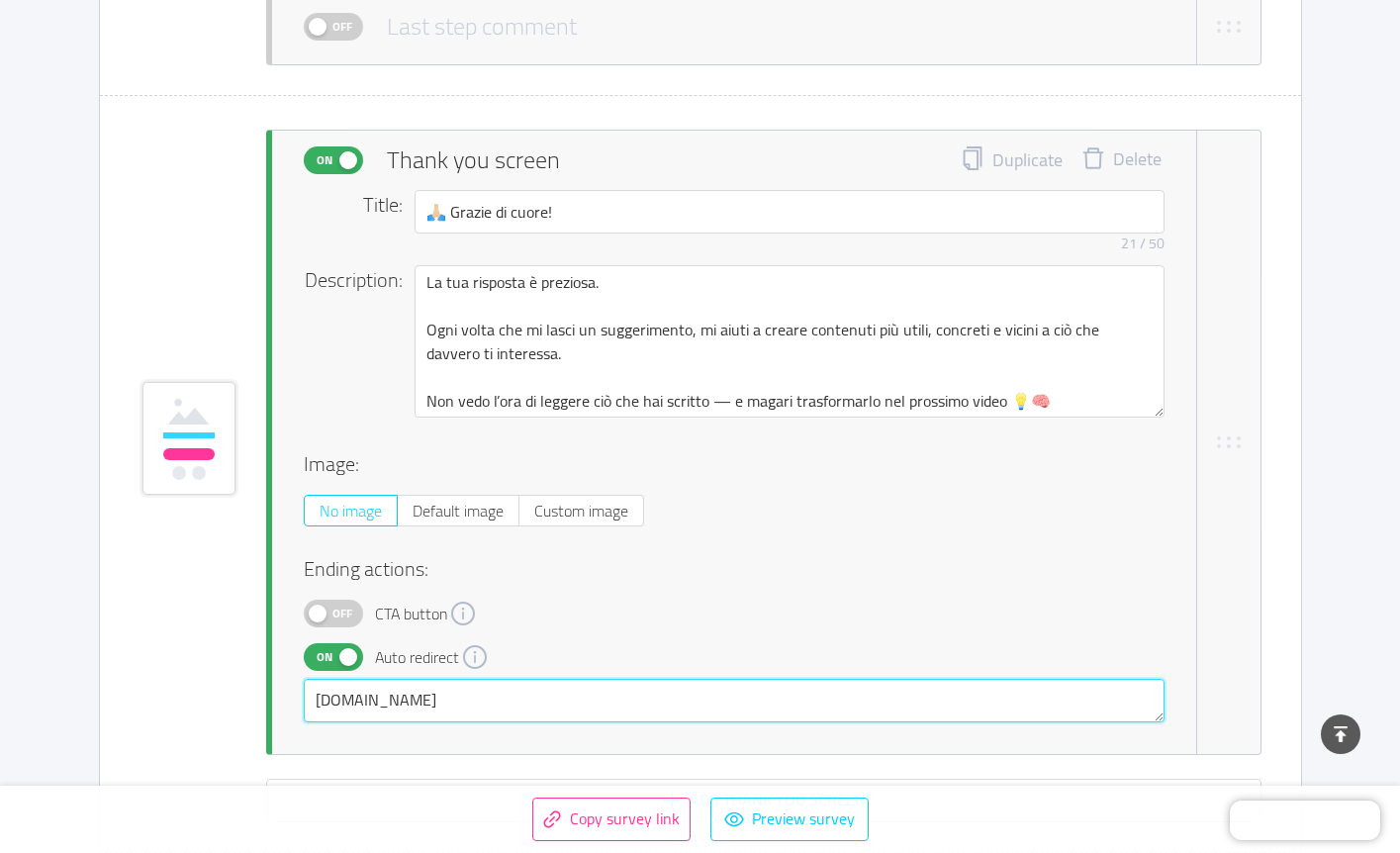 type on "[DOMAIN_NAME]" 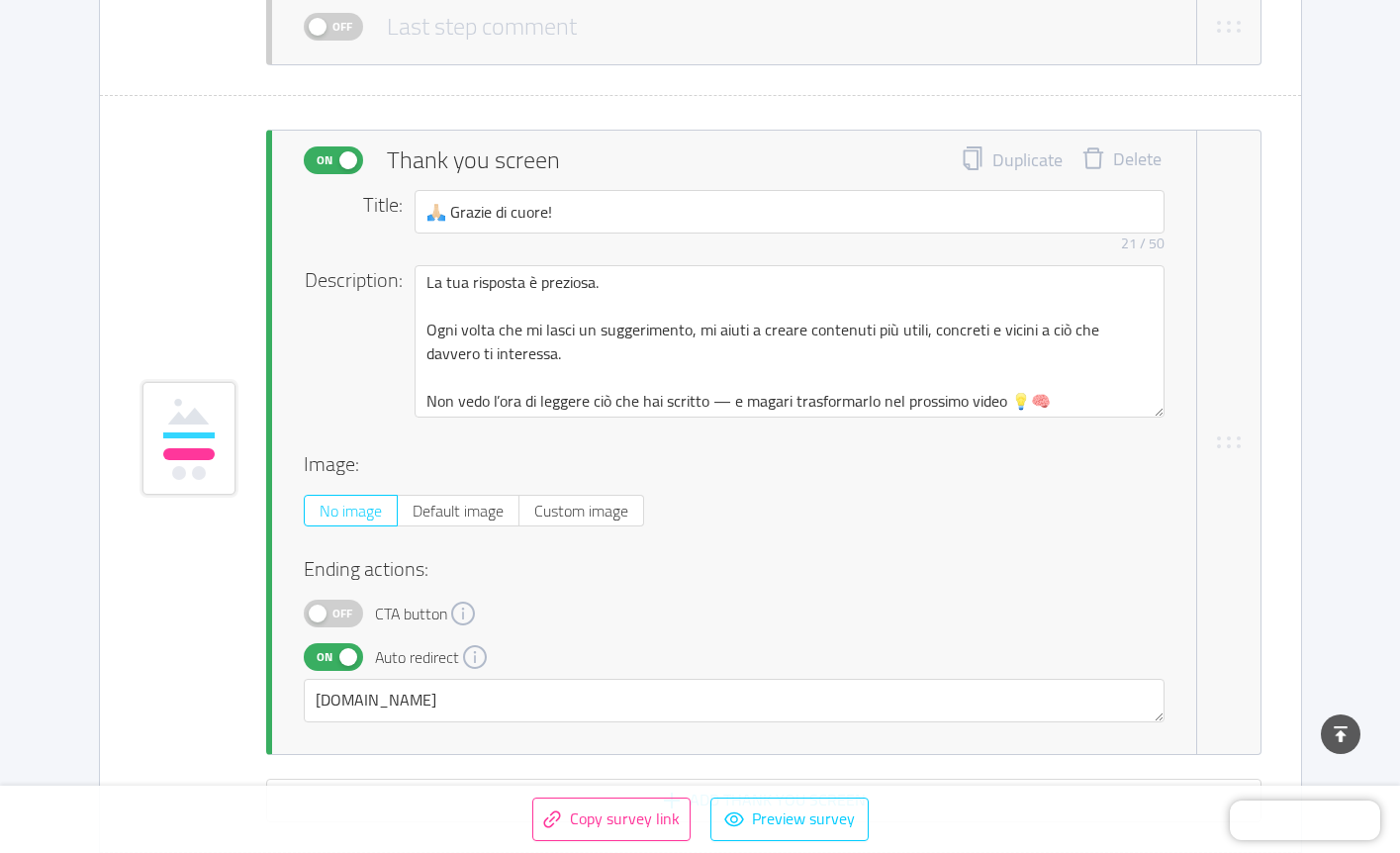 click on "On  Thank you screen  Duplicate Delete Title: 🙏🏻 Grazie di cuore!  21 / 50  Description: La tua risposta è preziosa.
Ogni volta che mi lasci un suggerimento, mi aiuti a creare contenuti più utili, concreti e vicini a ciò che davvero ti interessa.
Non vedo l’ora di leggere ciò che hai scritto — e magari trasformarlo nel prossimo video 💡🧠 Image: No image Default image Custom image Ending actions: Off CTA button On Auto redirect [DOMAIN_NAME]" at bounding box center (764, 442) 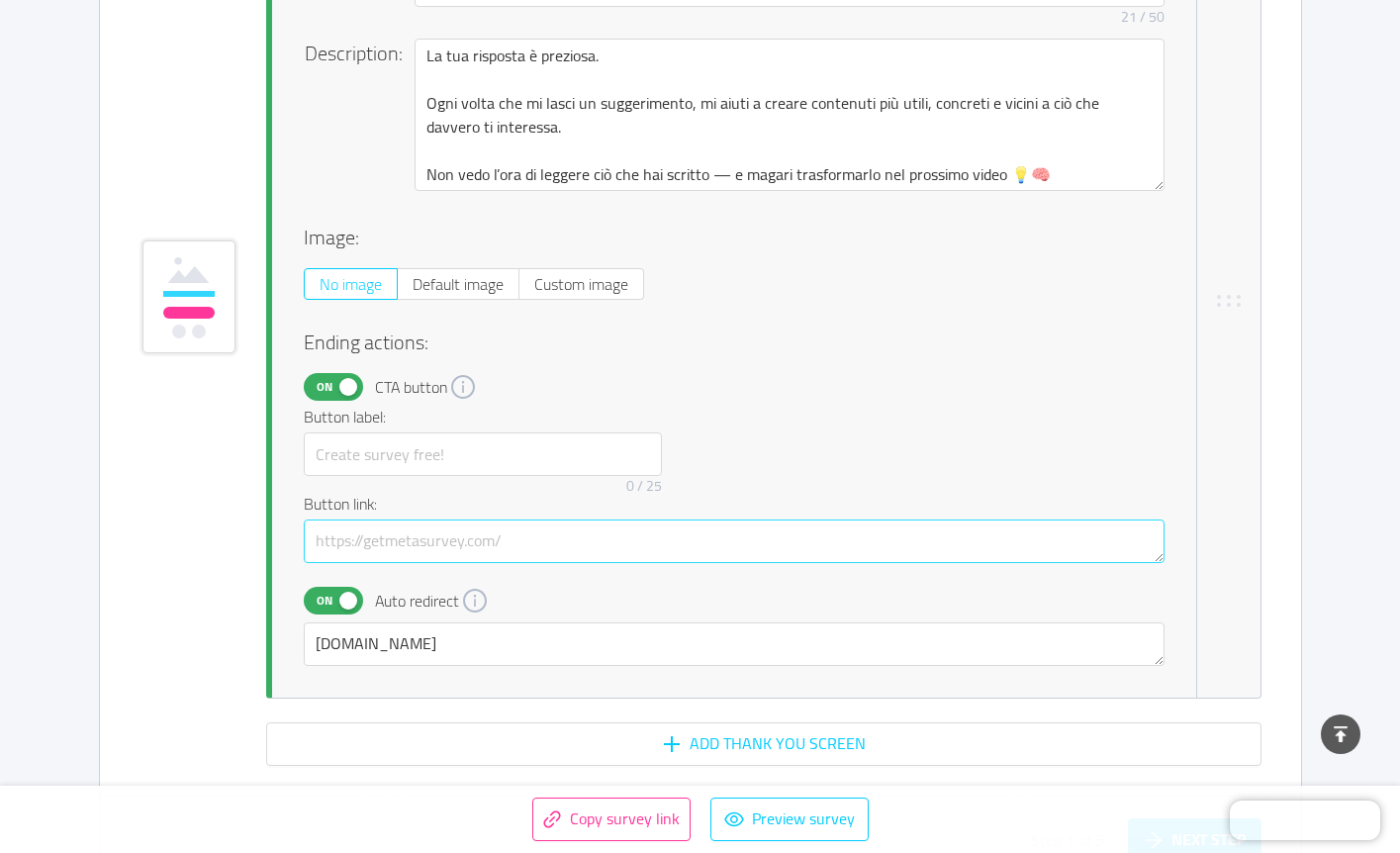 scroll, scrollTop: 2212, scrollLeft: 0, axis: vertical 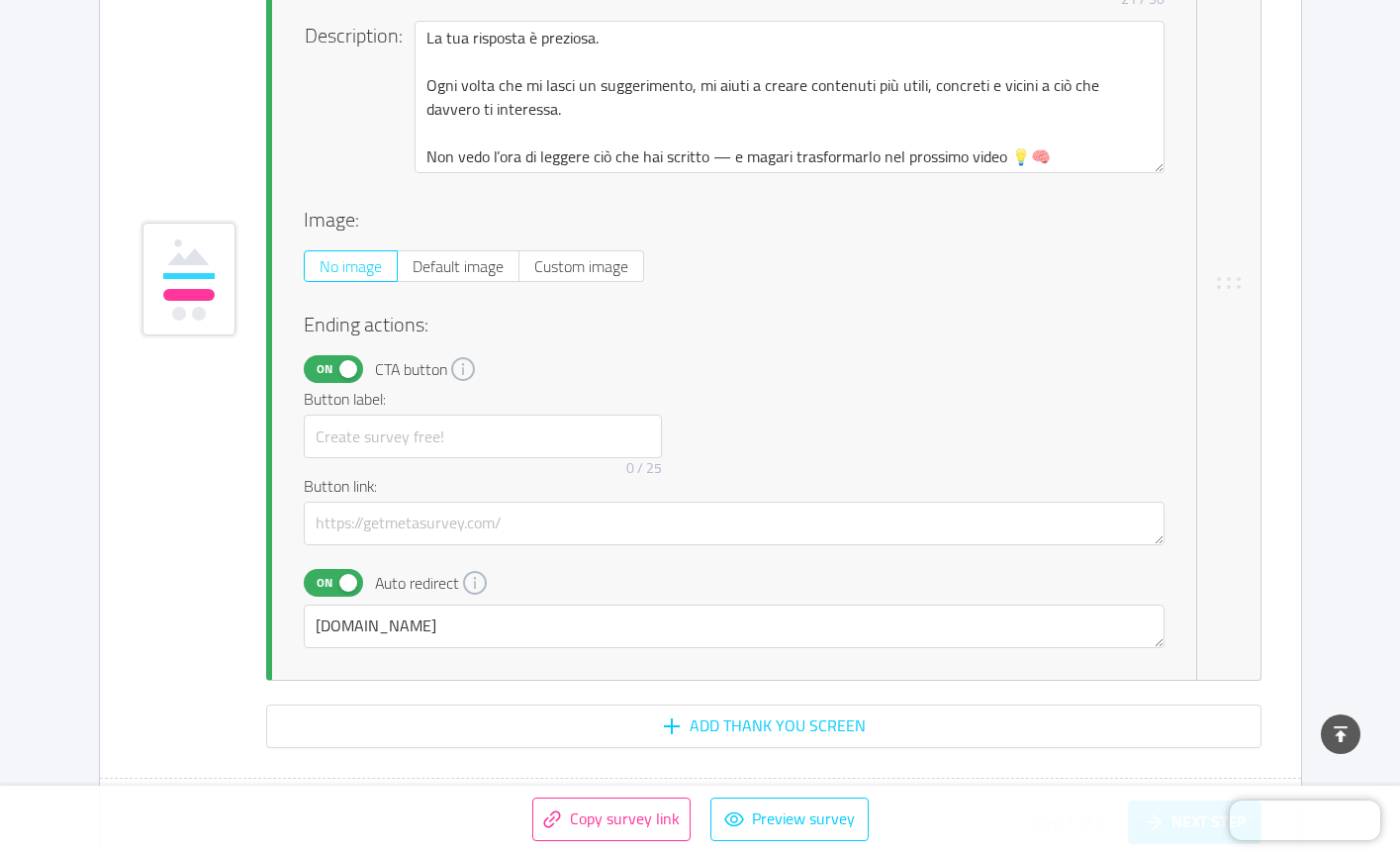 click on "On" at bounding box center [333, 369] 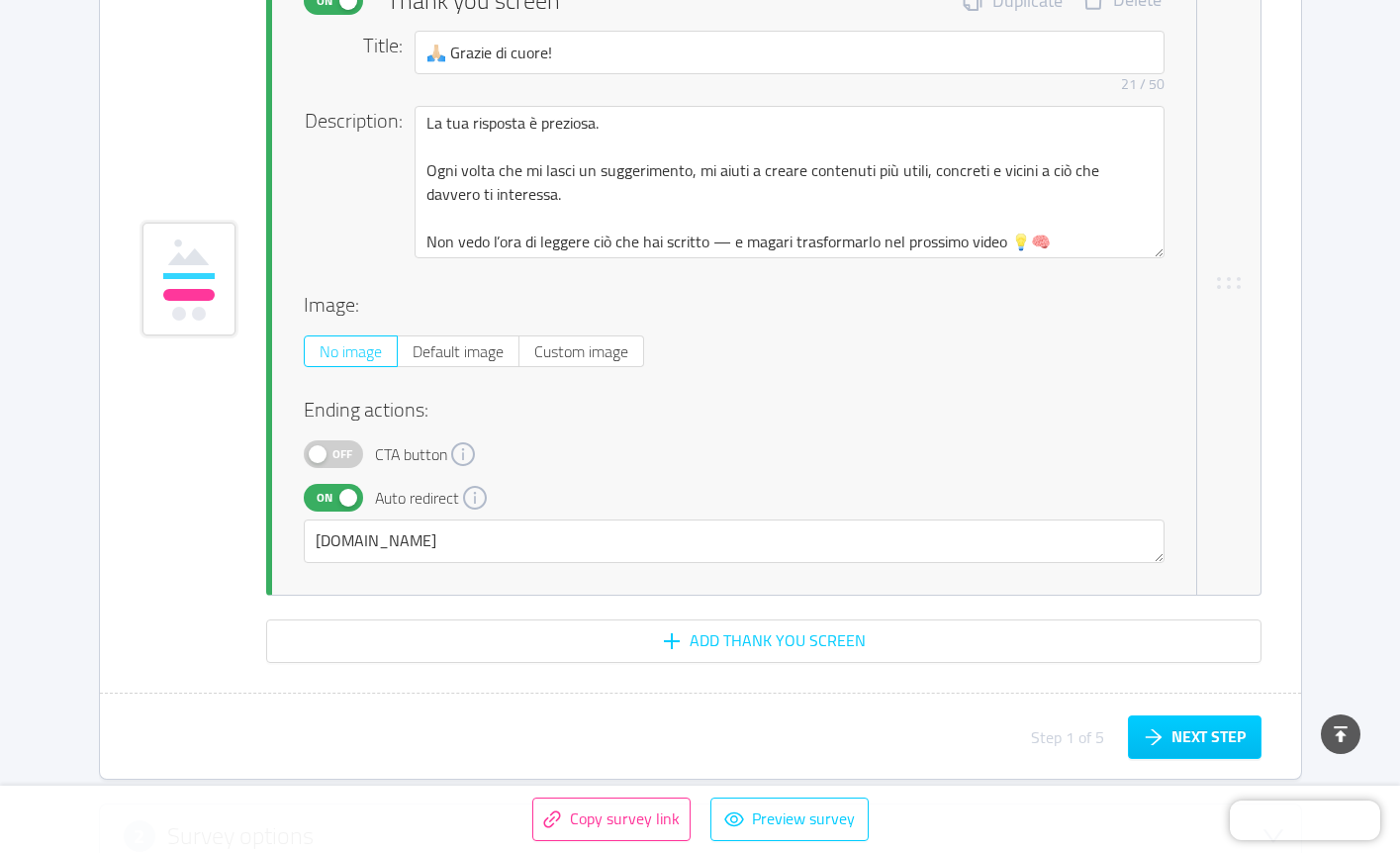 click on "Off CTA button" at bounding box center [734, 454] 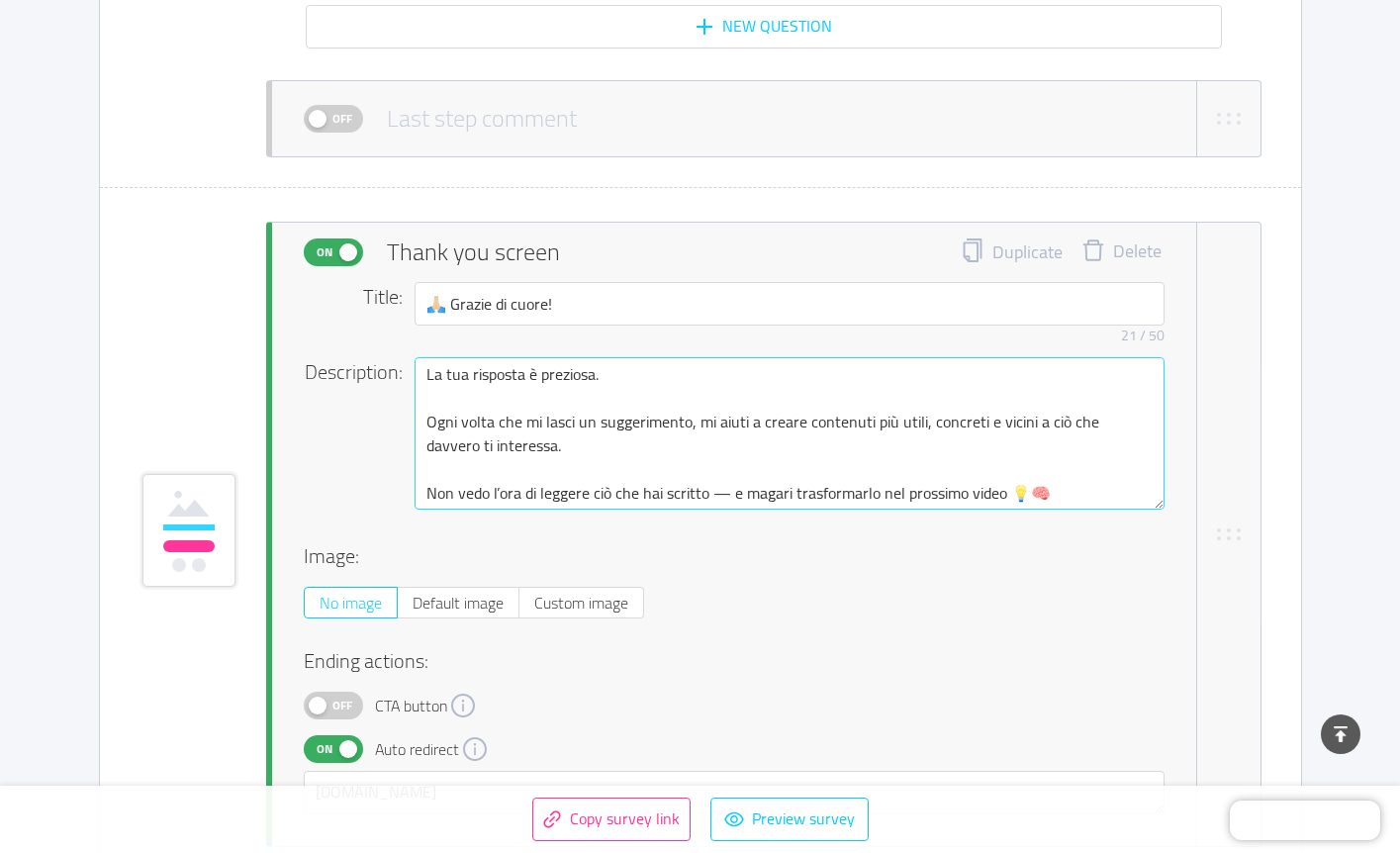 scroll, scrollTop: 1873, scrollLeft: 0, axis: vertical 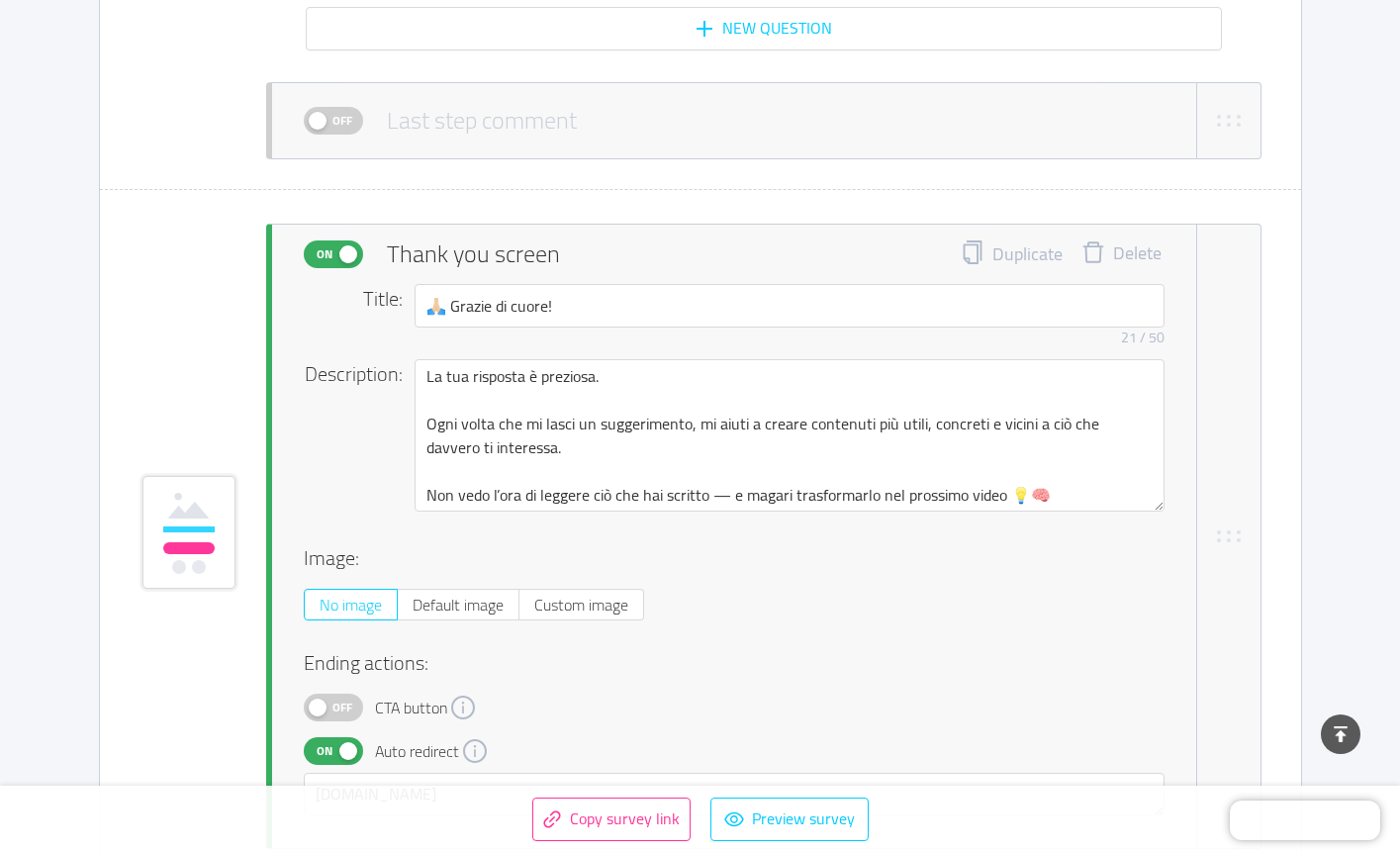 click on "On  Thank you screen  Duplicate Delete Title: 🙏🏻 Grazie di cuore!  21 / 50  Description: La tua risposta è preziosa.
Ogni volta che mi lasci un suggerimento, mi aiuti a creare contenuti più utili, concreti e vicini a ciò che davvero ti interessa.
Non vedo l’ora di leggere ciò che hai scritto — e magari trasformarlo nel prossimo video 💡🧠 Image: No image Default image Custom image Ending actions: Off CTA button On Auto redirect [DOMAIN_NAME]" at bounding box center [764, 536] 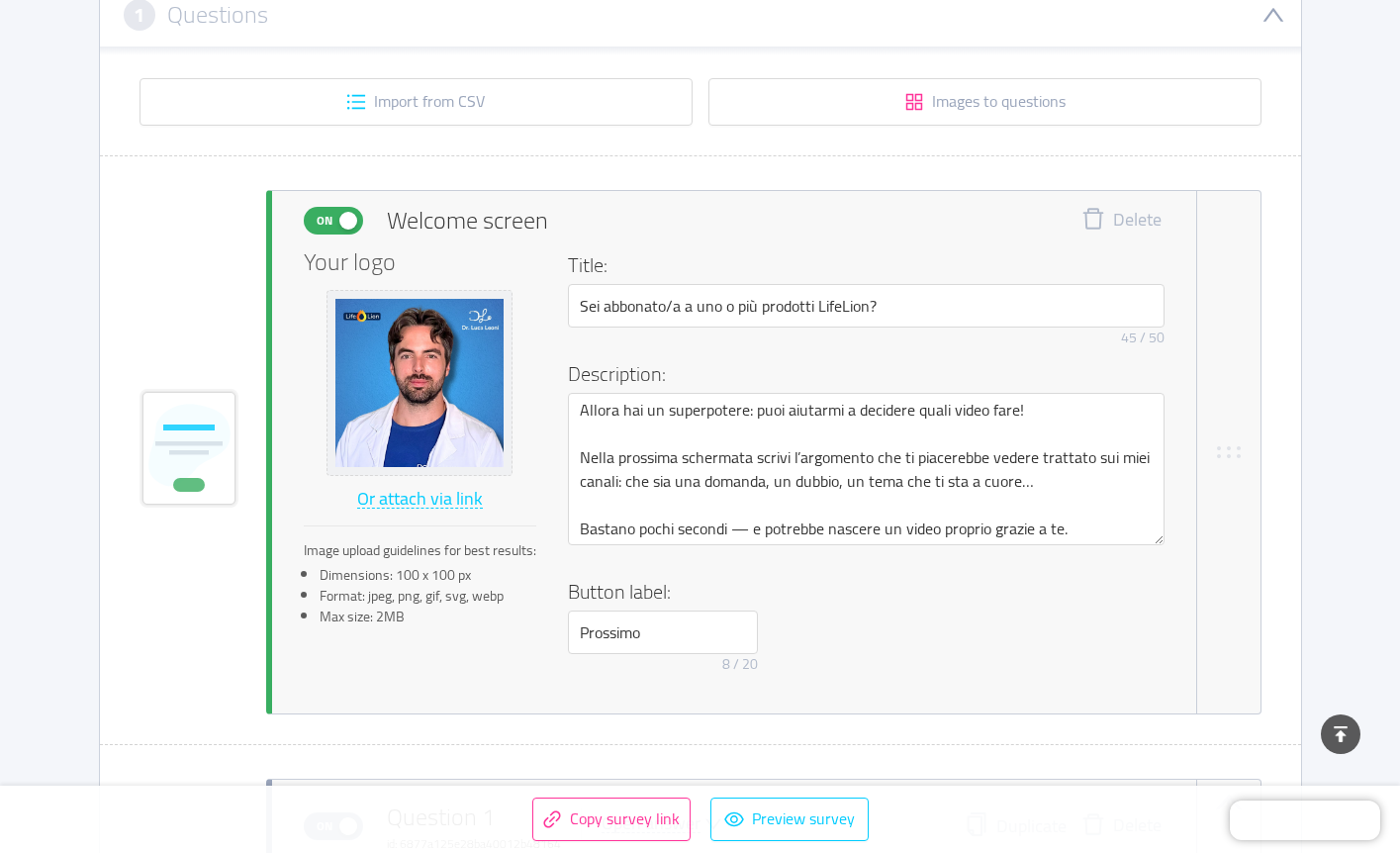 scroll, scrollTop: 0, scrollLeft: 0, axis: both 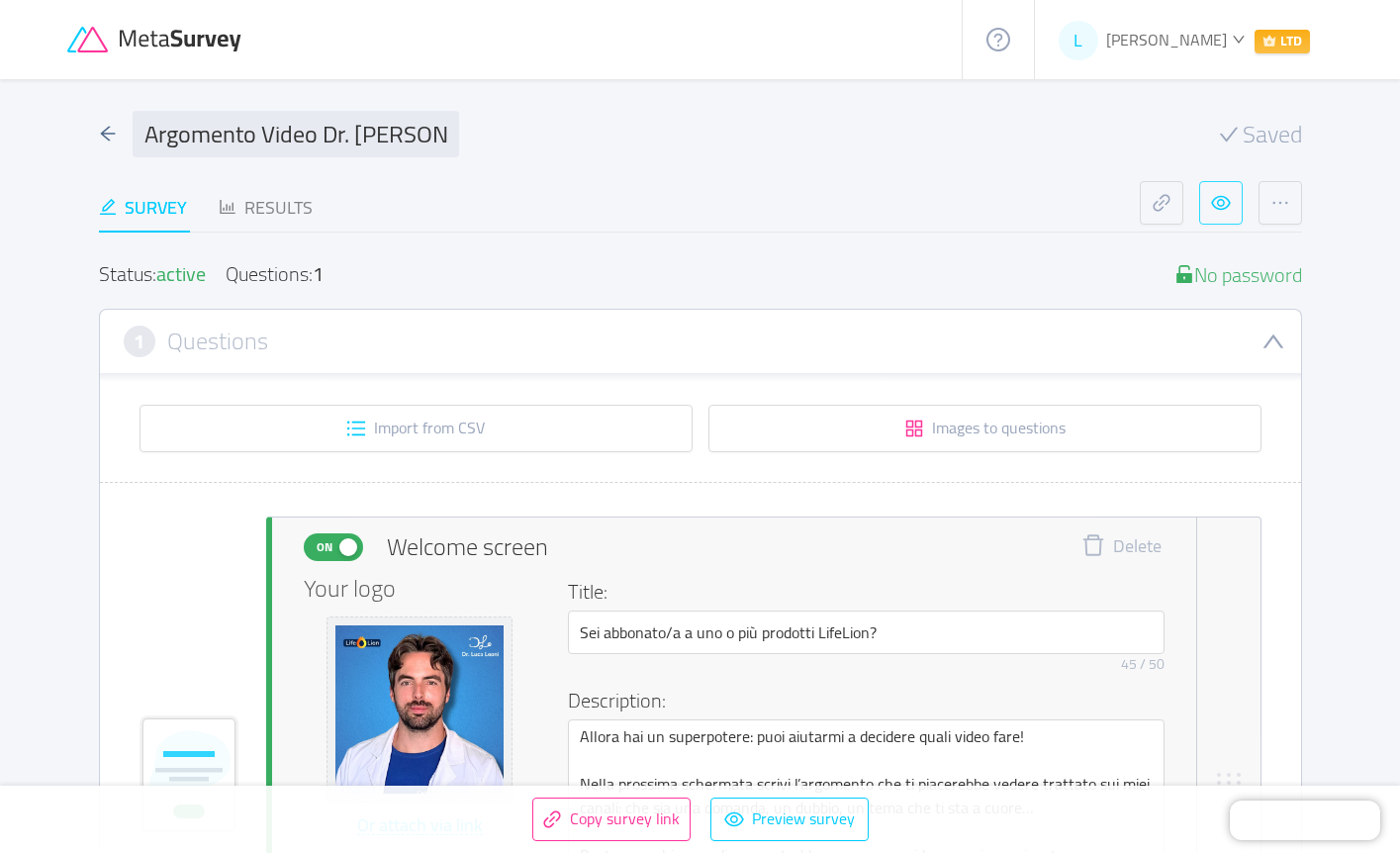 click at bounding box center [1221, 203] 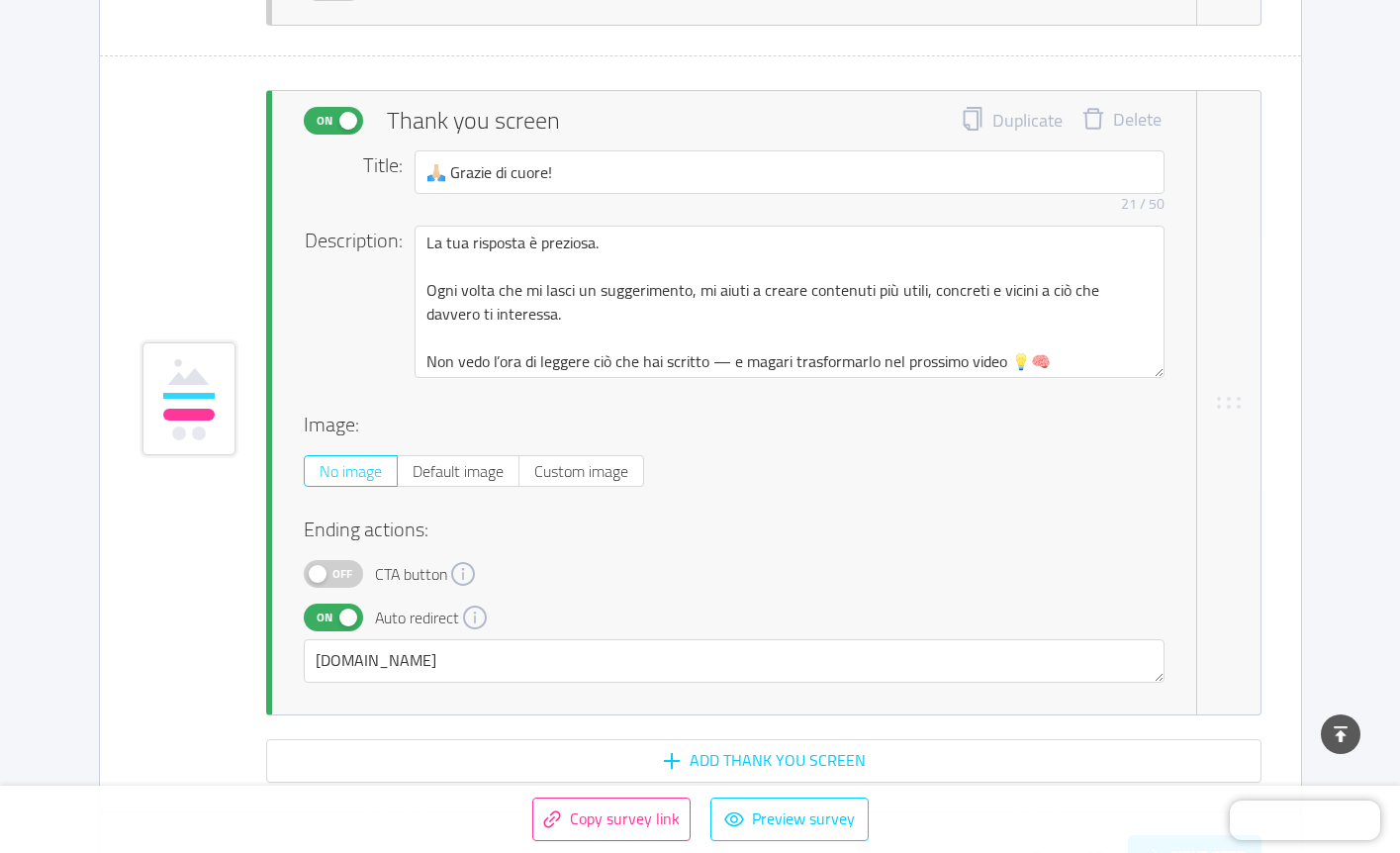 scroll, scrollTop: 2095, scrollLeft: 0, axis: vertical 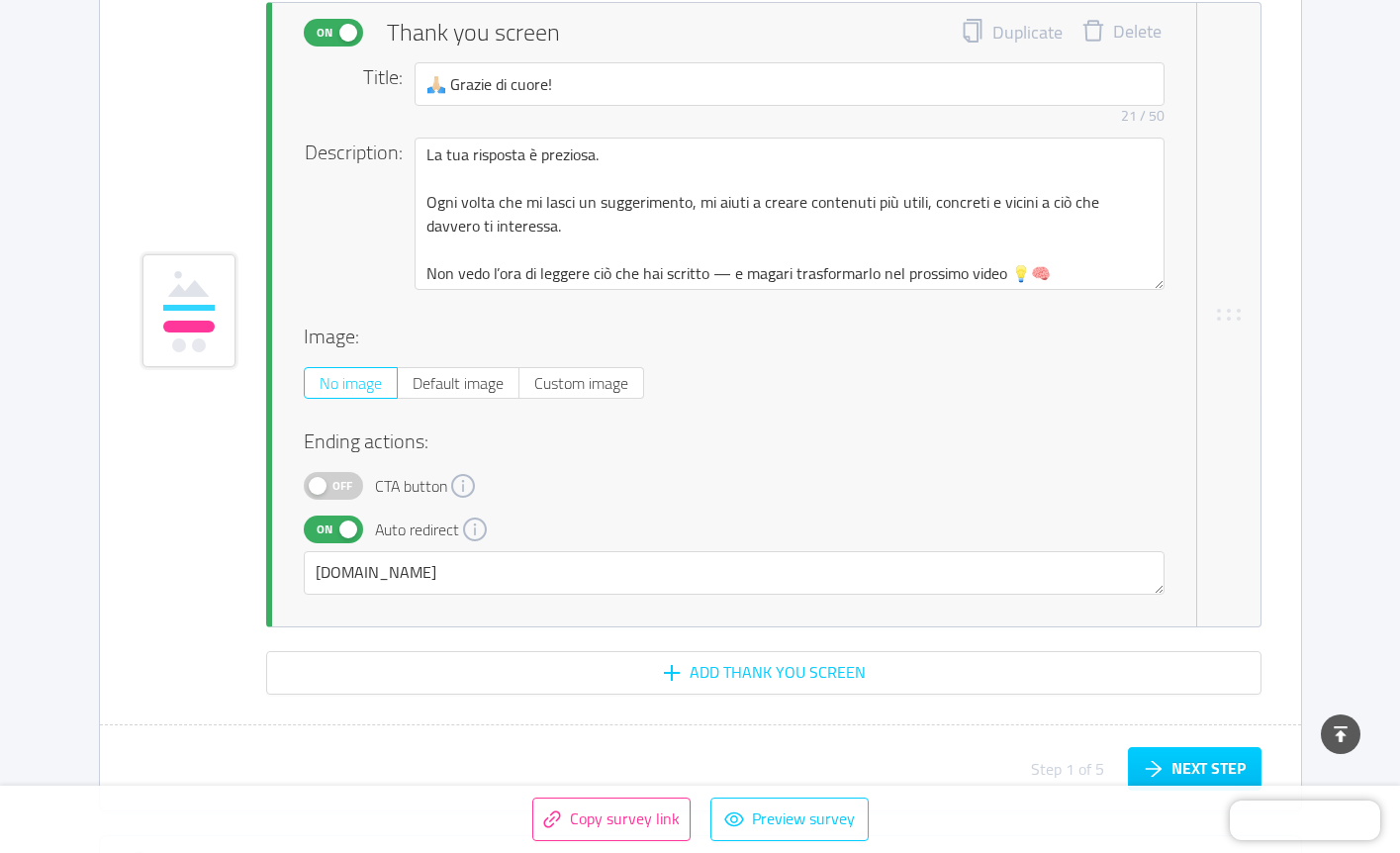 click on "On" at bounding box center [333, 529] 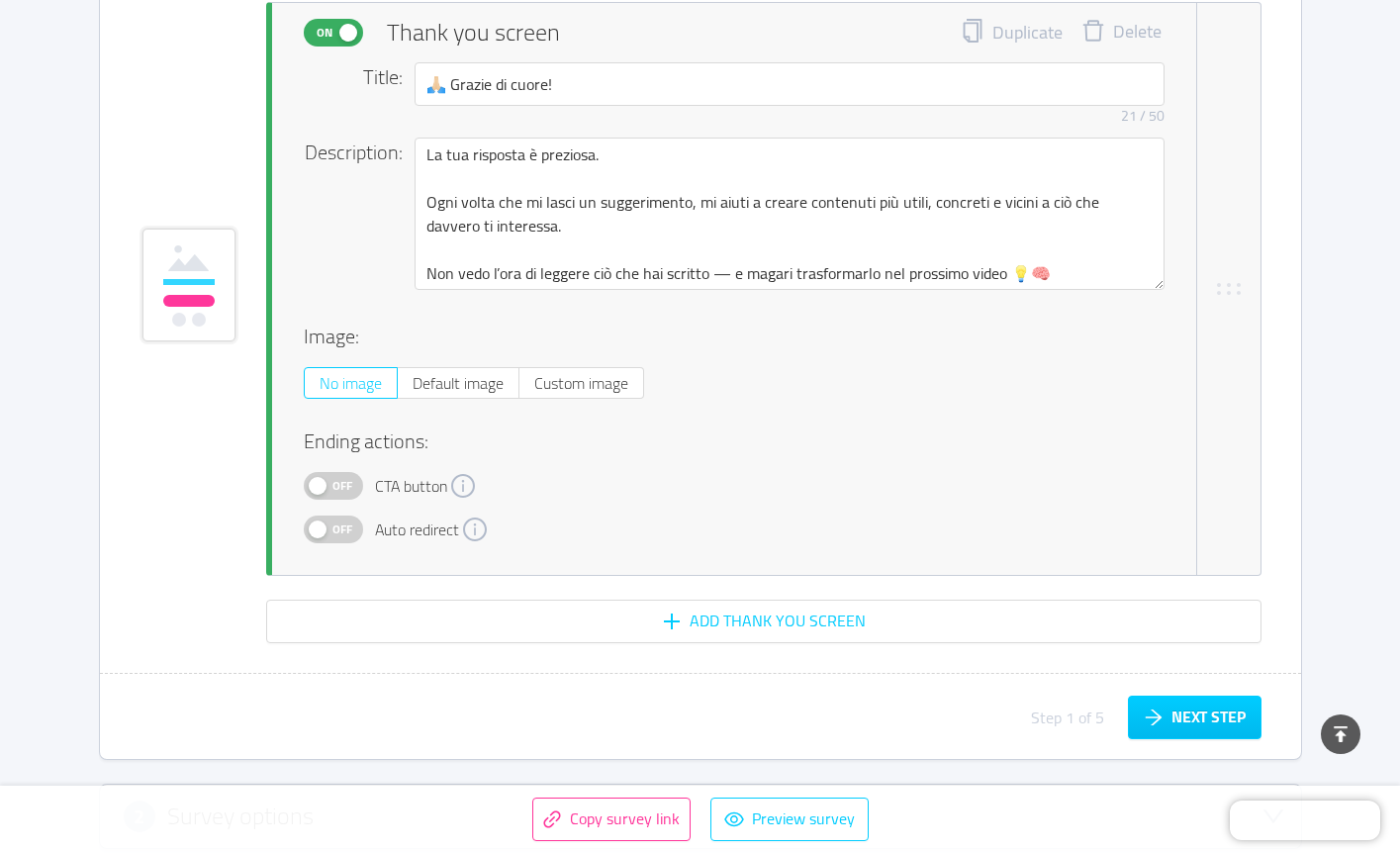 click on "Off" at bounding box center (342, 486) 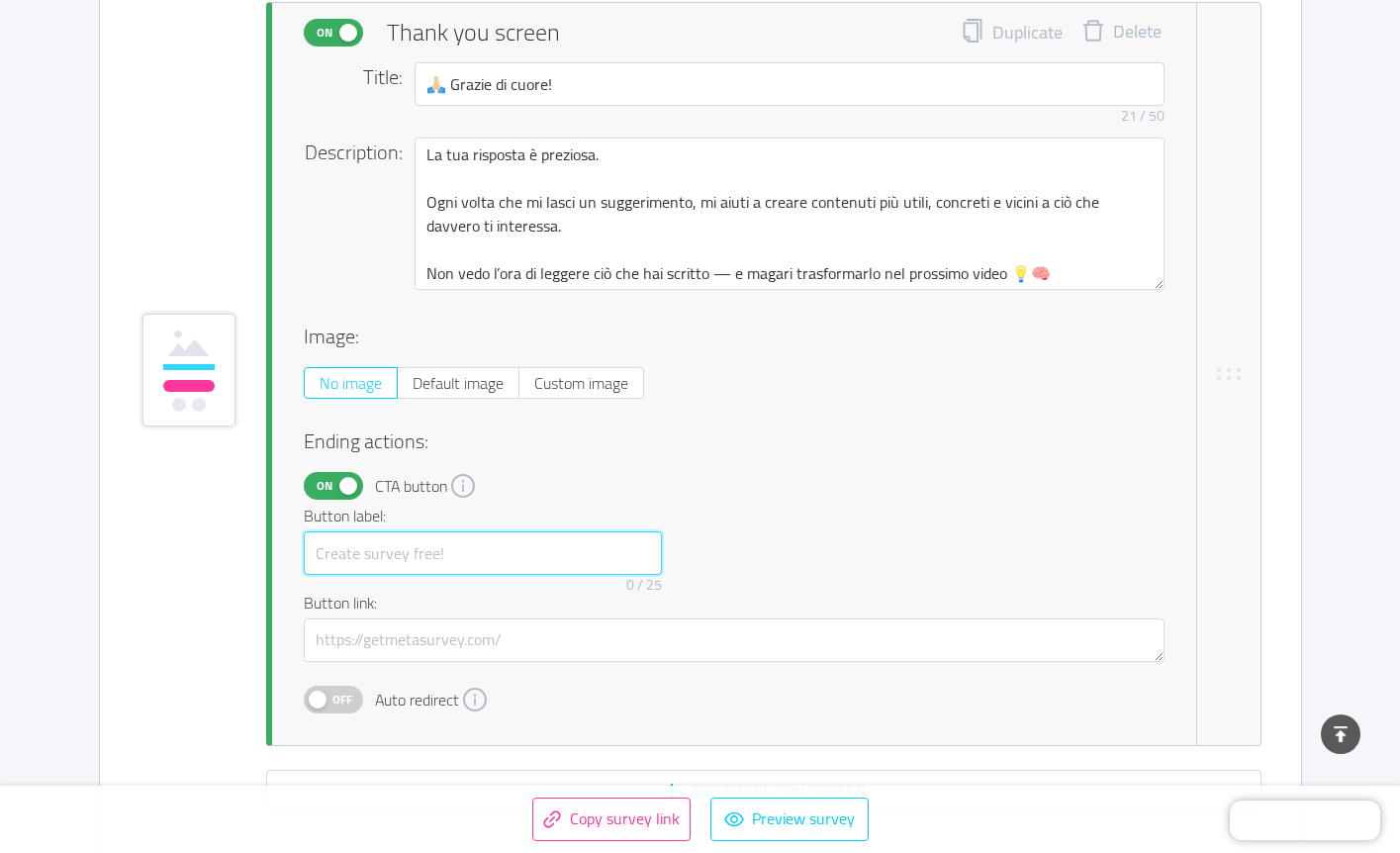 click at bounding box center (483, 553) 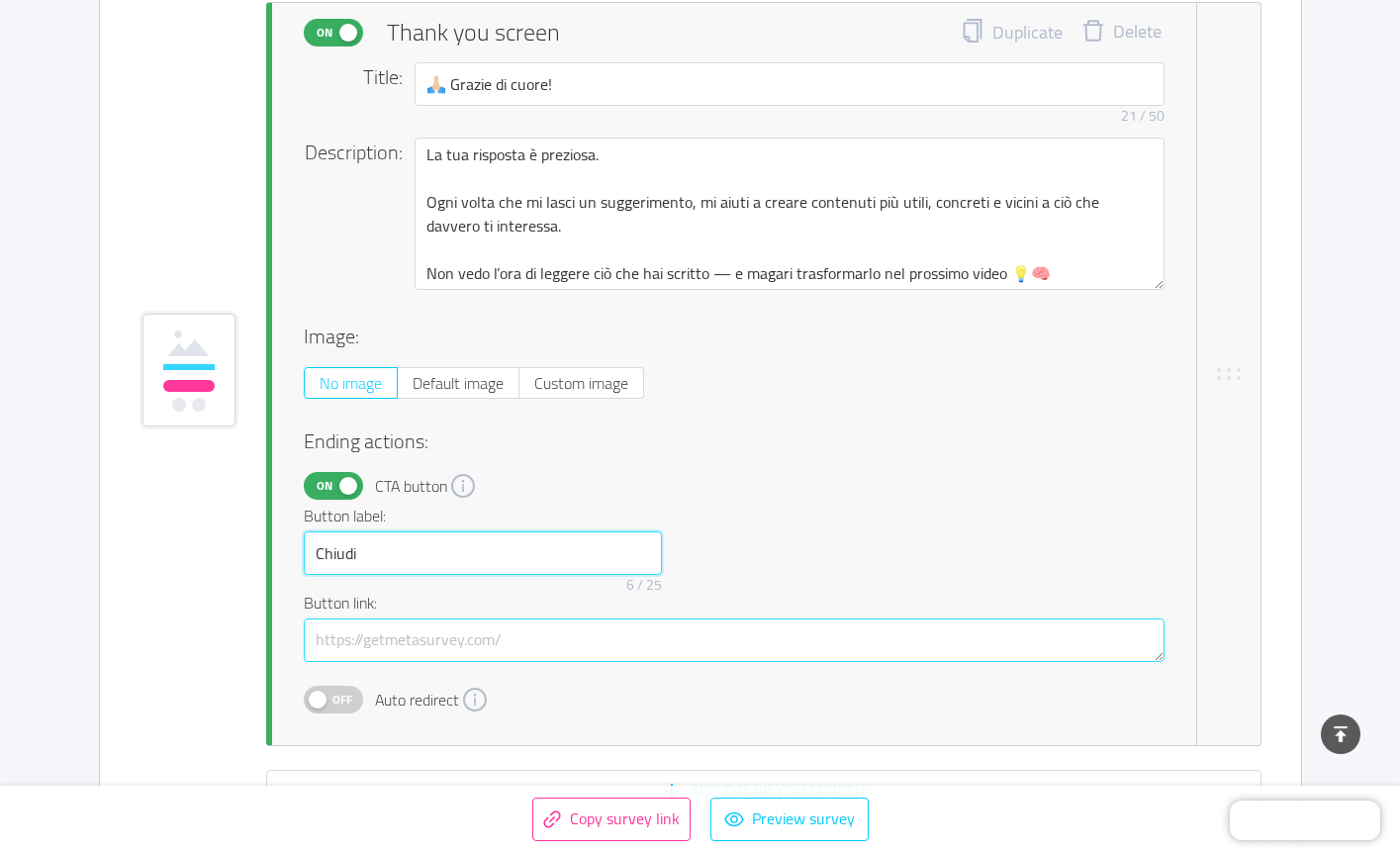 type on "Chiudi" 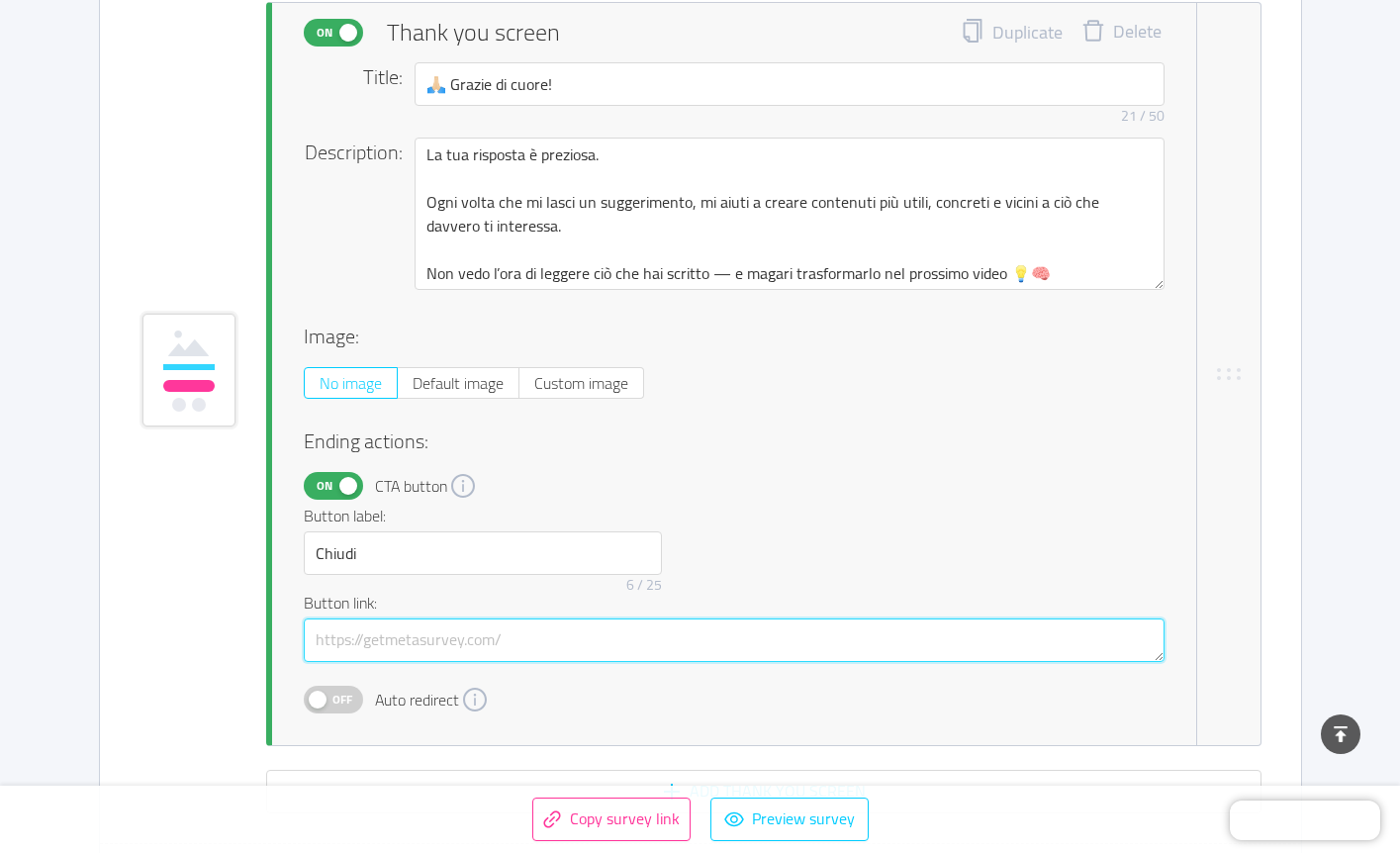 click at bounding box center [734, 640] 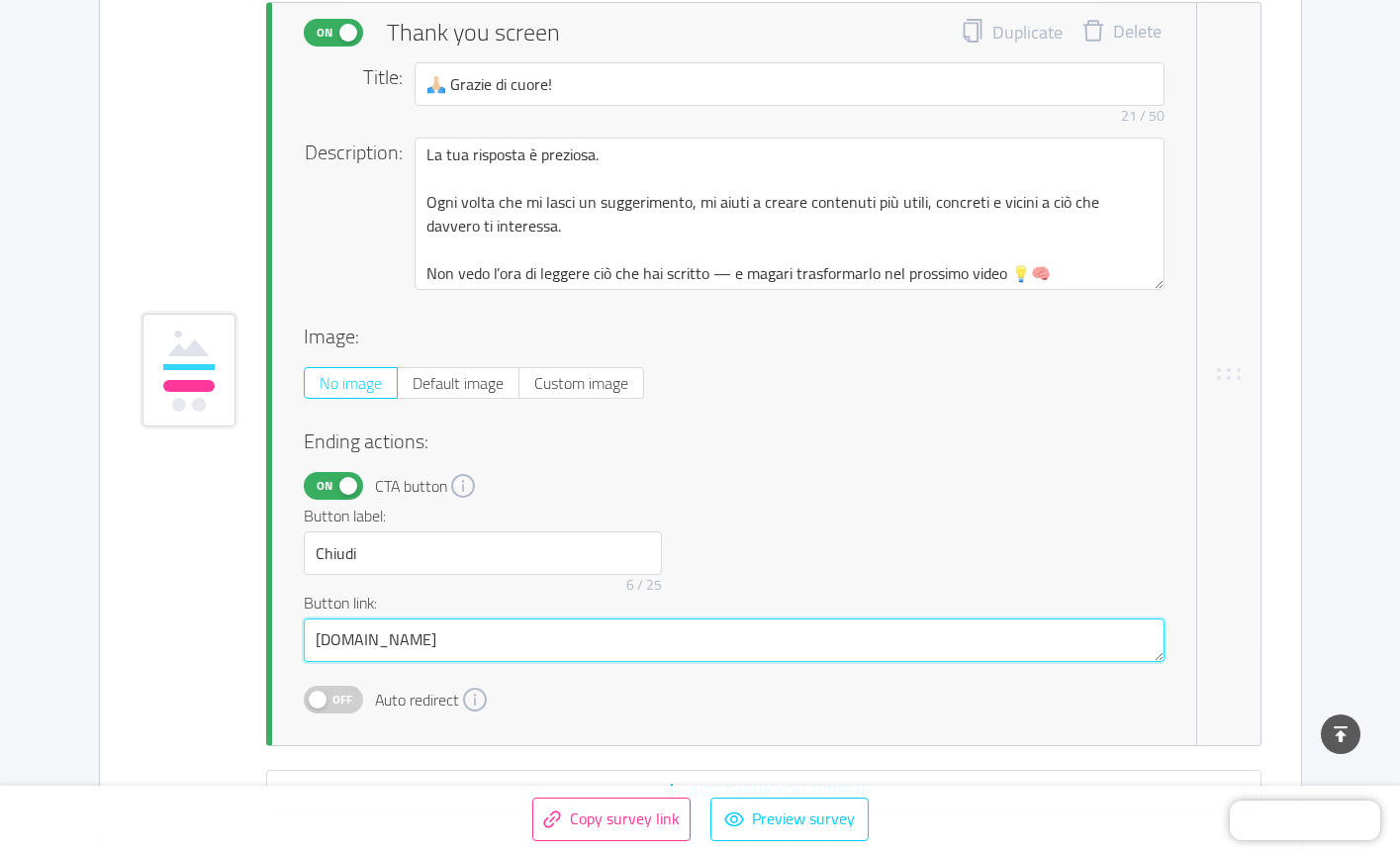 type on "[DOMAIN_NAME]" 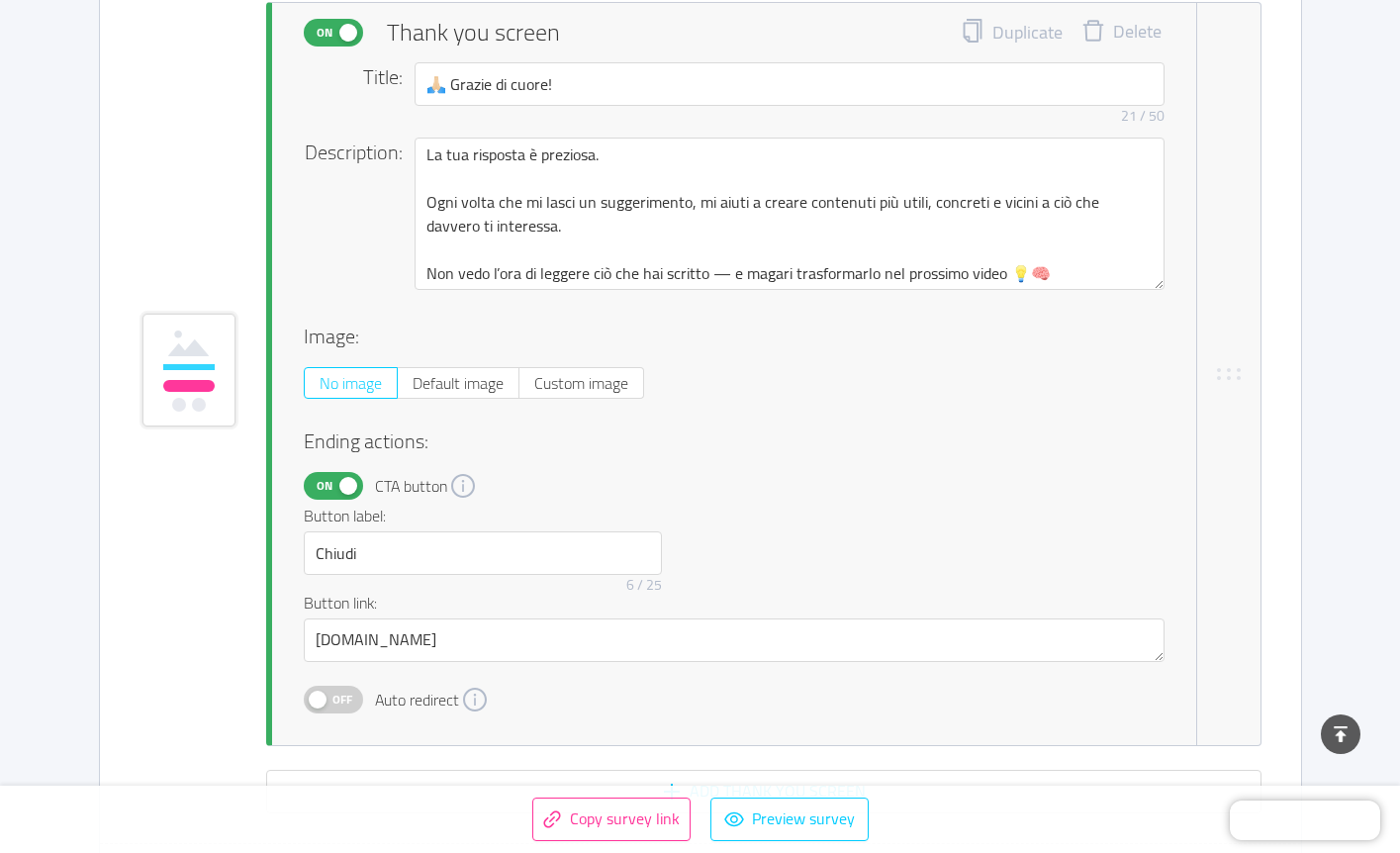 click on "Off Auto redirect" at bounding box center [734, 700] 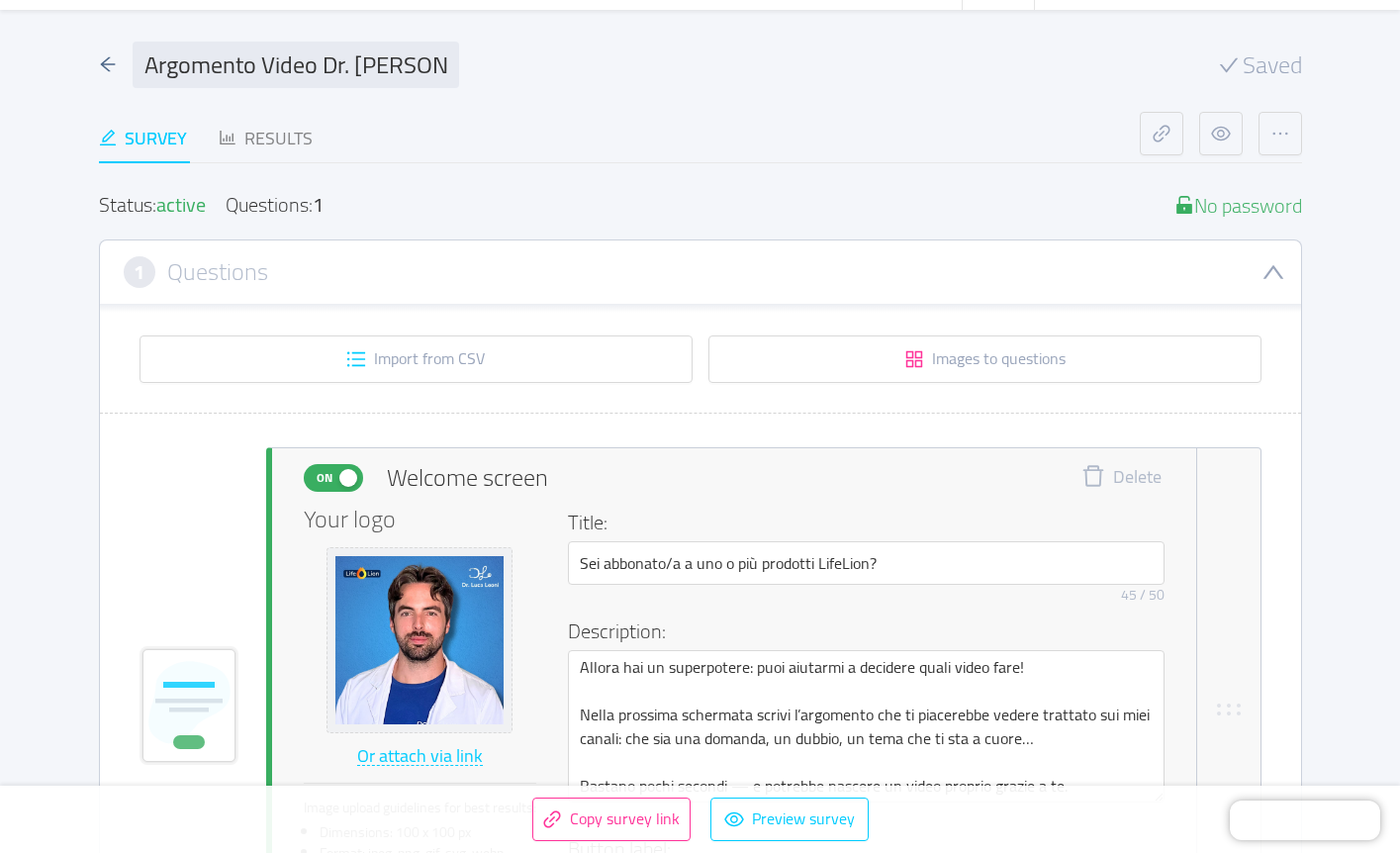 scroll, scrollTop: 0, scrollLeft: 0, axis: both 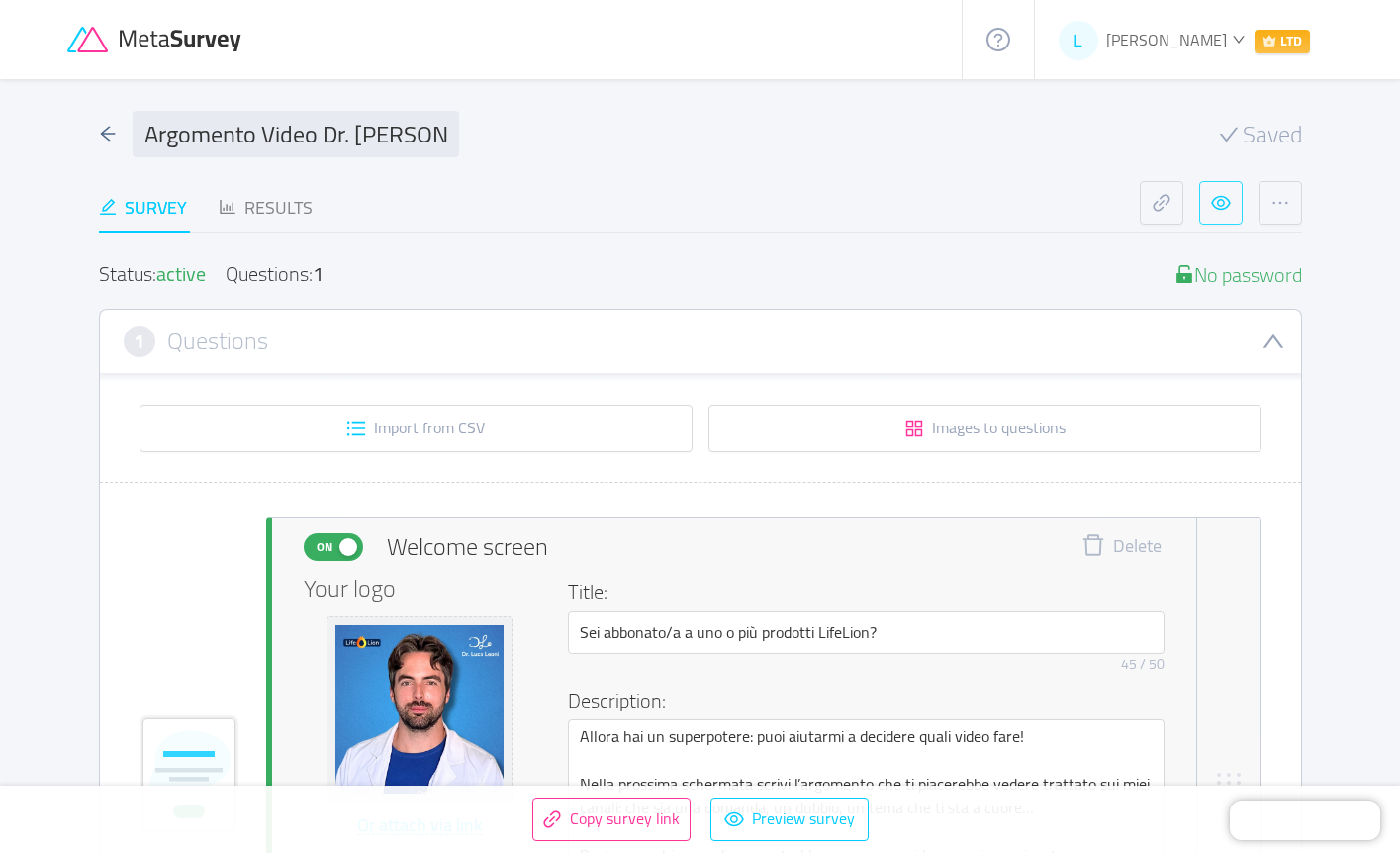 click at bounding box center [1221, 203] 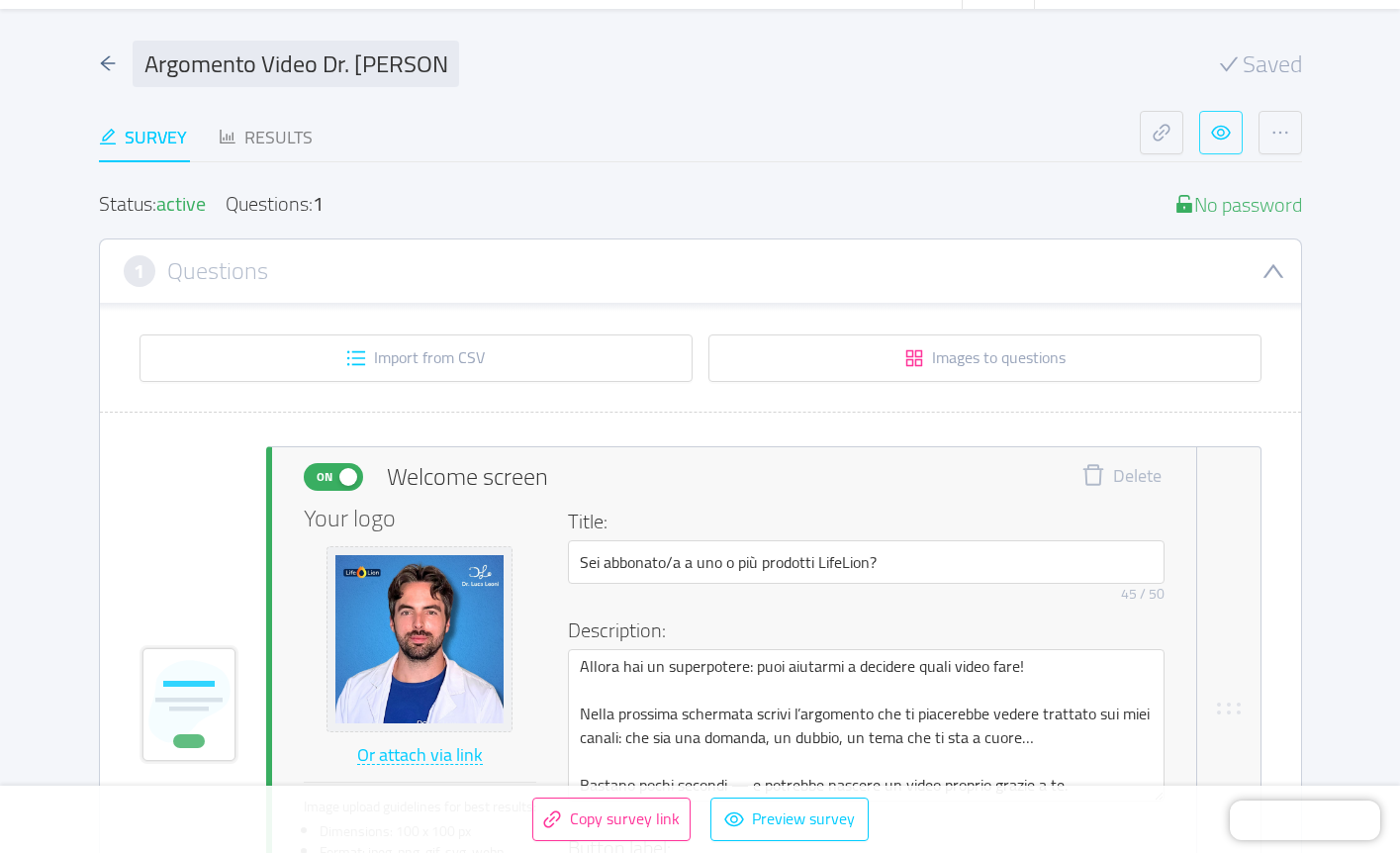 scroll, scrollTop: 74, scrollLeft: 0, axis: vertical 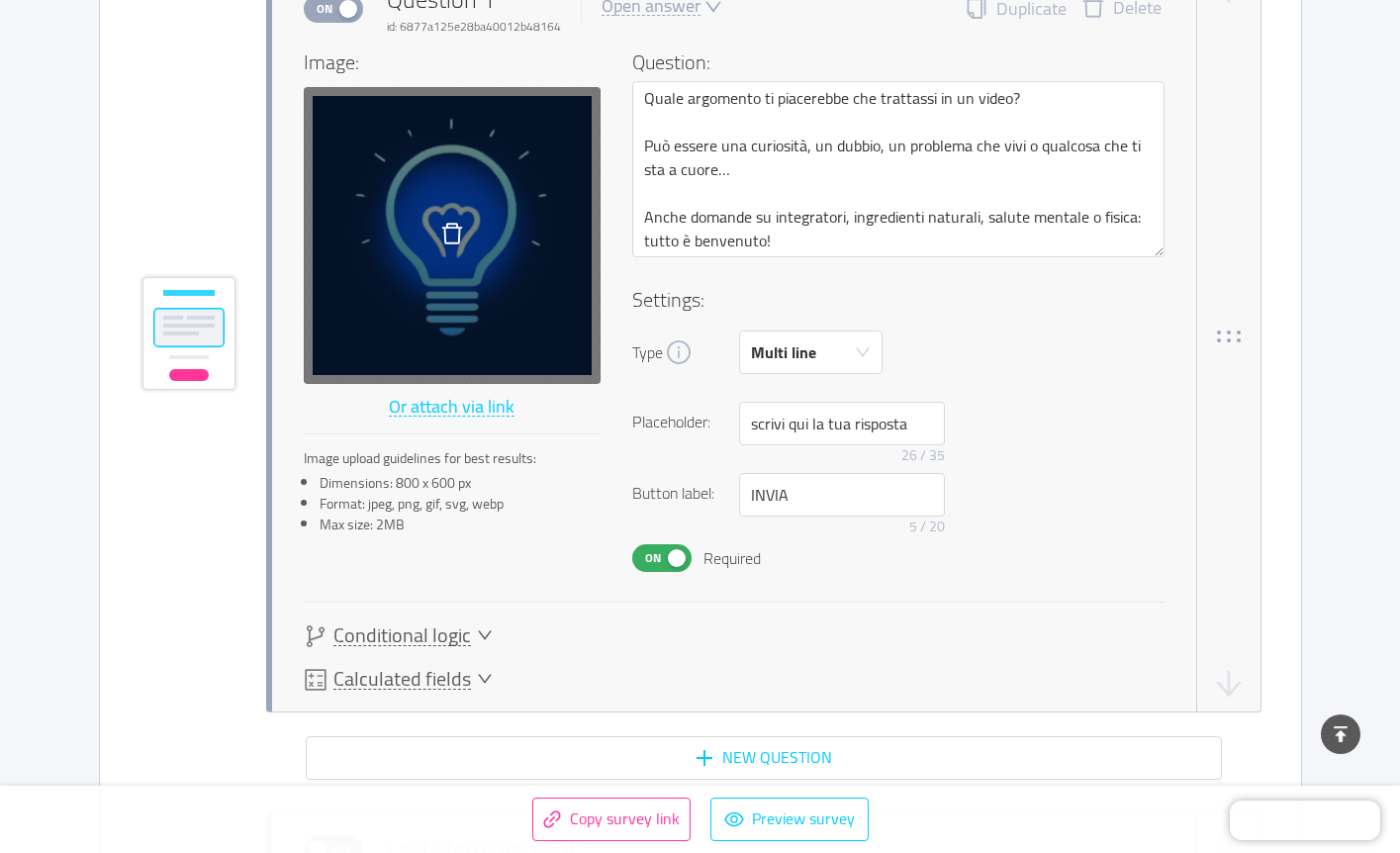 click at bounding box center (452, 236) 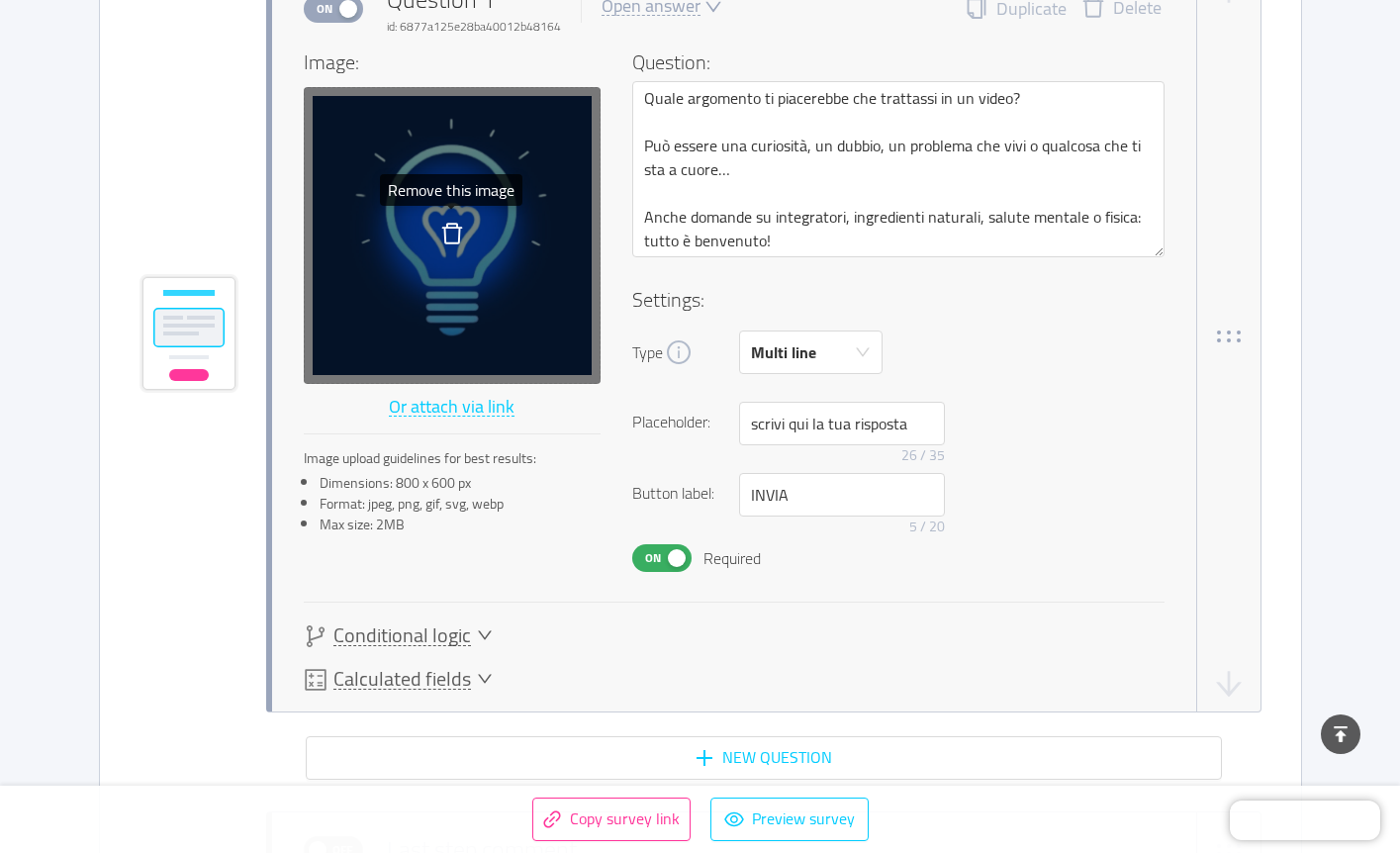 click 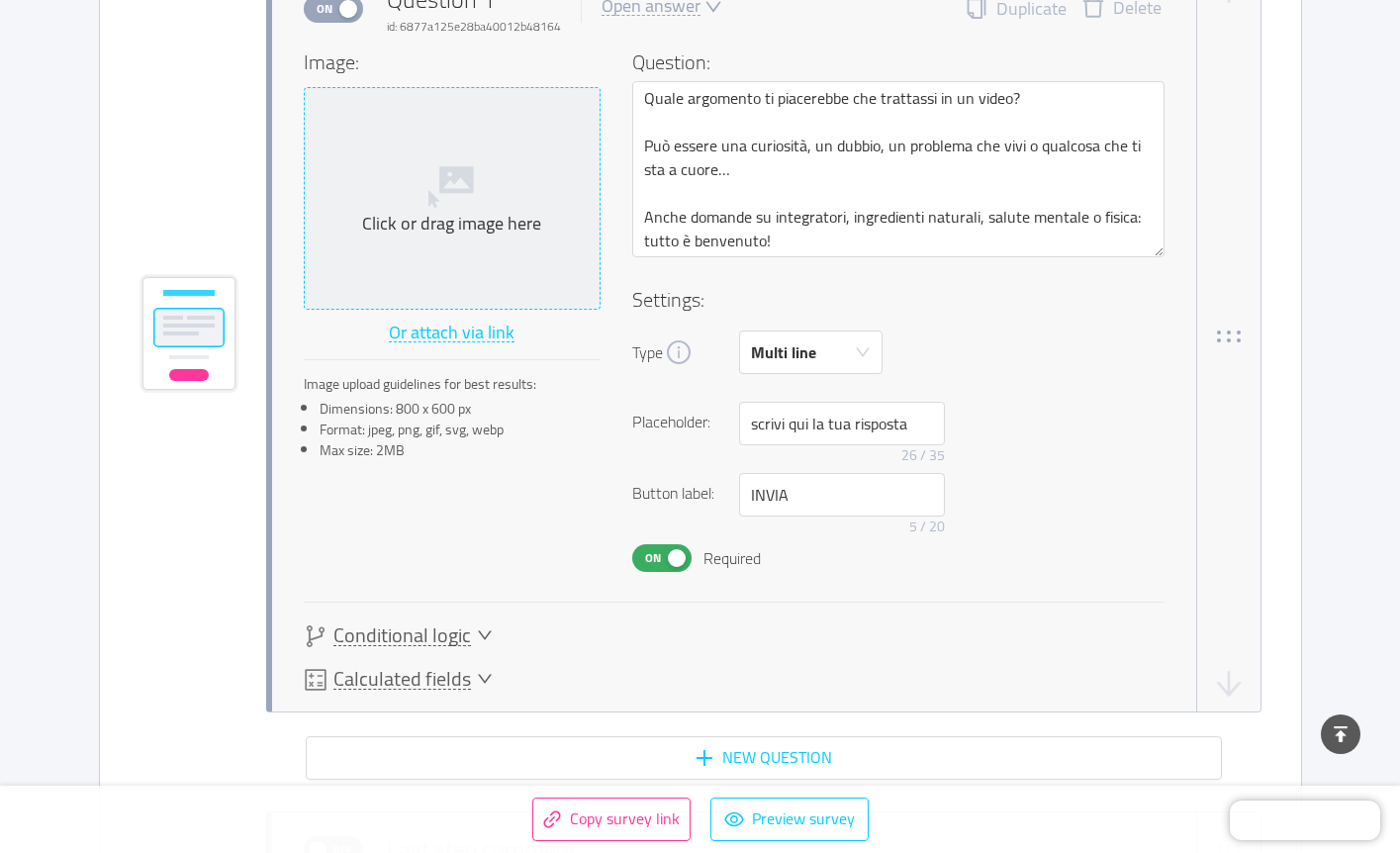 click on "Click or drag image here" at bounding box center (452, 224) 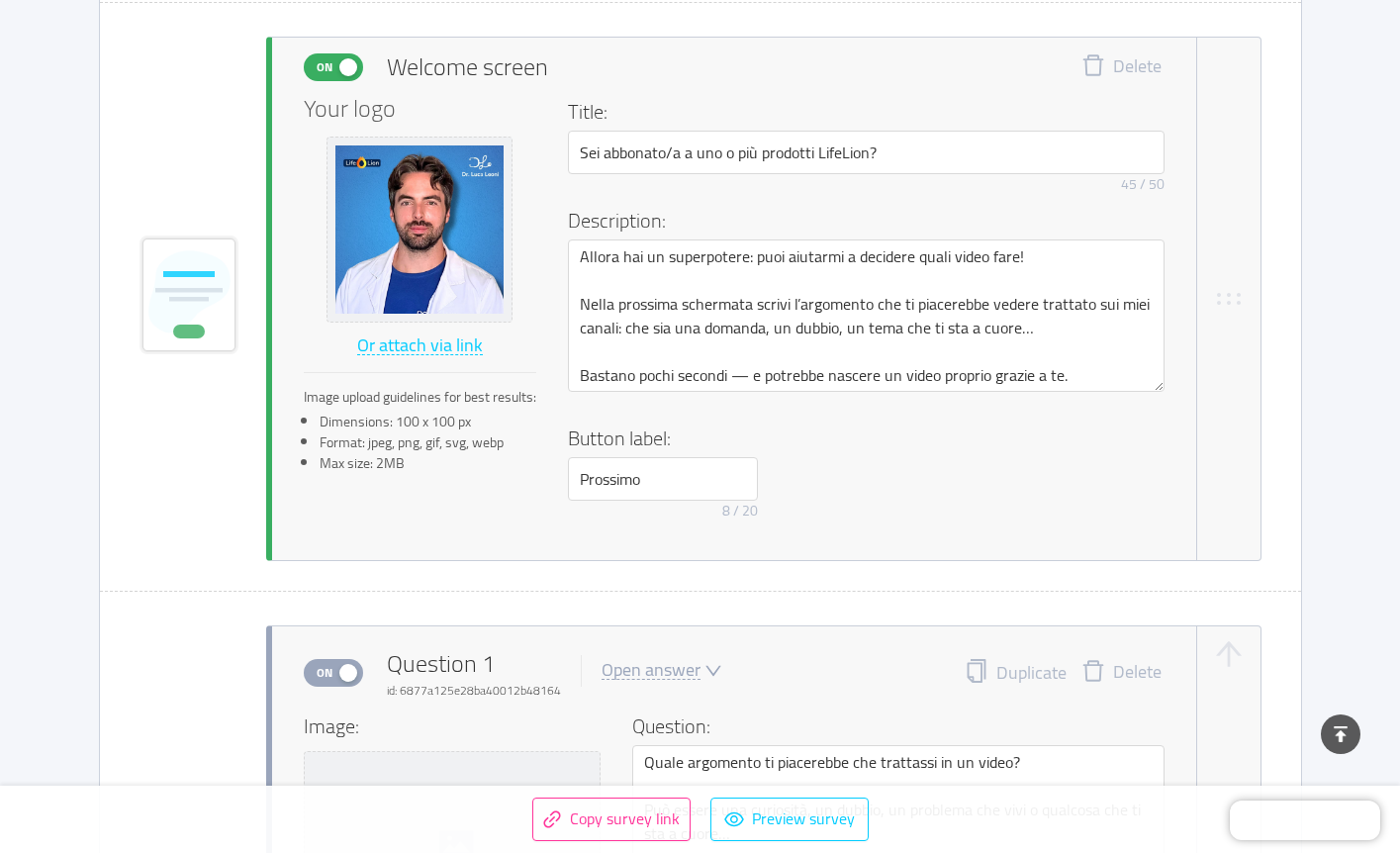 scroll, scrollTop: 450, scrollLeft: 0, axis: vertical 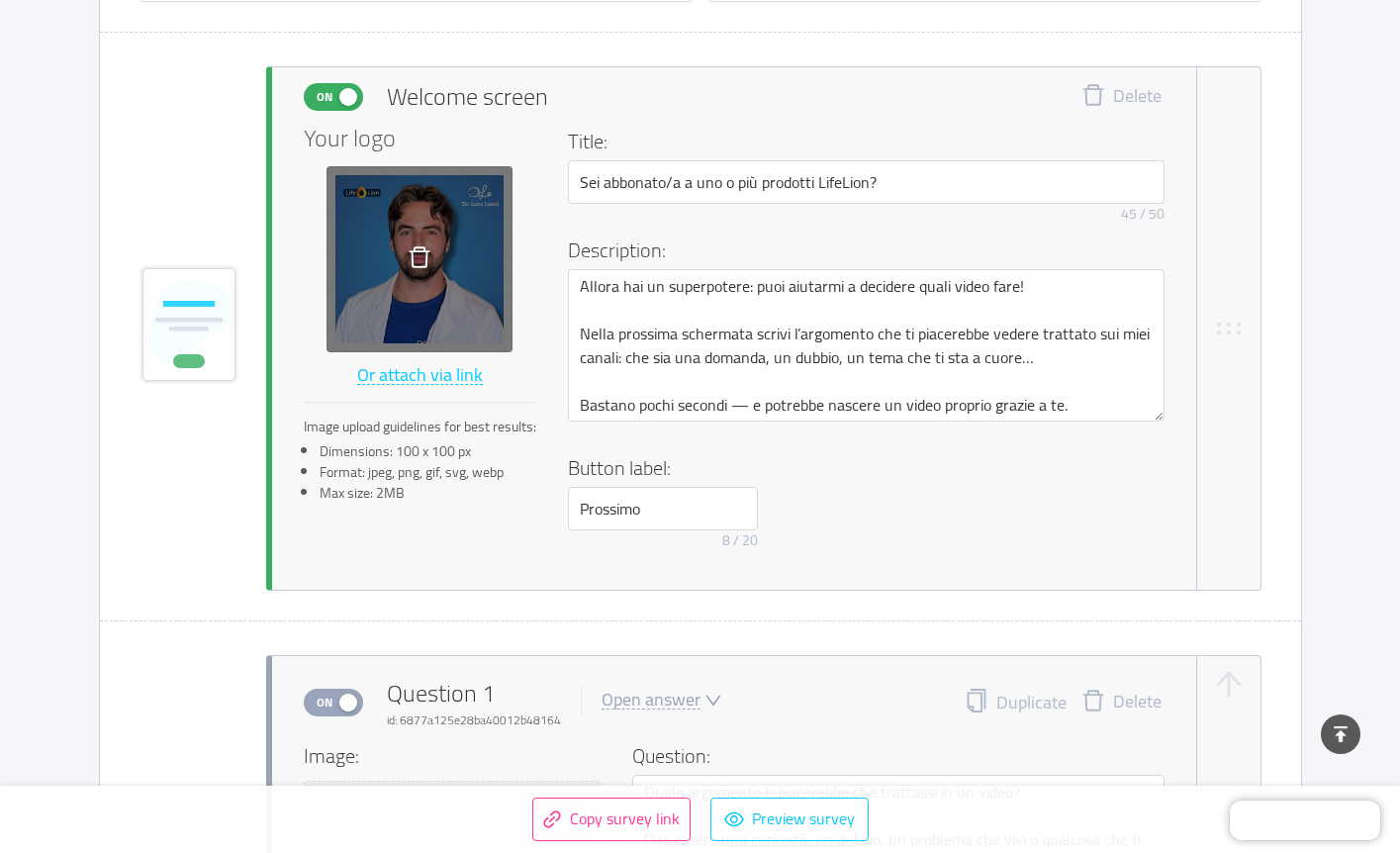 click 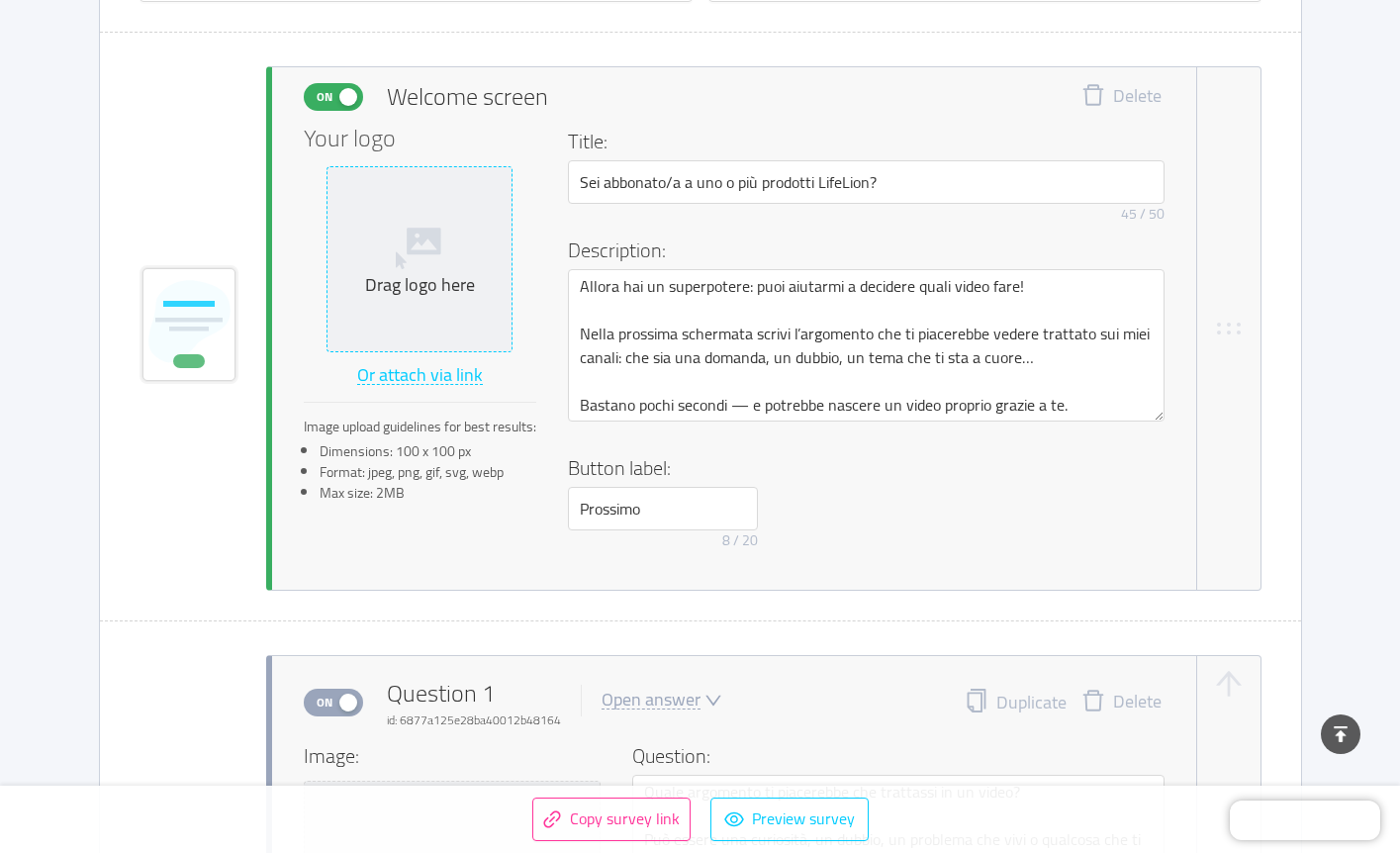 click 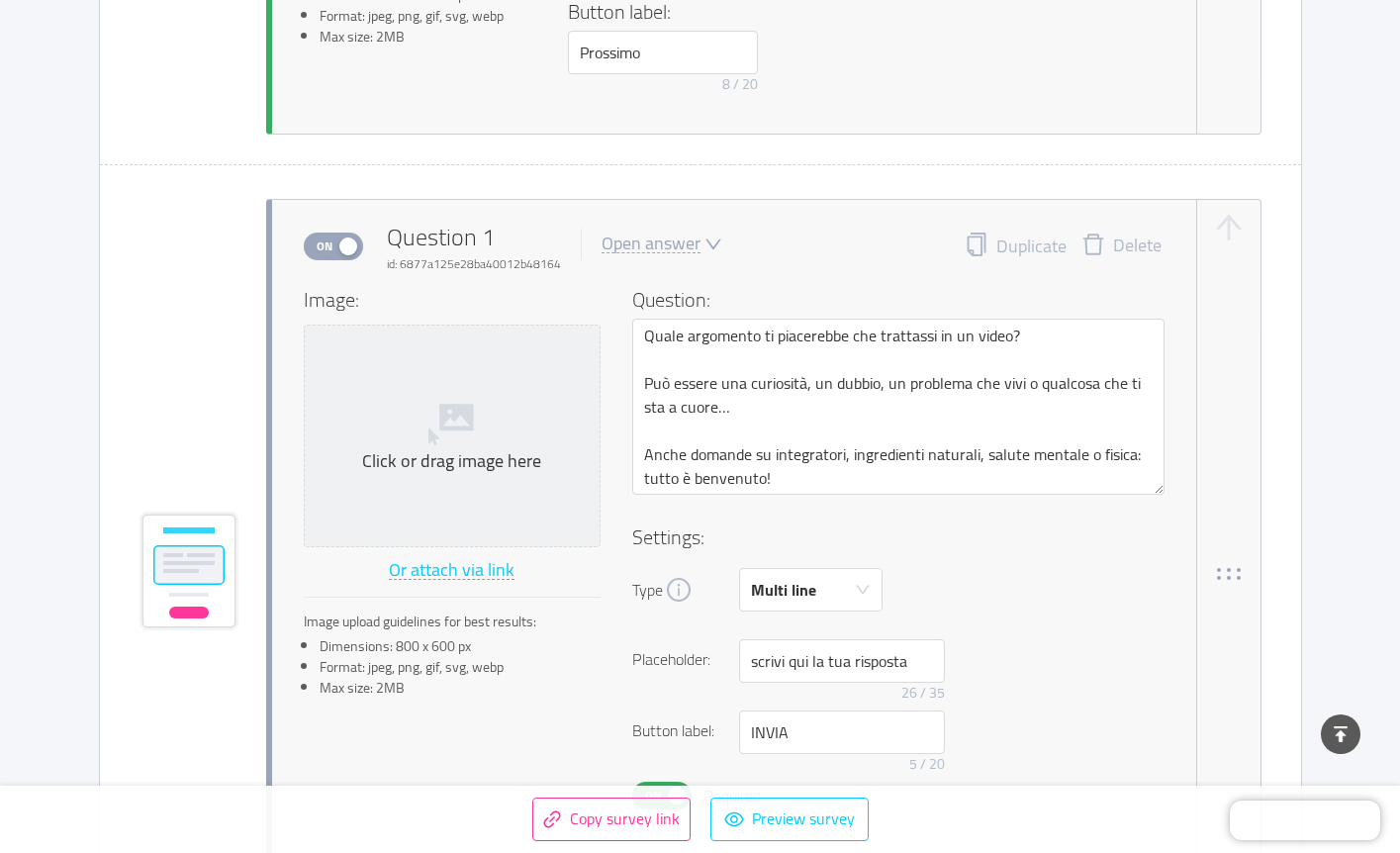 scroll, scrollTop: 1073, scrollLeft: 0, axis: vertical 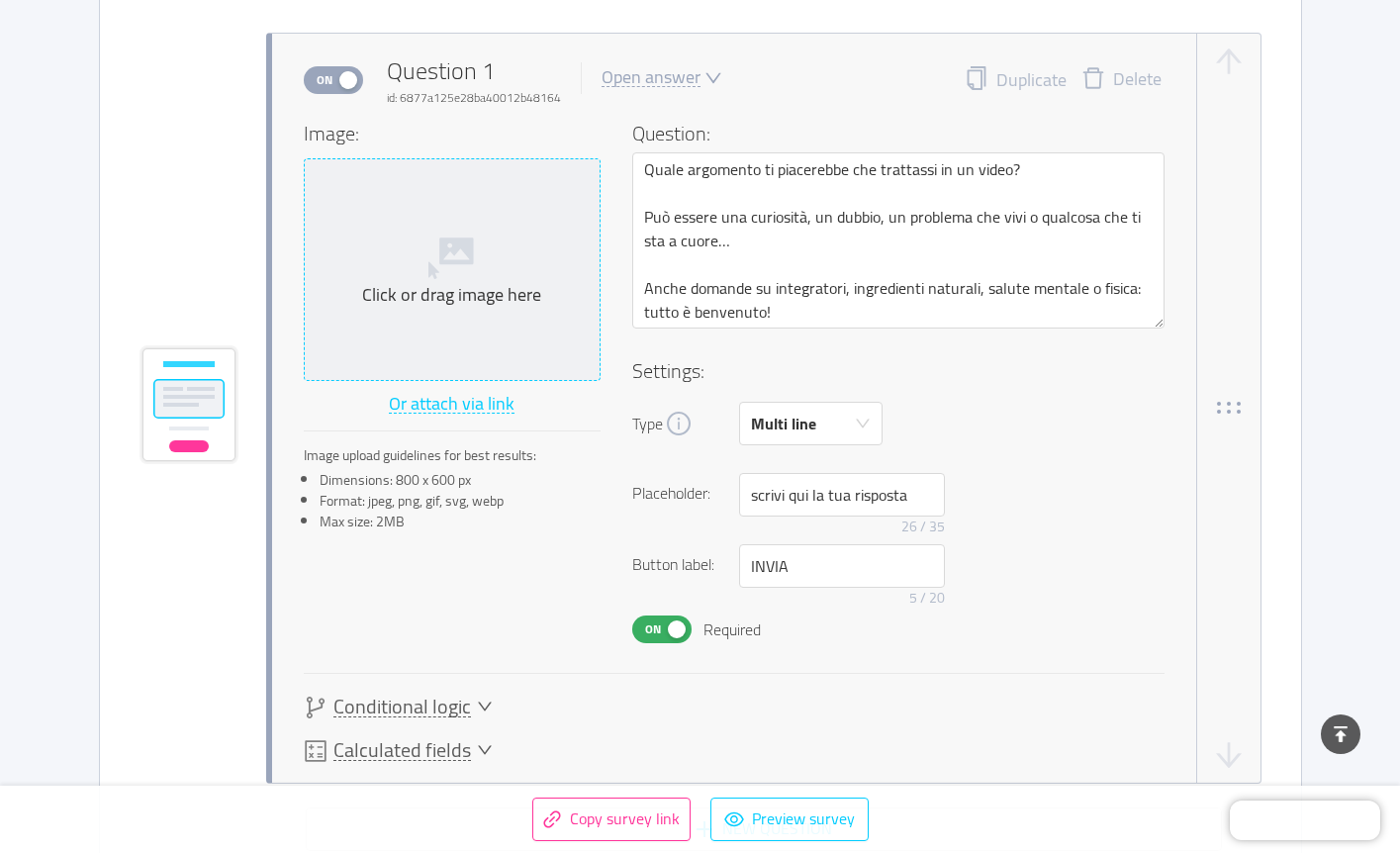 click 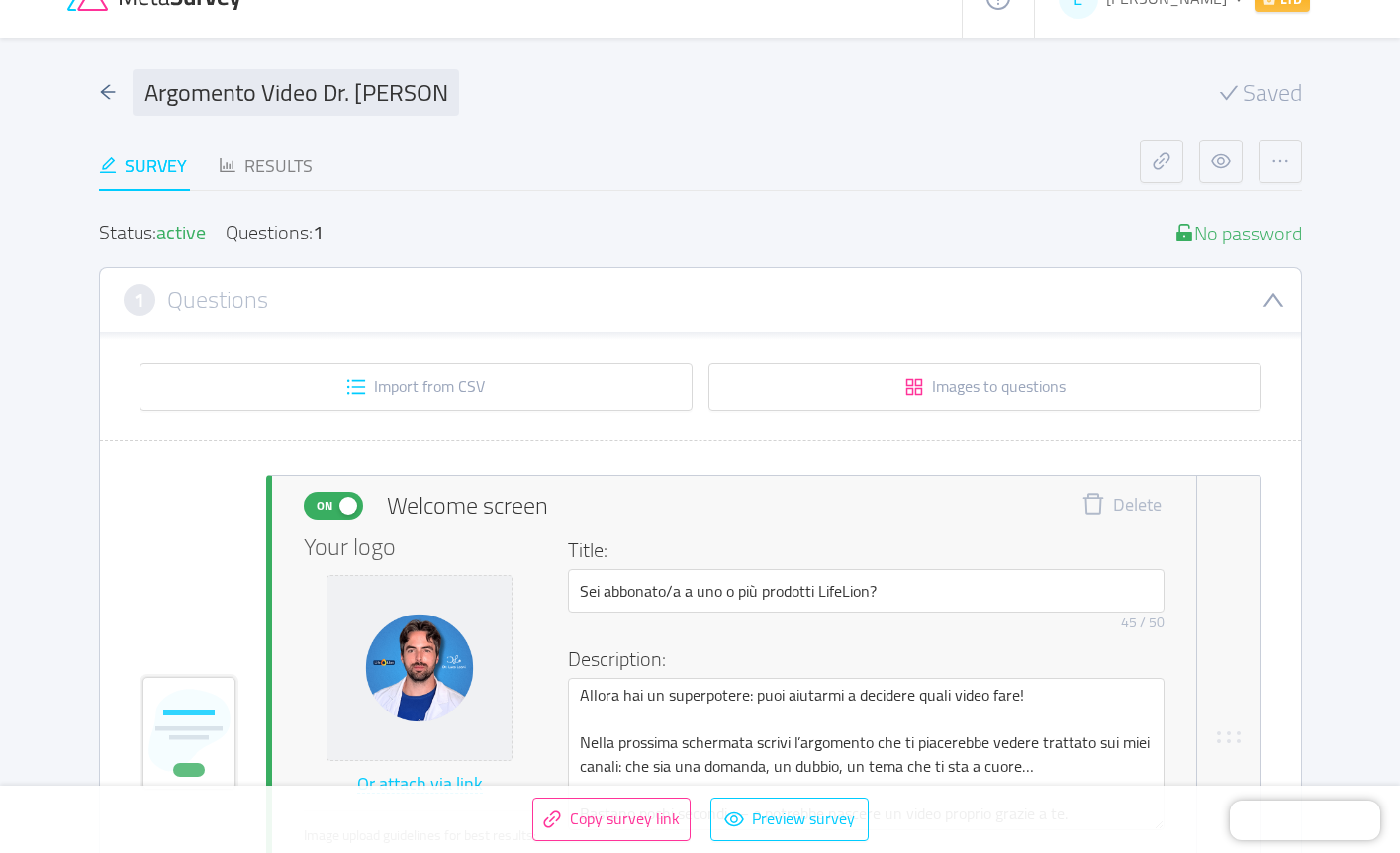 scroll, scrollTop: 0, scrollLeft: 0, axis: both 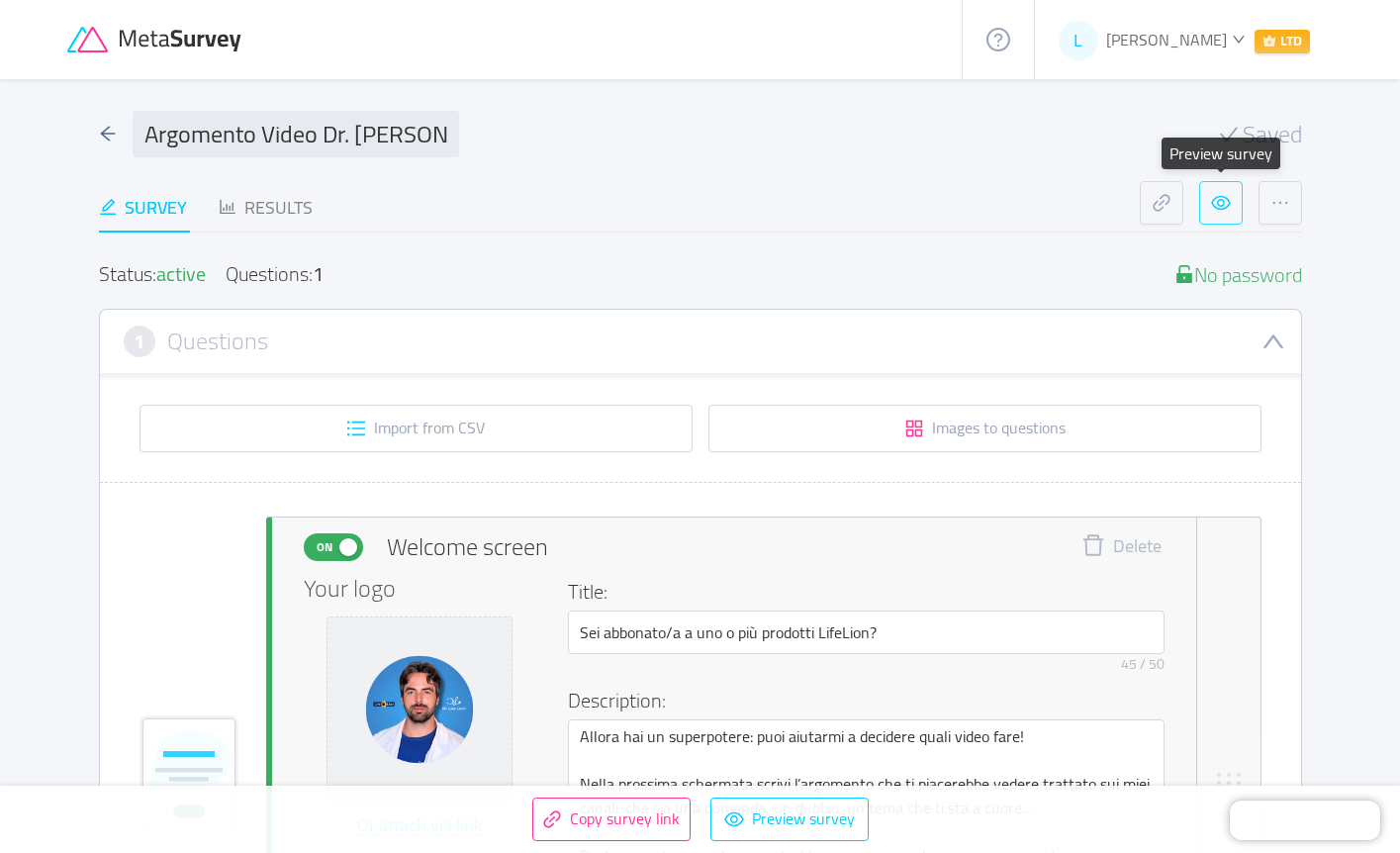 click at bounding box center (1221, 203) 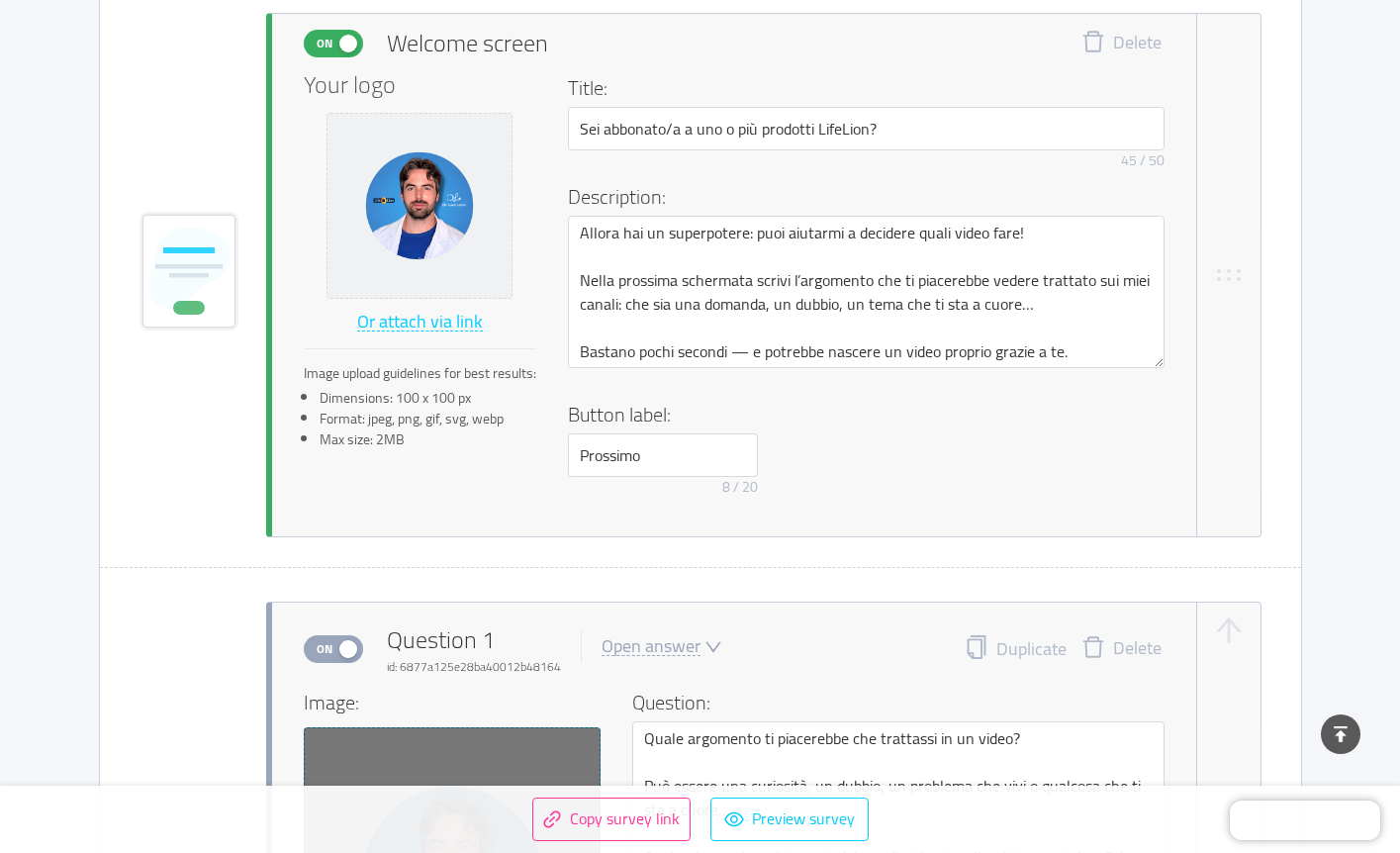 scroll, scrollTop: 488, scrollLeft: 0, axis: vertical 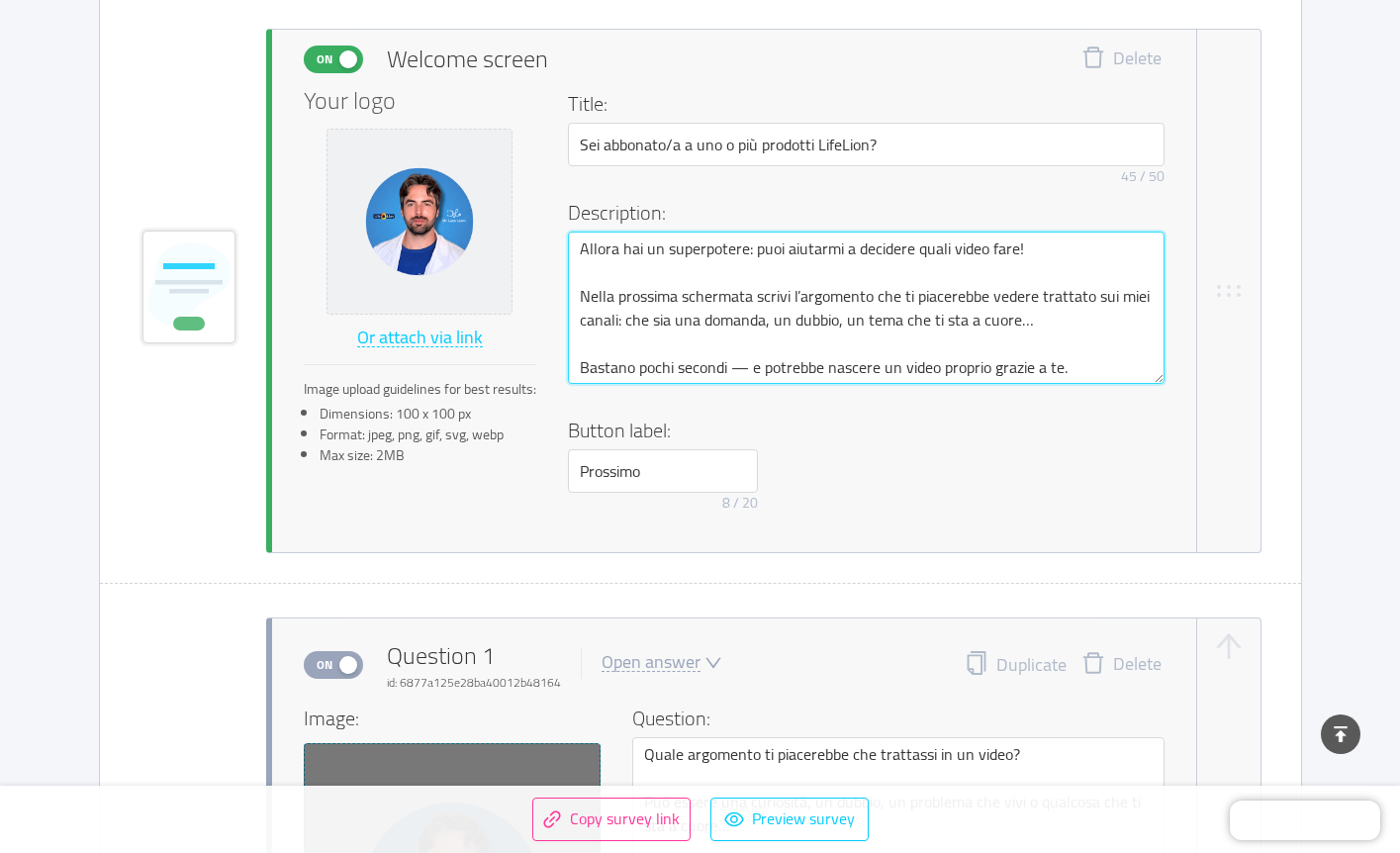drag, startPoint x: 1074, startPoint y: 366, endPoint x: 620, endPoint y: 323, distance: 456.0318 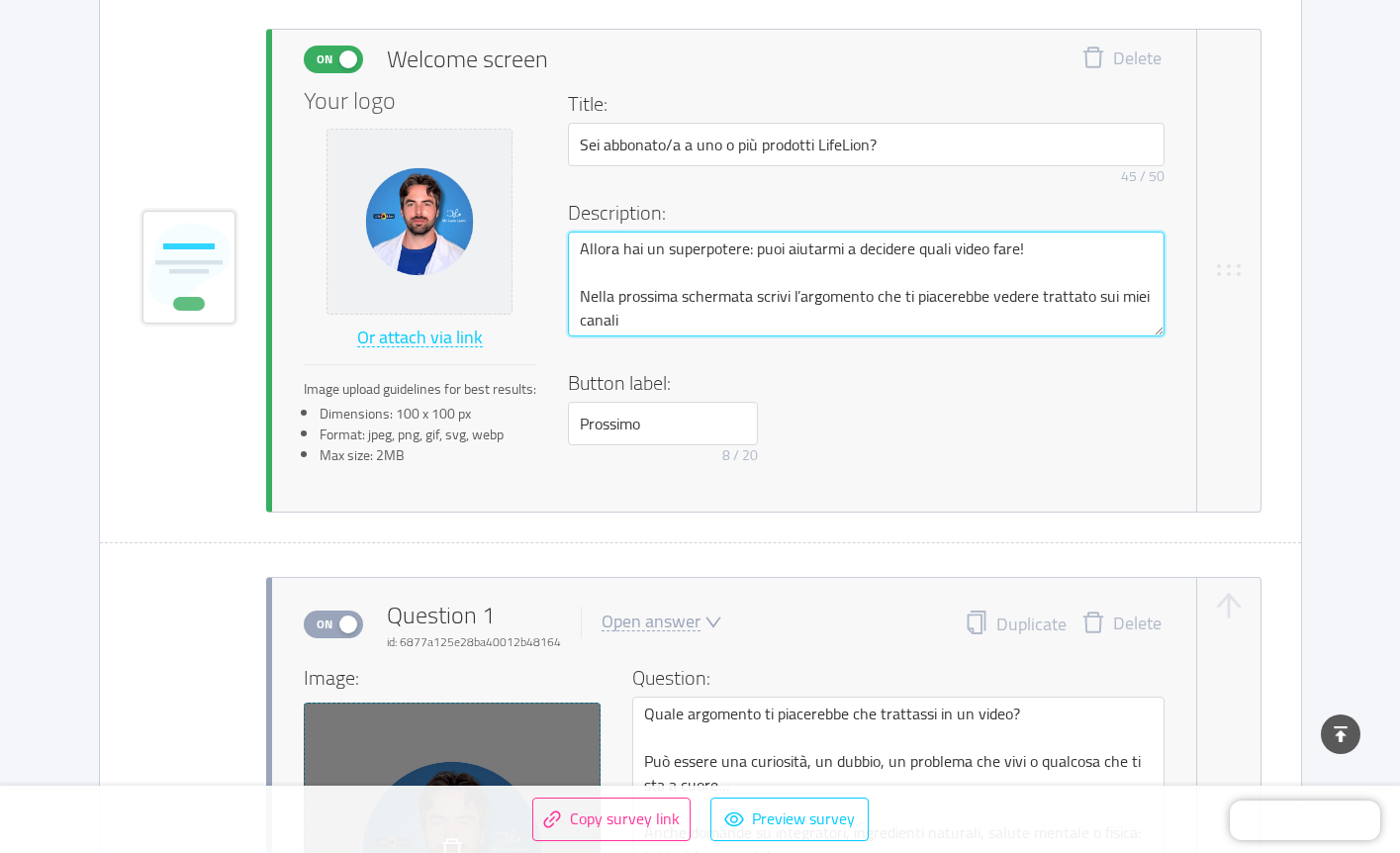 type 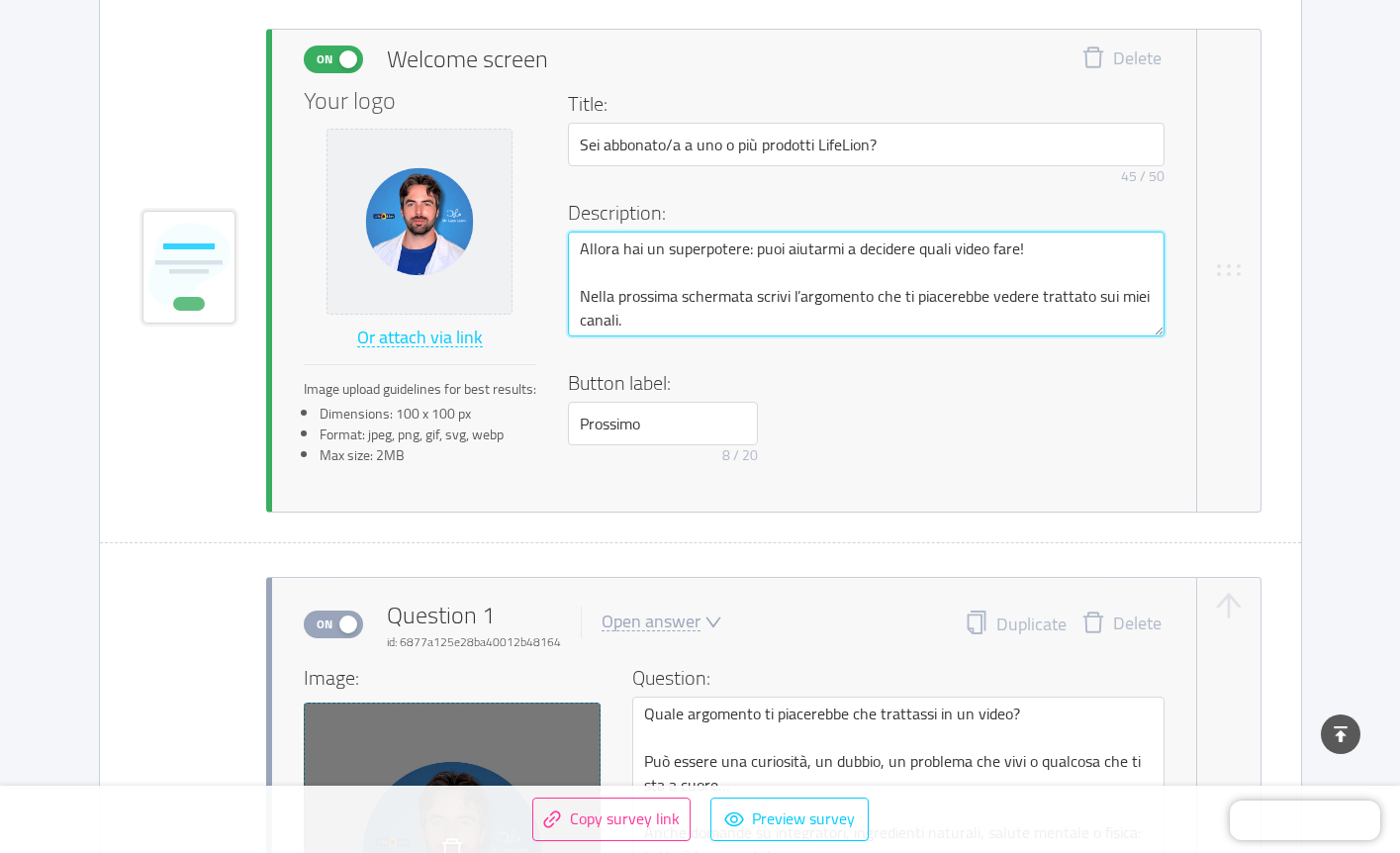 type on "Allora hai un superpotere: puoi aiutarmi a decidere quali video fare!
Nella prossima schermata scrivi l’argomento che ti piacerebbe vedere trattato sui miei canali." 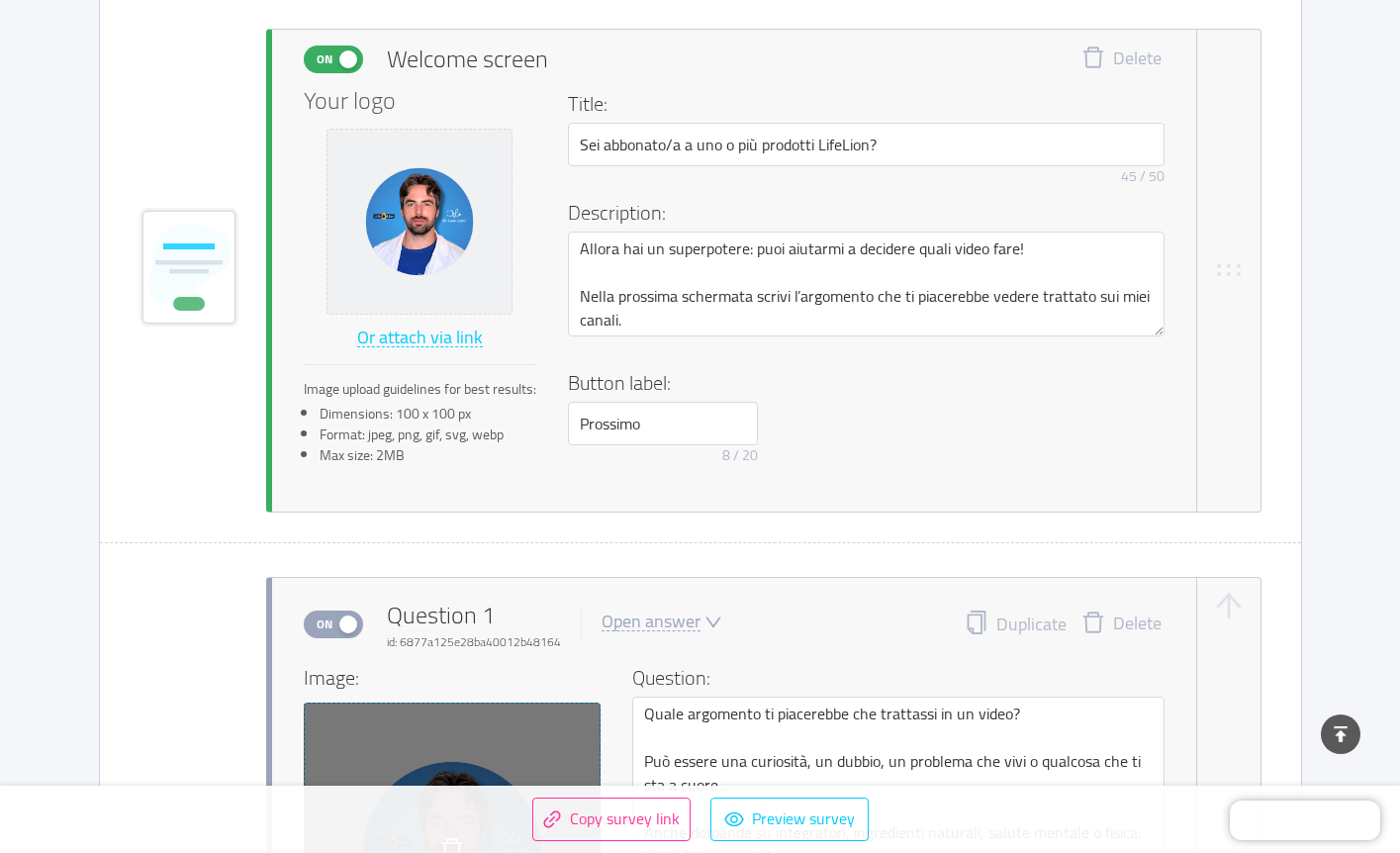click on "Button label: Prossimo  8 / 20" at bounding box center (866, 421) 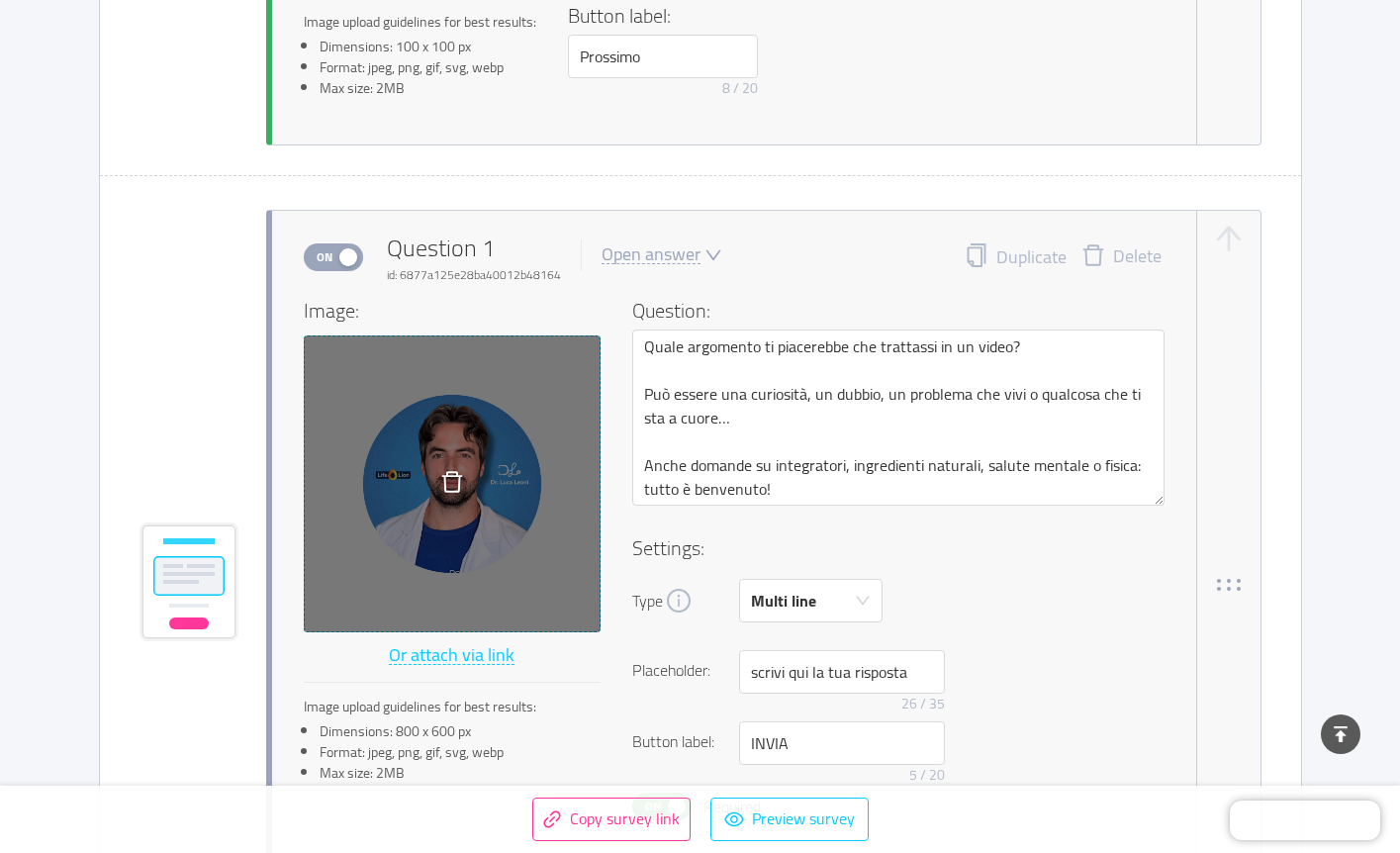 scroll, scrollTop: 859, scrollLeft: 0, axis: vertical 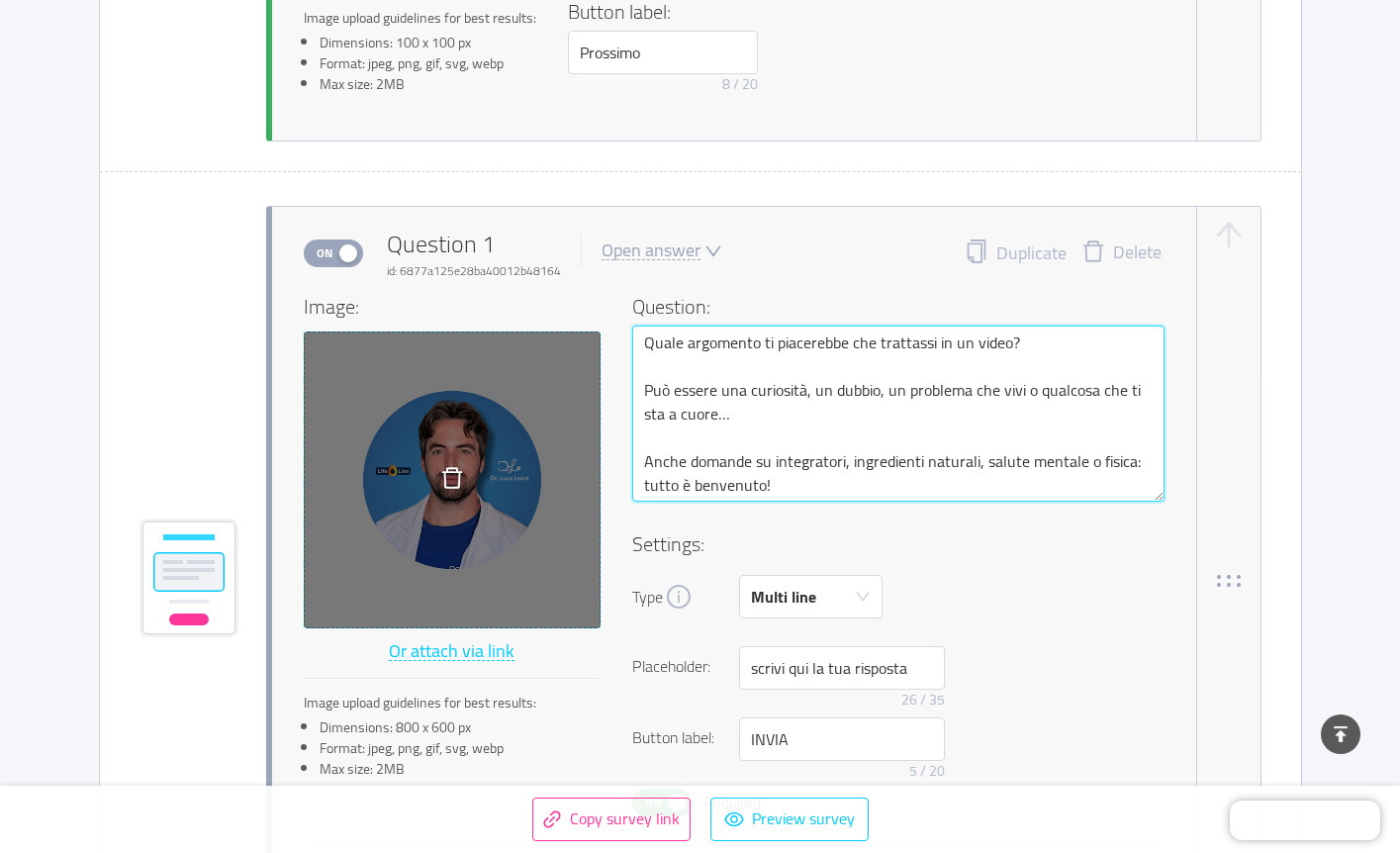 drag, startPoint x: 825, startPoint y: 484, endPoint x: 637, endPoint y: 384, distance: 212.94131 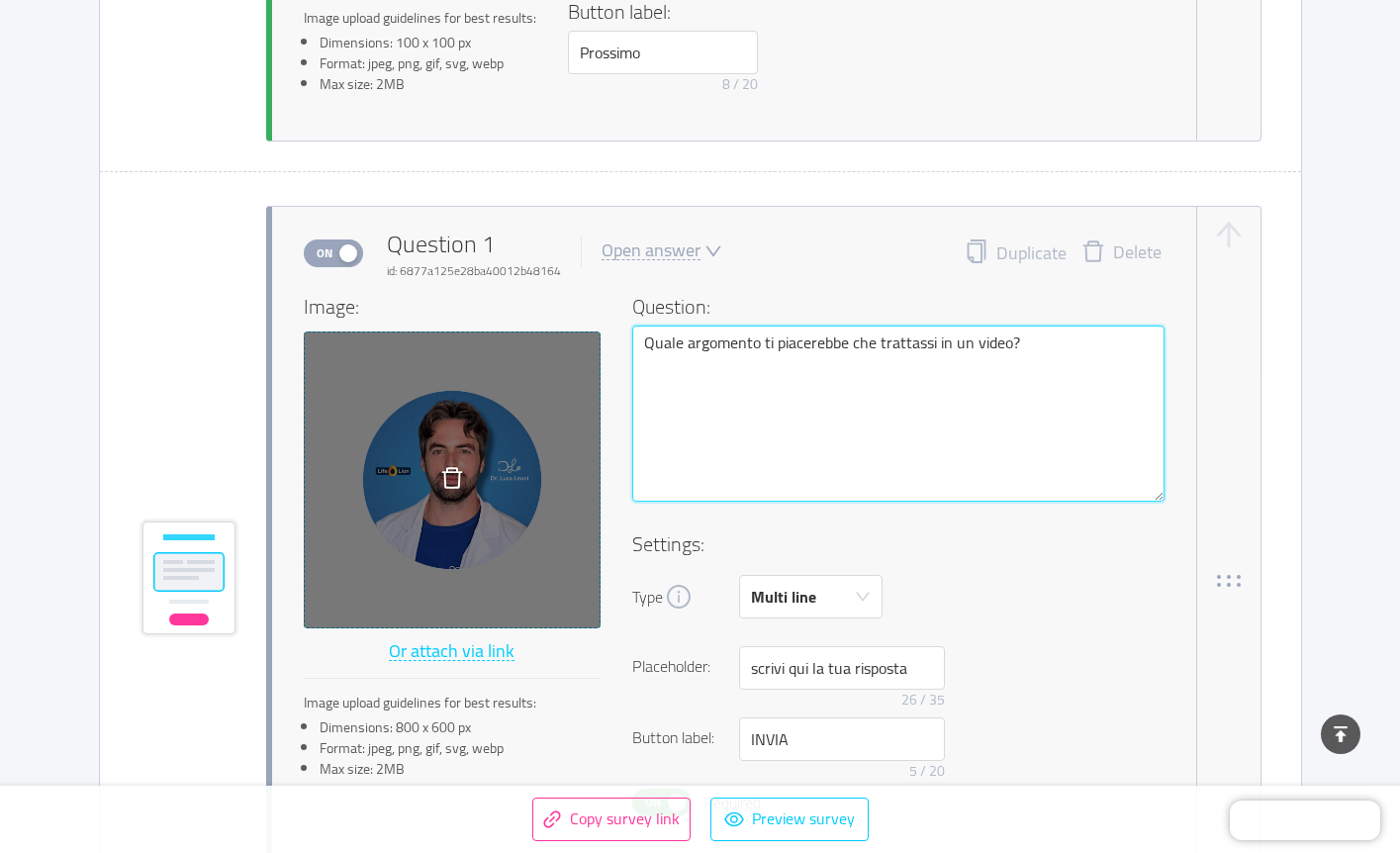 type 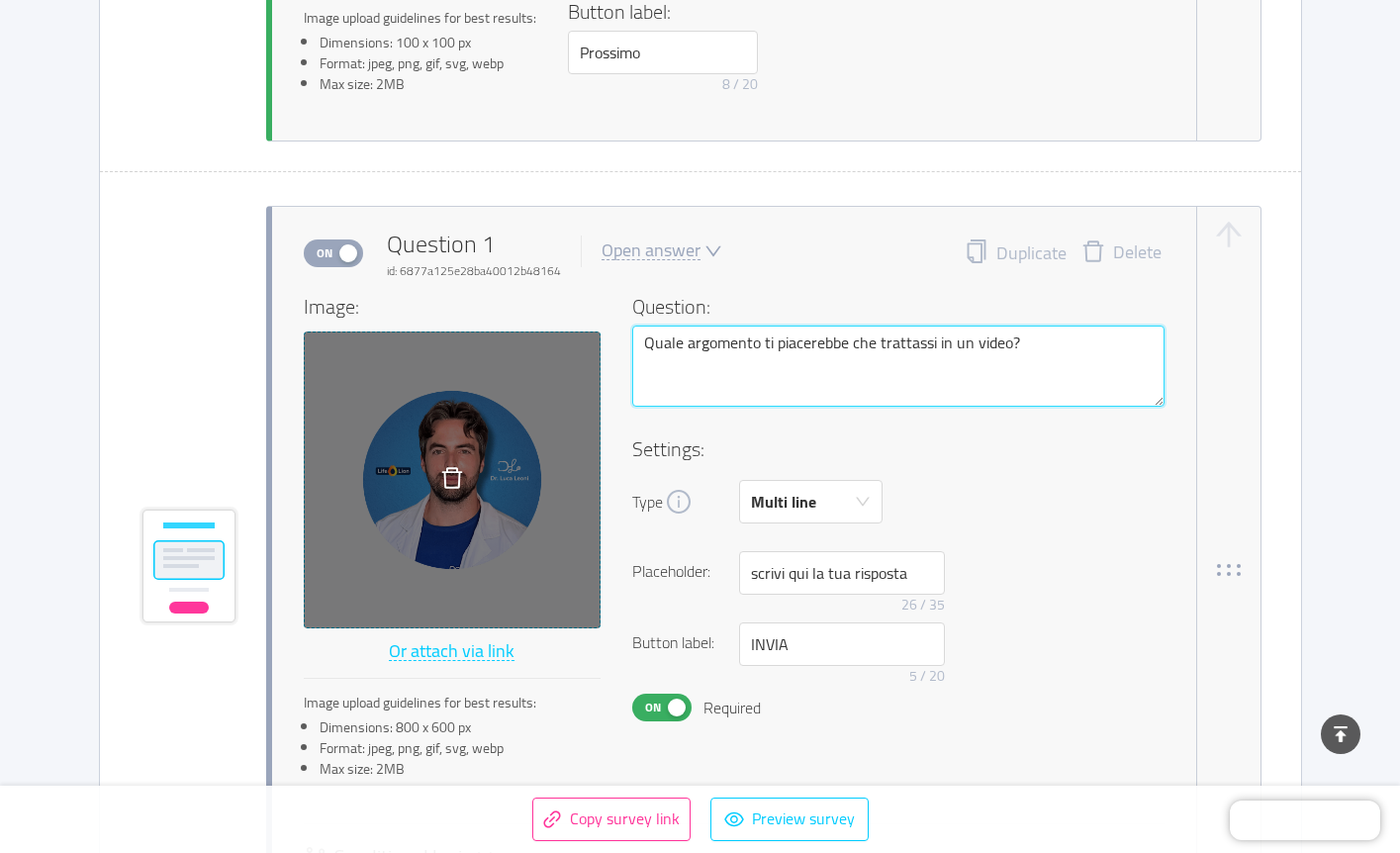 type 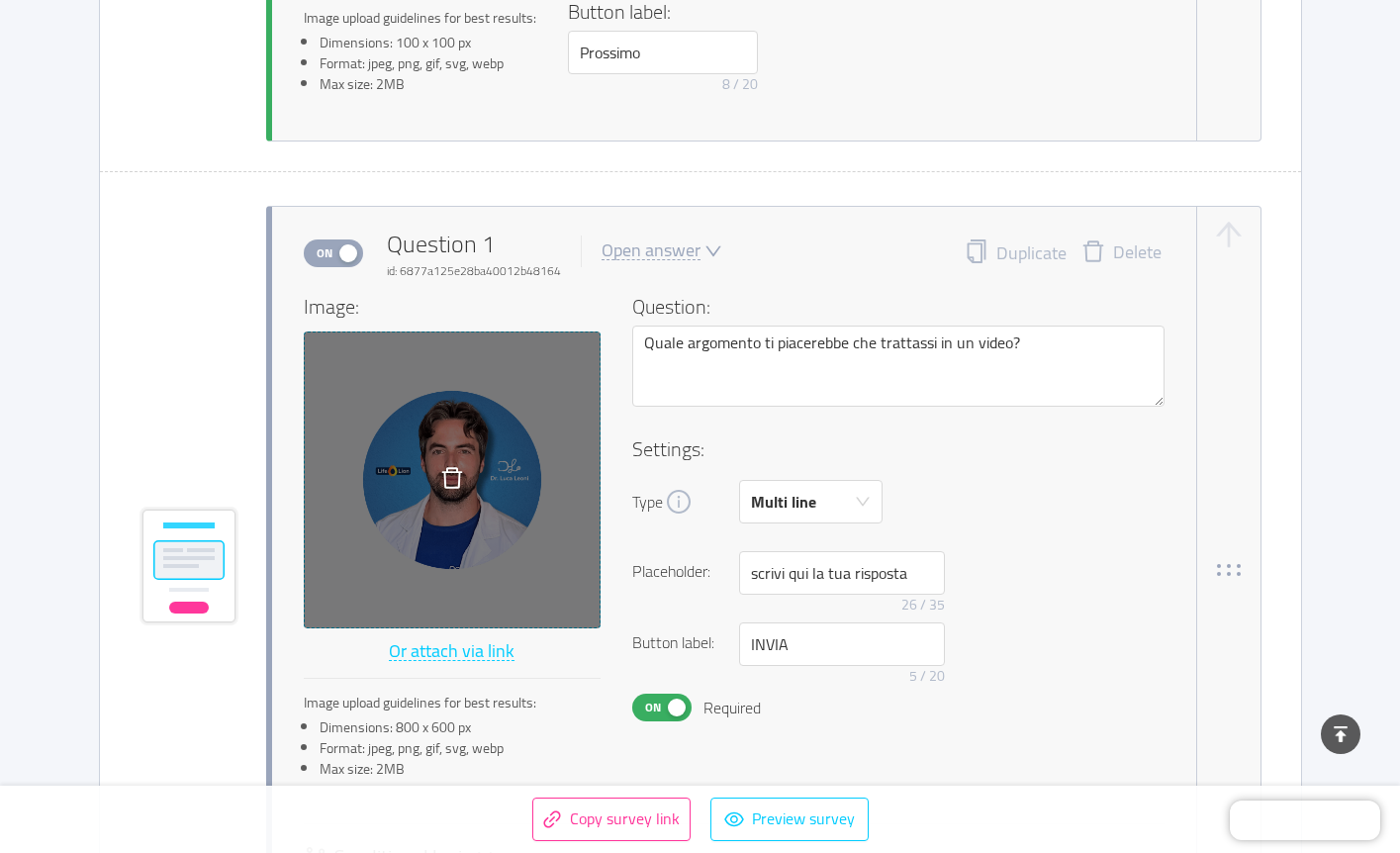 click on "Settings:" at bounding box center (898, 449) 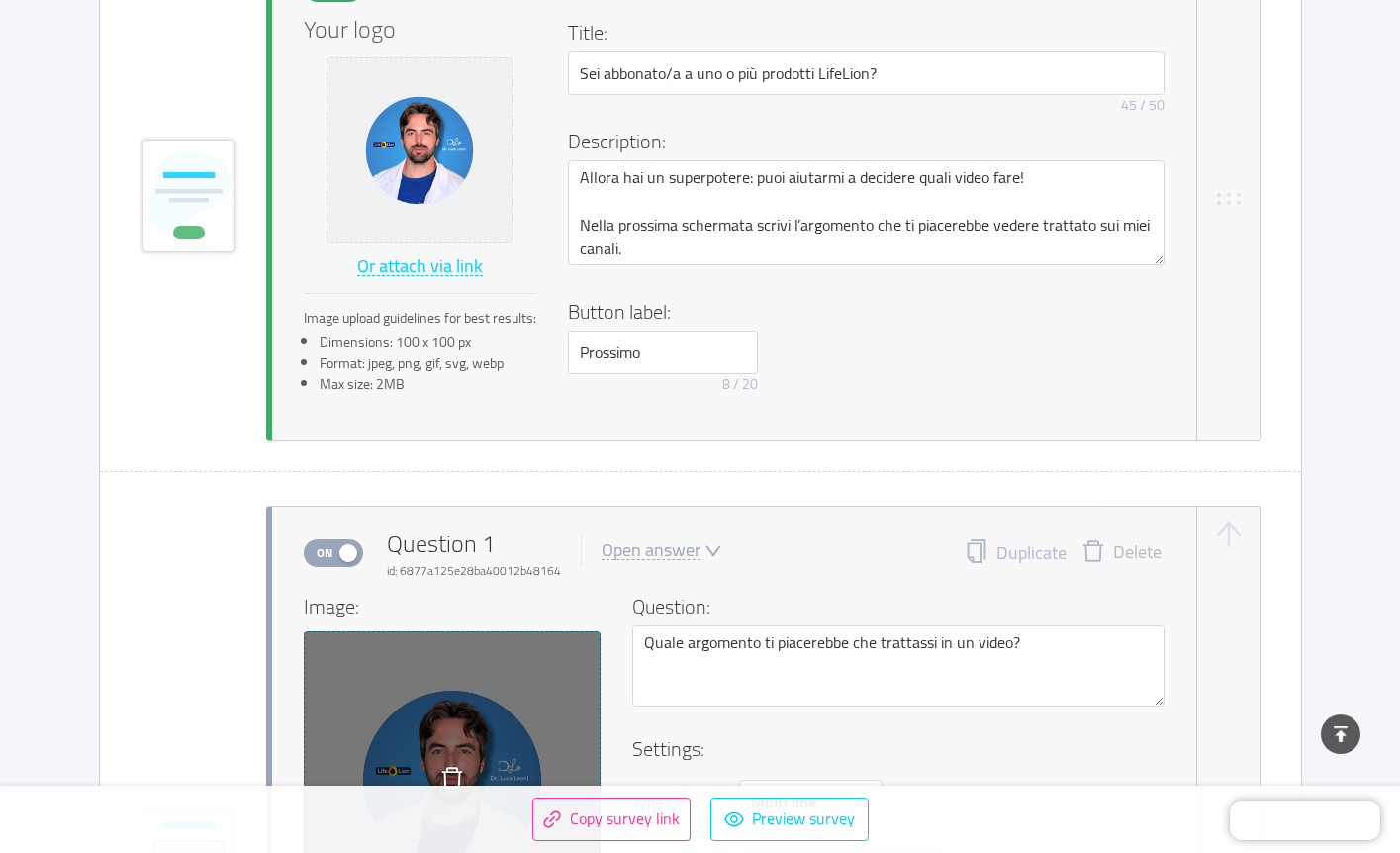 scroll, scrollTop: 0, scrollLeft: 0, axis: both 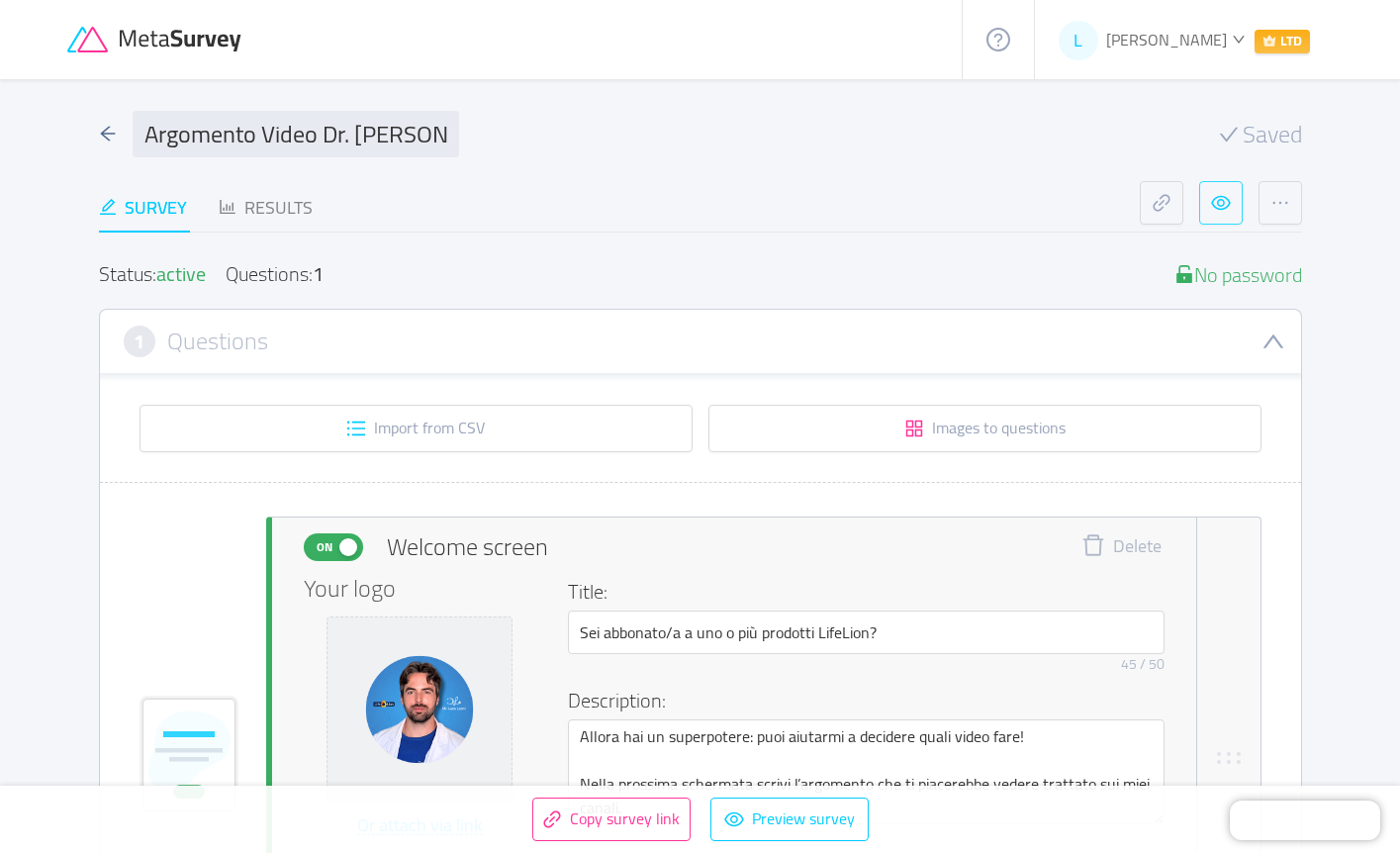 click at bounding box center [1221, 203] 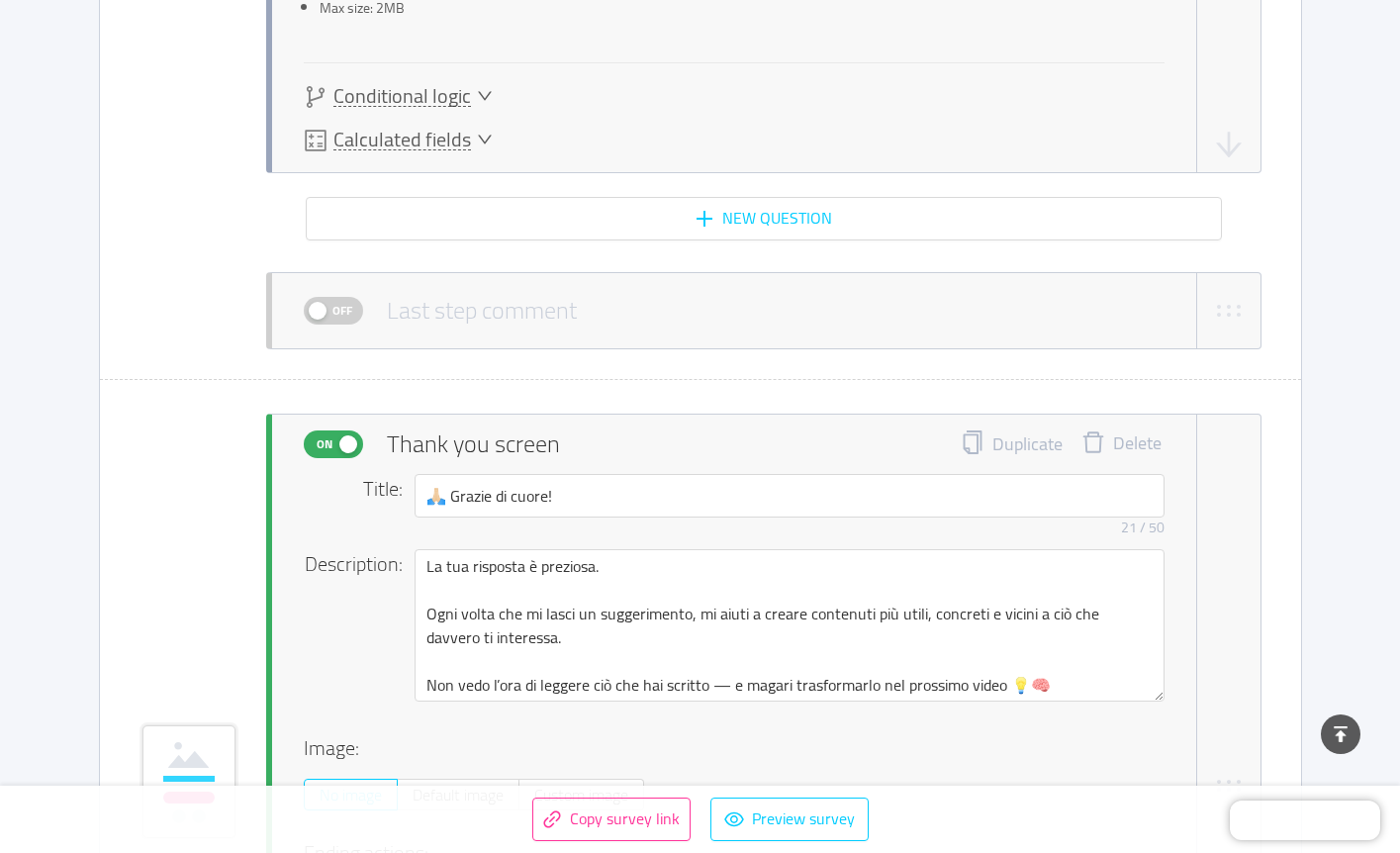 scroll, scrollTop: 1796, scrollLeft: 0, axis: vertical 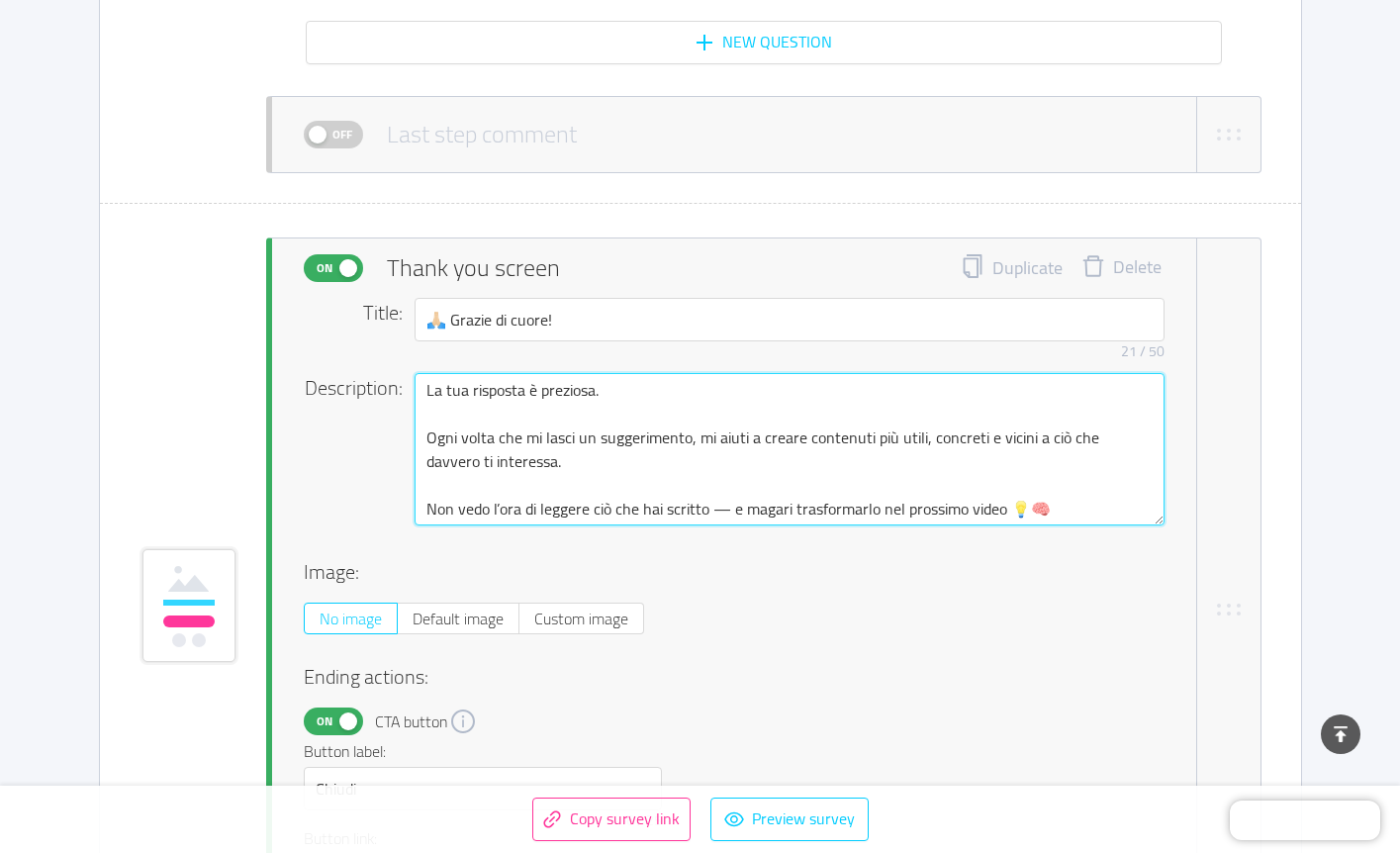 click on "La tua risposta è preziosa.
Ogni volta che mi lasci un suggerimento, mi aiuti a creare contenuti più utili, concreti e vicini a ciò che davvero ti interessa.
Non vedo l’ora di leggere ciò che hai scritto — e magari trasformarlo nel prossimo video 💡🧠" at bounding box center (790, 449) 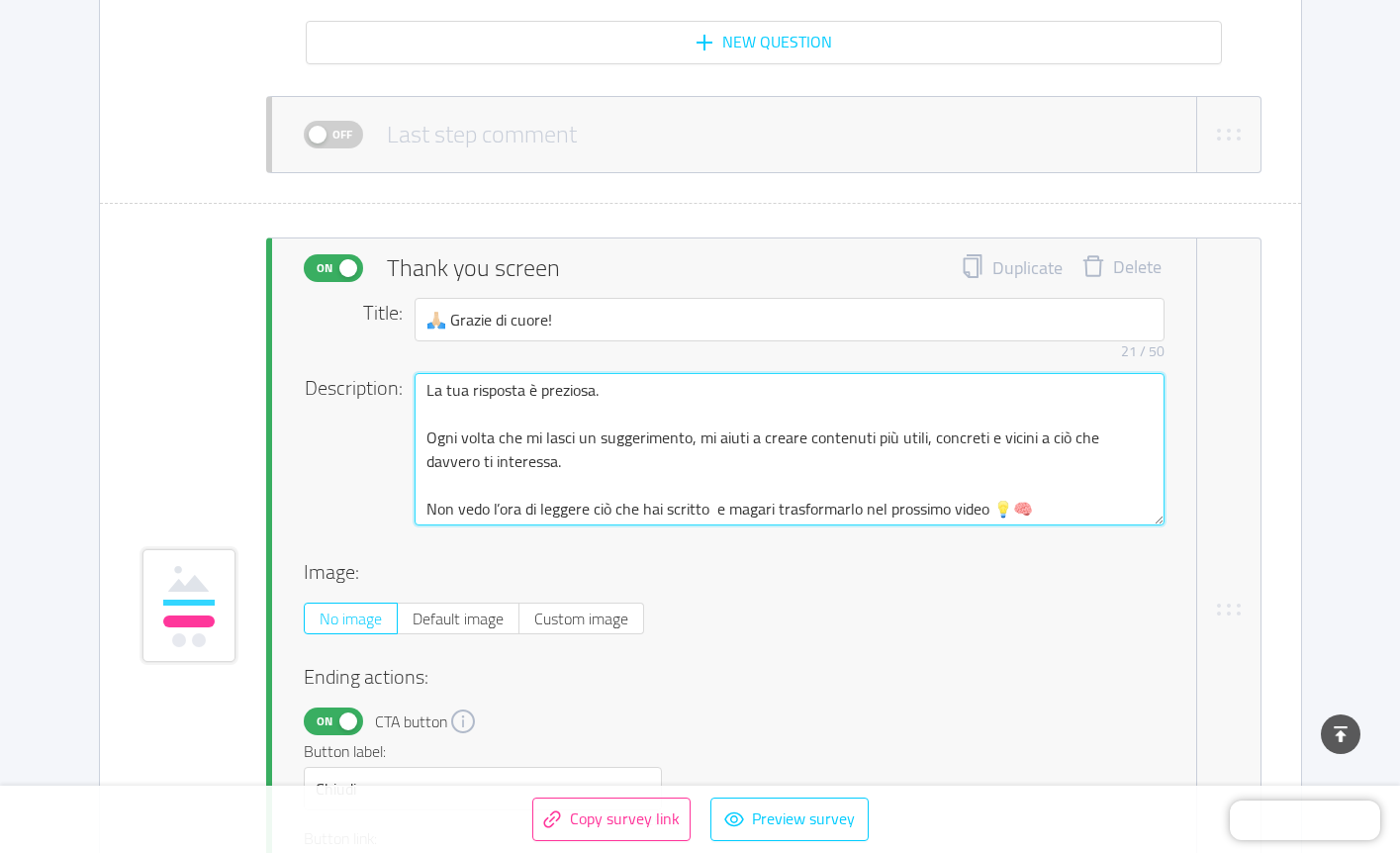 type 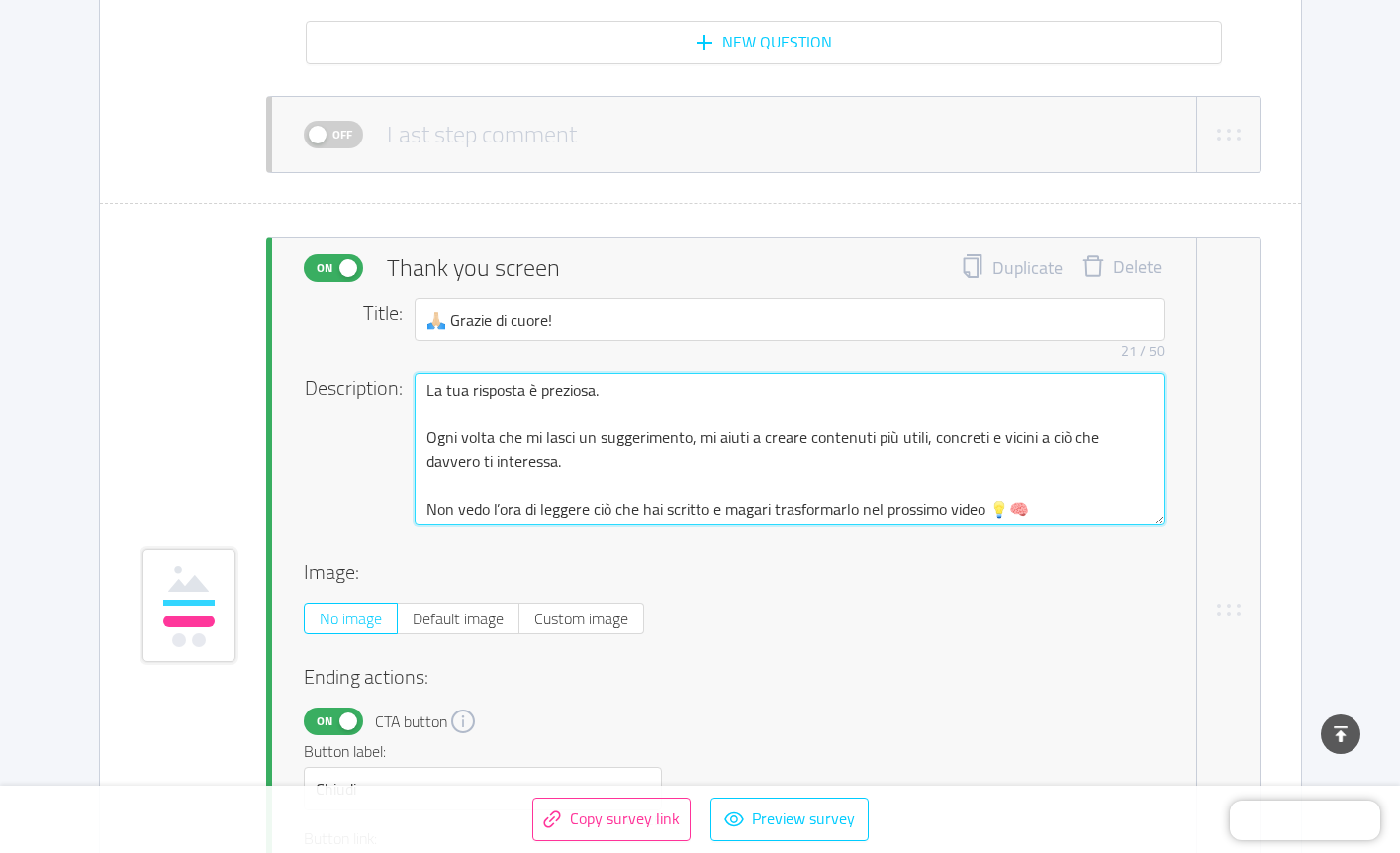 click on "La tua risposta è preziosa.
Ogni volta che mi lasci un suggerimento, mi aiuti a creare contenuti più utili, concreti e vicini a ciò che davvero ti interessa.
Non vedo l’ora di leggere ciò che hai scritto e magari trasformarlo nel prossimo video 💡🧠" at bounding box center (790, 449) 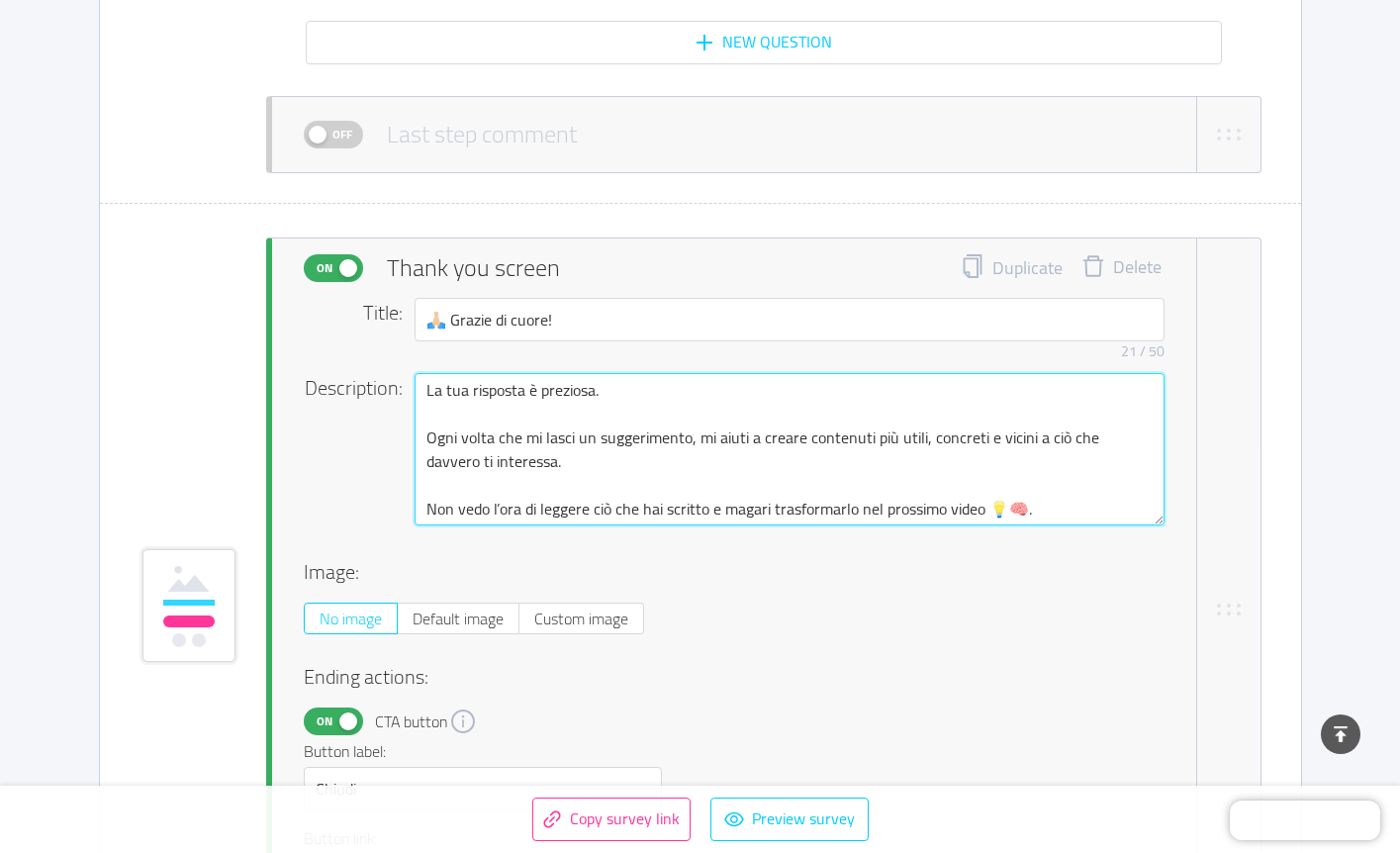 type on "La tua risposta è preziosa.
Ogni volta che mi lasci un suggerimento, mi aiuti a creare contenuti più utili, concreti e vicini a ciò che davvero ti interessa.
Non vedo l’ora di leggere ciò che hai scritto e magari trasformarlo nel prossimo video 💡🧠." 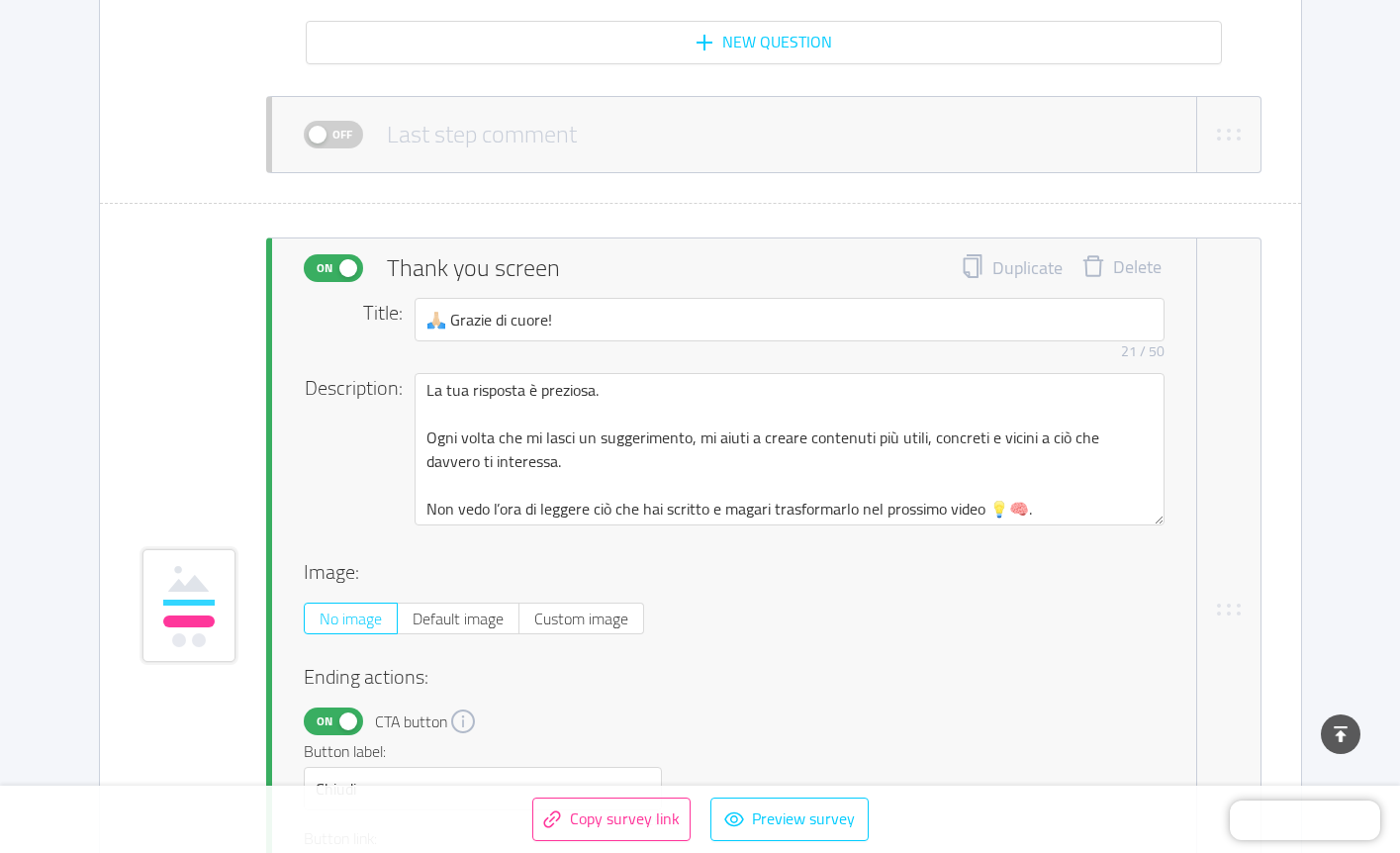 click on "Image:" at bounding box center (734, 572) 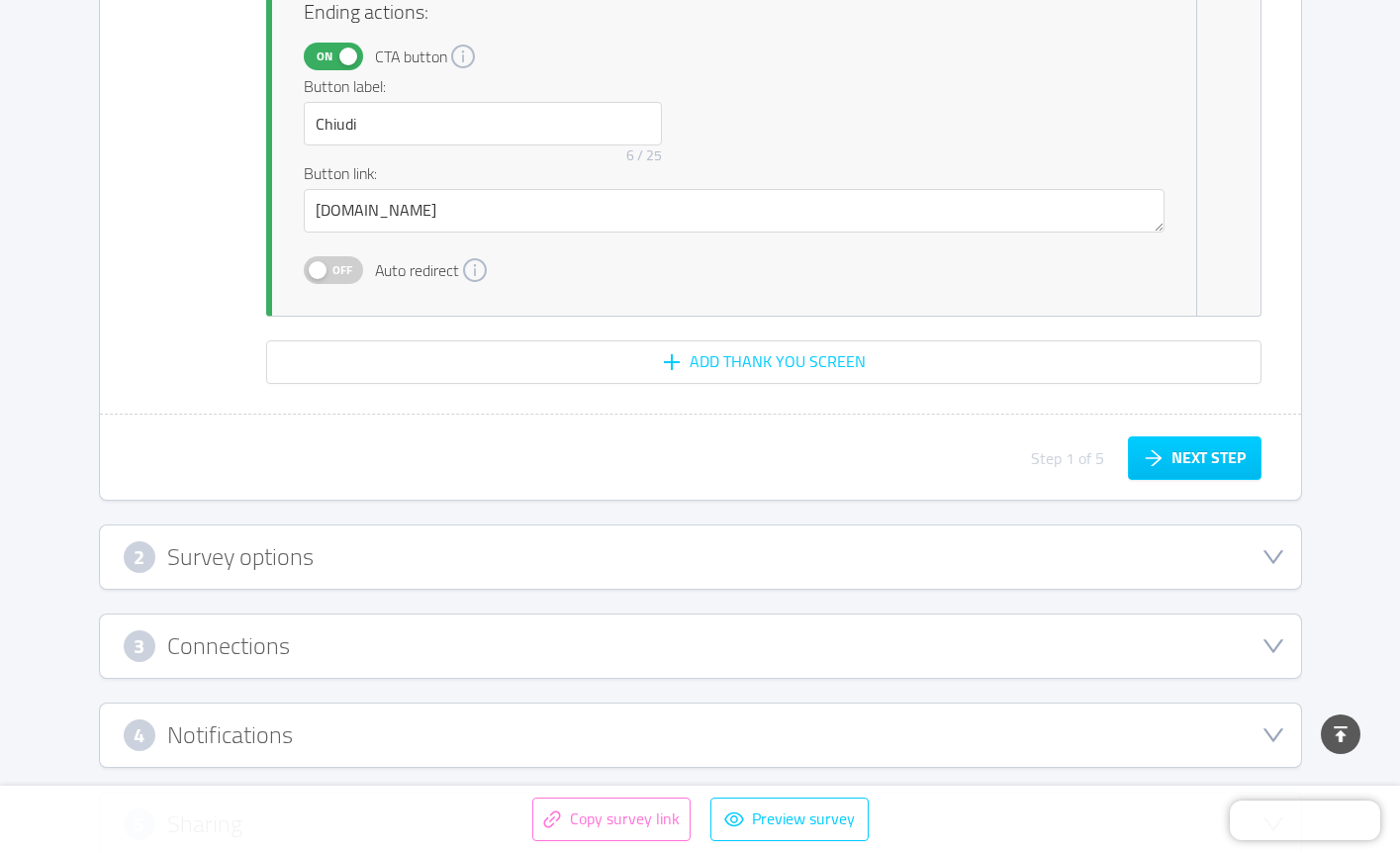 scroll, scrollTop: 2559, scrollLeft: 0, axis: vertical 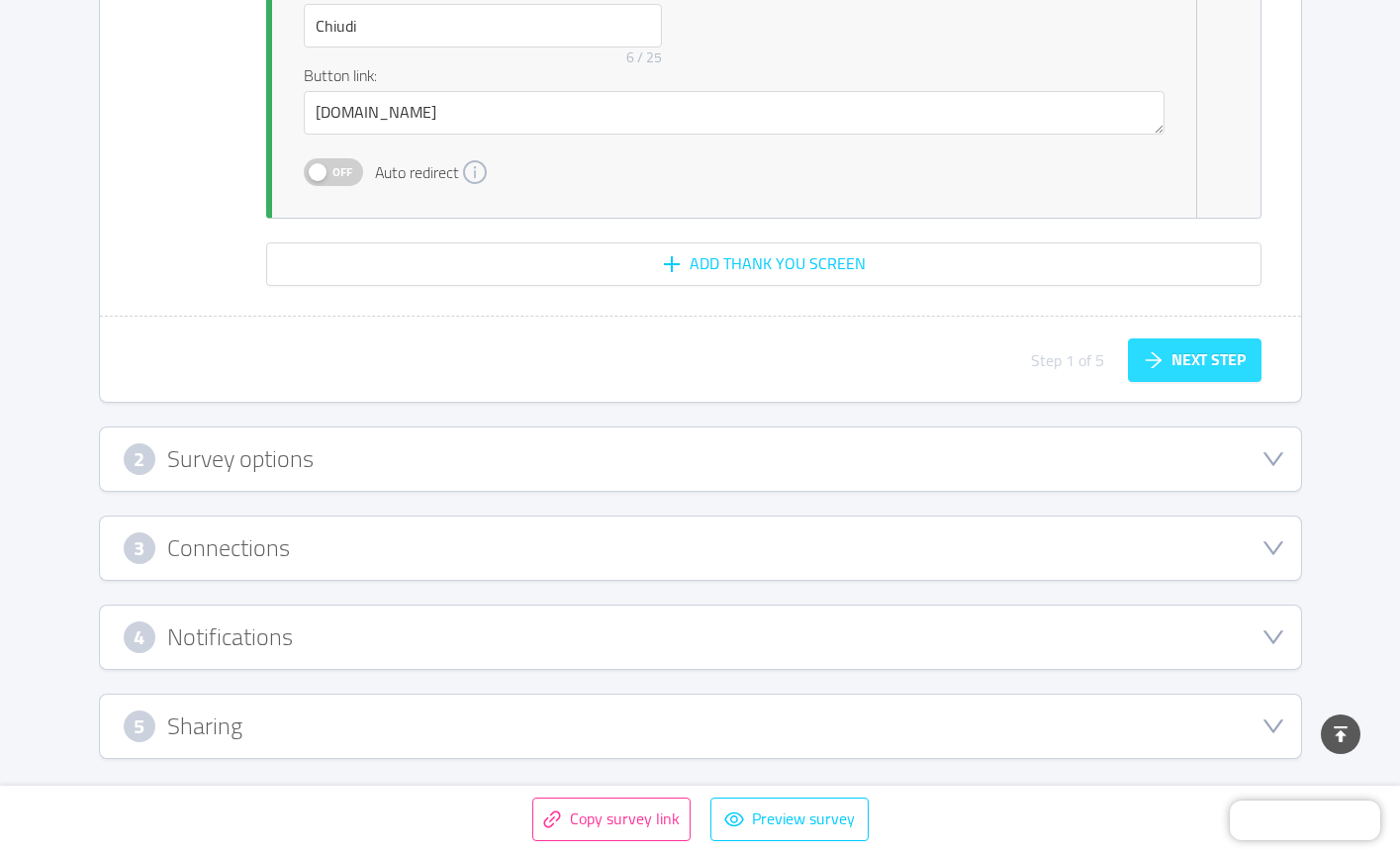 click on "Next step" at bounding box center (1194, 360) 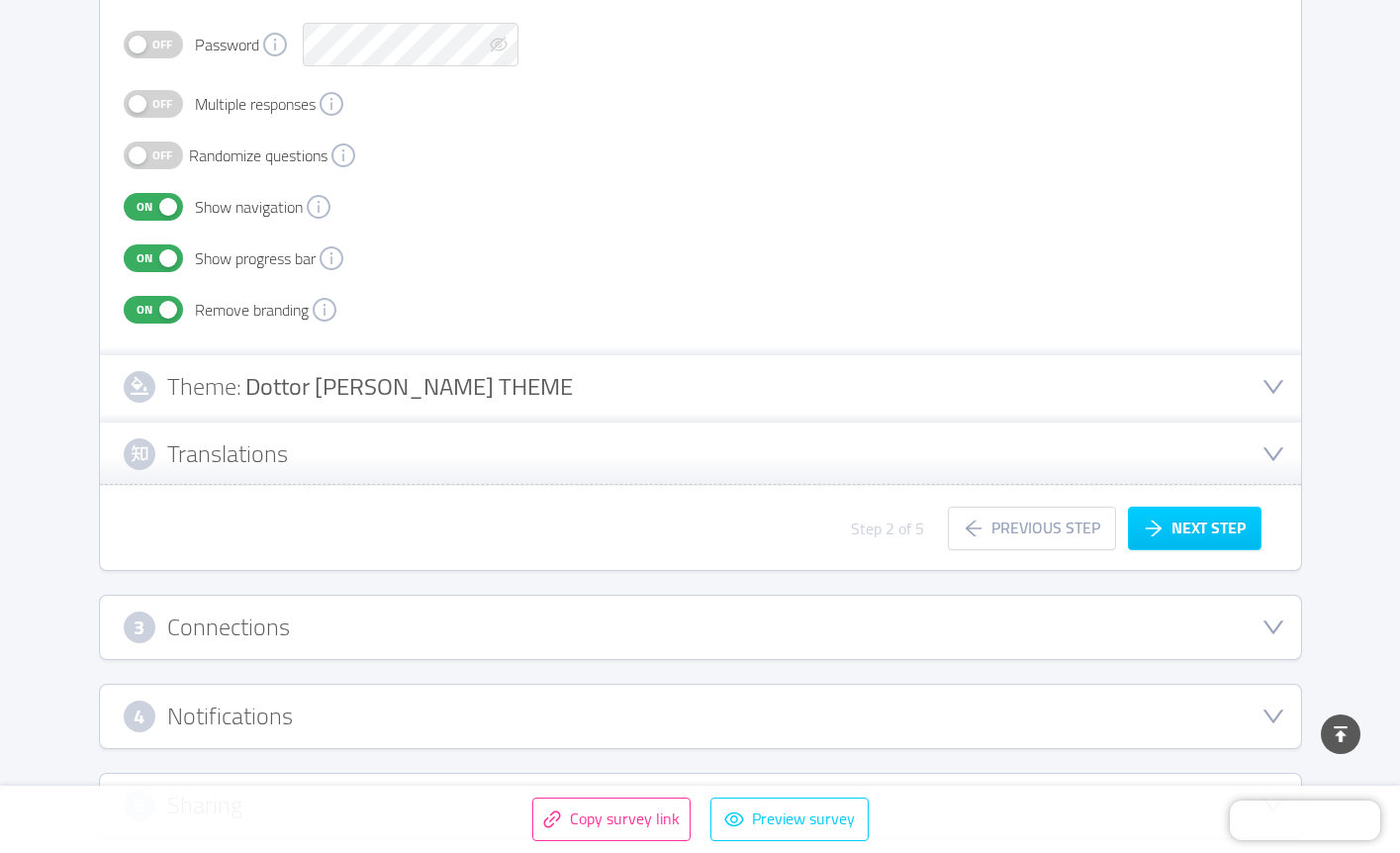 type 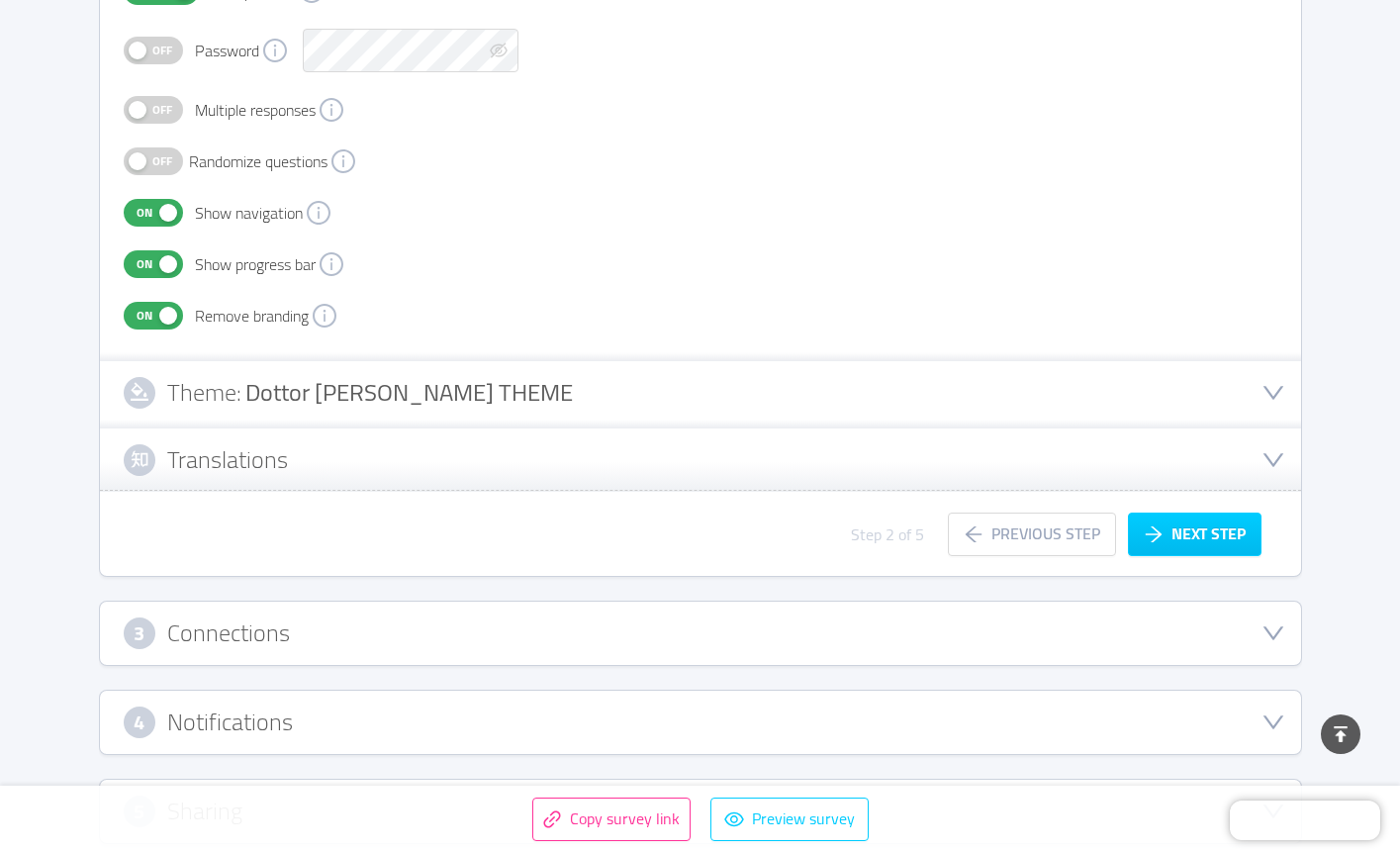 scroll, scrollTop: 515, scrollLeft: 0, axis: vertical 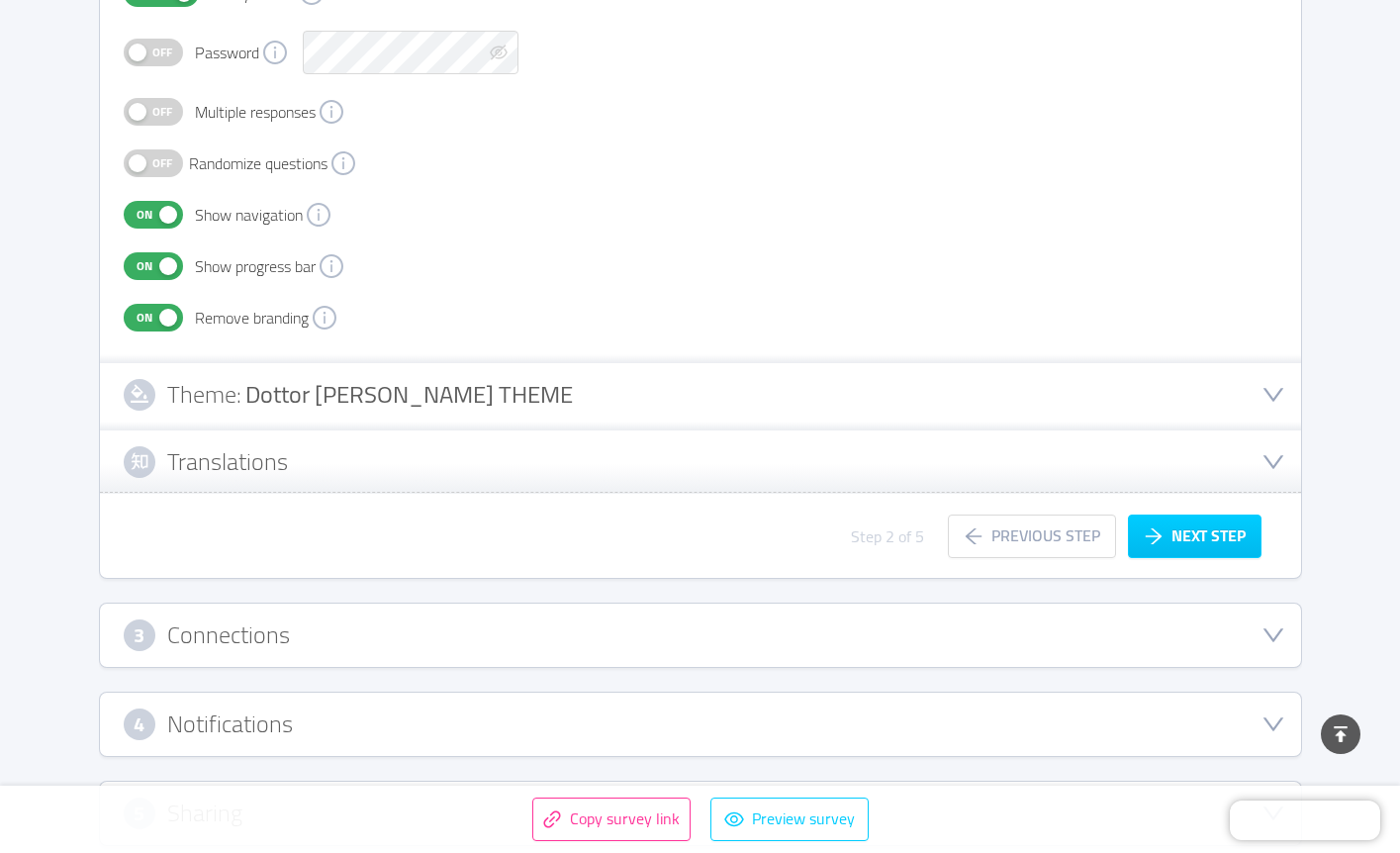 click 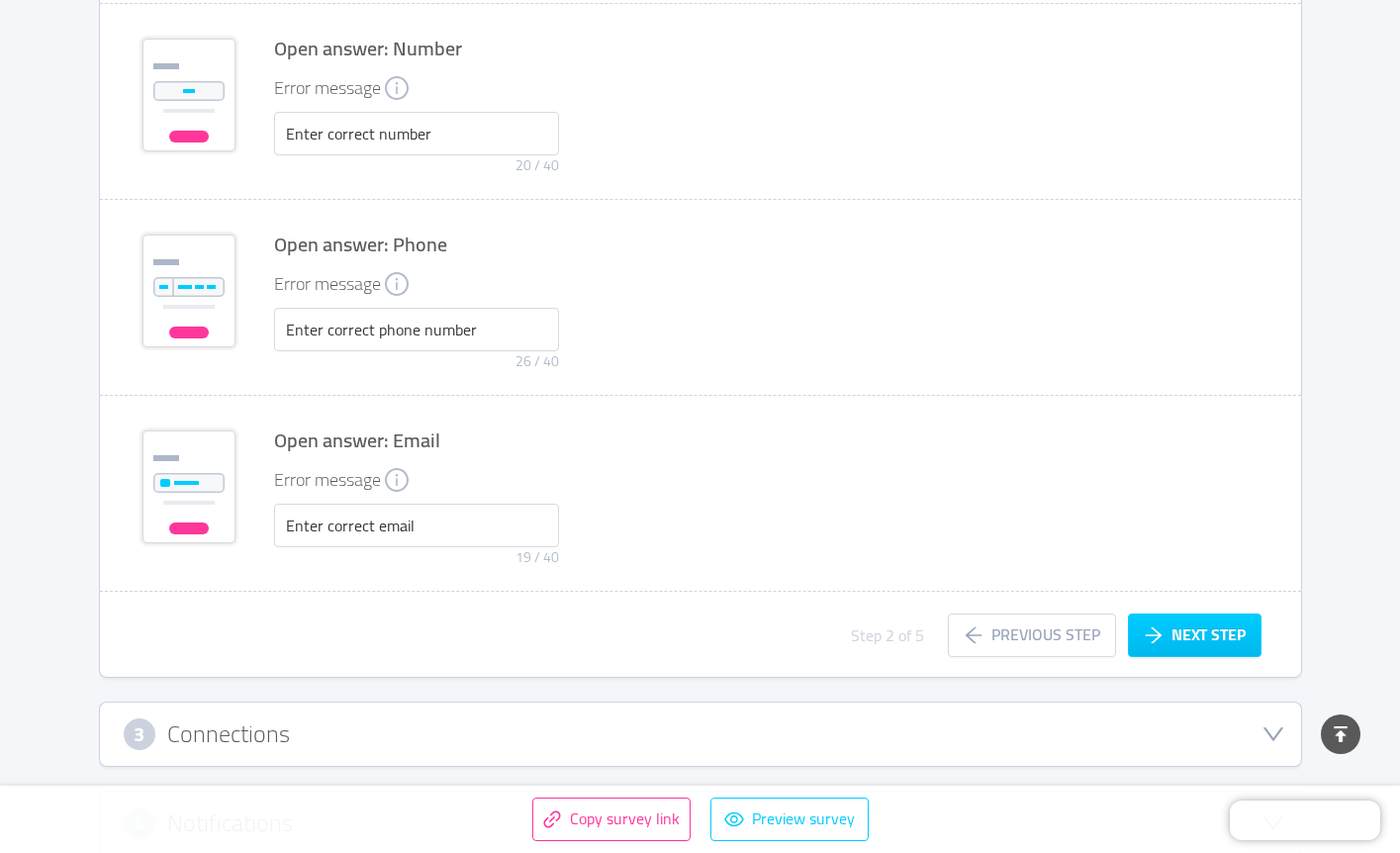 scroll, scrollTop: 3225, scrollLeft: 0, axis: vertical 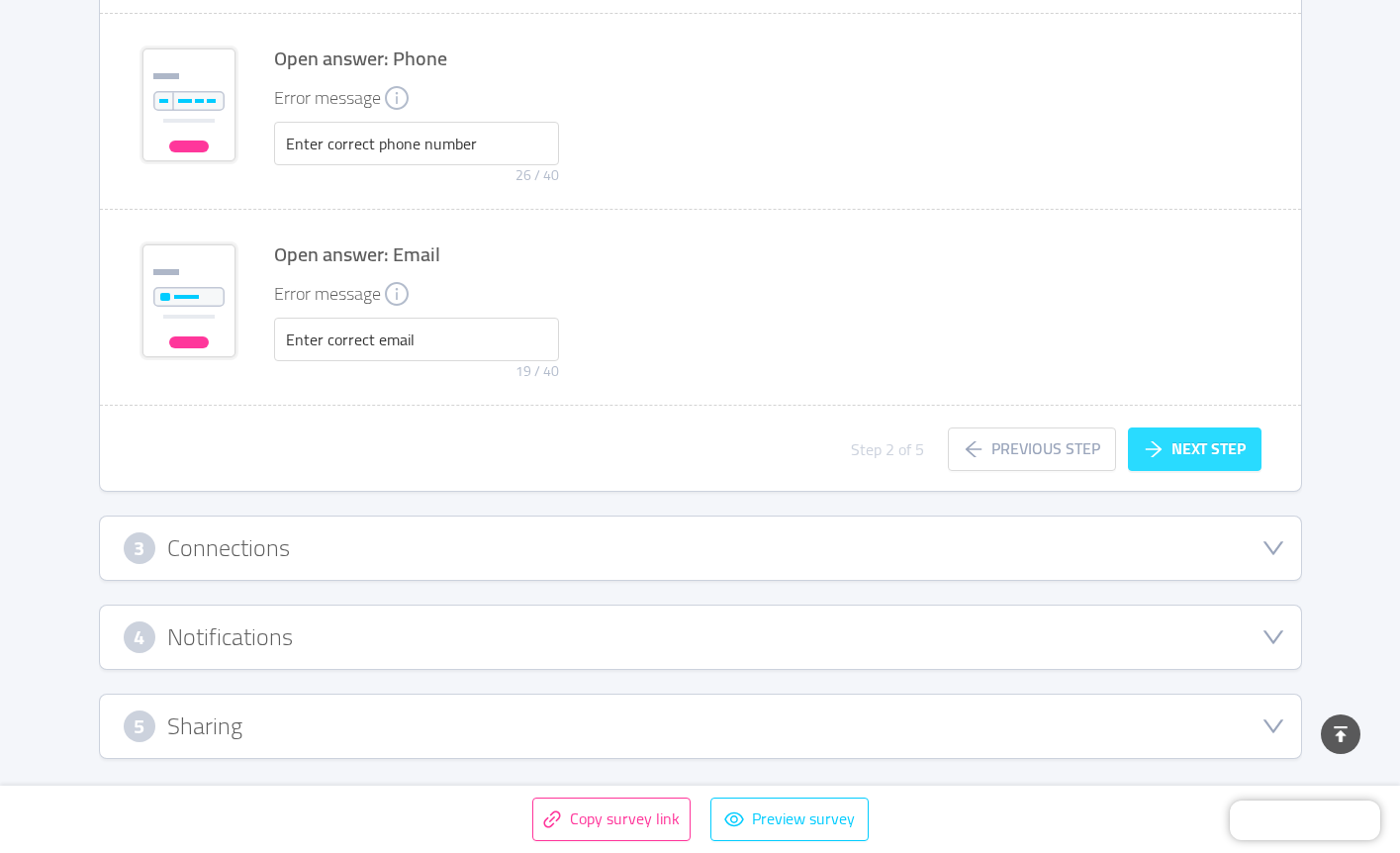 click on "Next step" at bounding box center (1194, 449) 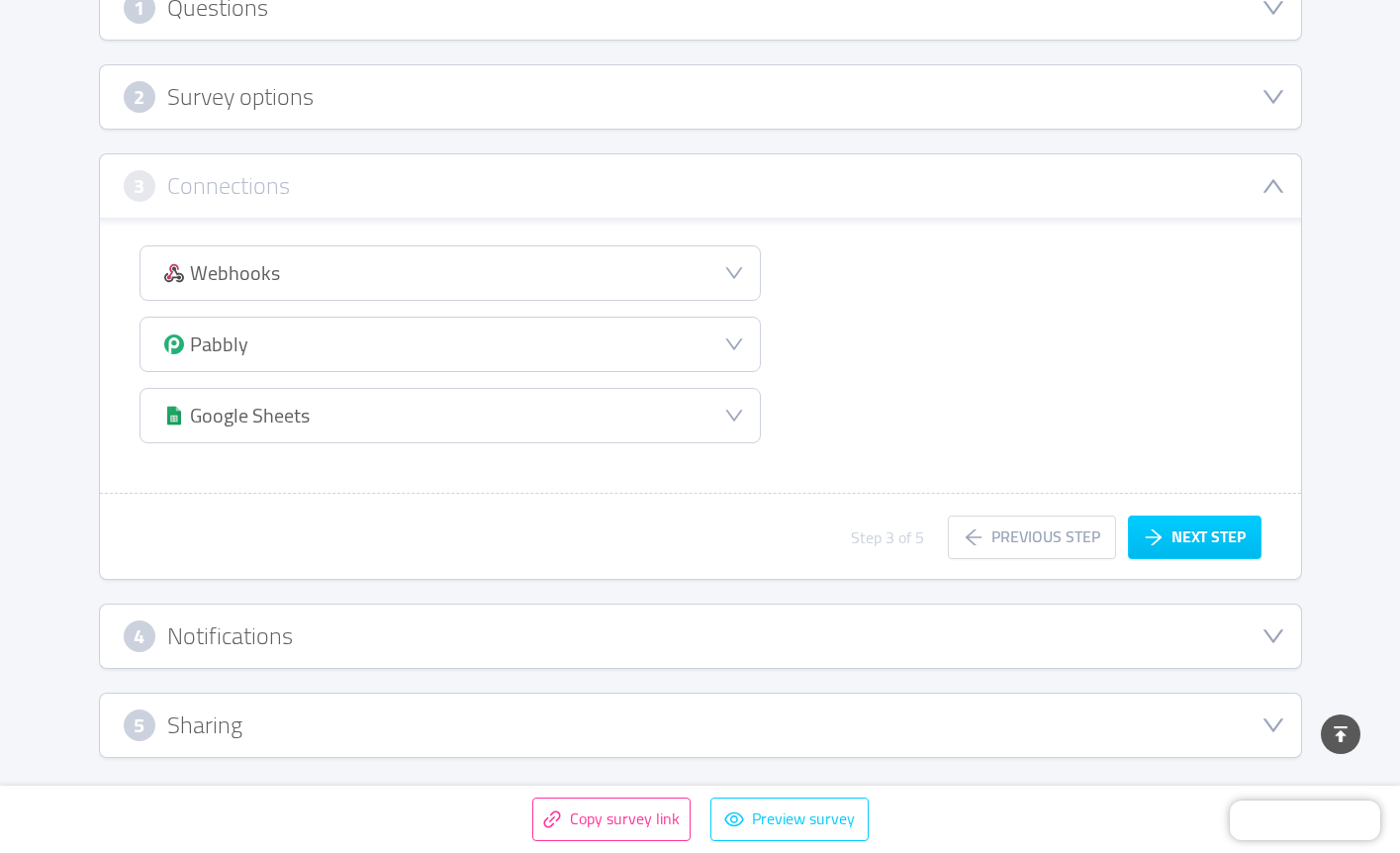 scroll, scrollTop: 332, scrollLeft: 0, axis: vertical 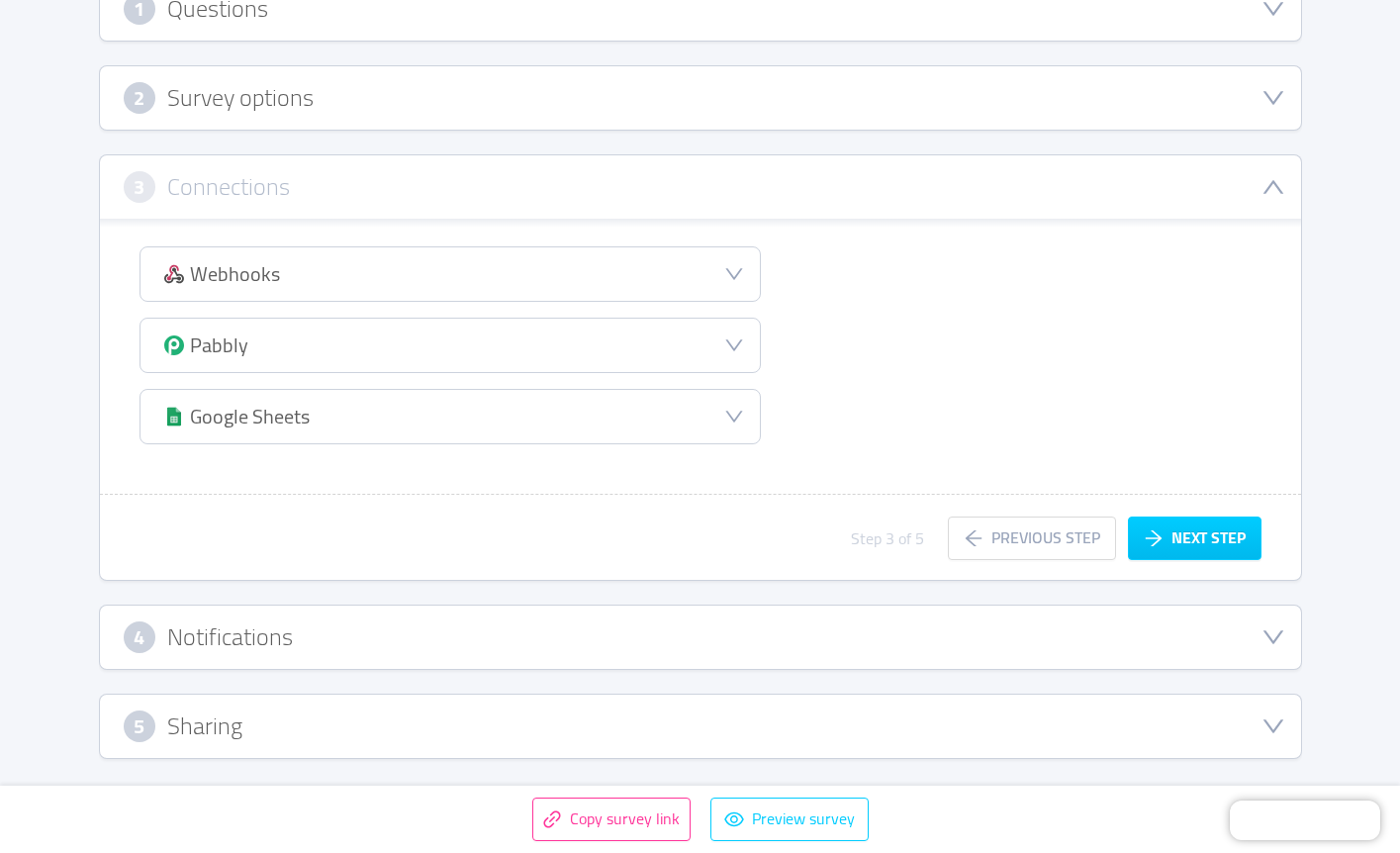 click 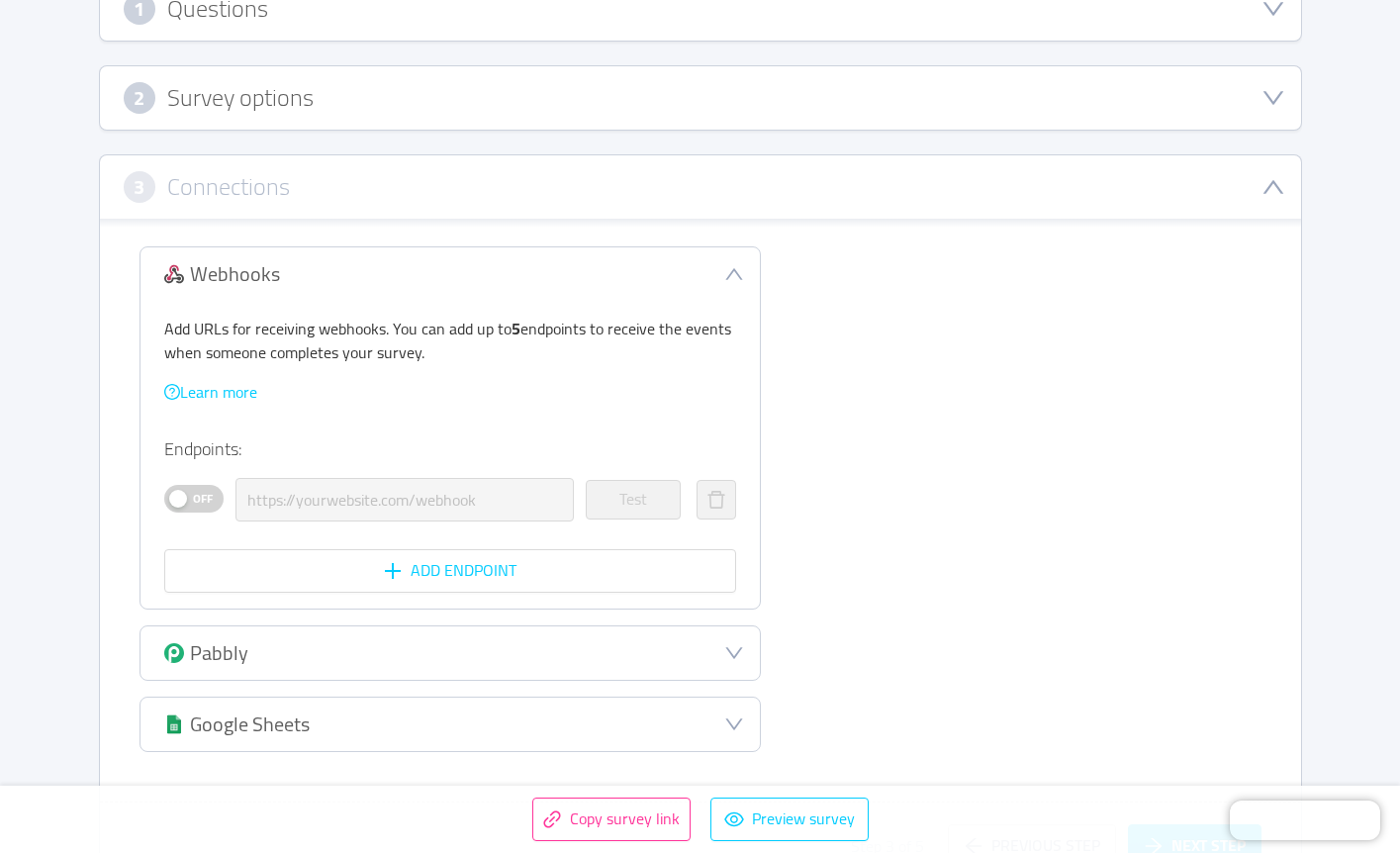 click 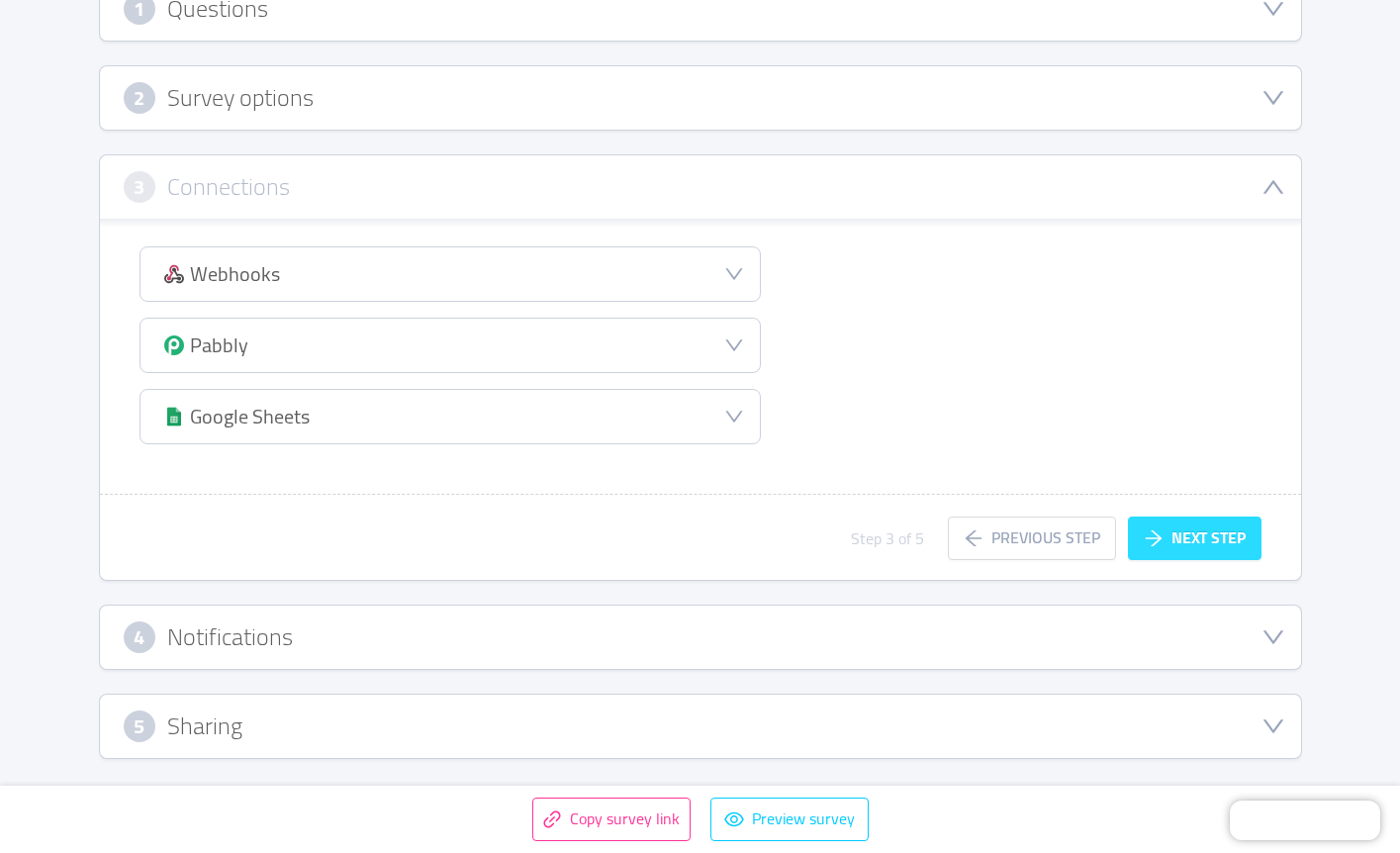 click on "Next step" at bounding box center (1194, 538) 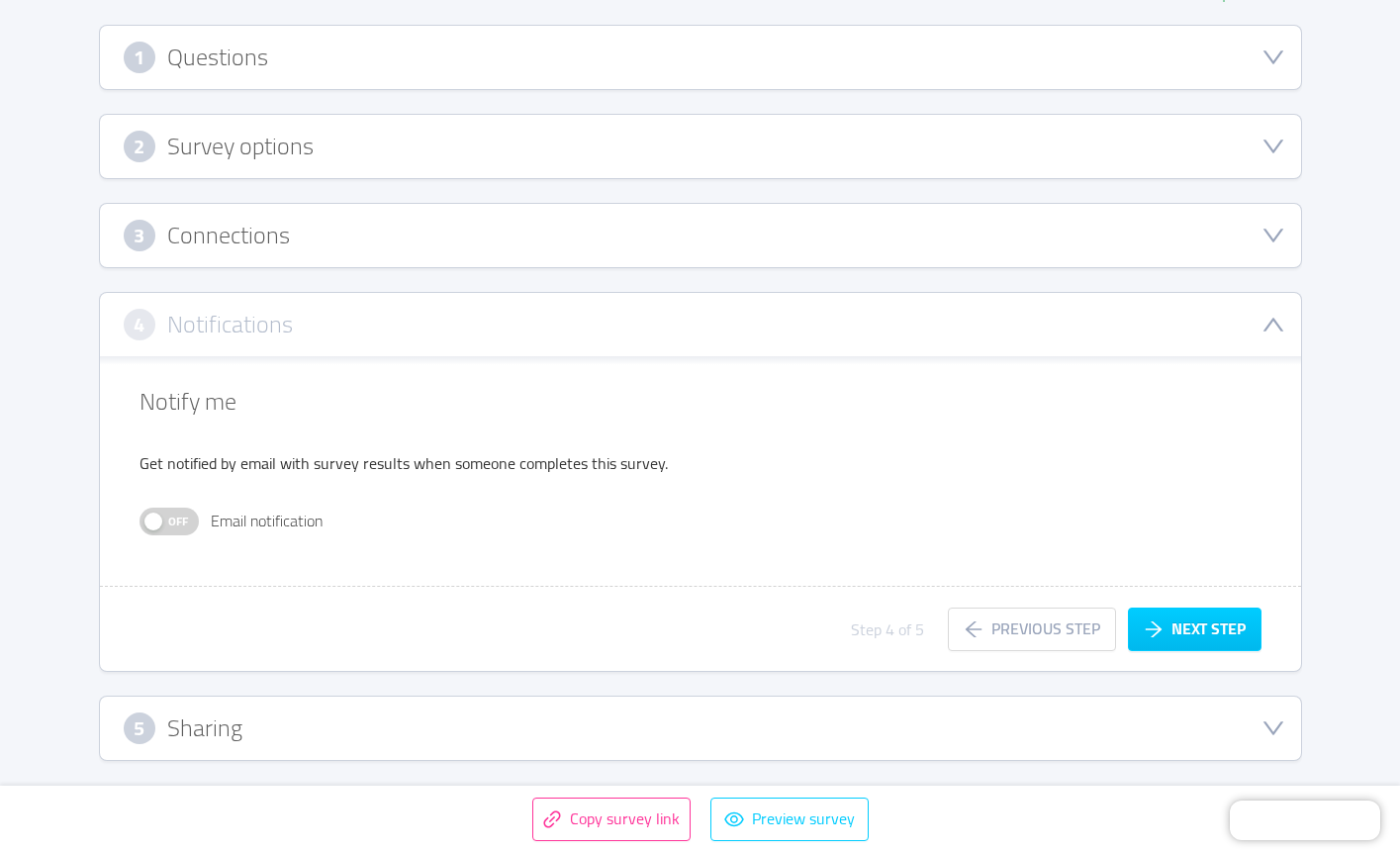 scroll, scrollTop: 287, scrollLeft: 0, axis: vertical 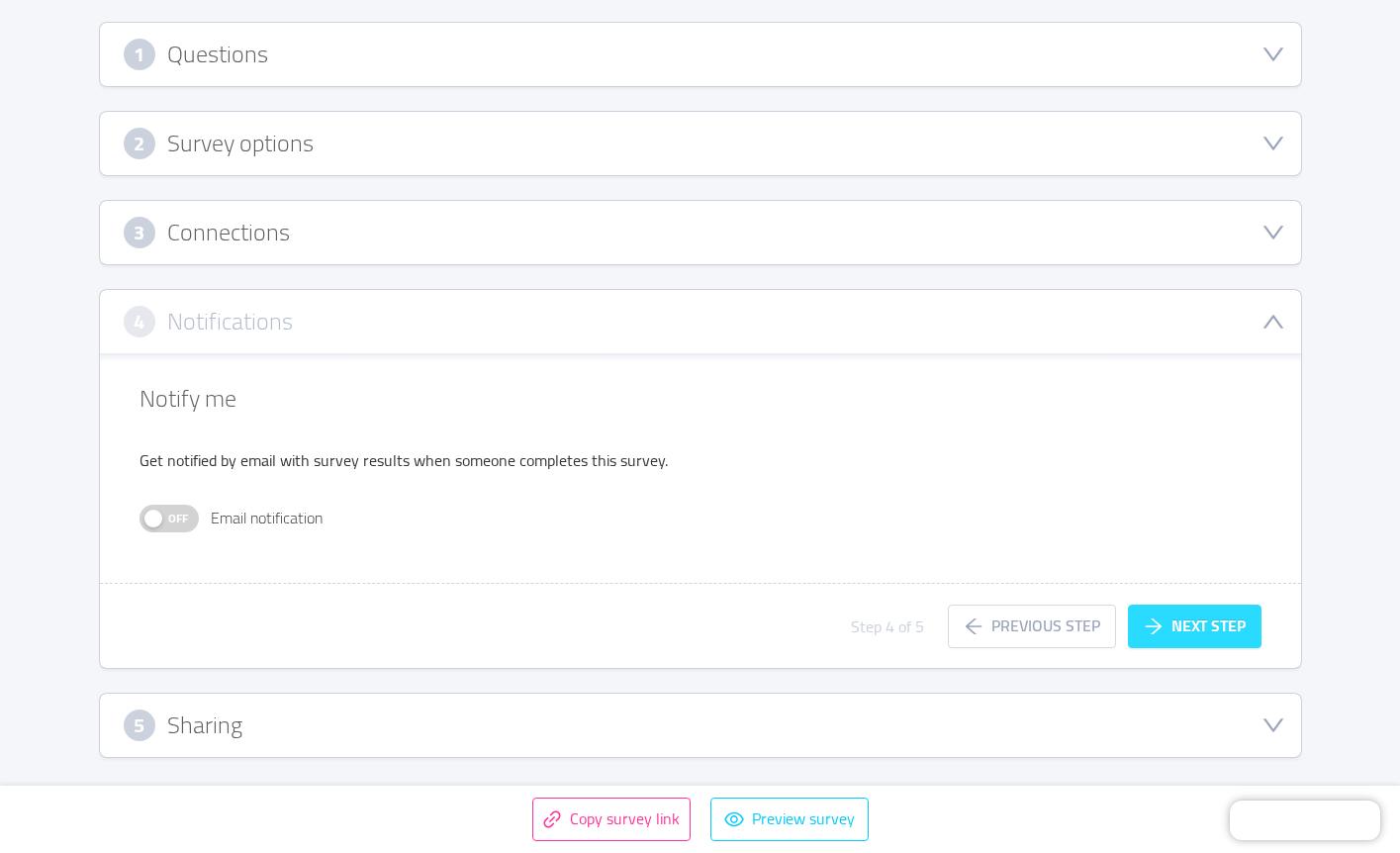 click on "Next step" at bounding box center [1194, 626] 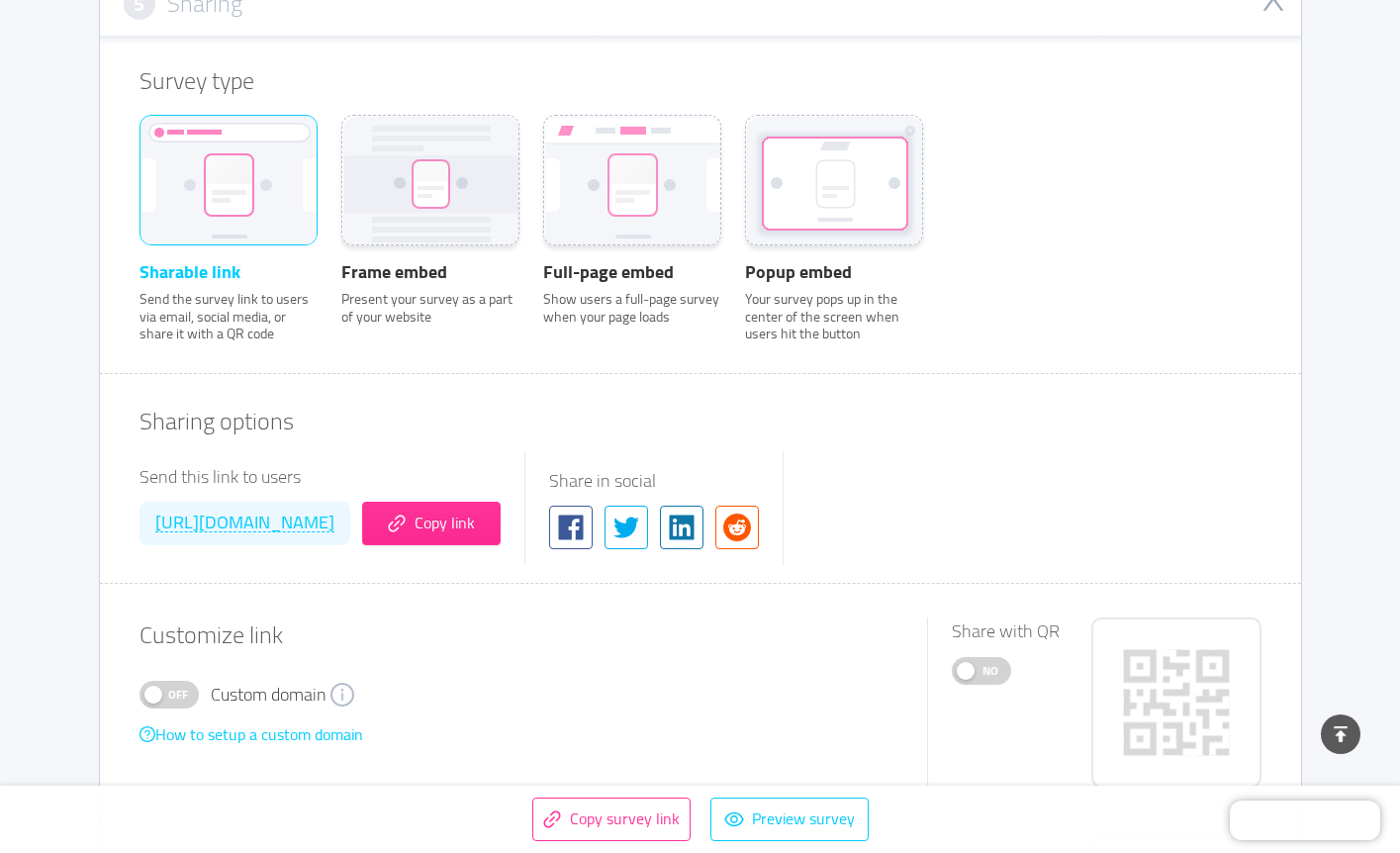 scroll, scrollTop: 700, scrollLeft: 0, axis: vertical 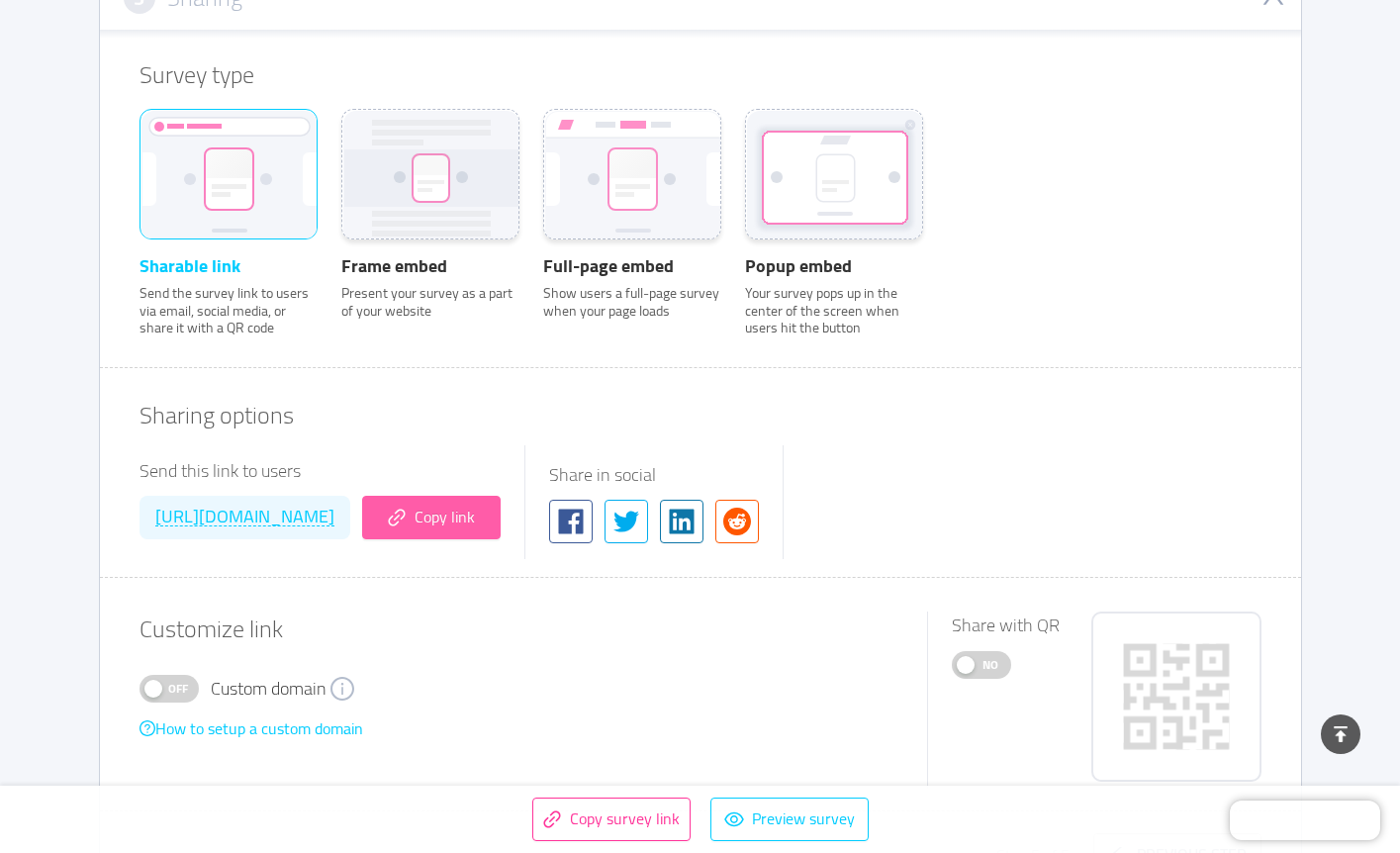 click on "Copy link" at bounding box center (431, 518) 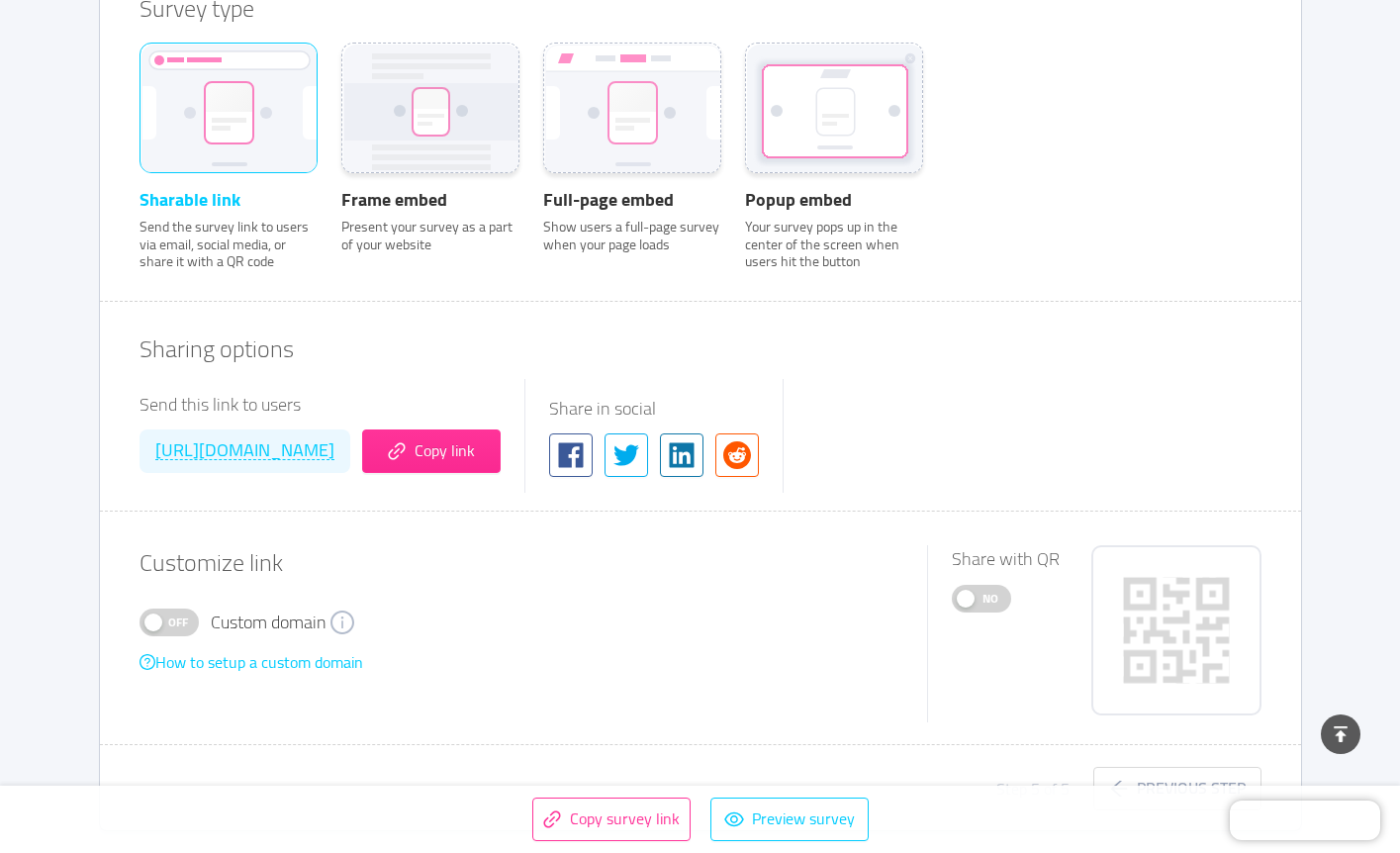 scroll, scrollTop: 838, scrollLeft: 0, axis: vertical 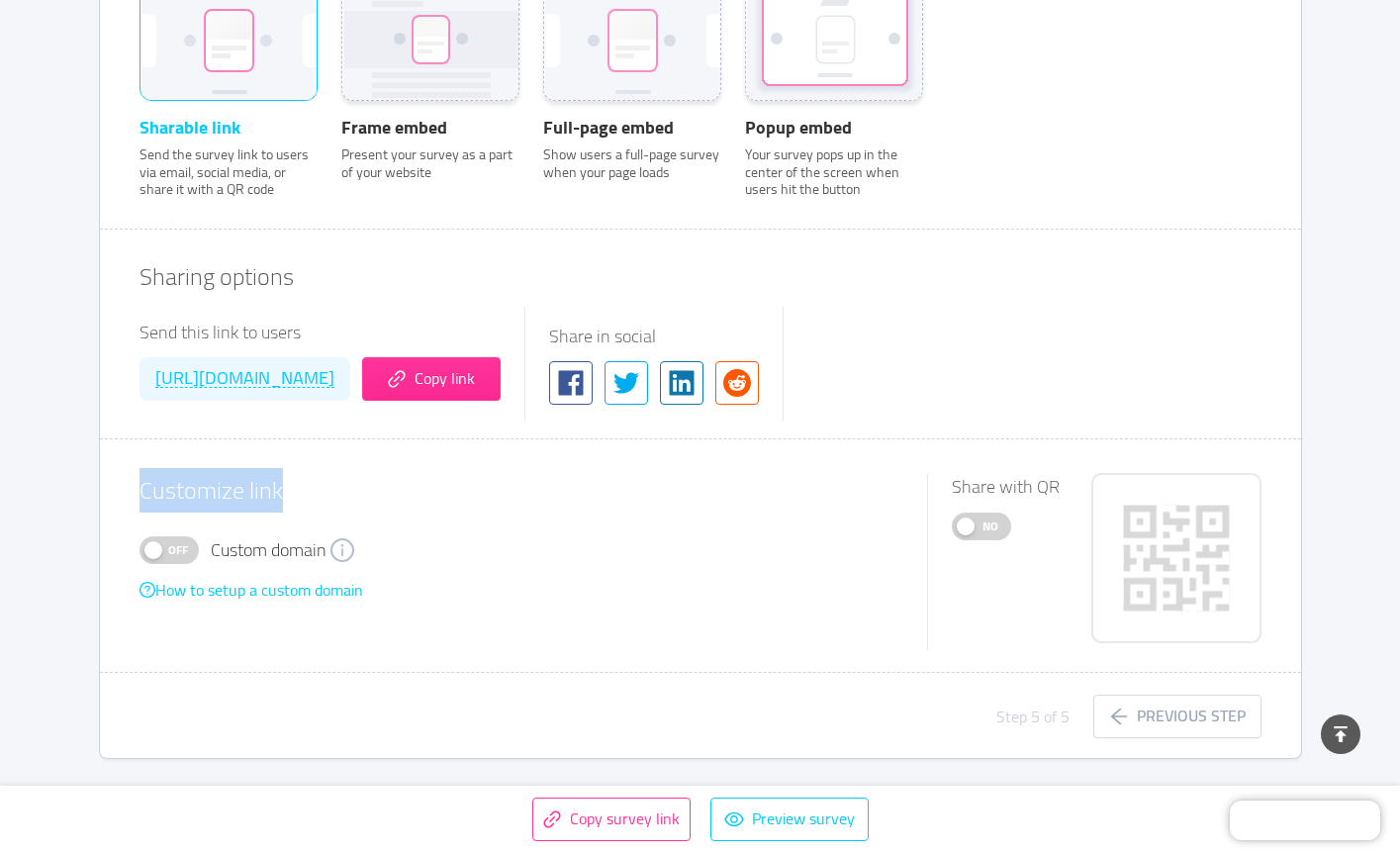 click on "Customize link" at bounding box center (521, 491) 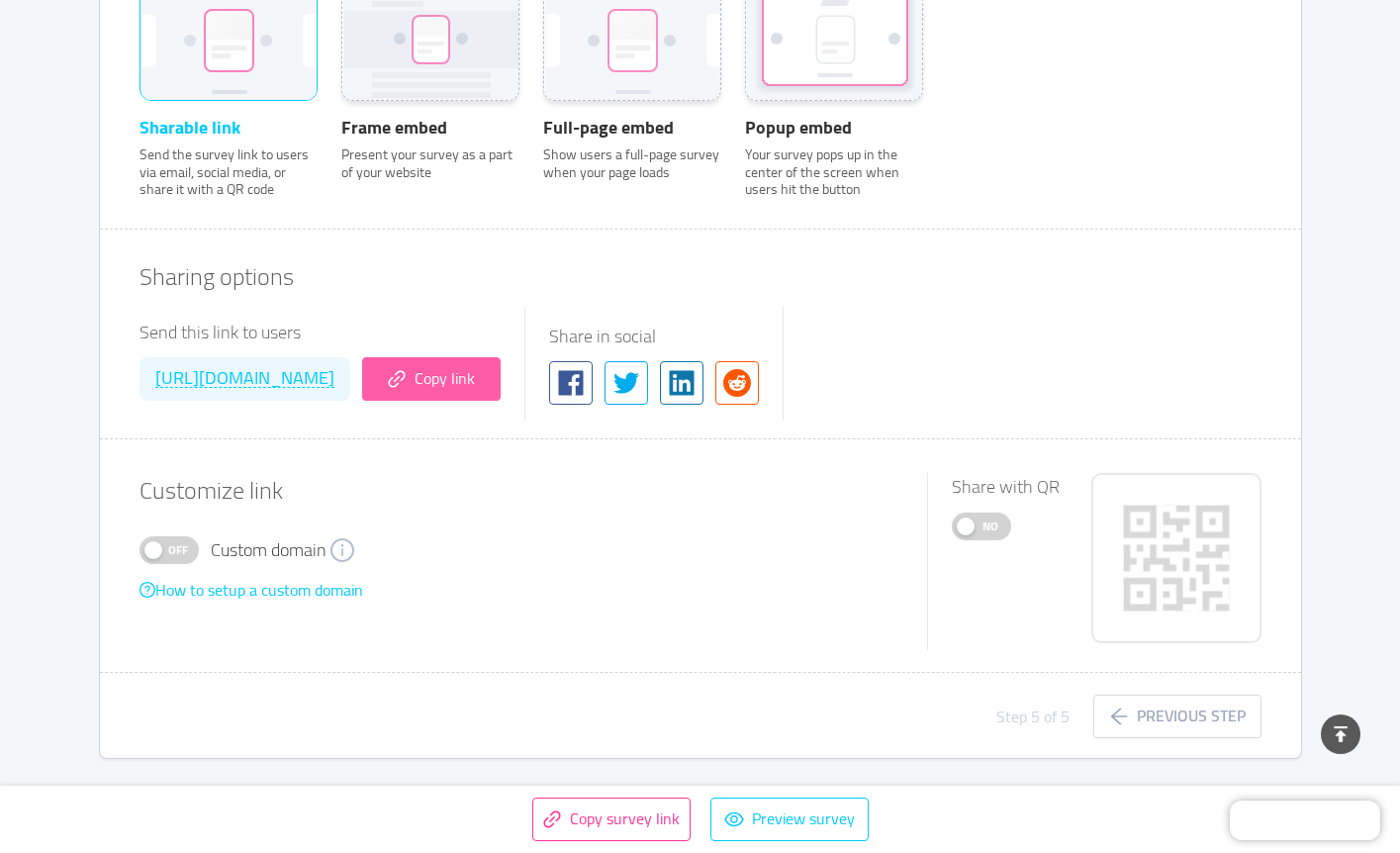 click on "Copy link" at bounding box center [431, 379] 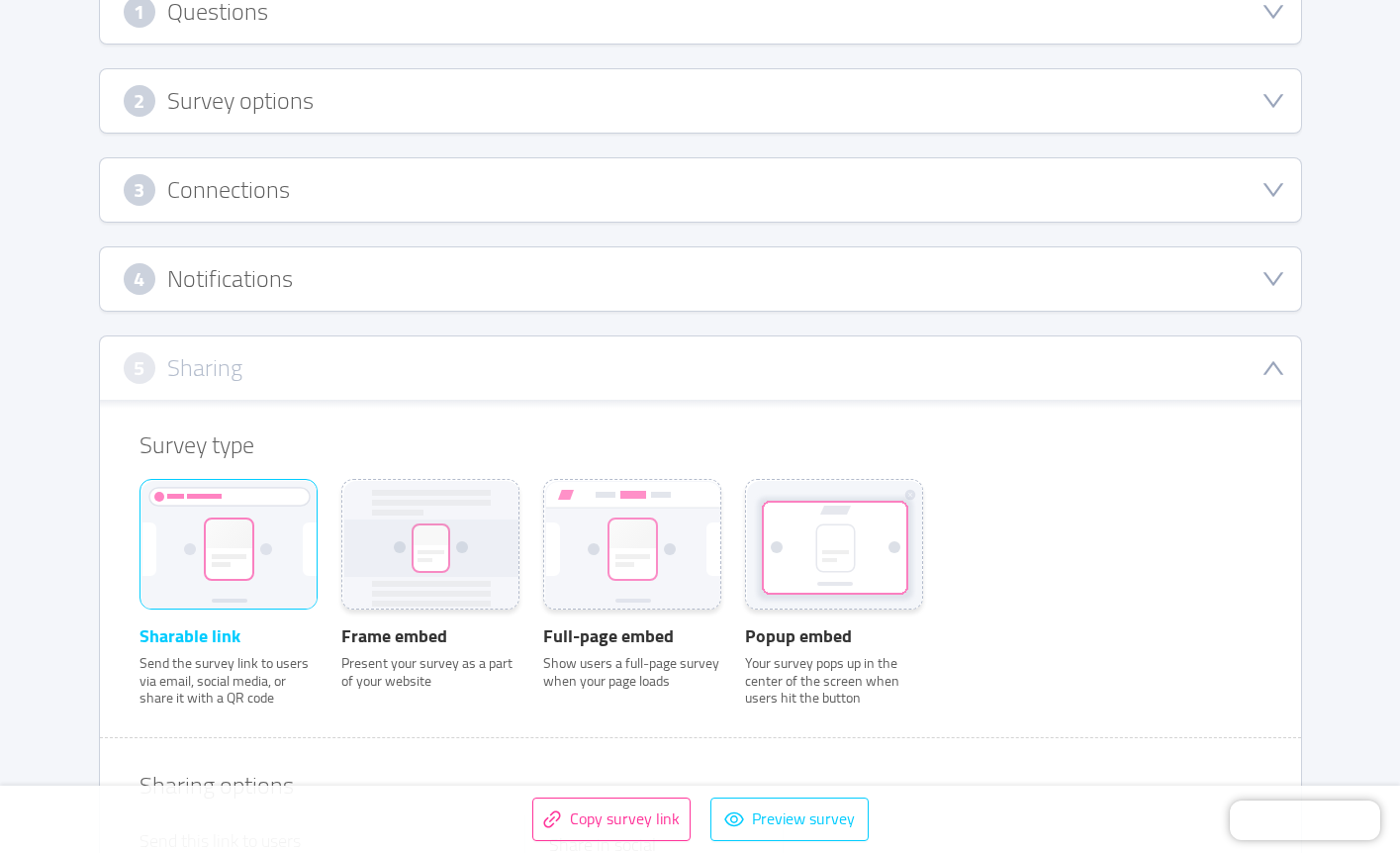 scroll, scrollTop: 0, scrollLeft: 0, axis: both 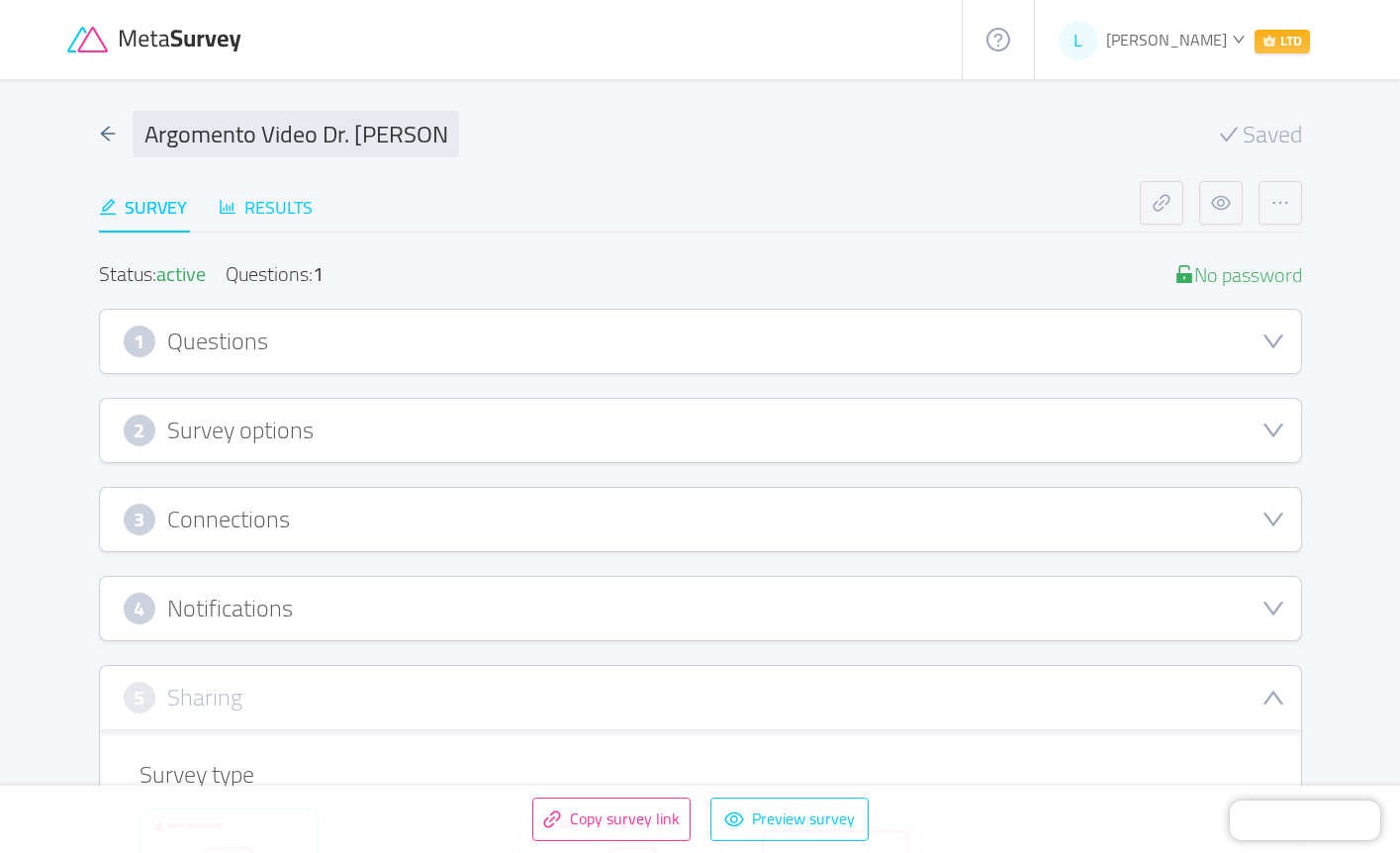 click on "Results" at bounding box center [265, 207] 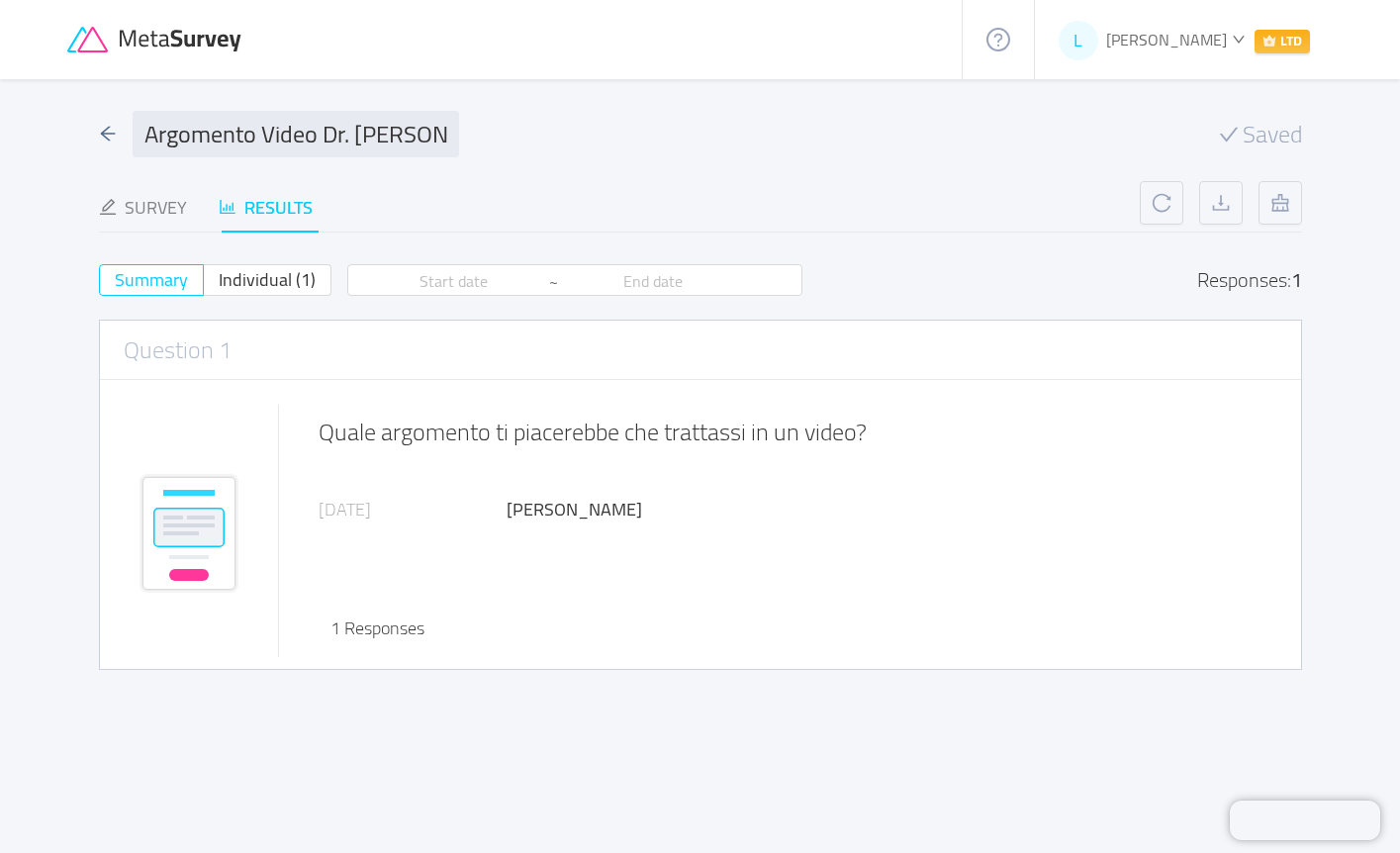 click on "1 Responses" at bounding box center (377, 627) 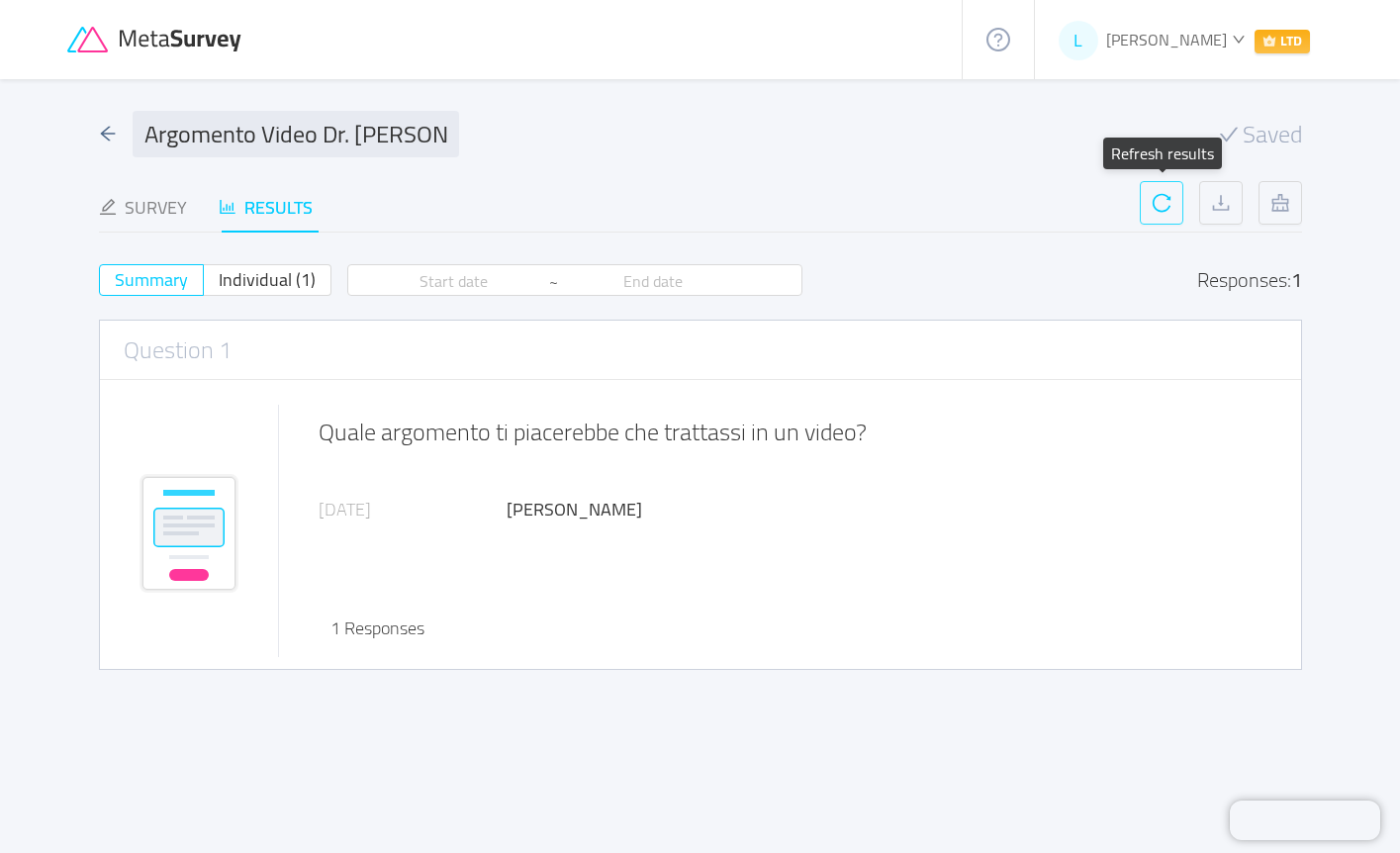 click at bounding box center [1162, 203] 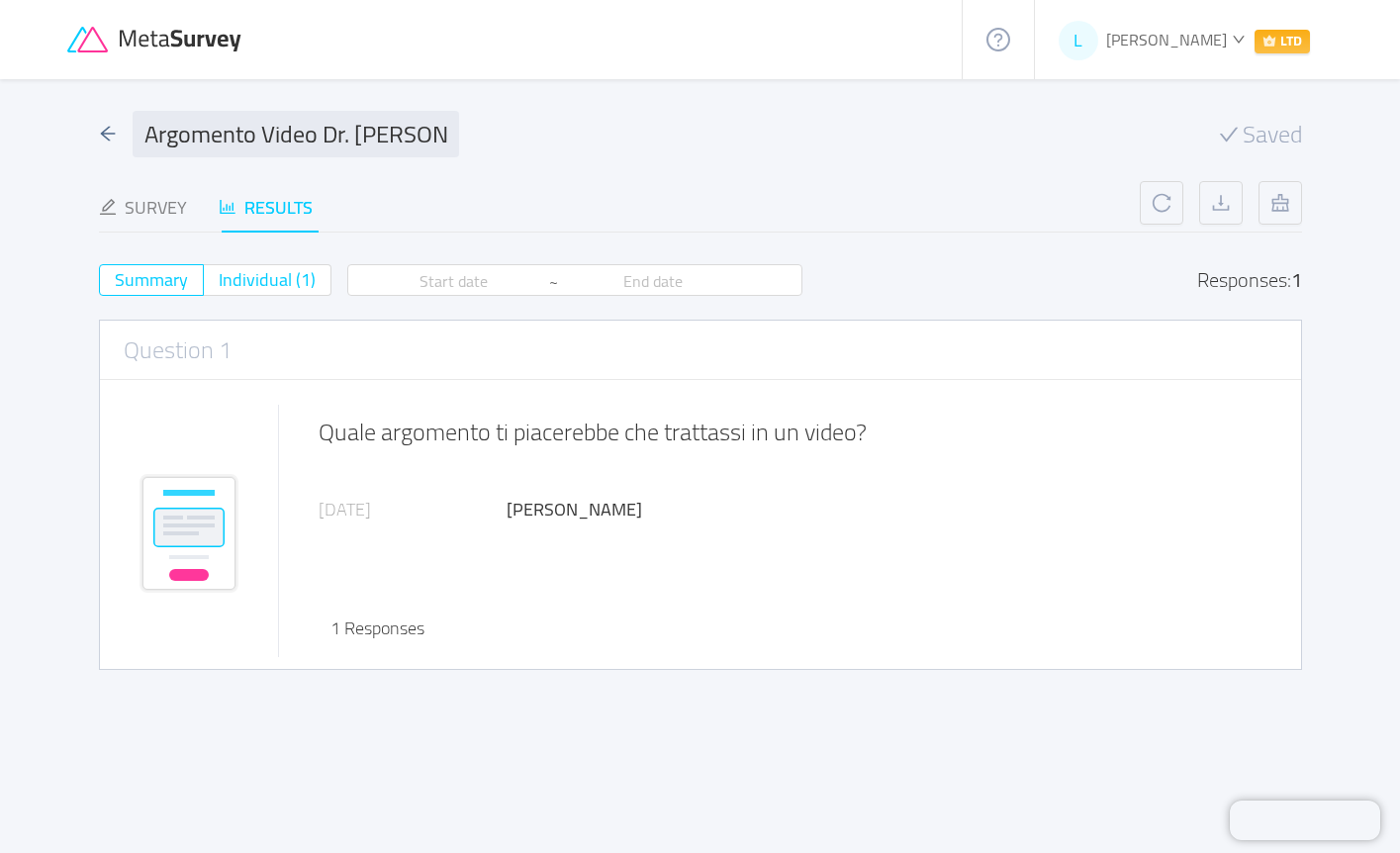 click on "Individual (1)" at bounding box center (267, 279) 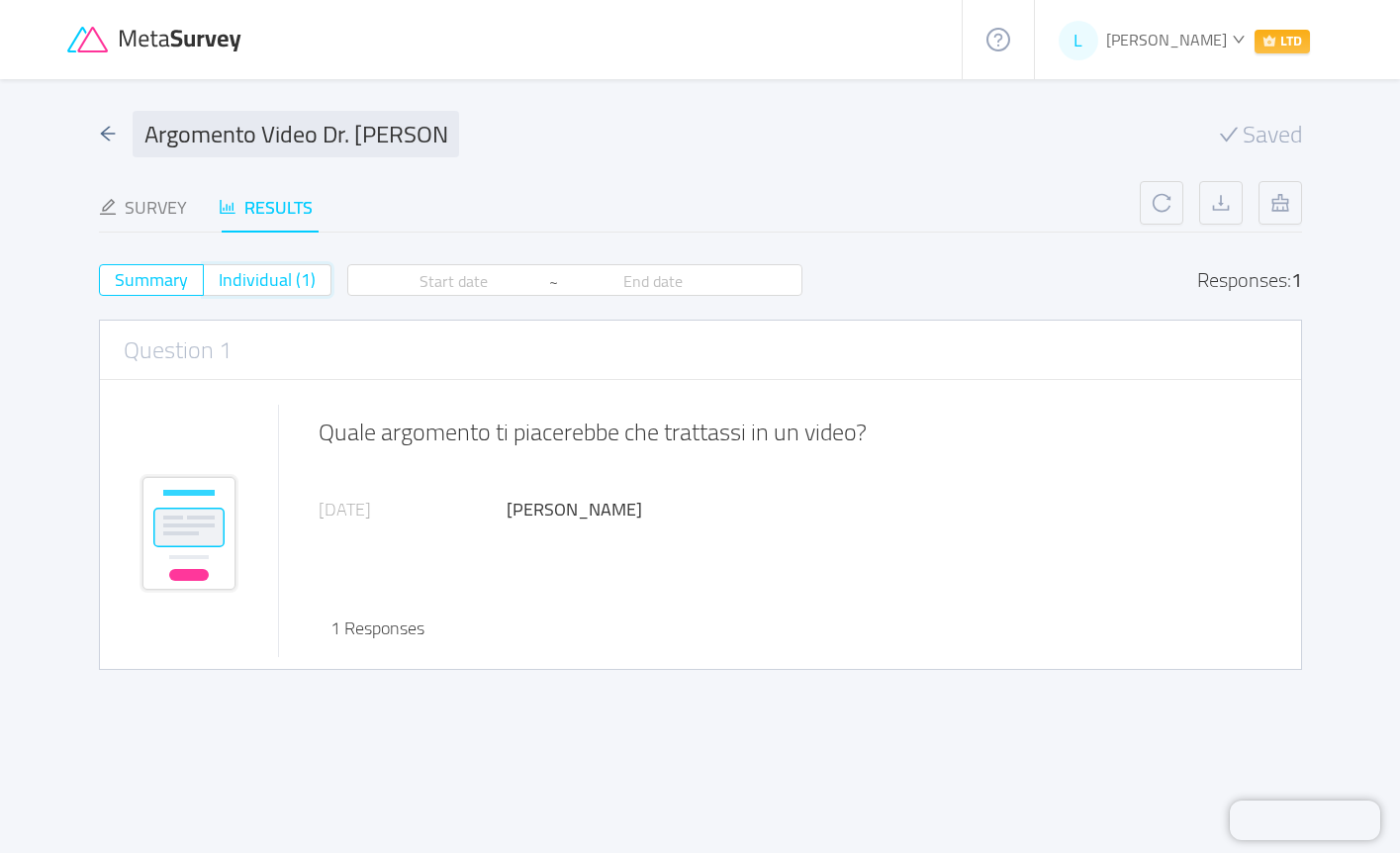 click on "Individual (1)" at bounding box center [219, 286] 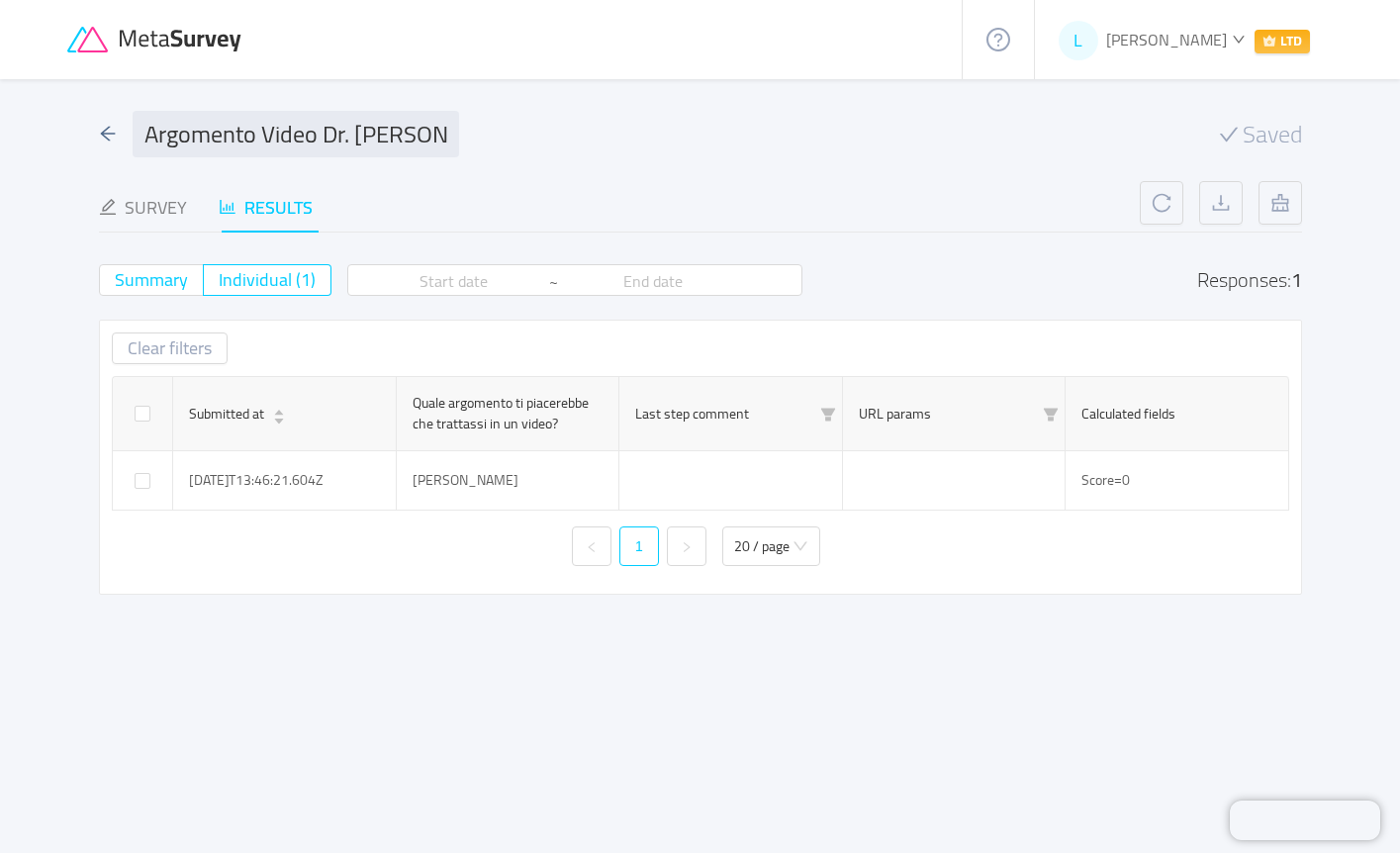 click on "Summary" at bounding box center (151, 279) 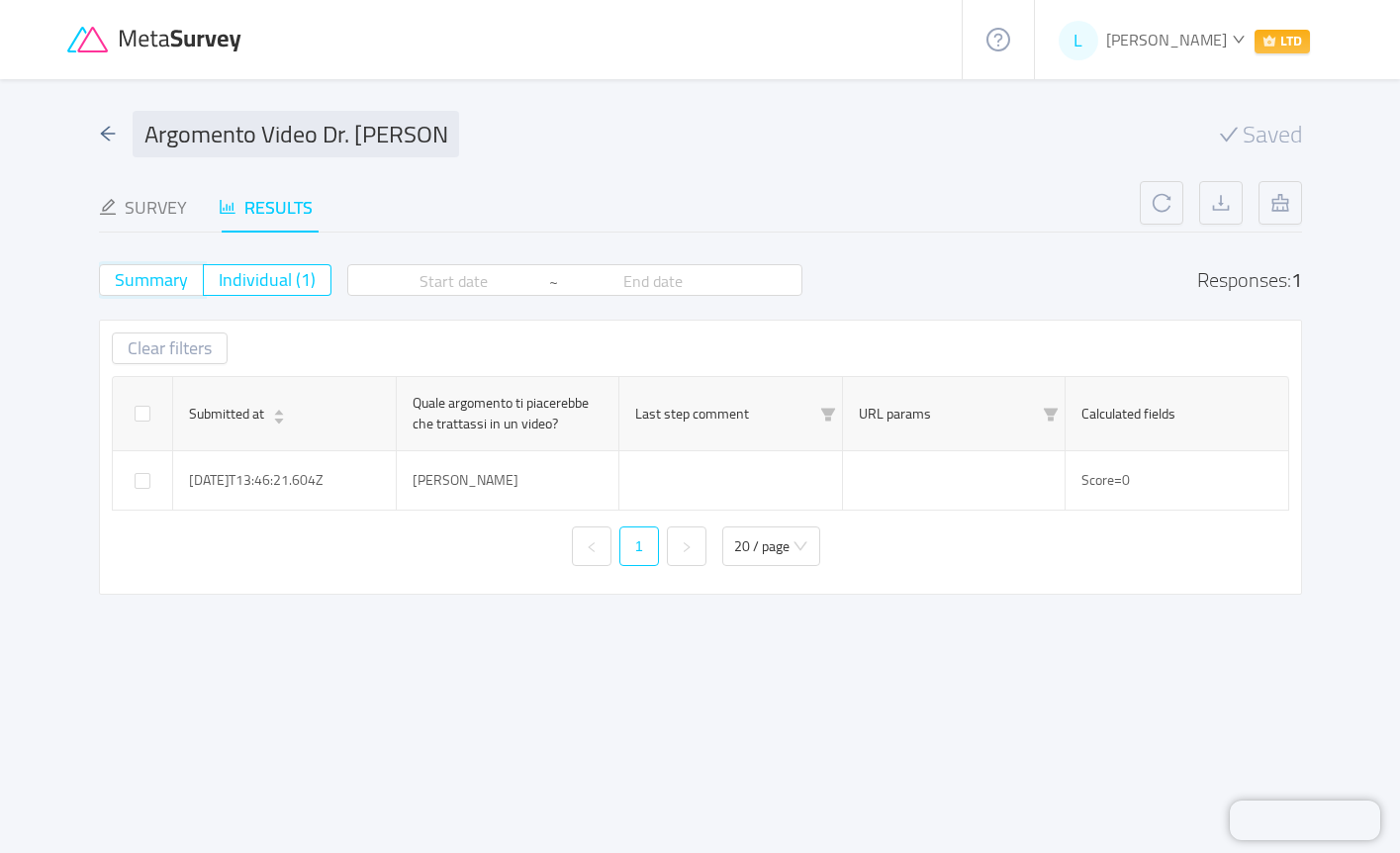 click on "Summary" at bounding box center (115, 286) 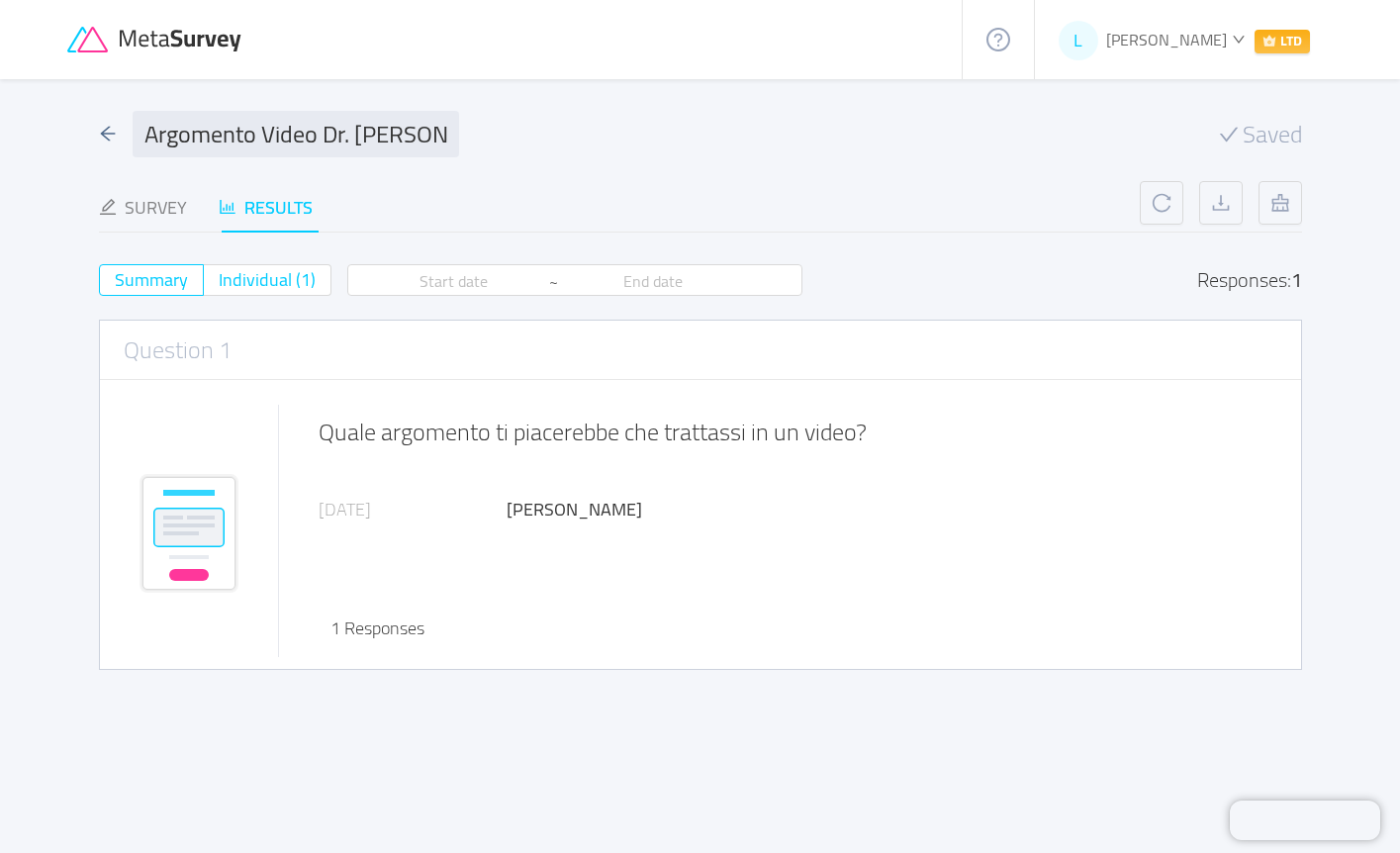 click on "Individual (1)" at bounding box center [267, 279] 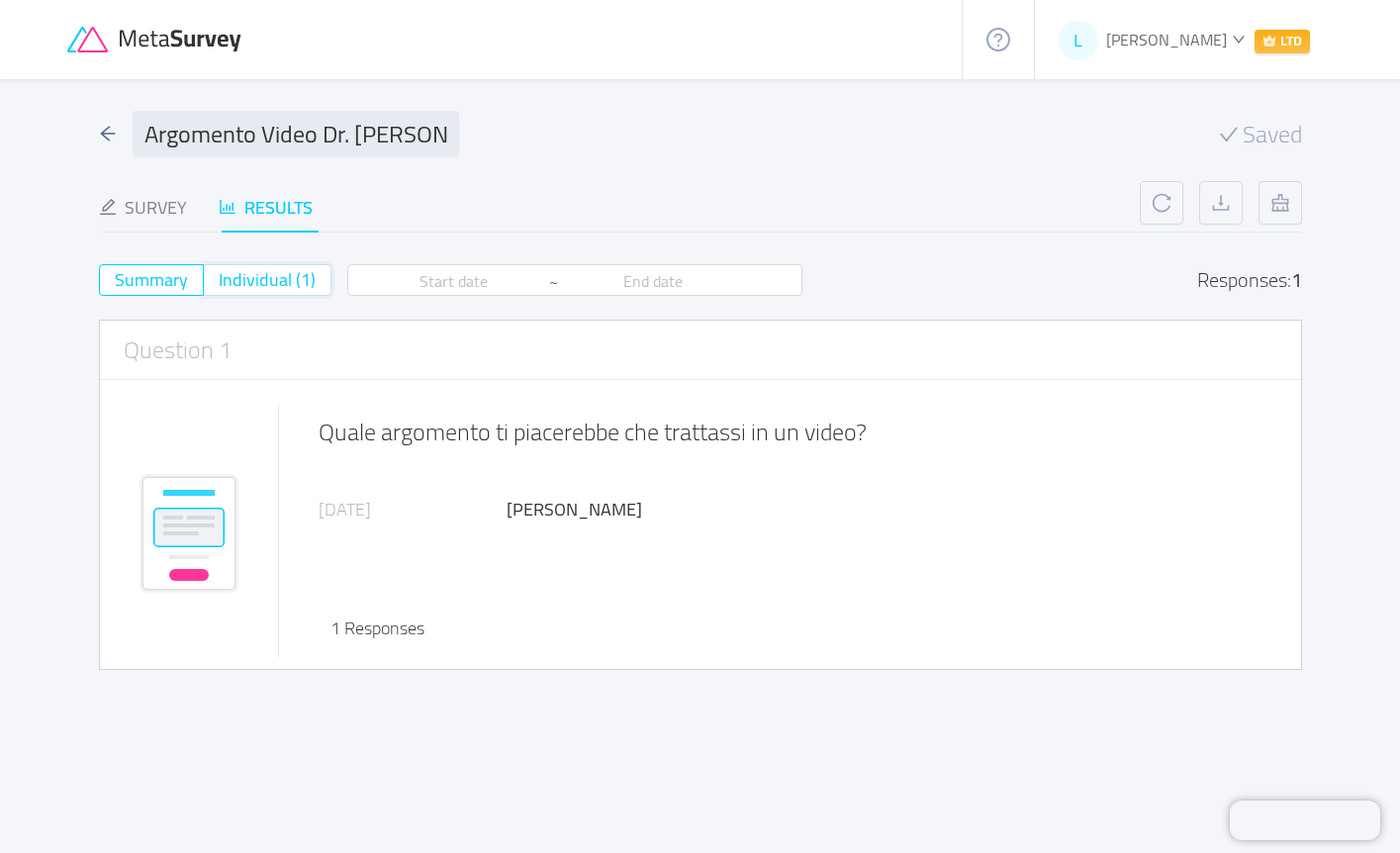 click on "Individual (1)" at bounding box center [219, 286] 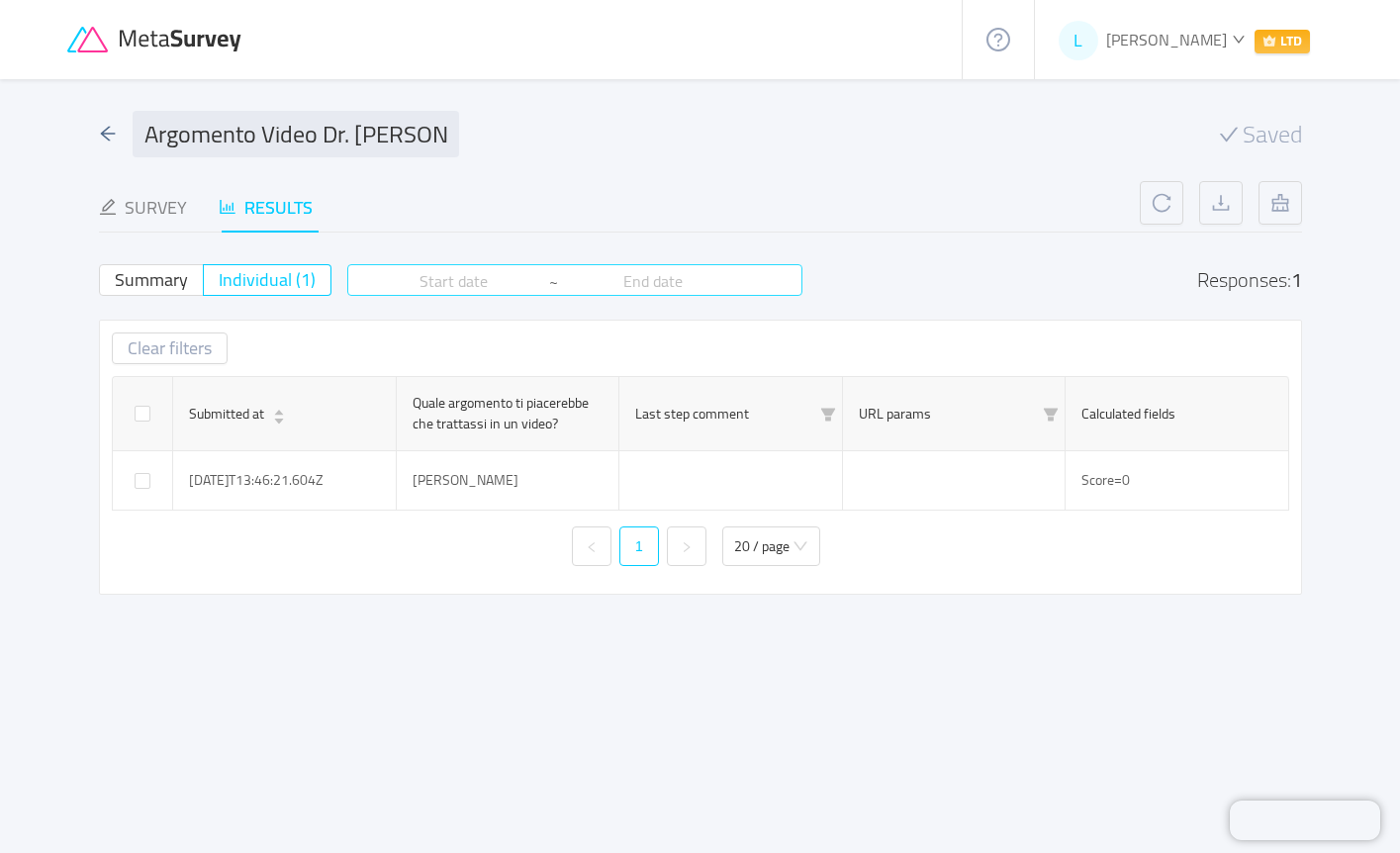 click at bounding box center [454, 281] 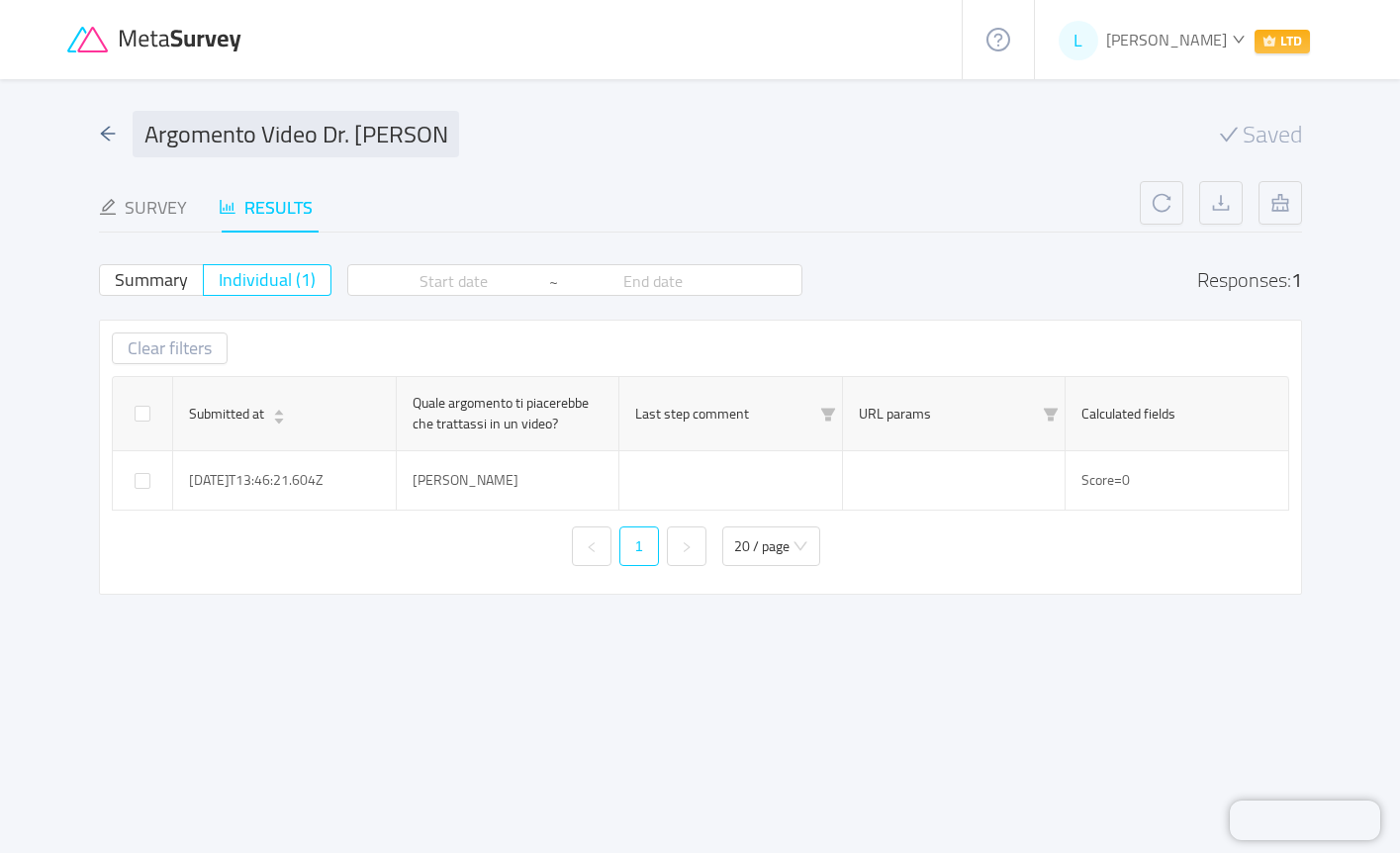 click on "Argomento Video Dr. [PERSON_NAME] Saved  Survey   Results   Status:   active   Questions:   1   No password   1  Questions Import from CSV Images to questions On  Welcome screen  Delete Your logo Or attach via link Image upload guidelines for best results: Dimensions: 100 x 100 px Format: jpeg, png, gif, svg, webp Max size: 2MB Title: Sei abbonato/a a uno o più prodotti LifeLion?  45 / 50  Description: Allora hai un superpotere: puoi aiutarmi a decidere quali video fare!
Nella prossima schermata scrivi l’argomento che ti piacerebbe vedere trattato sui miei canali. Button label: Prossimo  8 / 20    On  Question 1  id: 6877a125e28ba40012b48164  Open answer  Duplicate Delete Image: Or attach via link Image upload guidelines for best results: Dimensions: 800 x 600 px Format: jpeg, png, gif, svg, webp Max size: 2MB Question: Quale argomento ti piacerebbe che trattassi in un video? Settings: Type  Multi line  Country code: 🇺🇸 +1   Placeholder: scrivi qui la tua risposta  26 / 35  Button label: INVIA On Off" at bounding box center (700, 443) 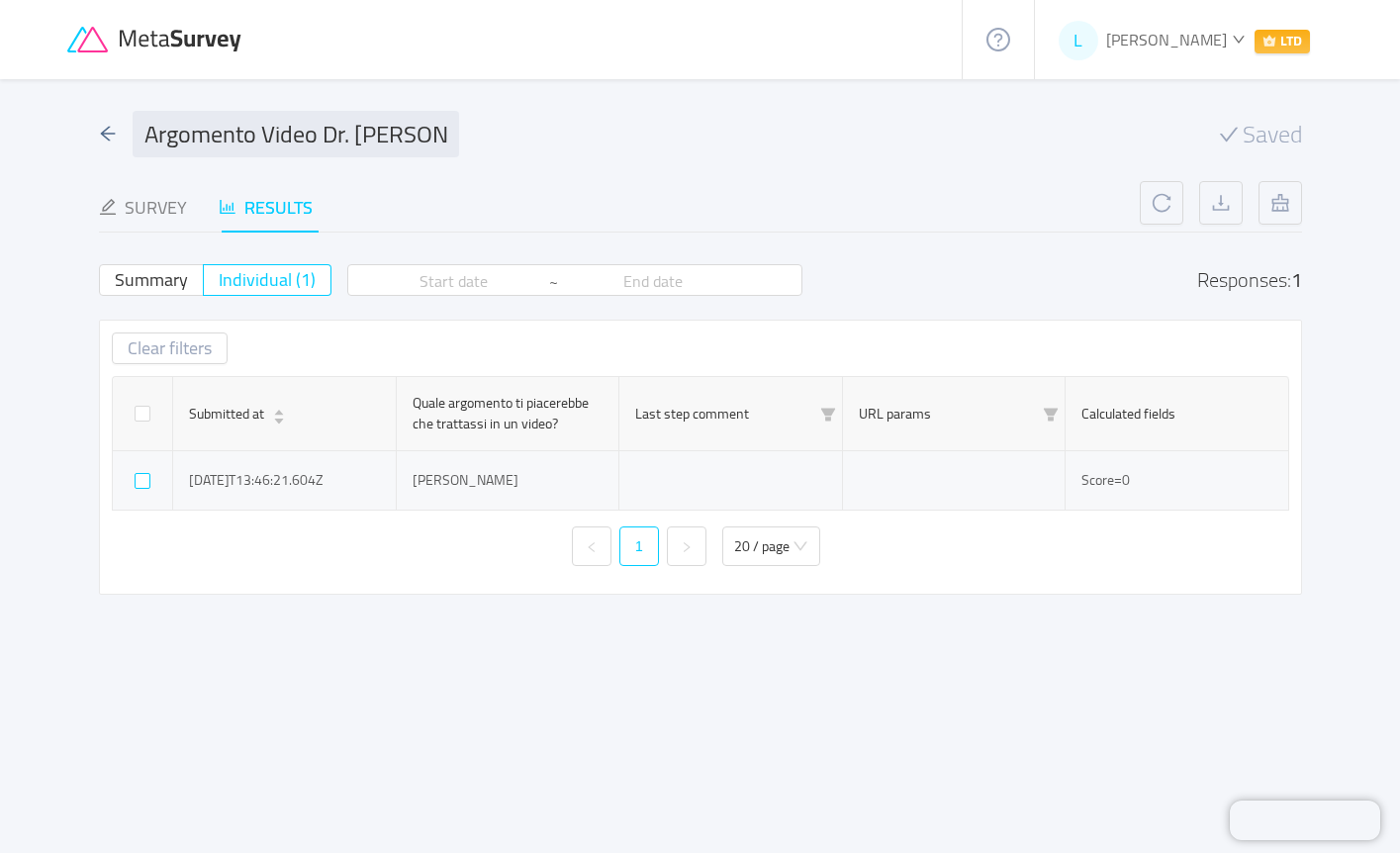 click at bounding box center [142, 481] 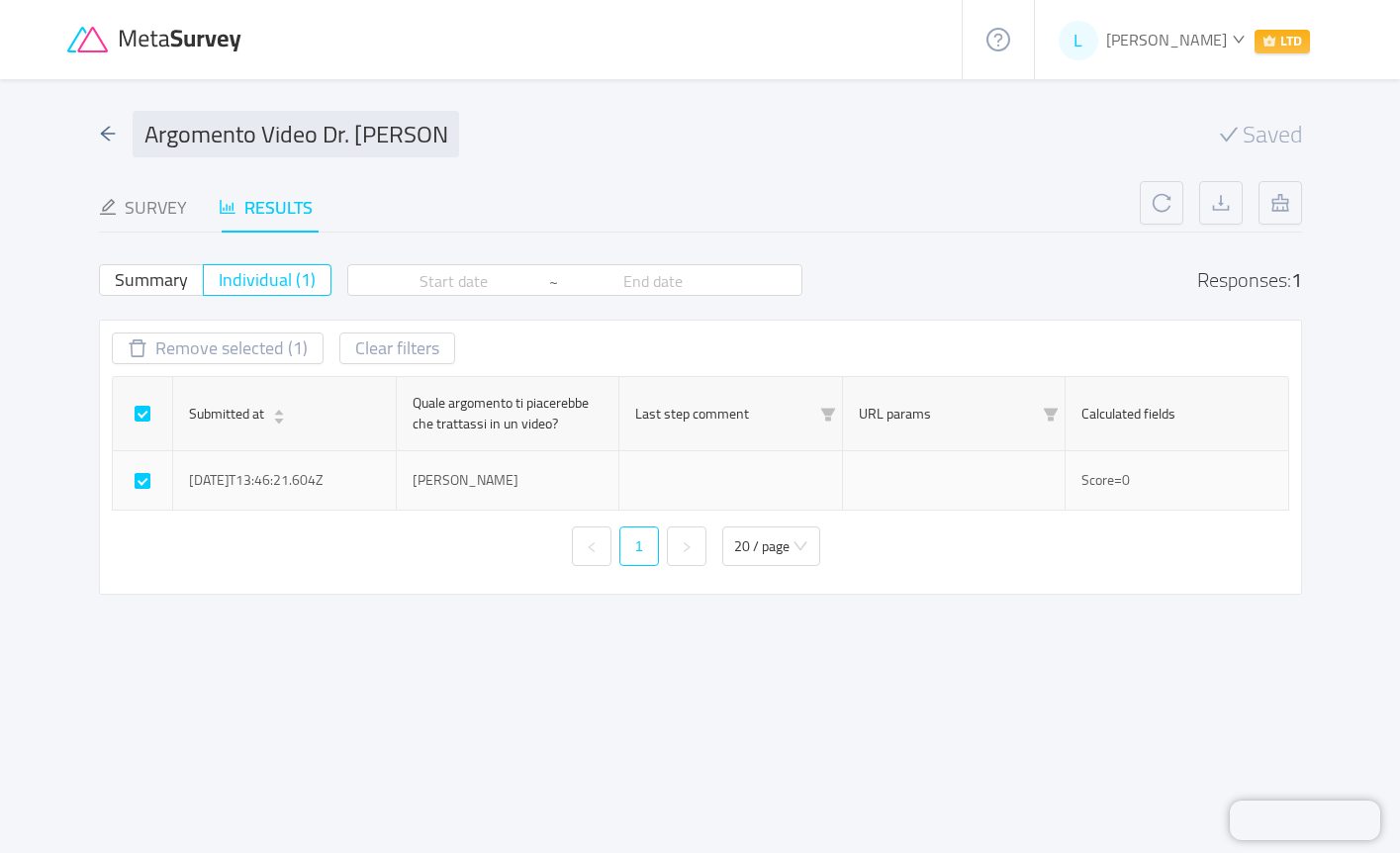click at bounding box center [142, 481] 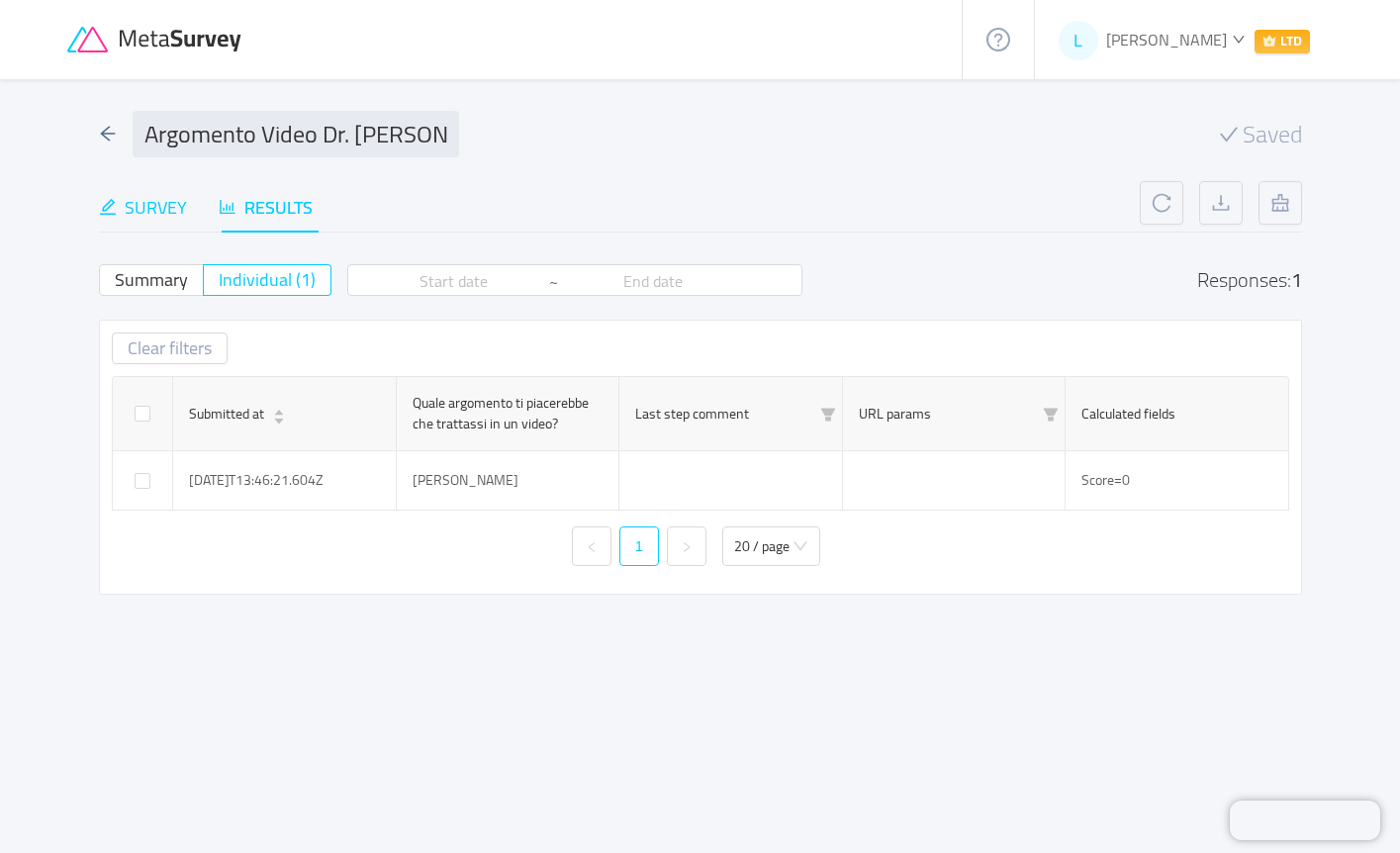 click on "Survey" at bounding box center (142, 207) 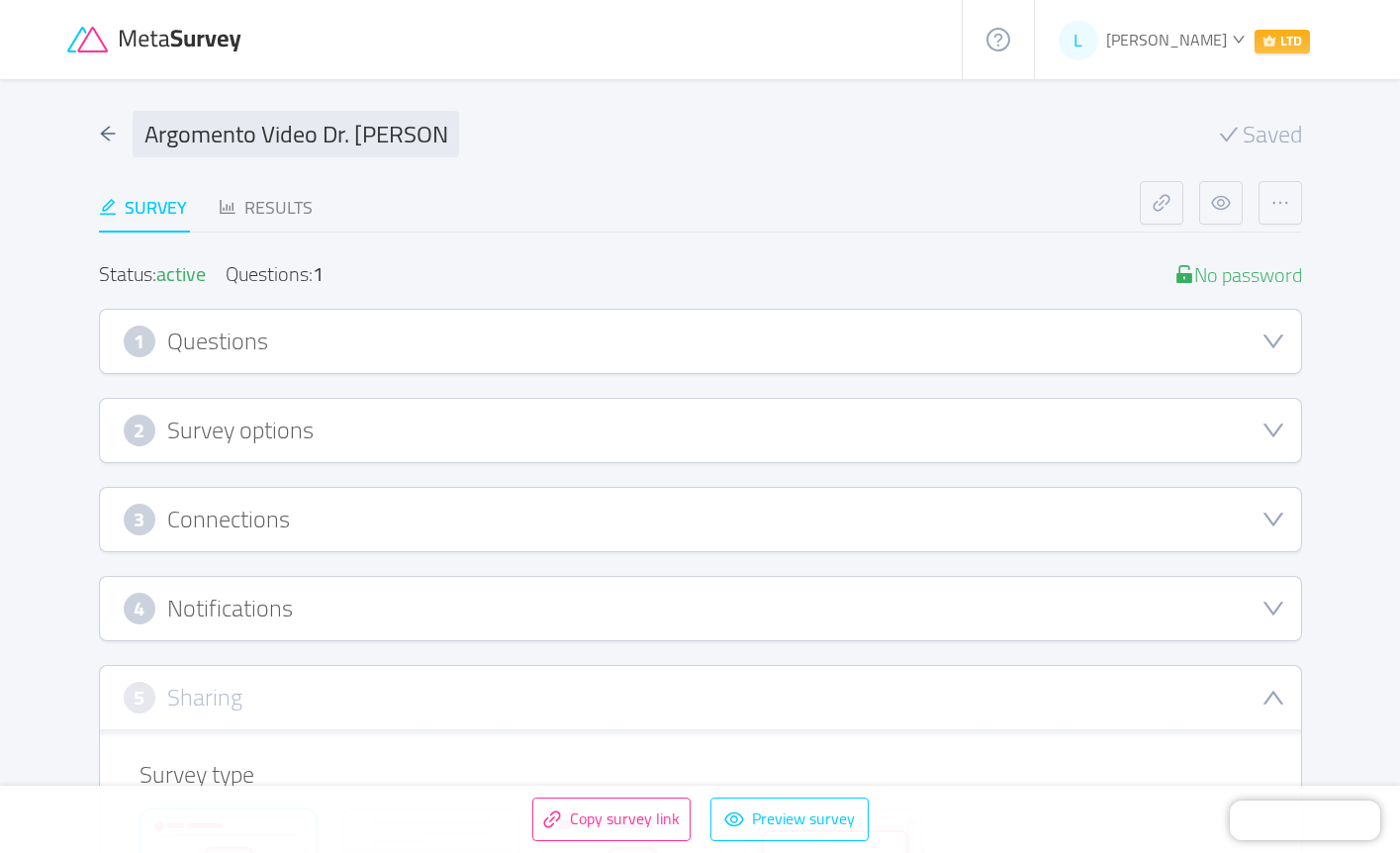 click on "Survey options" at bounding box center (240, 430) 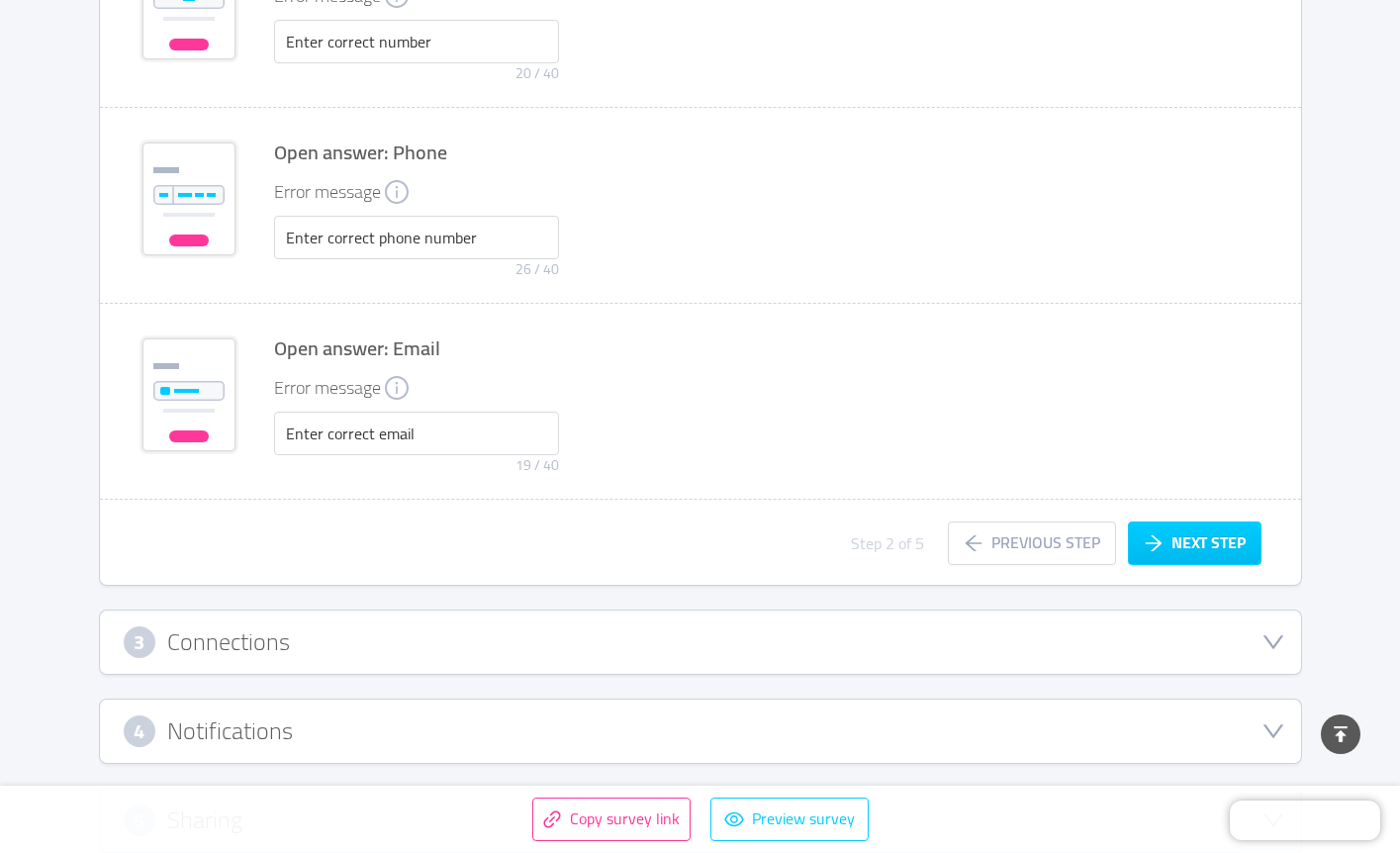 scroll, scrollTop: 3225, scrollLeft: 0, axis: vertical 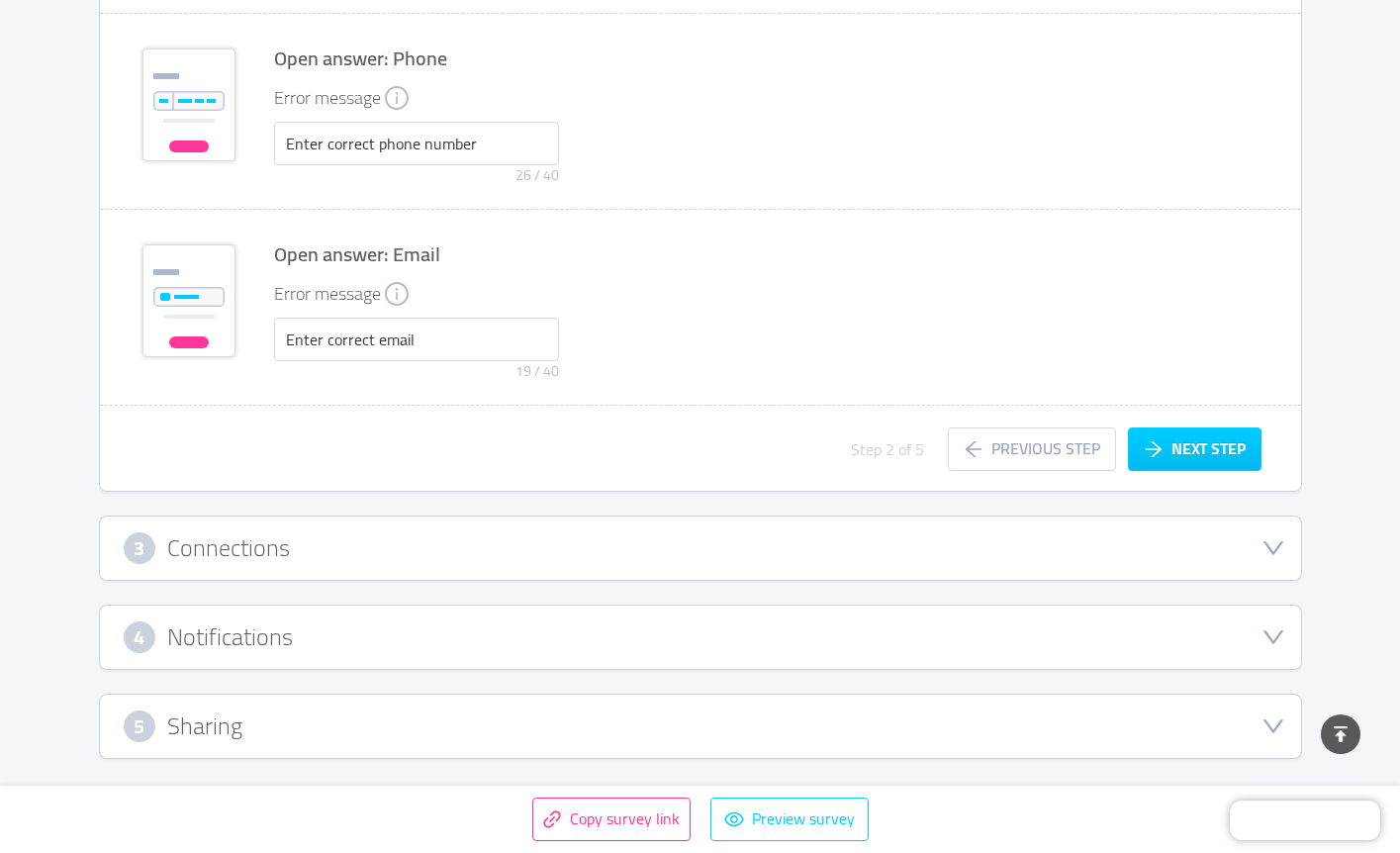 click 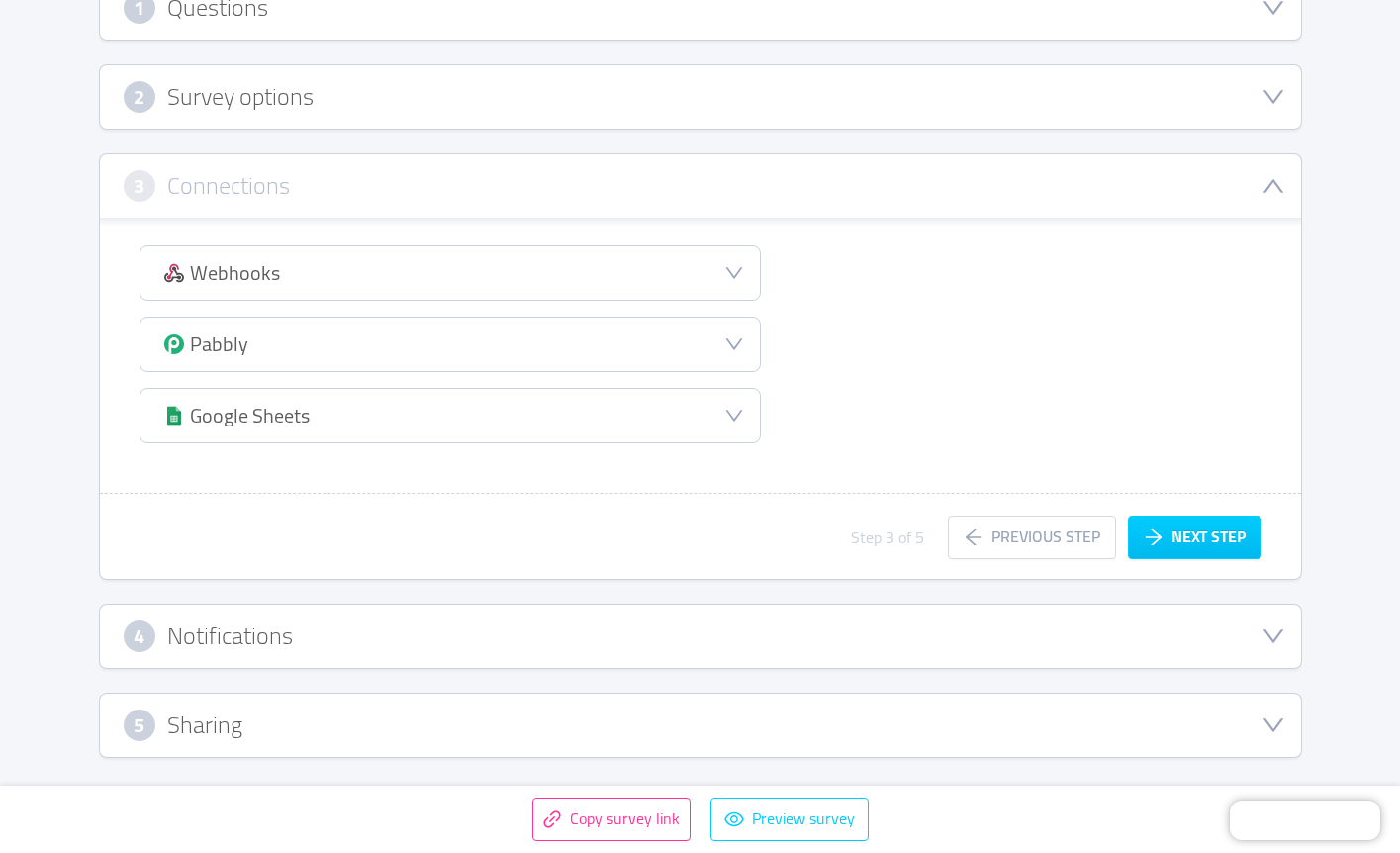 scroll, scrollTop: 332, scrollLeft: 0, axis: vertical 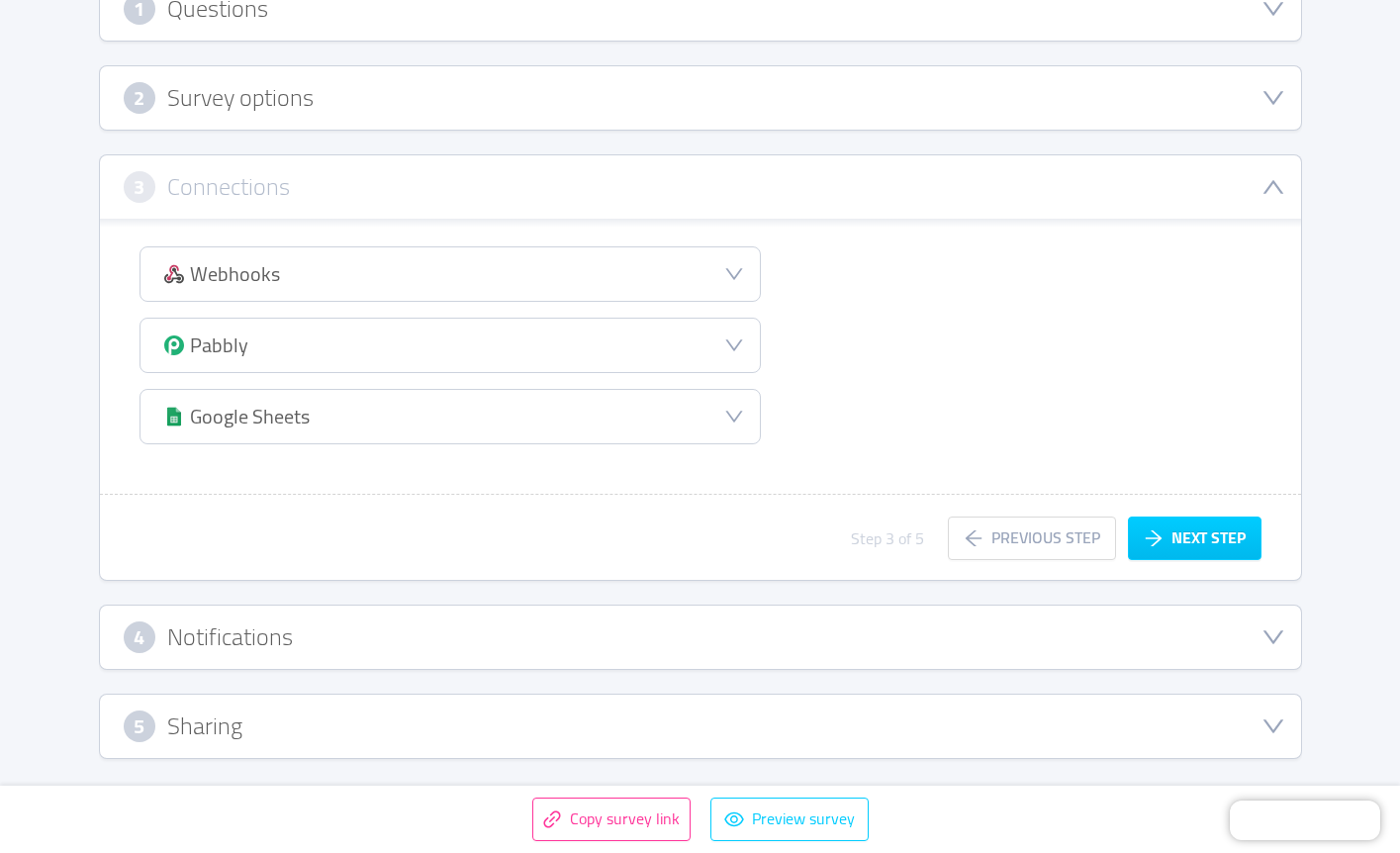 click 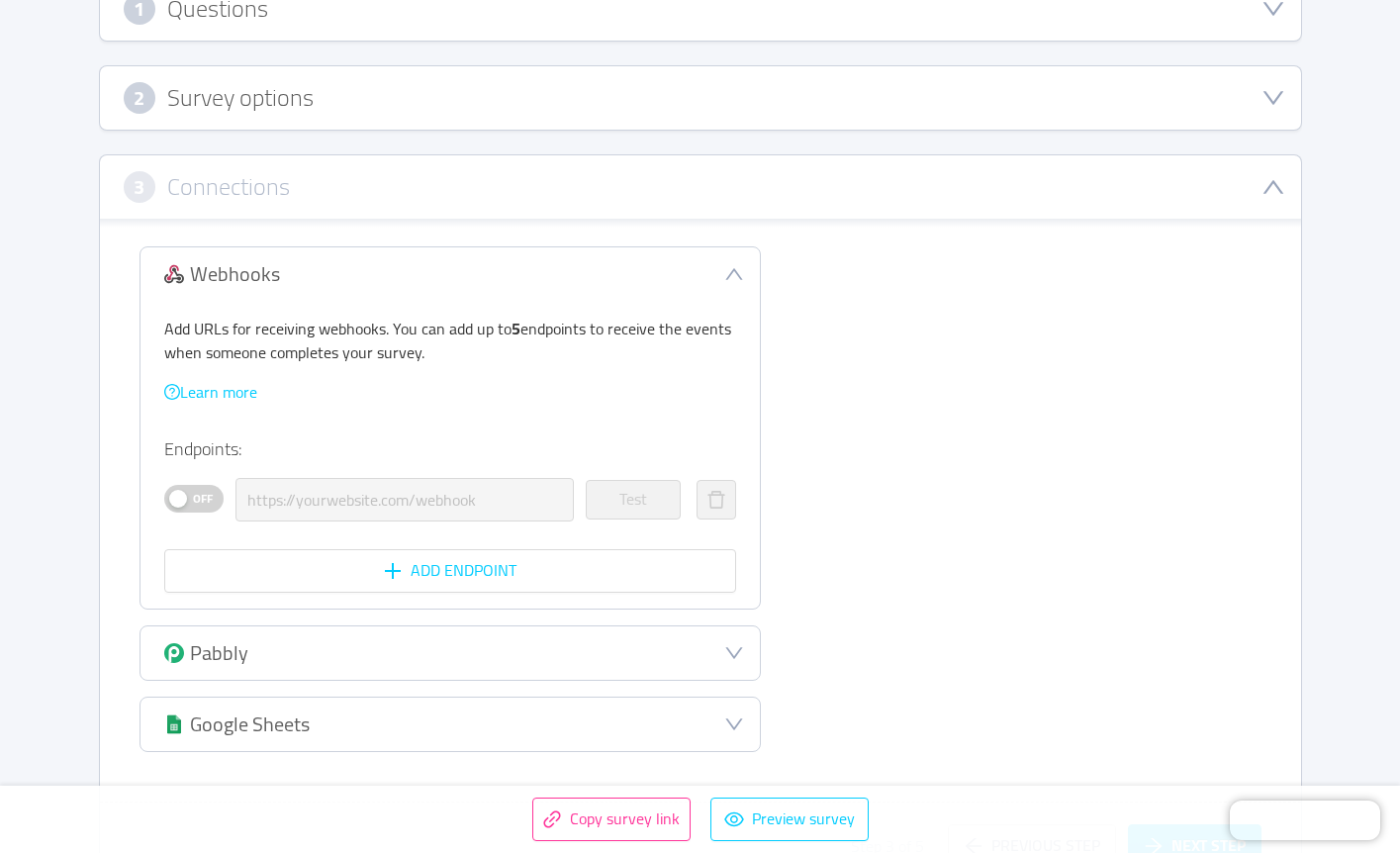 click 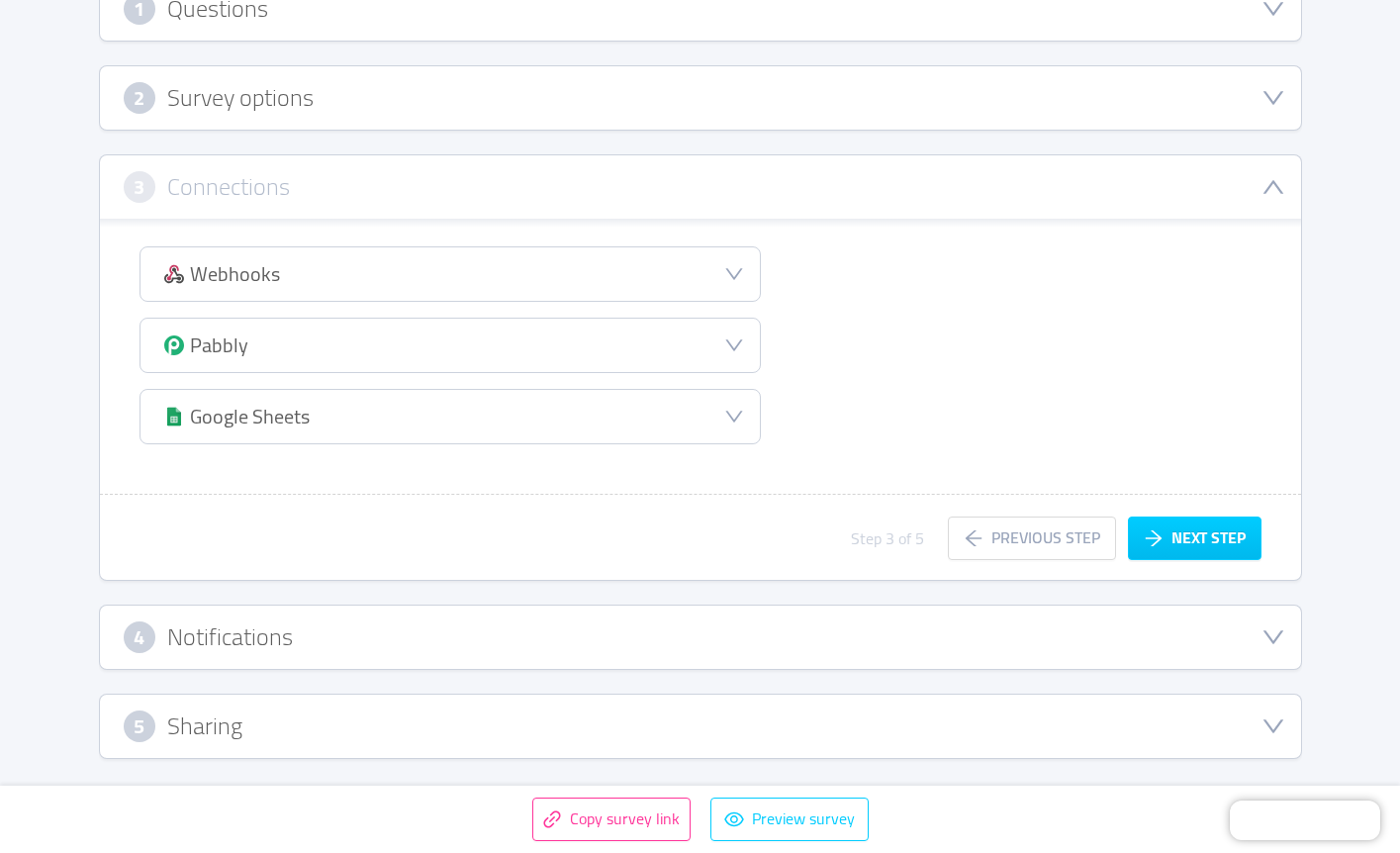 click 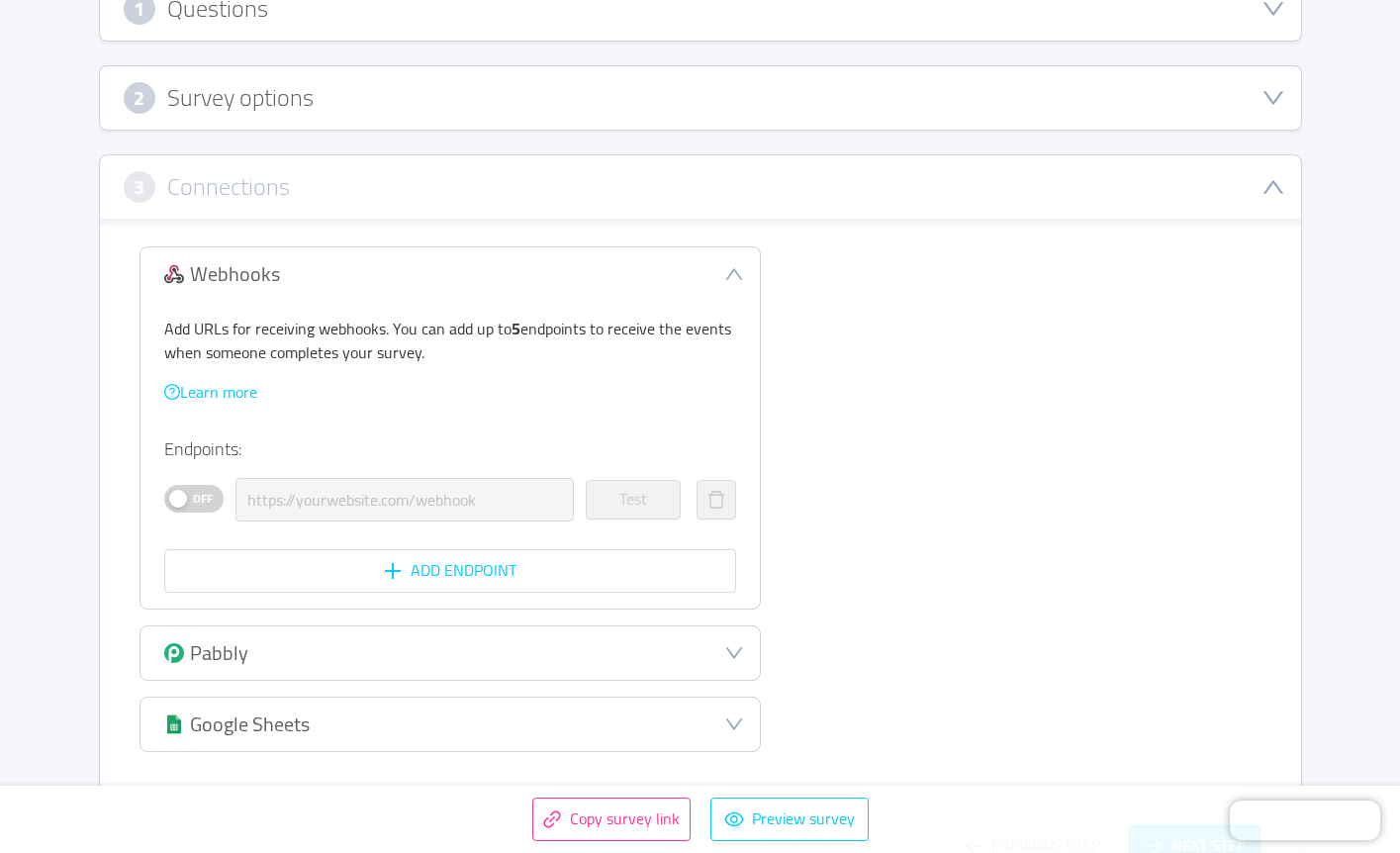click 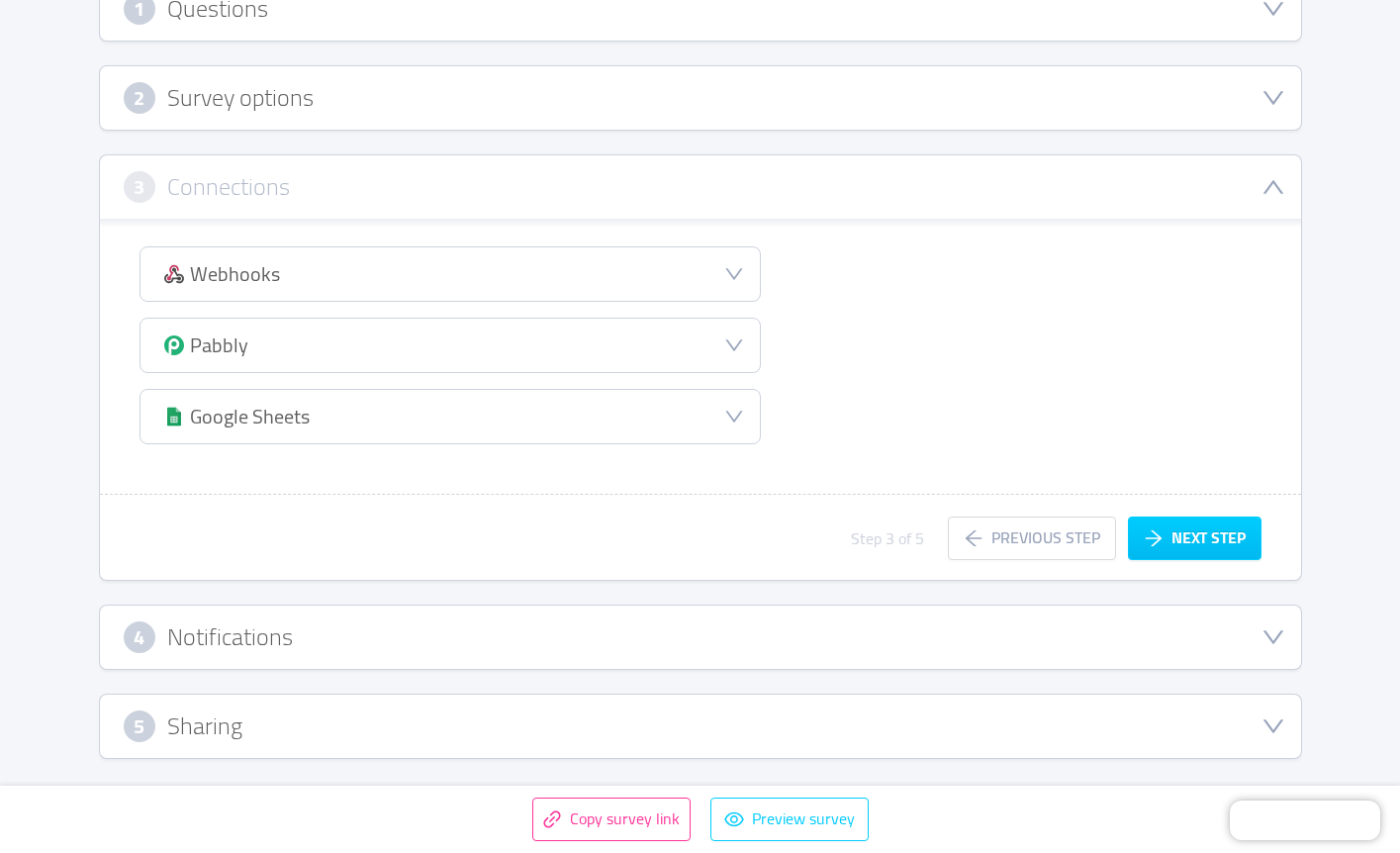 click 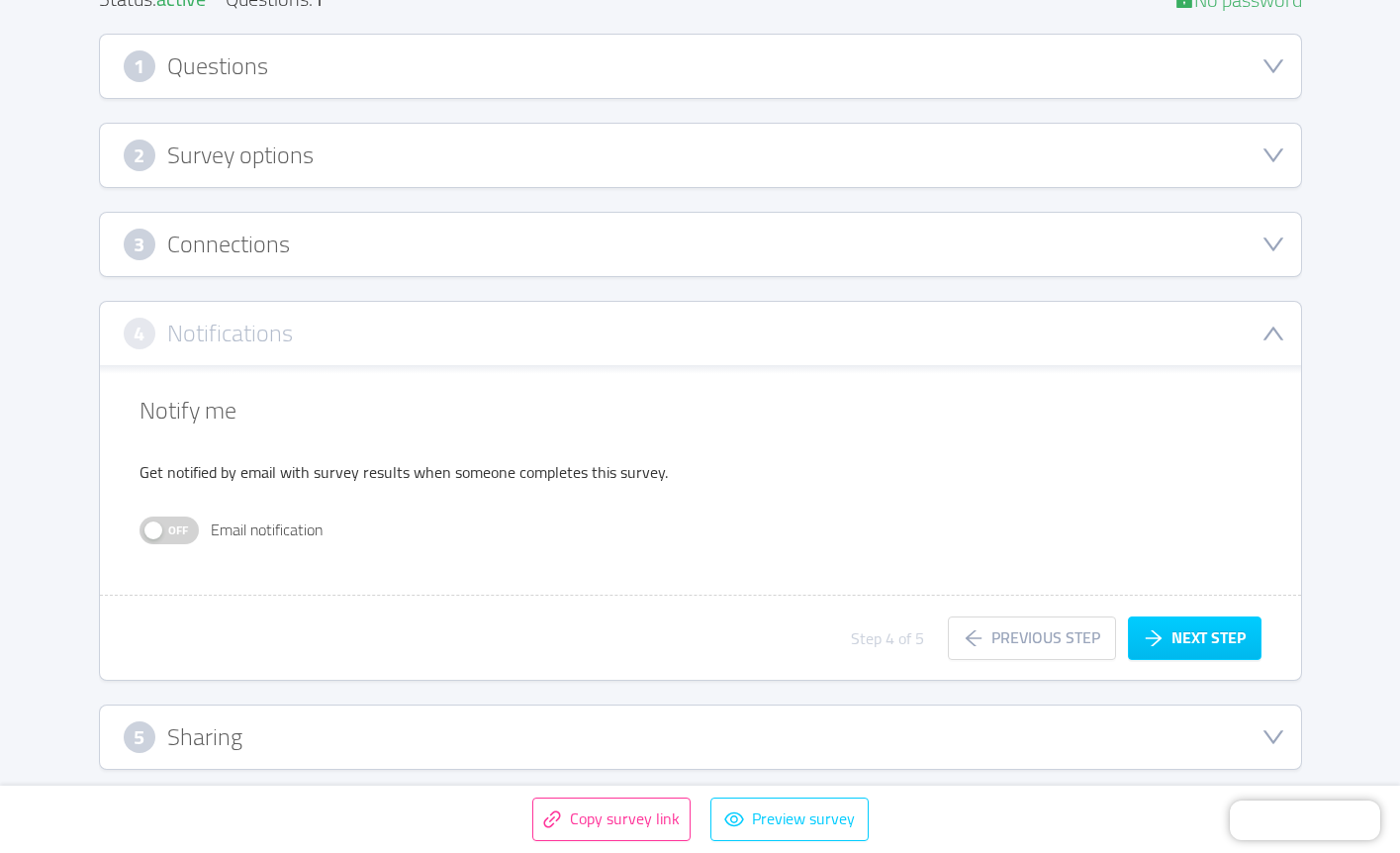 scroll, scrollTop: 287, scrollLeft: 0, axis: vertical 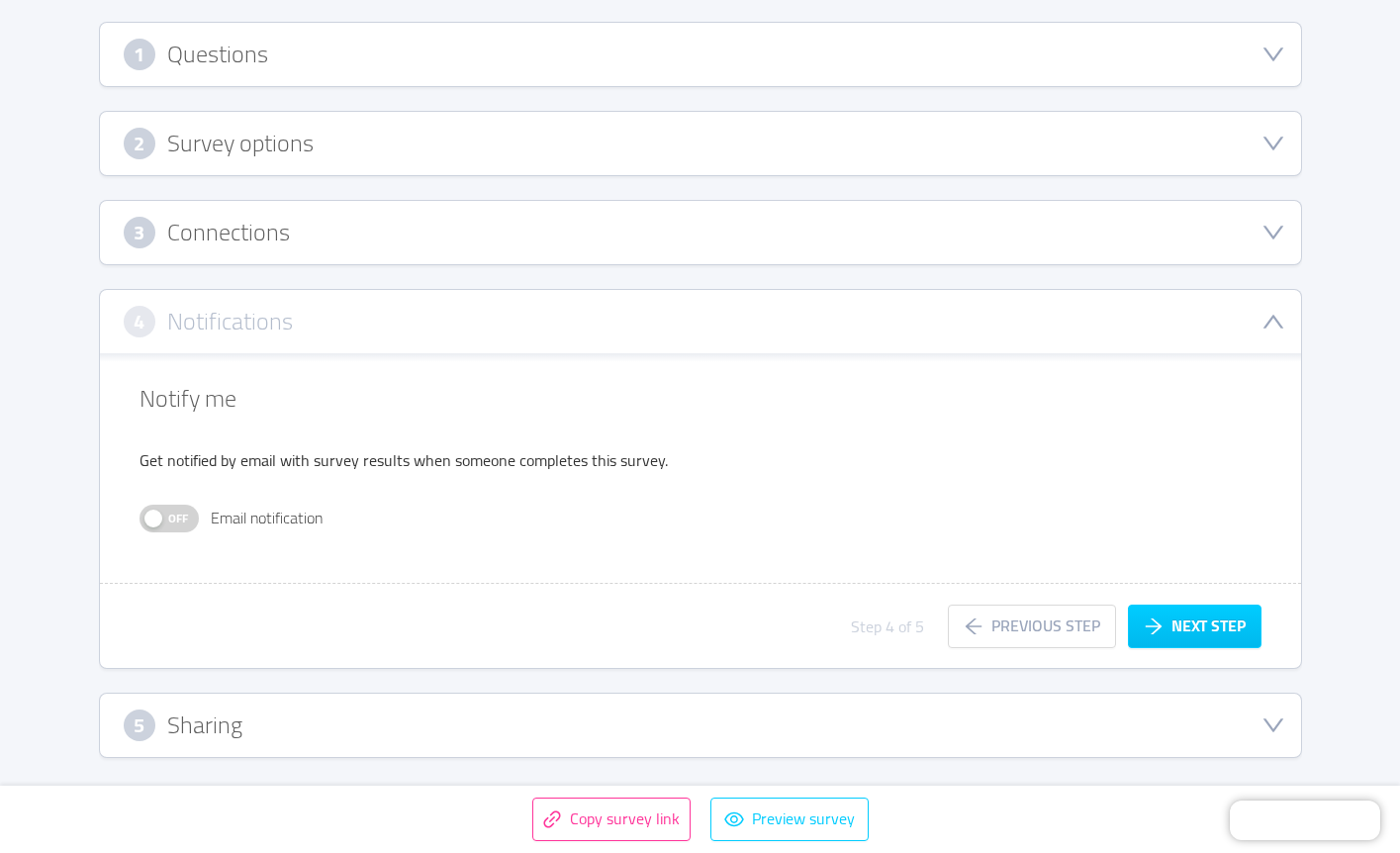 click 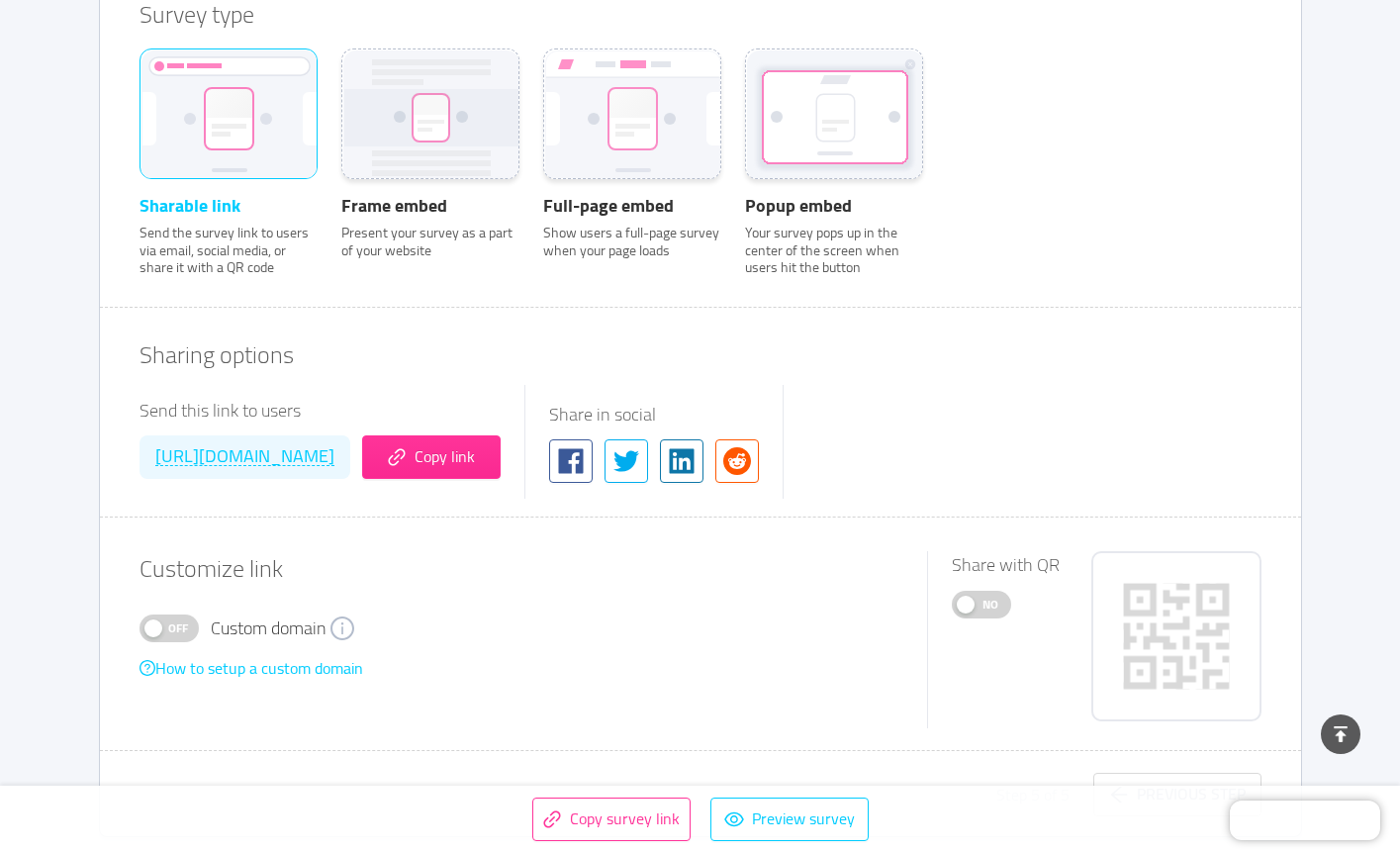 scroll, scrollTop: 756, scrollLeft: 0, axis: vertical 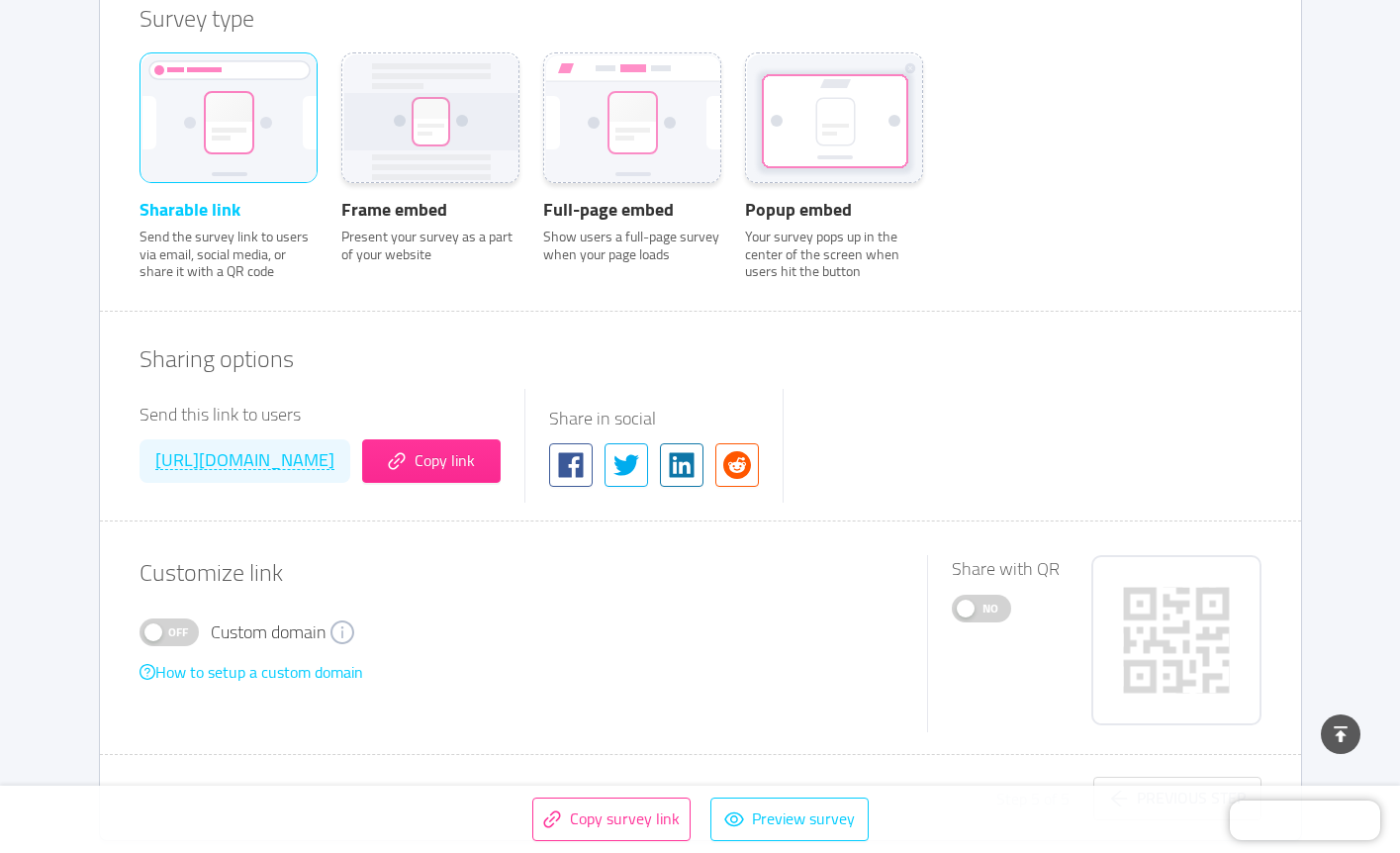 click 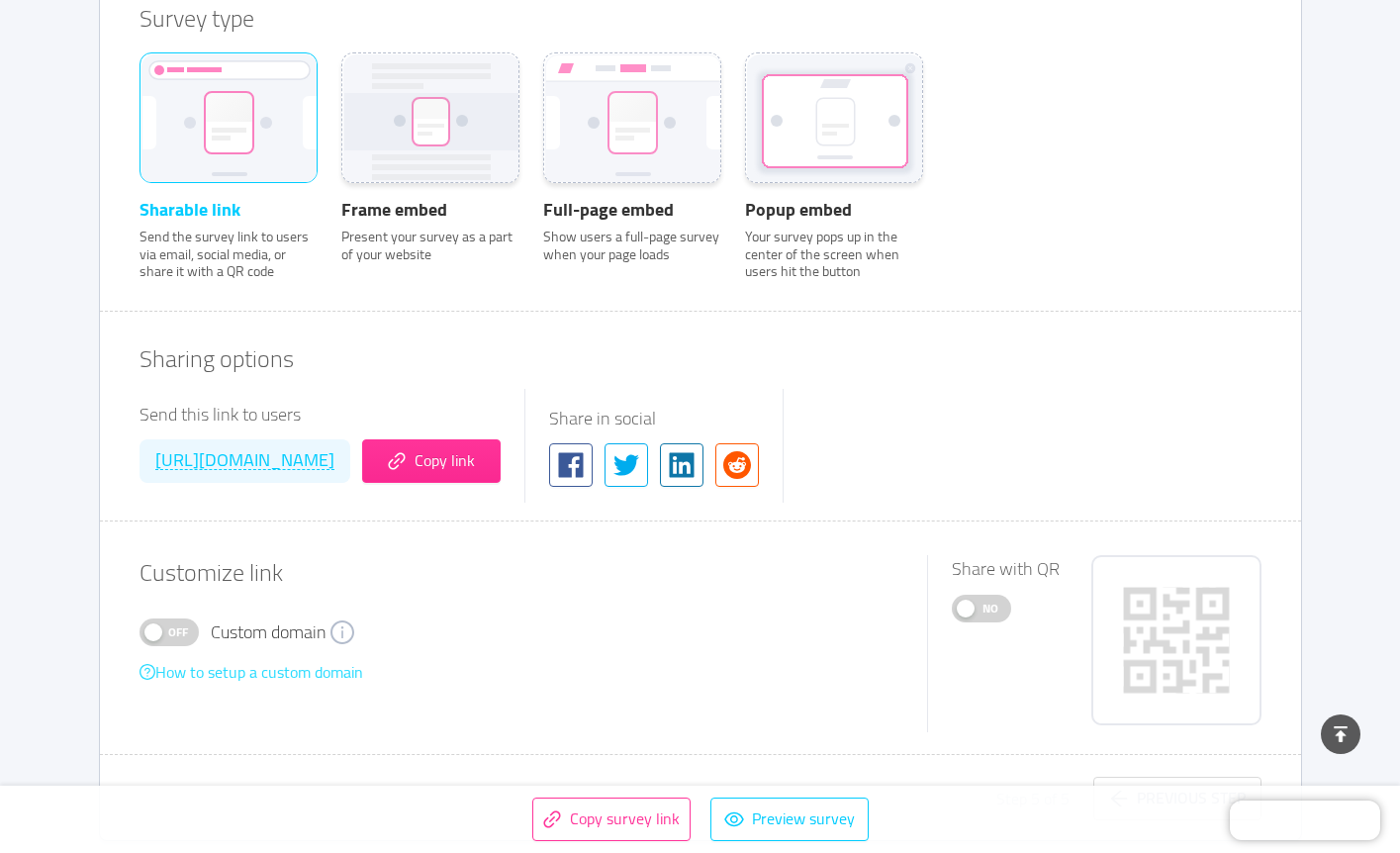 click on "How to setup a custom domain" at bounding box center [251, 672] 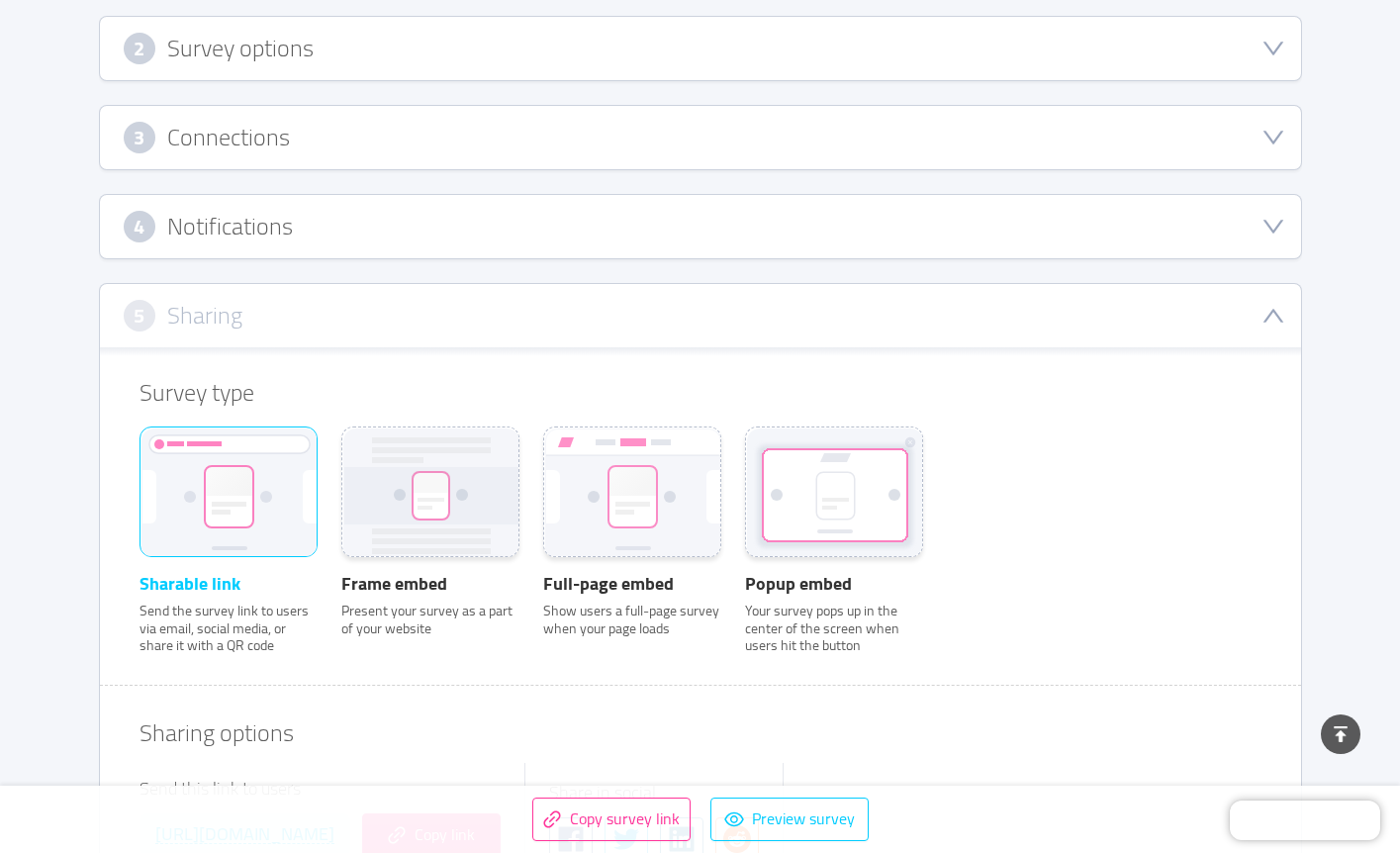 scroll, scrollTop: 333, scrollLeft: 0, axis: vertical 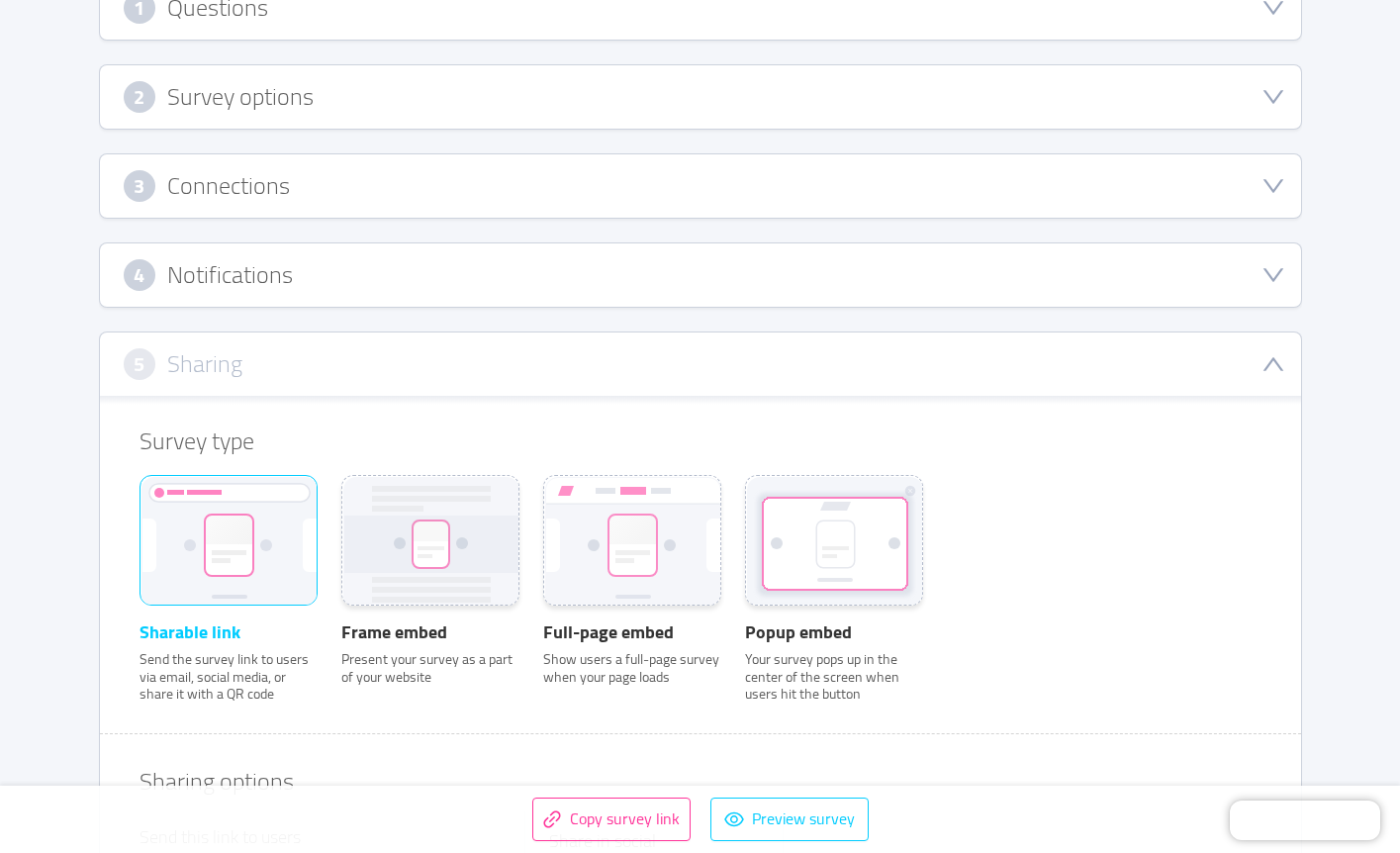 click 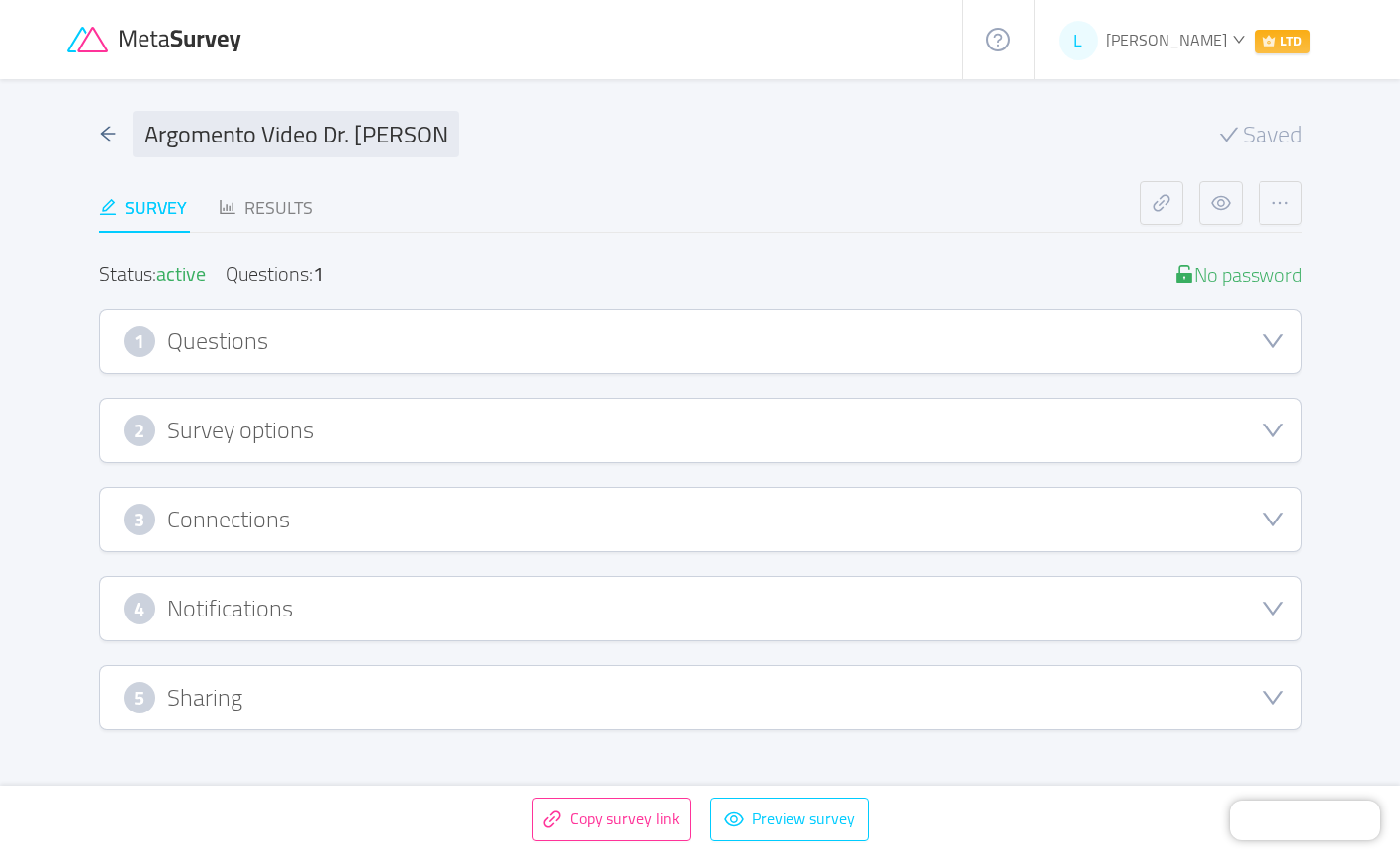 scroll, scrollTop: 0, scrollLeft: 0, axis: both 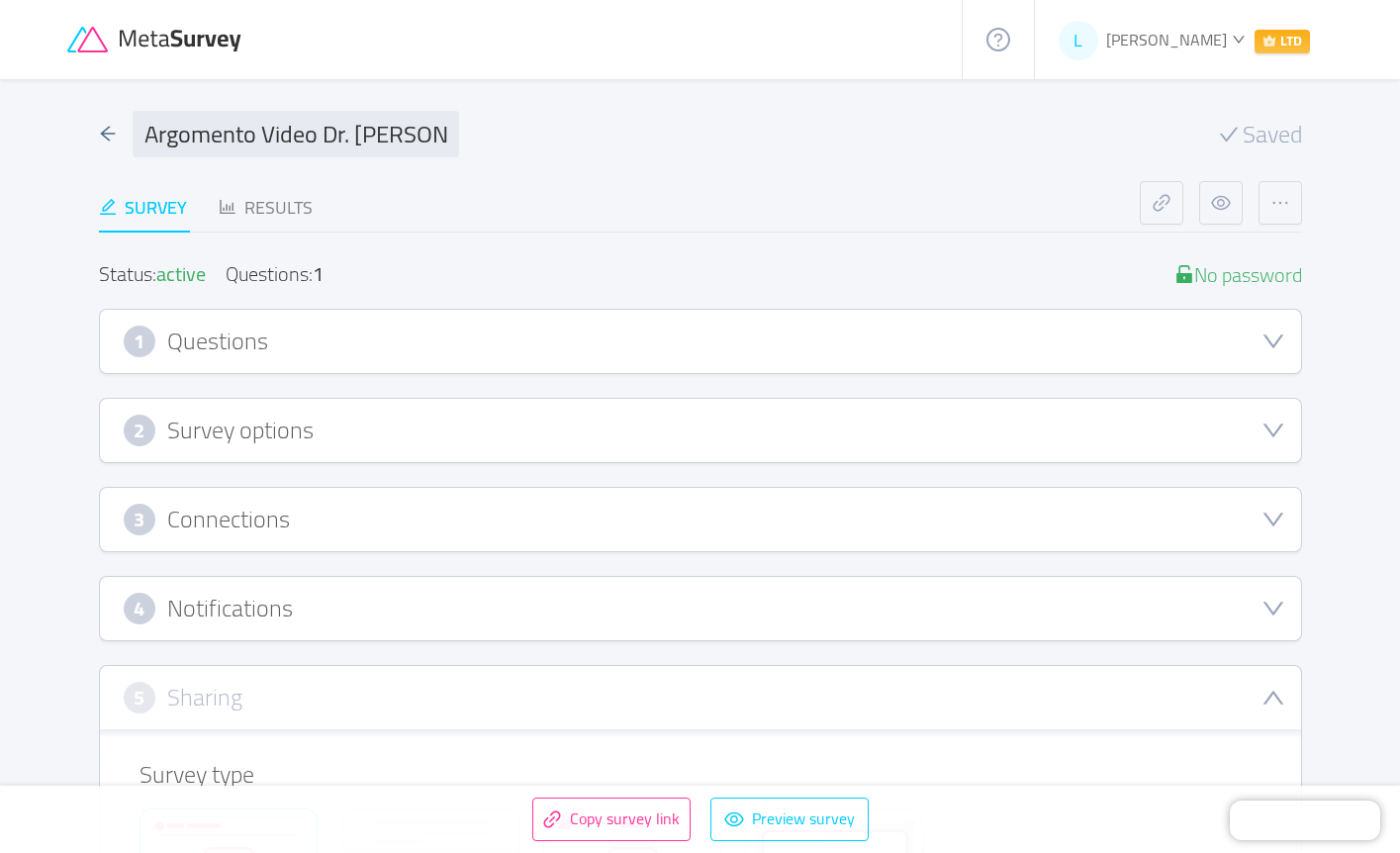click on "5  Sharing" at bounding box center [700, 698] 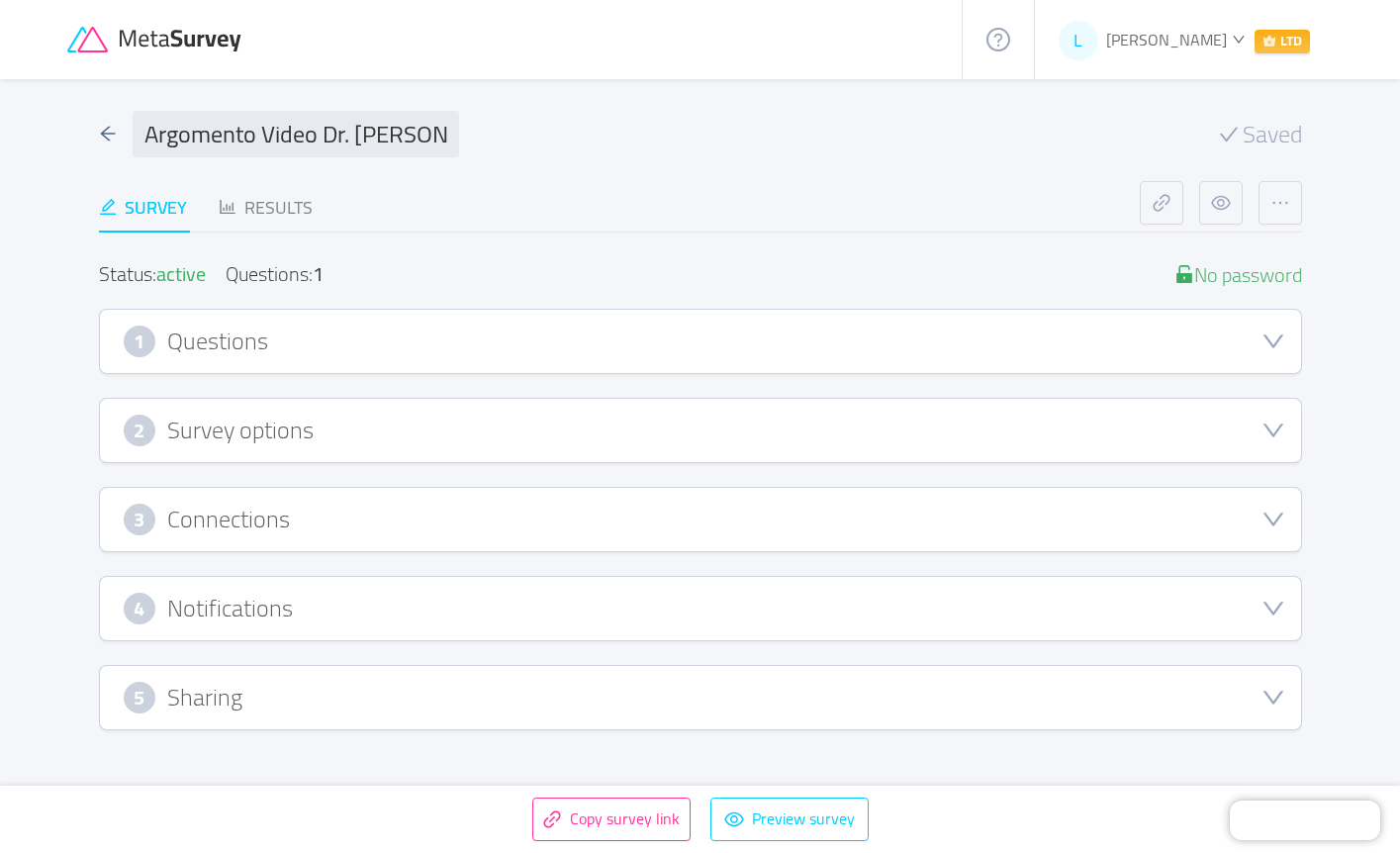click 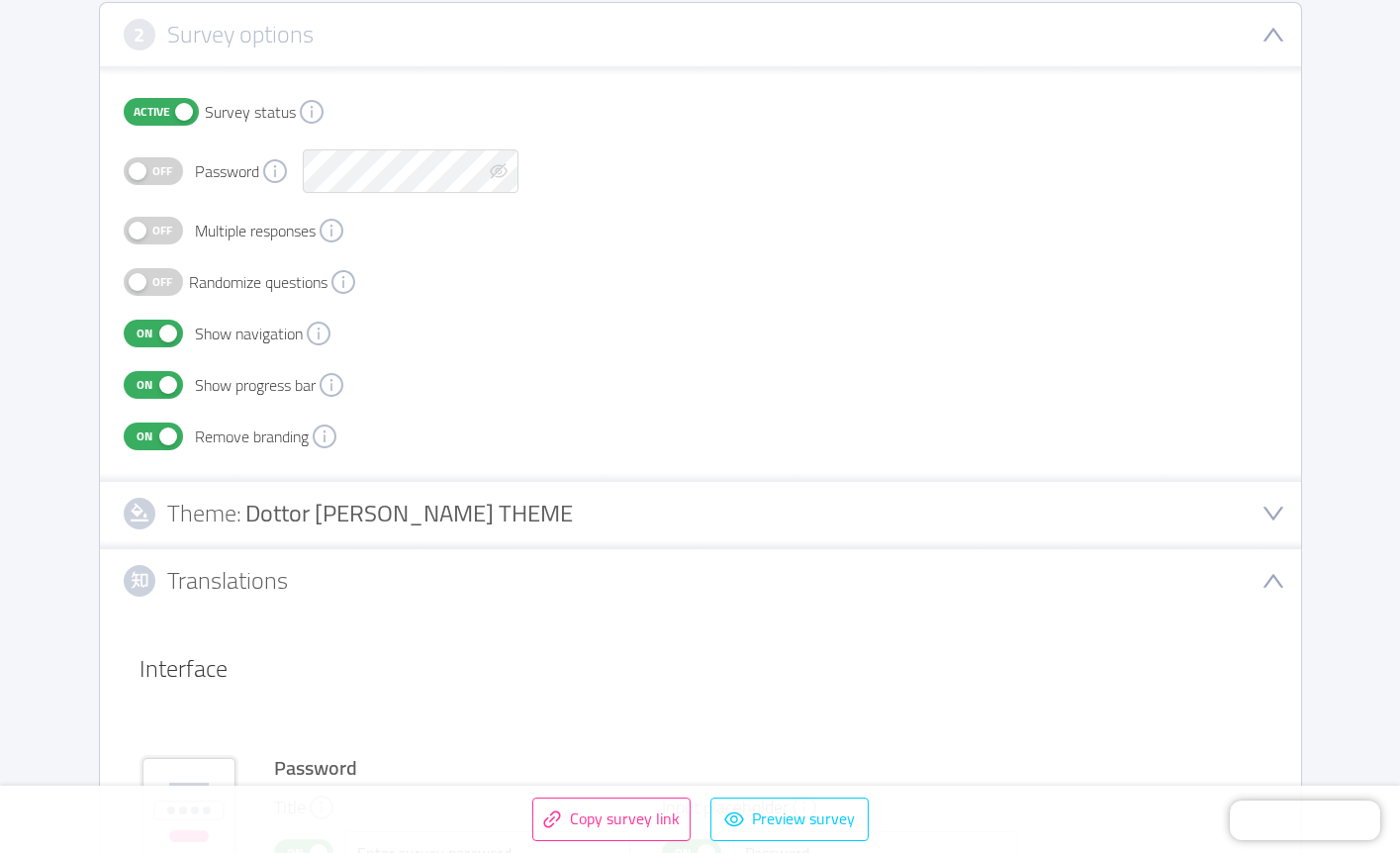 scroll, scrollTop: 0, scrollLeft: 0, axis: both 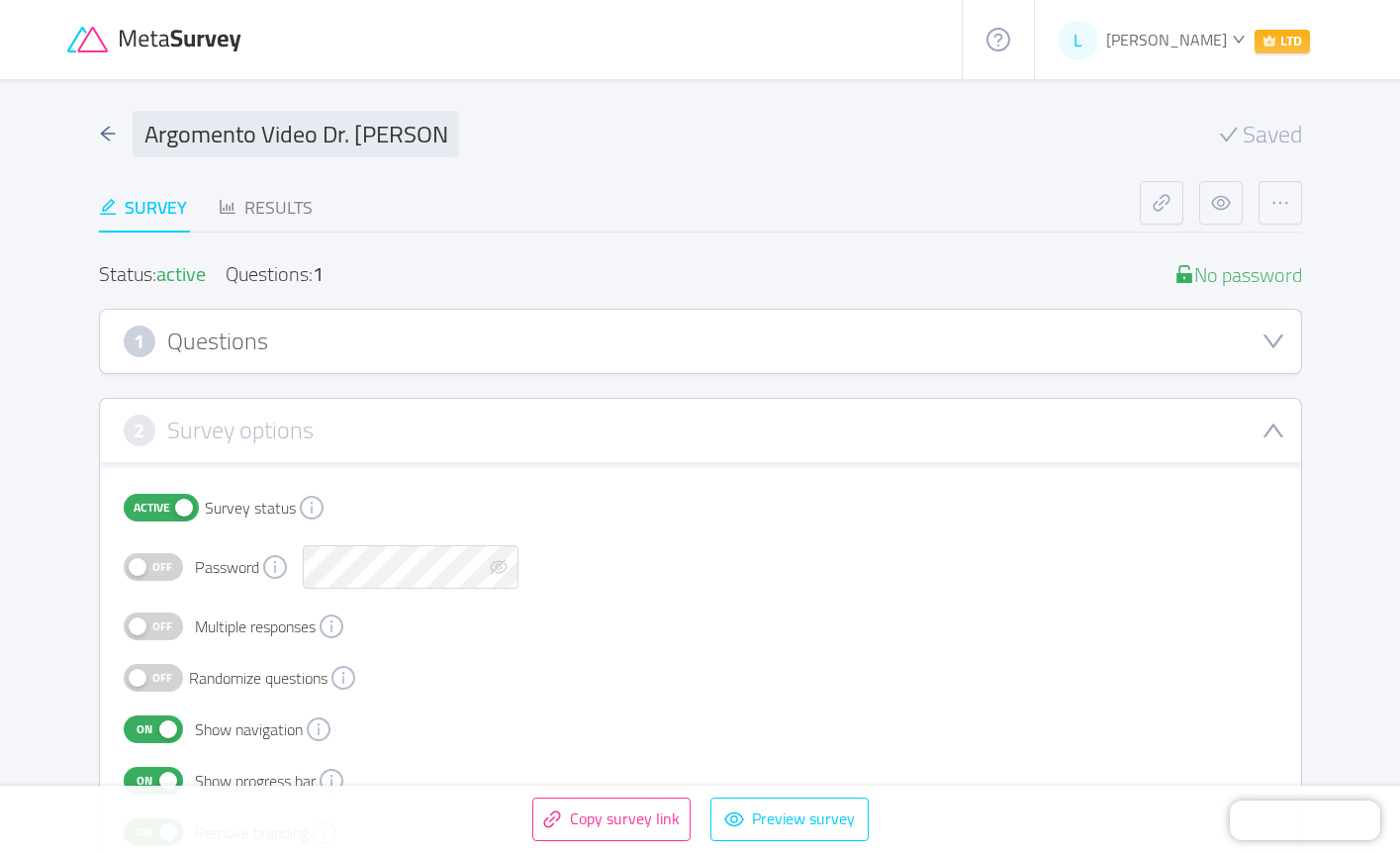 click 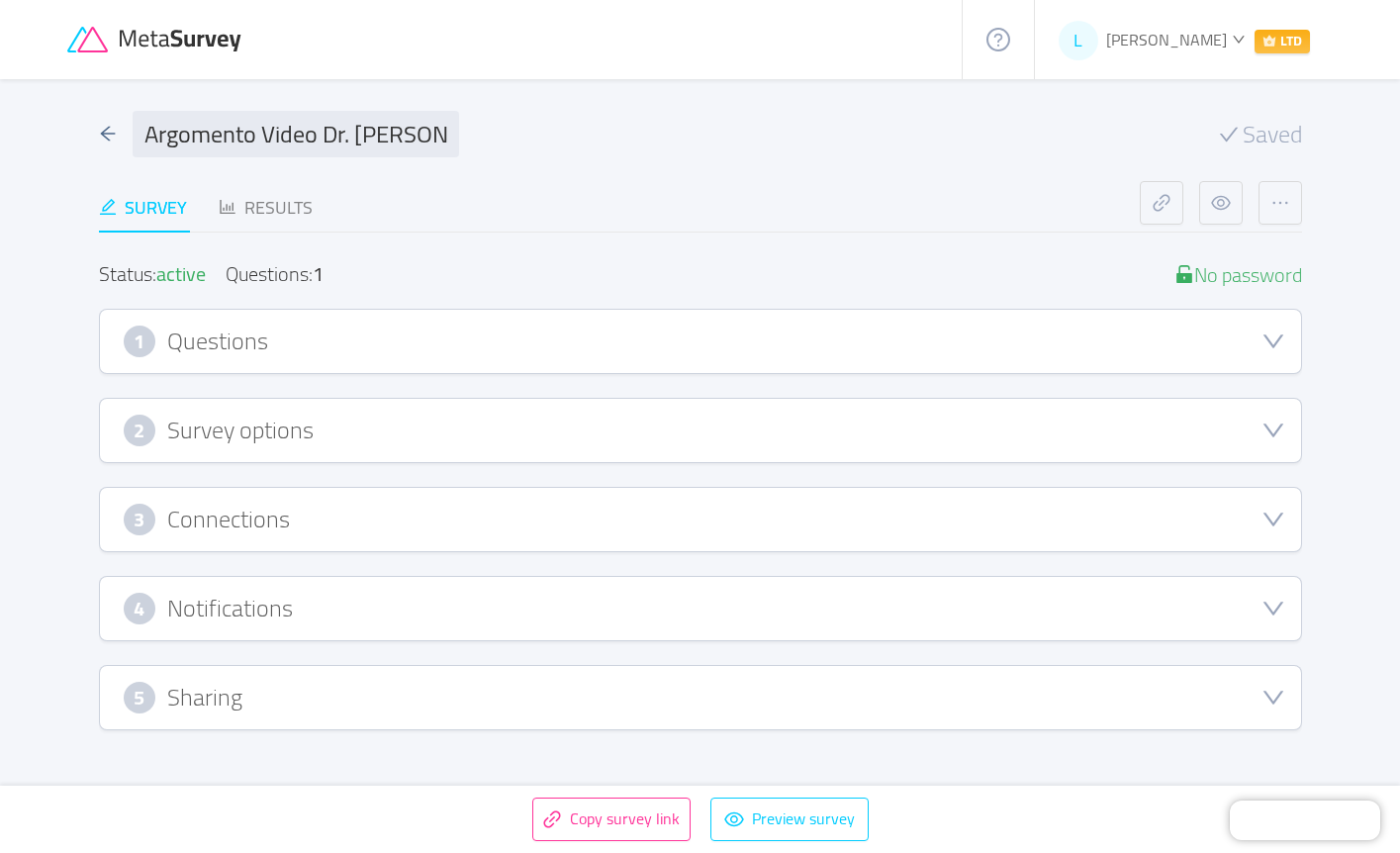 click 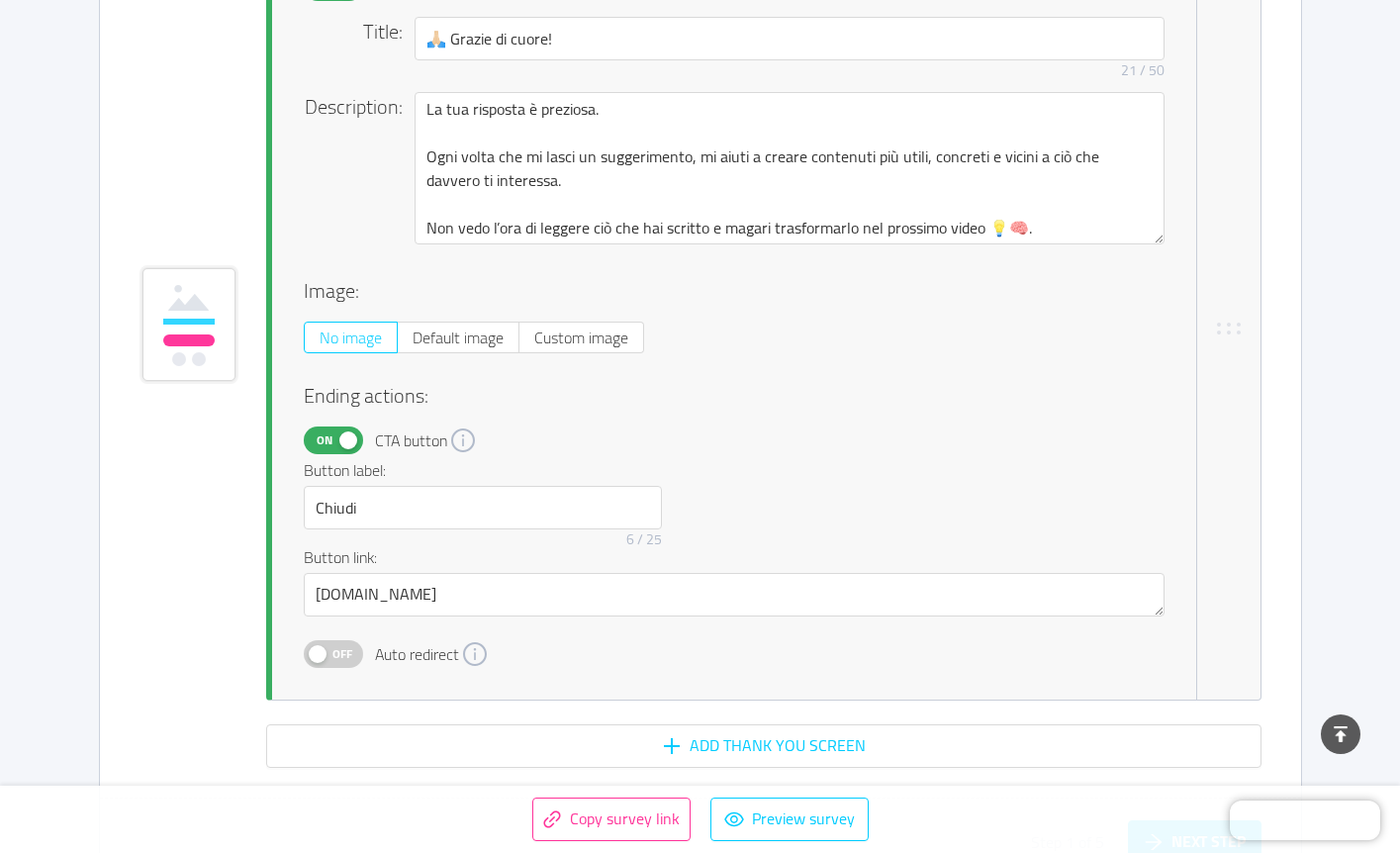 scroll, scrollTop: 2149, scrollLeft: 0, axis: vertical 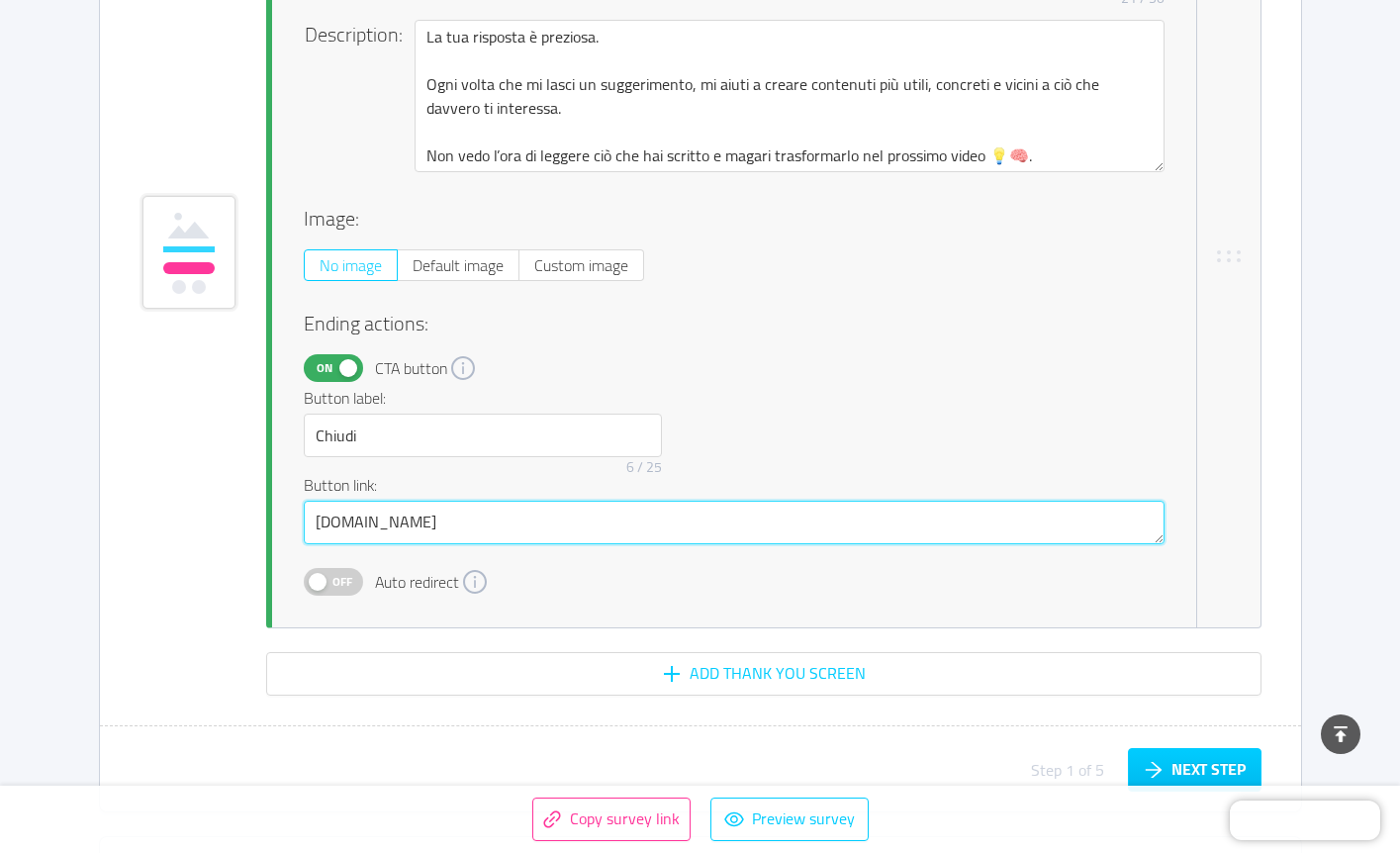 click on "[DOMAIN_NAME]" at bounding box center [734, 522] 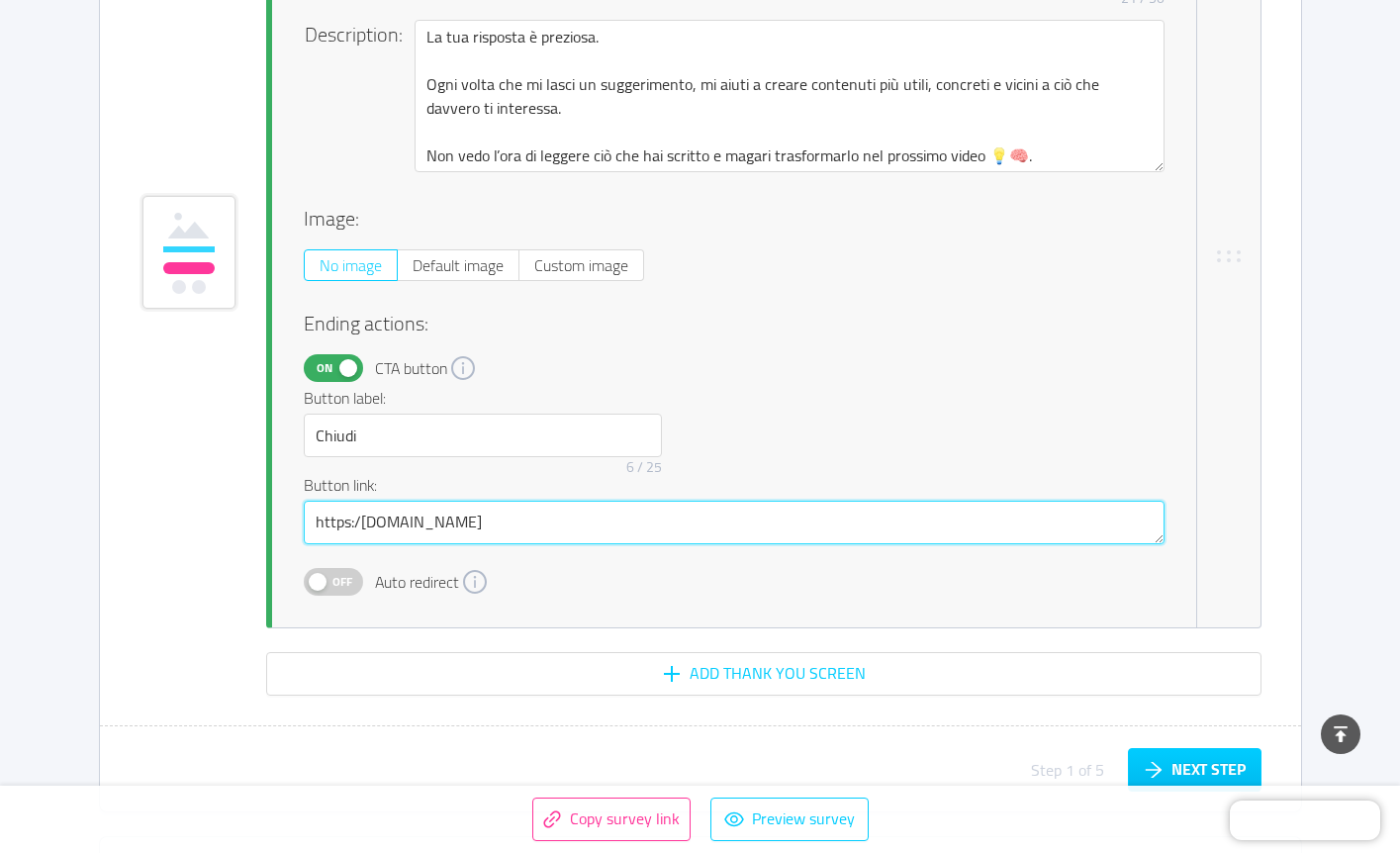 type on "[URL][DOMAIN_NAME]" 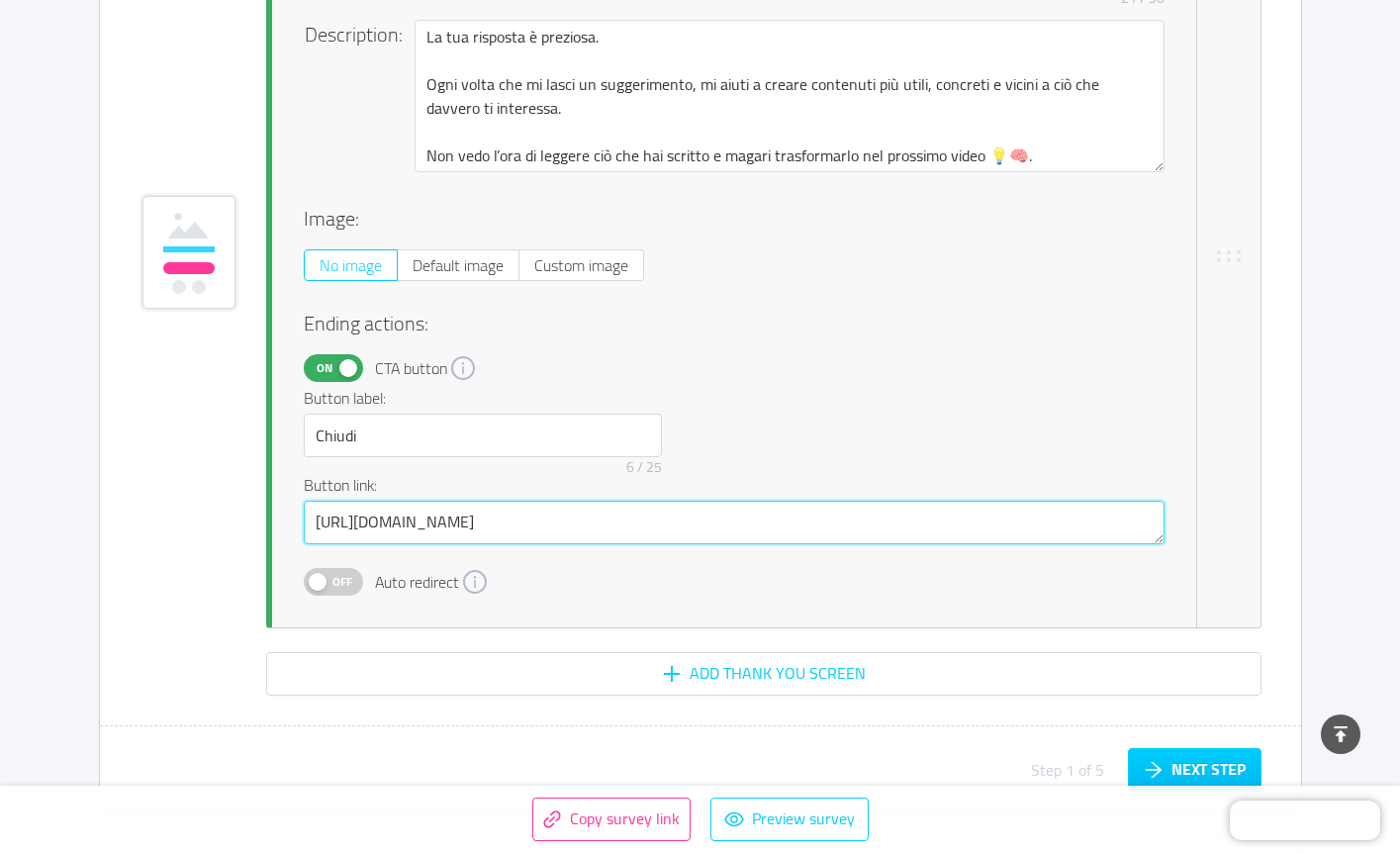 click on "[URL][DOMAIN_NAME]" at bounding box center (734, 522) 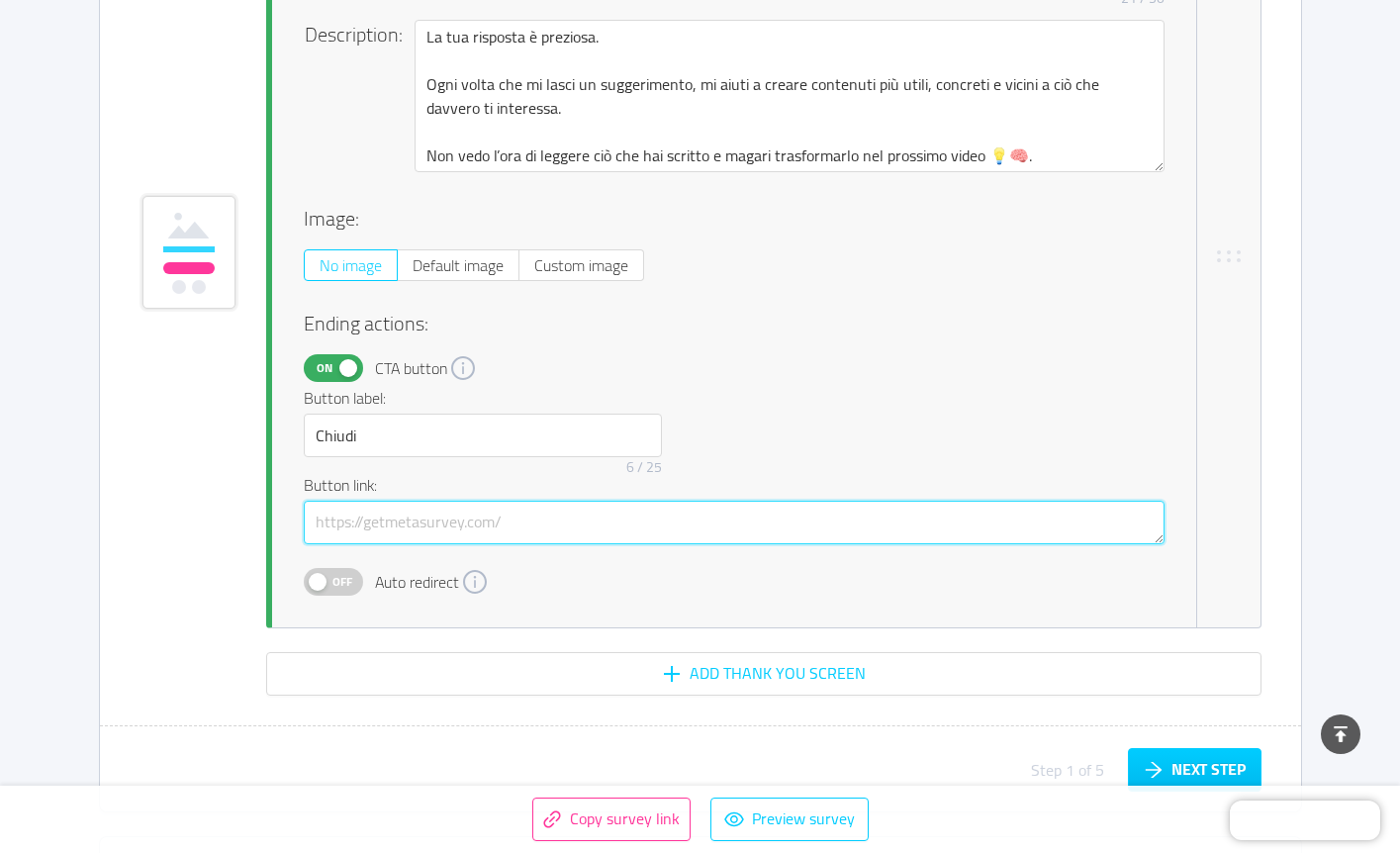 paste on "[URL][DOMAIN_NAME]" 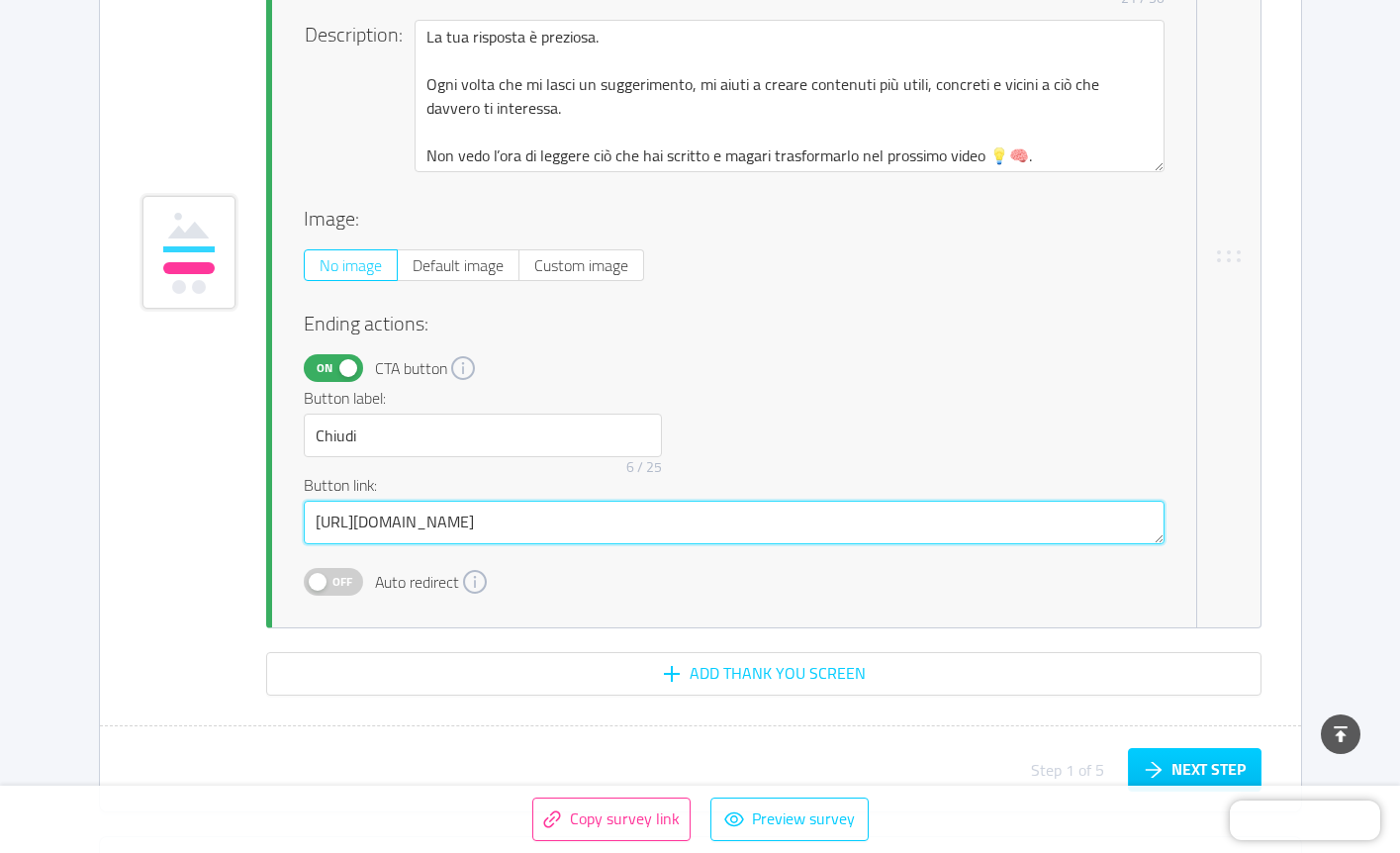 type on "[URL][DOMAIN_NAME]" 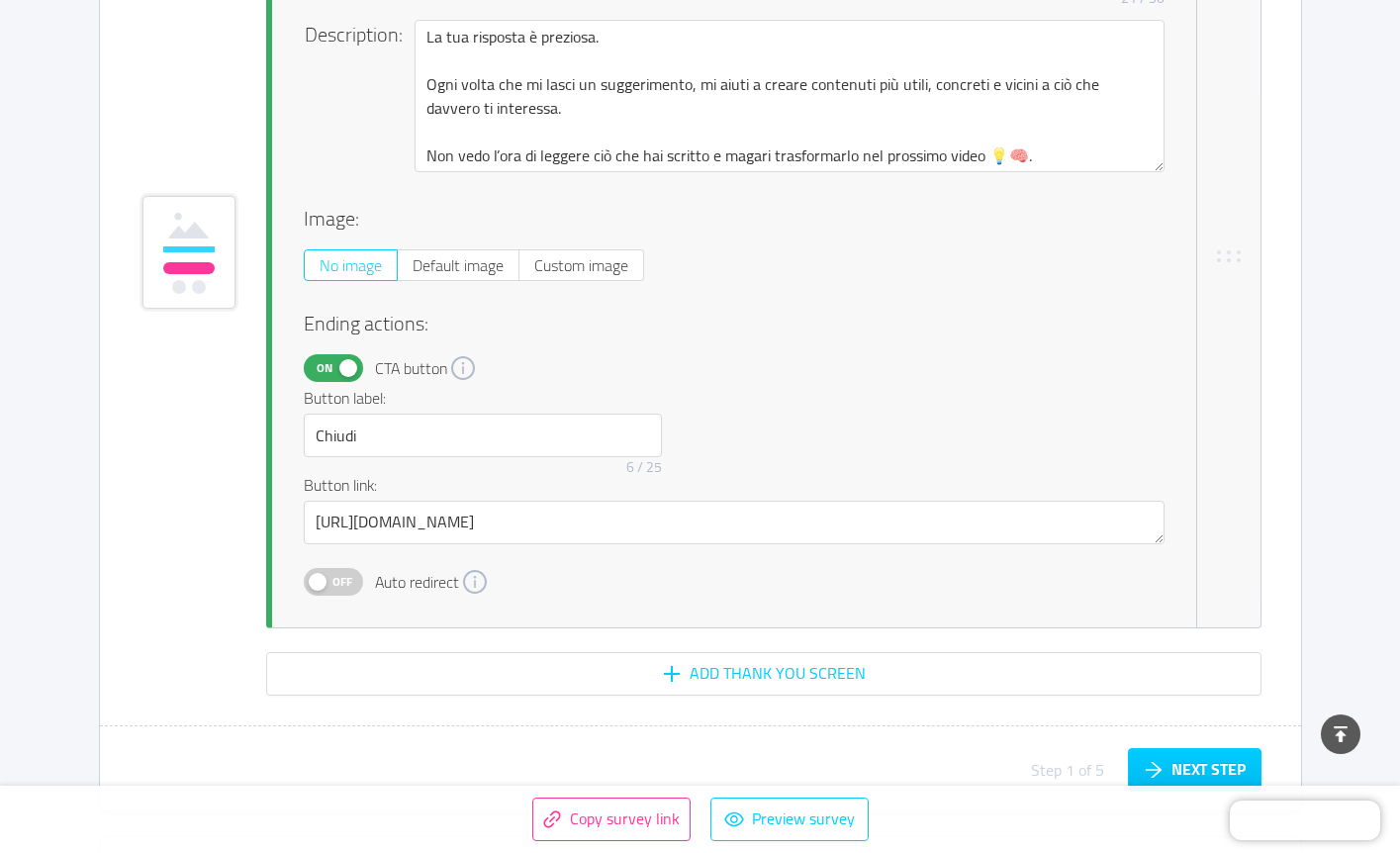 click on "On  Thank you screen  Duplicate Delete Title: 🙏🏻 Grazie di cuore!  21 / 50  Description: La tua risposta è preziosa.
Ogni volta che mi lasci un suggerimento, mi aiuti a creare contenuti più utili, concreti e vicini a ciò che davvero ti interessa.
Non vedo l’ora di leggere ciò che hai scritto e magari trasformarlo nel prossimo video 💡🧠. Image: No image Default image Custom image Ending actions: On CTA button Button label: Chiudi  6 / 25  Button link: [URL][DOMAIN_NAME] Off Auto redirect" at bounding box center [700, 256] 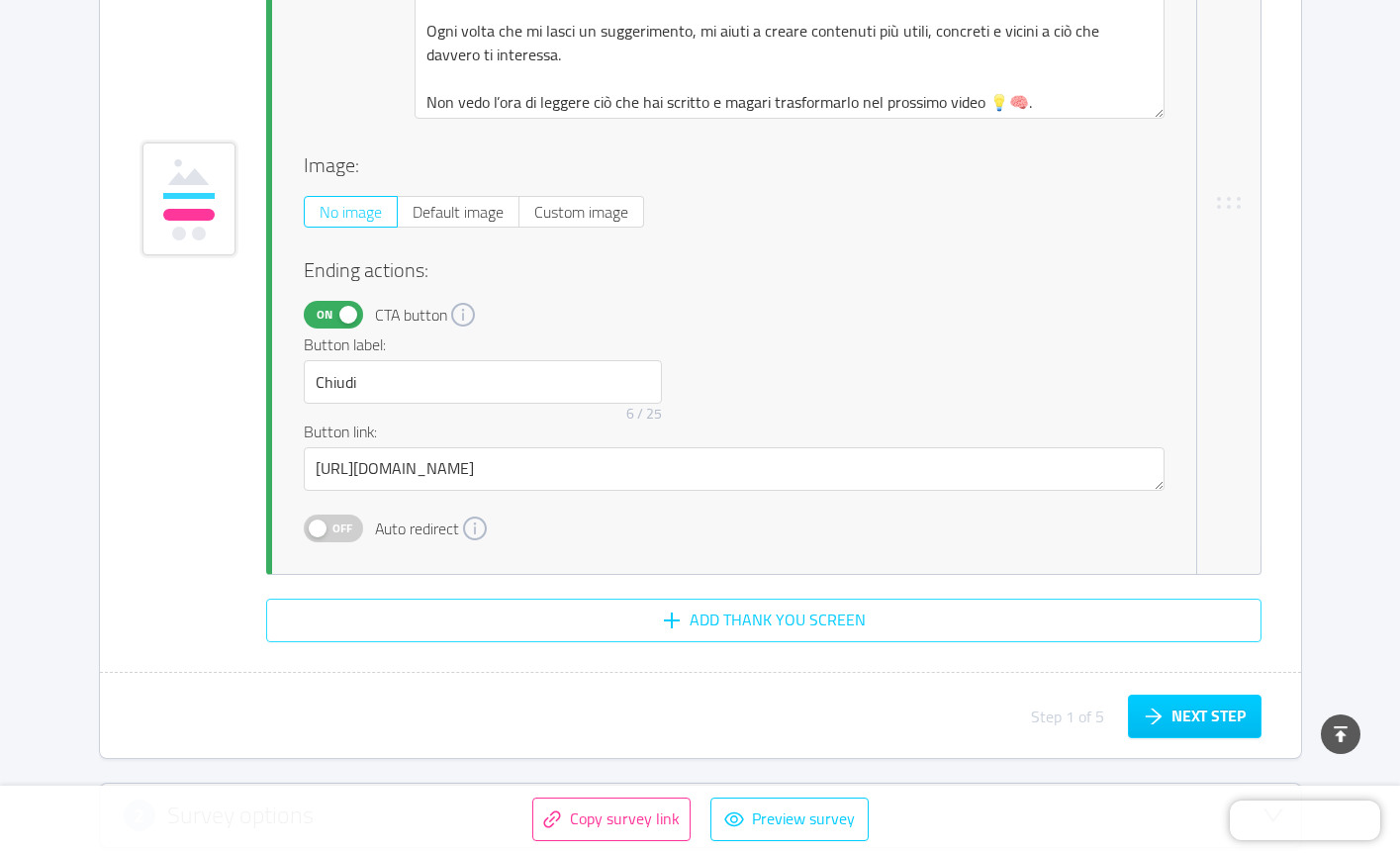 scroll, scrollTop: 2215, scrollLeft: 0, axis: vertical 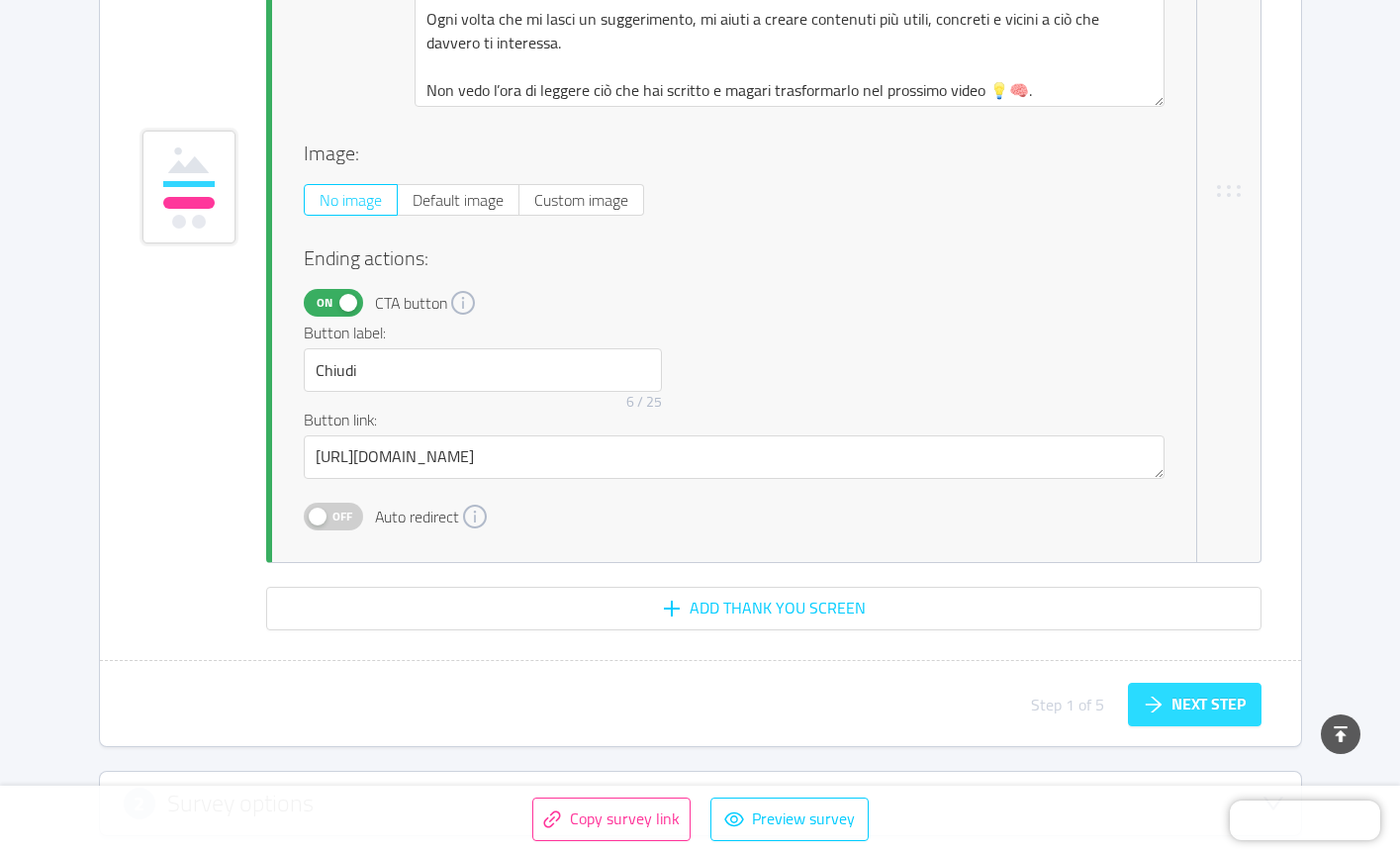 click on "Next step" at bounding box center (1194, 705) 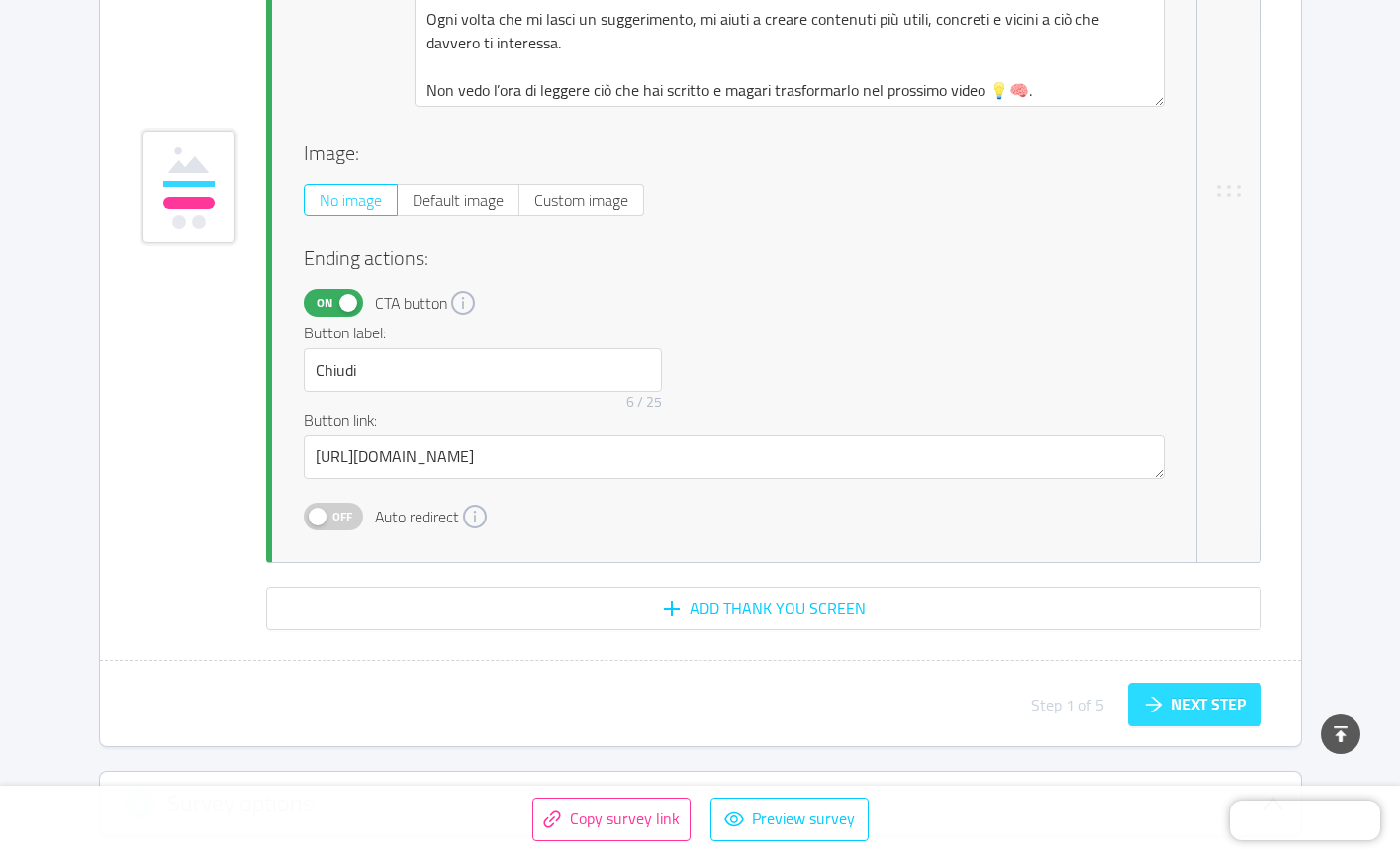 scroll, scrollTop: 0, scrollLeft: 0, axis: both 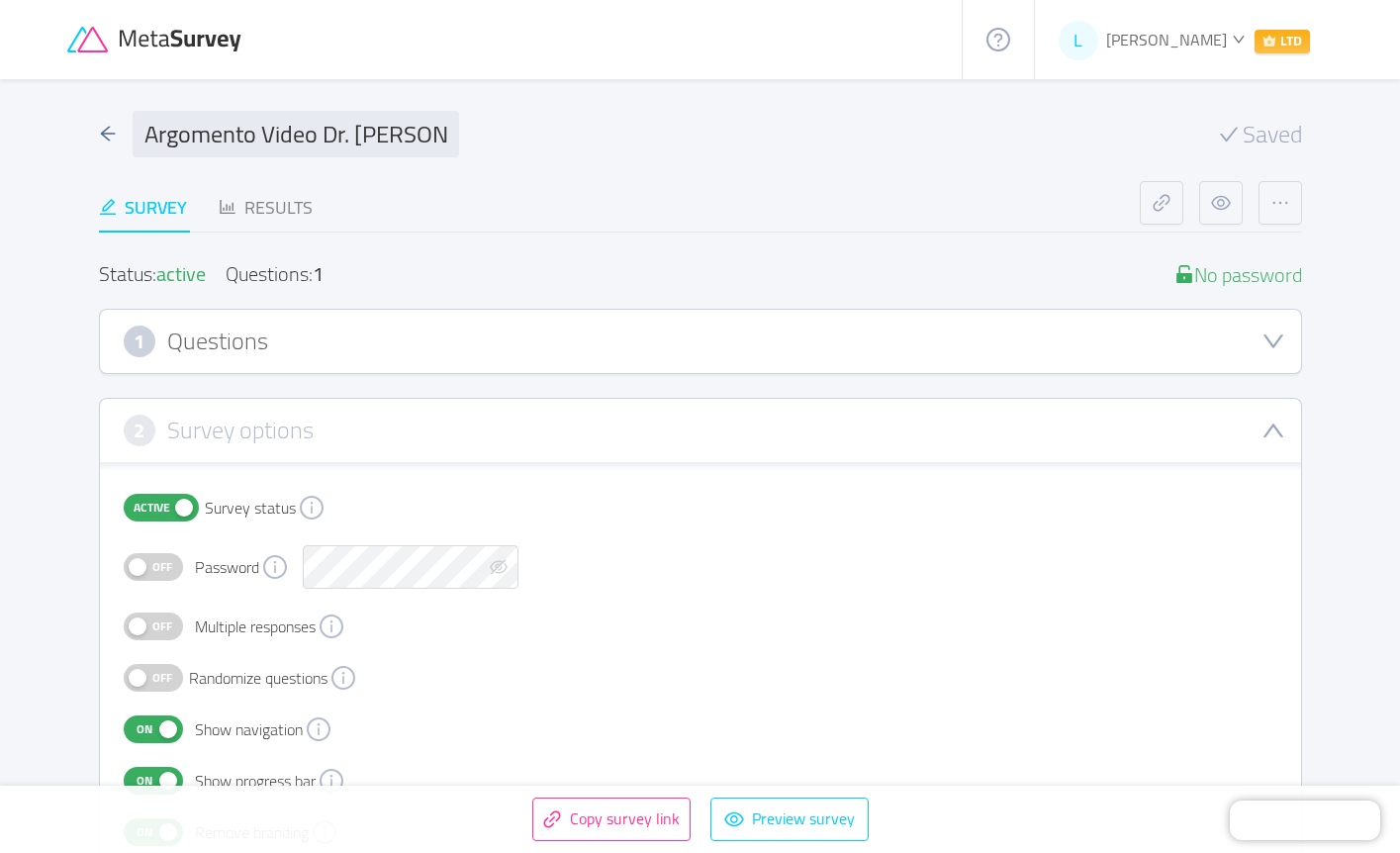 click 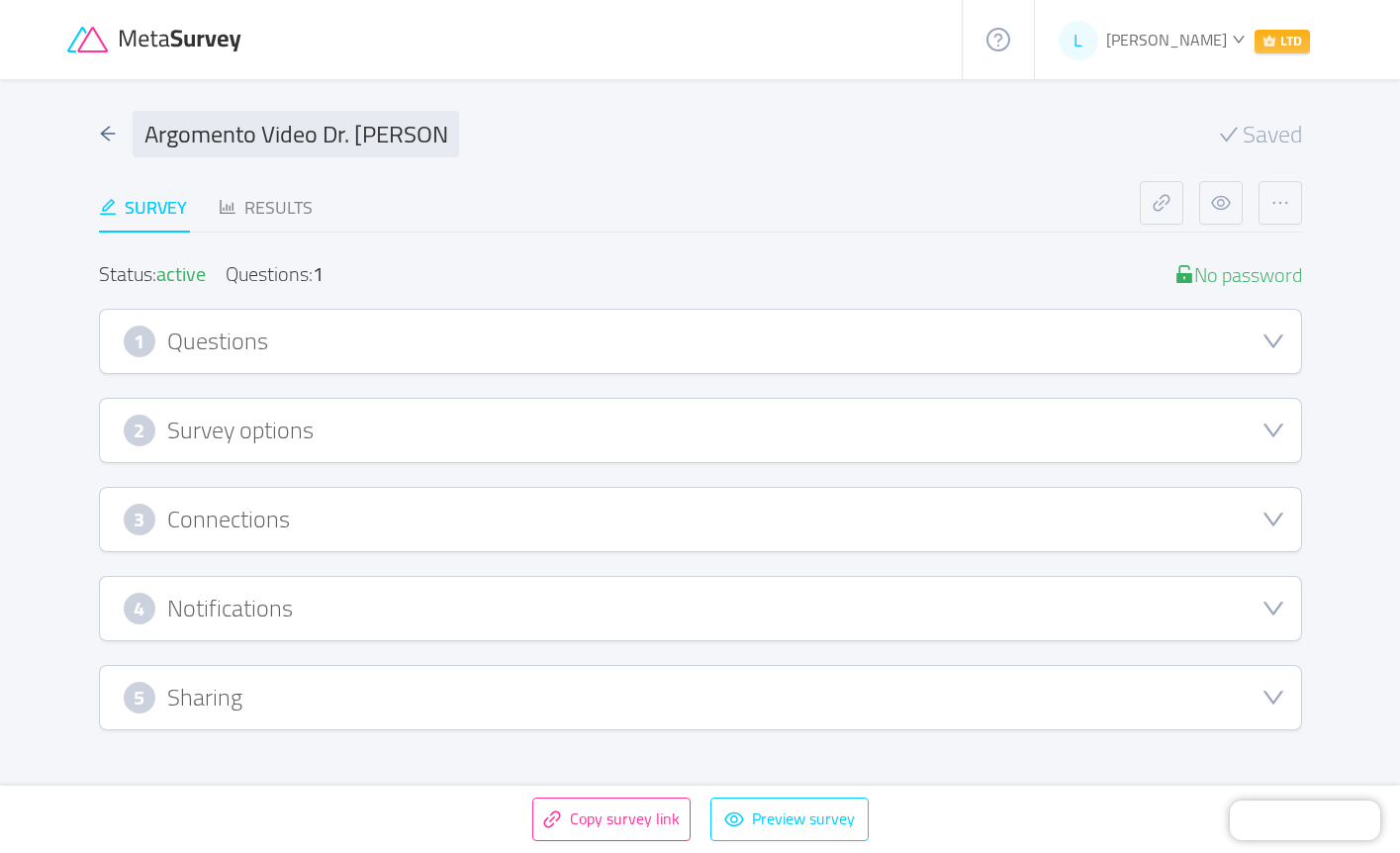 click 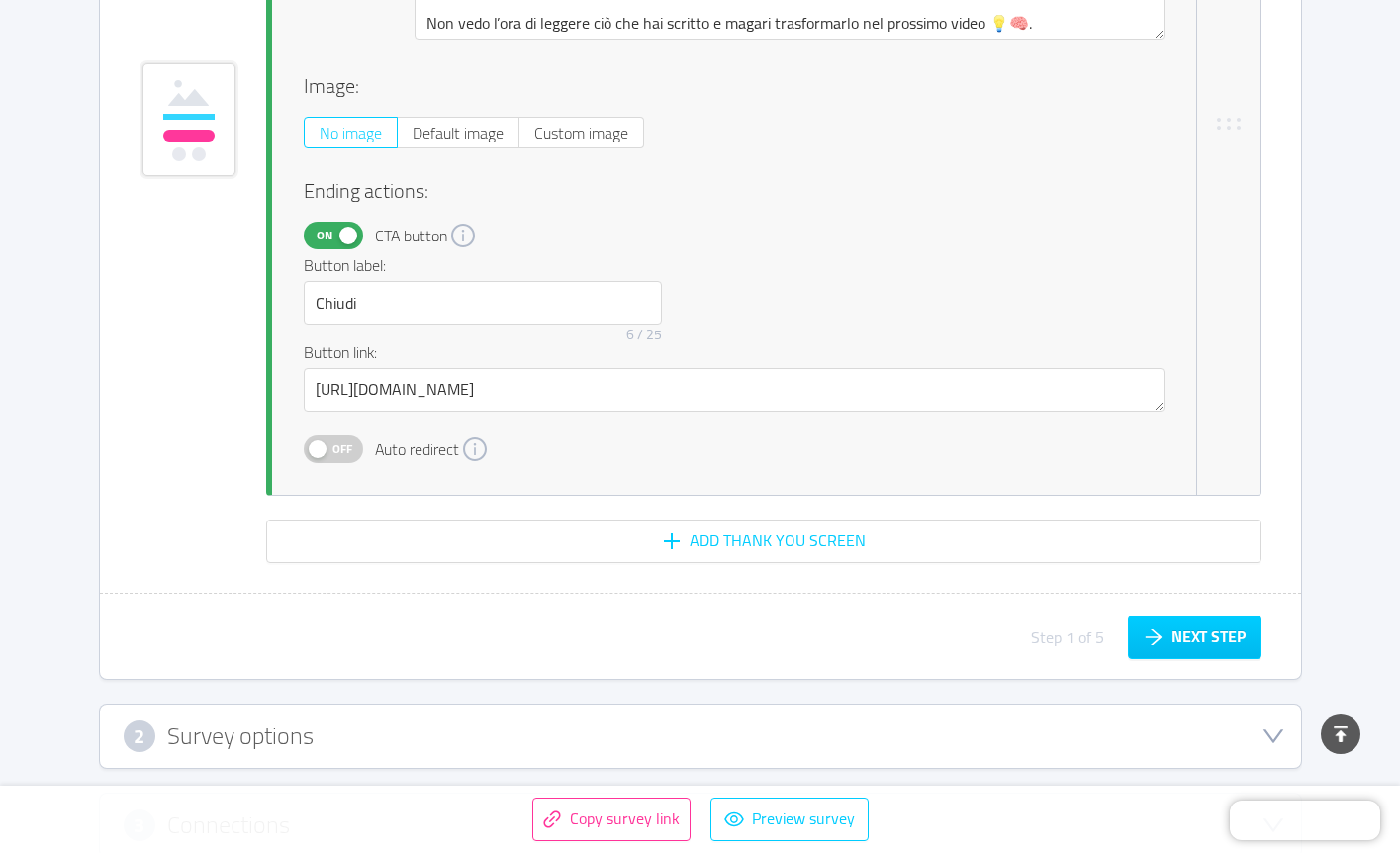 scroll, scrollTop: 2222, scrollLeft: 0, axis: vertical 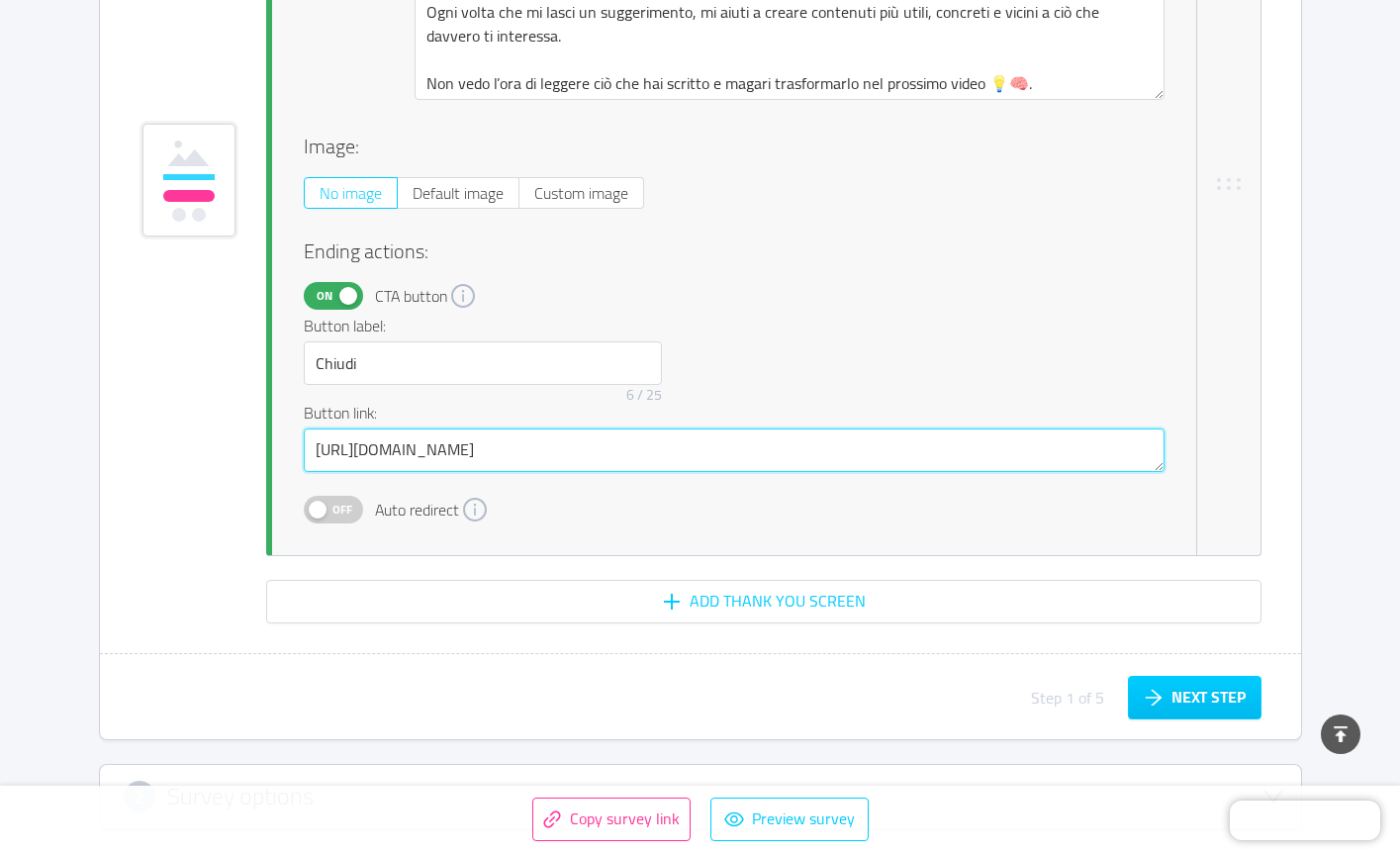 click on "[URL][DOMAIN_NAME]" at bounding box center (734, 450) 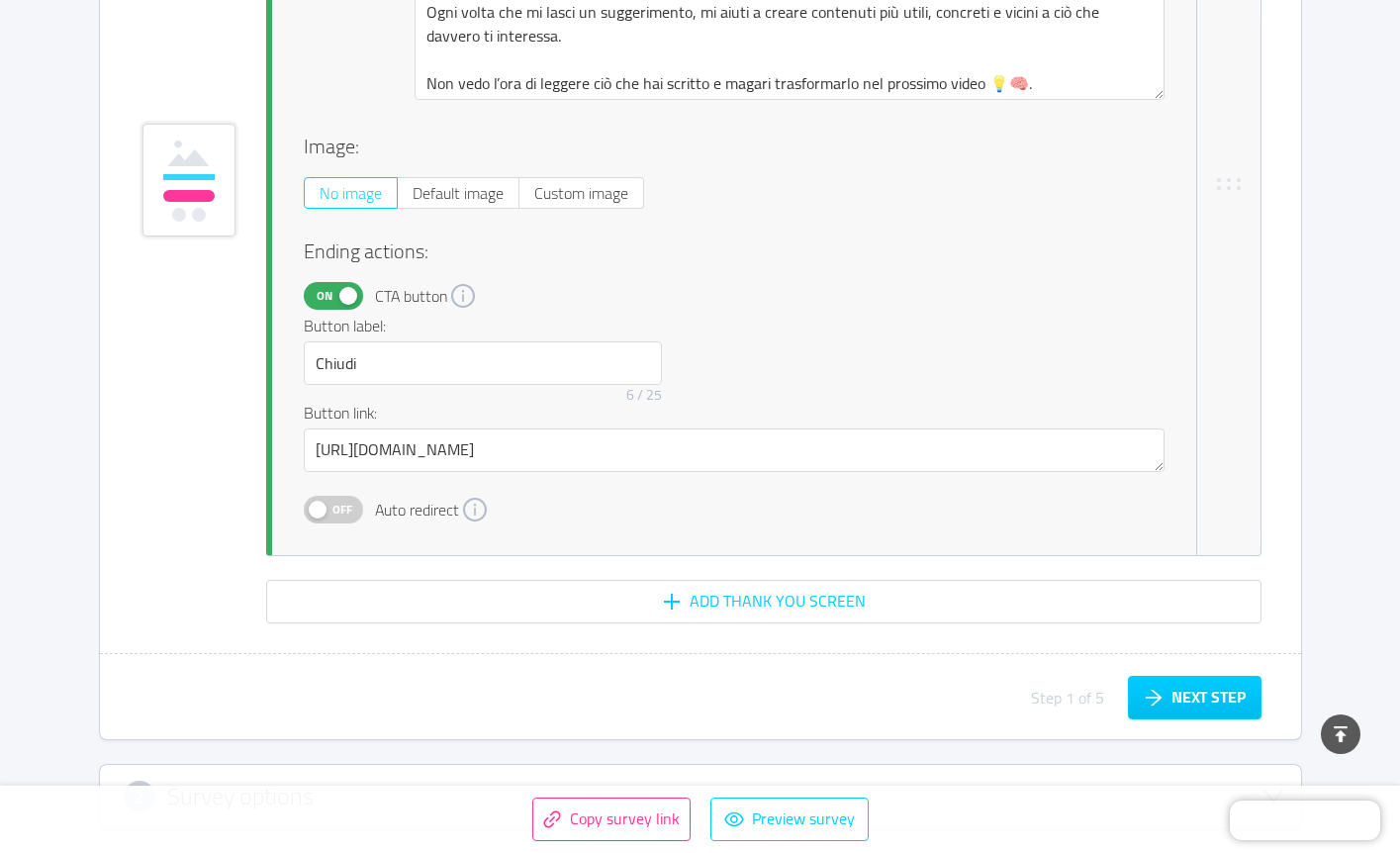 click on "On  Thank you screen  Duplicate Delete Title: 🙏🏻 Grazie di cuore!  21 / 50  Description: La tua risposta è preziosa.
Ogni volta che mi lasci un suggerimento, mi aiuti a creare contenuti più utili, concreti e vicini a ciò che davvero ti interessa.
Non vedo l’ora di leggere ciò che hai scritto e magari trasformarlo nel prossimo video 💡🧠. Image: No image Default image Custom image Ending actions: On CTA button Button label: Chiudi  6 / 25  Button link: [URL][DOMAIN_NAME] Off Auto redirect" at bounding box center (700, 184) 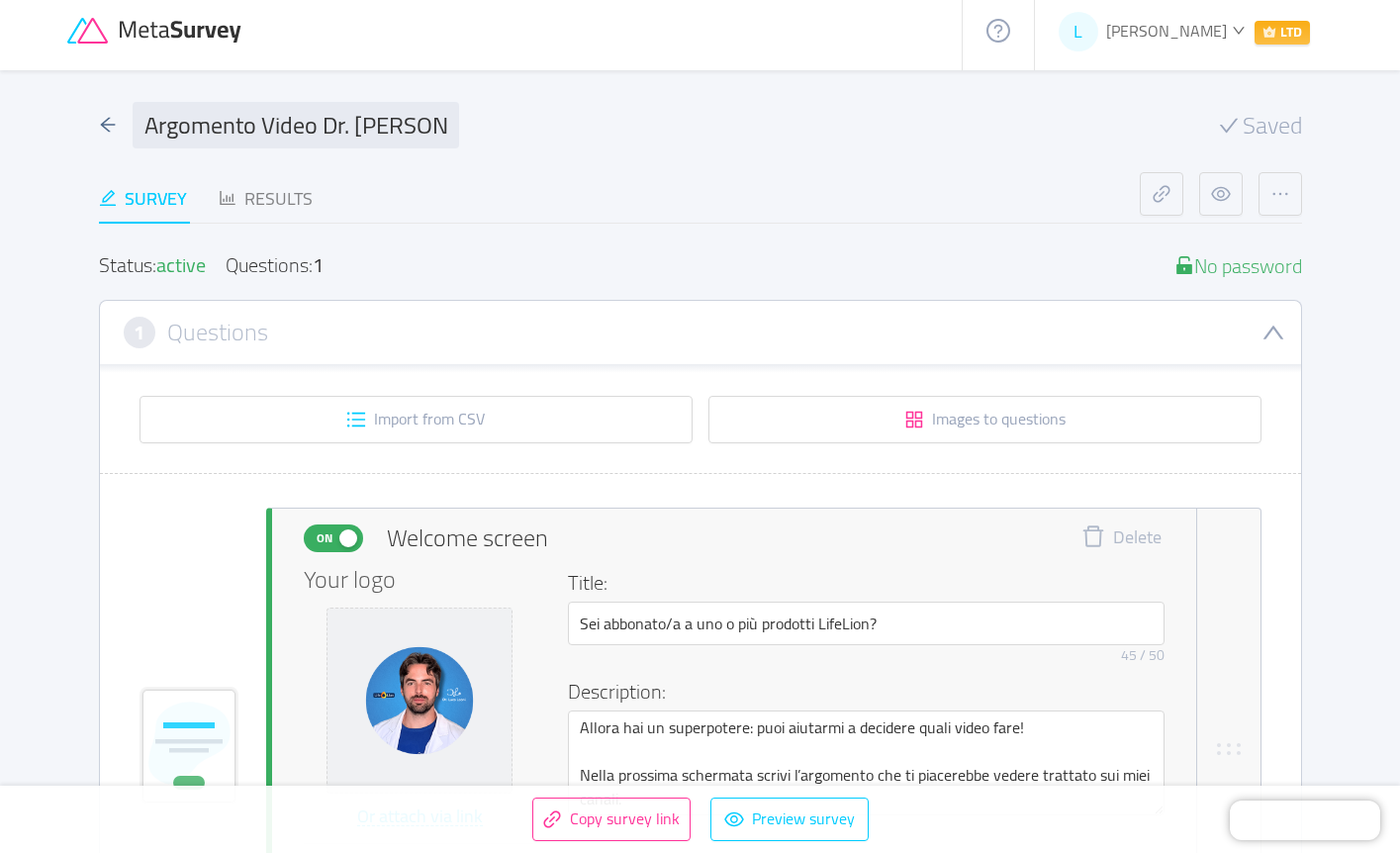 scroll, scrollTop: 0, scrollLeft: 0, axis: both 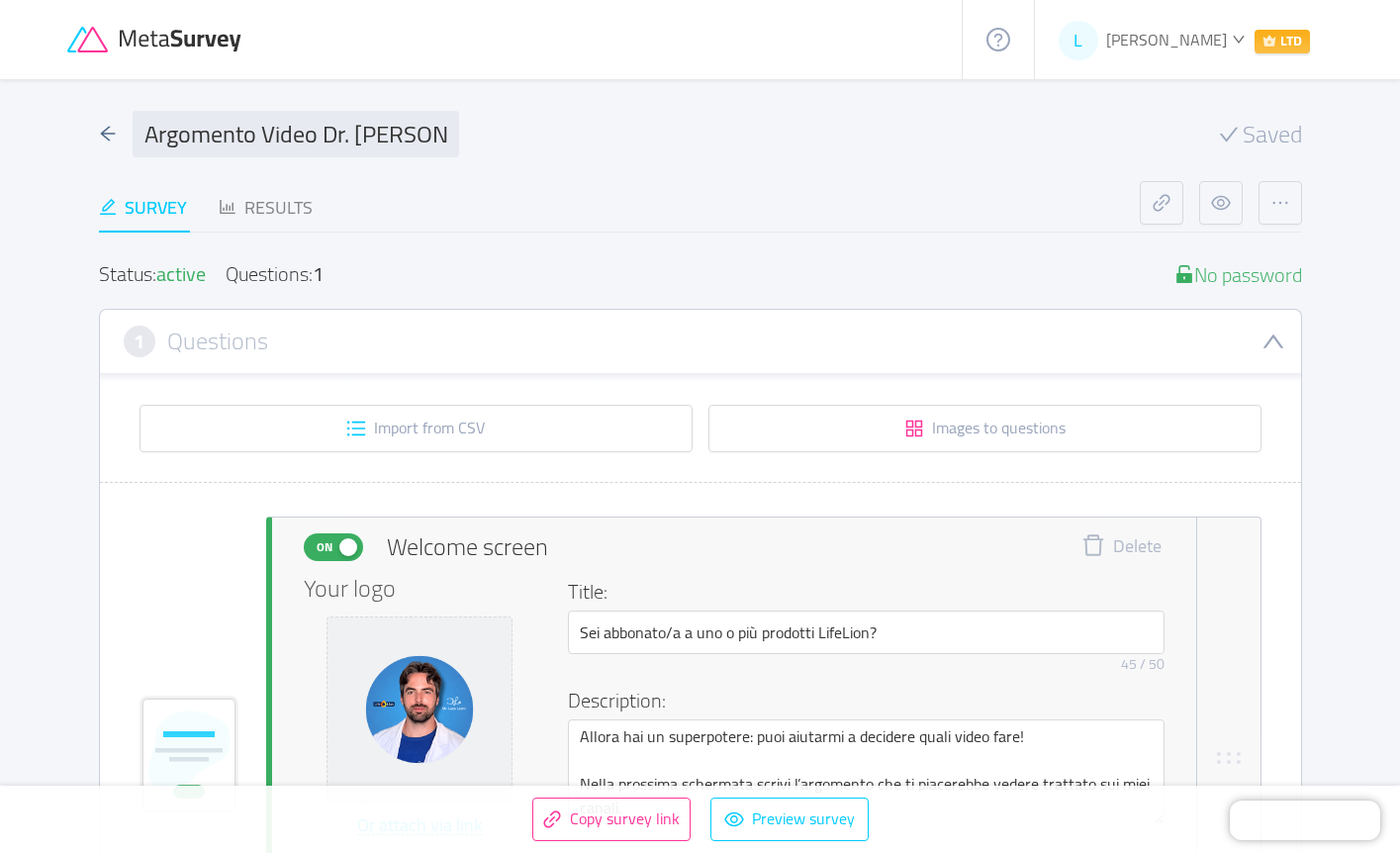 click on "Argomento Video Dr. [PERSON_NAME] Saved  Survey   Results   Status:   active   Questions:   1   No password   1  Questions Import from CSV Images to questions On  Welcome screen  Delete Your logo Or attach via link Image upload guidelines for best results: Dimensions: 100 x 100 px Format: jpeg, png, gif, svg, webp Max size: 2MB Title: Sei abbonato/a a uno o più prodotti LifeLion?  45 / 50  Description: Allora hai un superpotere: puoi aiutarmi a decidere quali video fare!
Nella prossima schermata scrivi l’argomento che ti piacerebbe vedere trattato sui miei canali. Button label: Prossimo  8 / 20    On  Question 1  id: 6877a125e28ba40012b48164  Open answer  Duplicate Delete Image: Or attach via link Image upload guidelines for best results: Dimensions: 800 x 600 px Format: jpeg, png, gif, svg, webp Max size: 2MB Question: Quale argomento ti piacerebbe che trattassi in un video? Settings: Type  Multi line  Country code: 🇺🇸 +1   Placeholder: scrivi qui la tua risposta  26 / 35  Button label: INVIA On Off" at bounding box center [700, 1746] 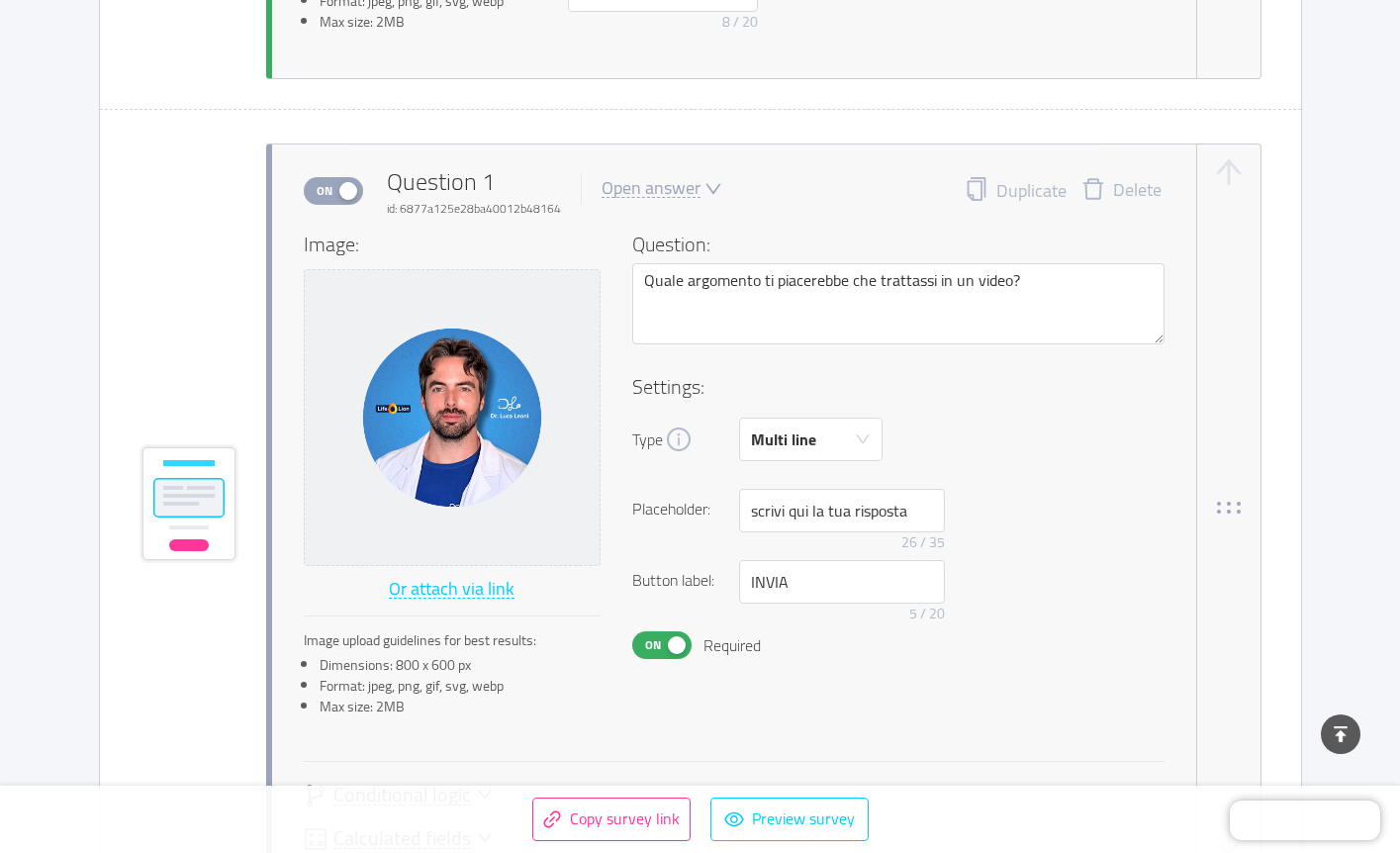 scroll, scrollTop: 928, scrollLeft: 0, axis: vertical 